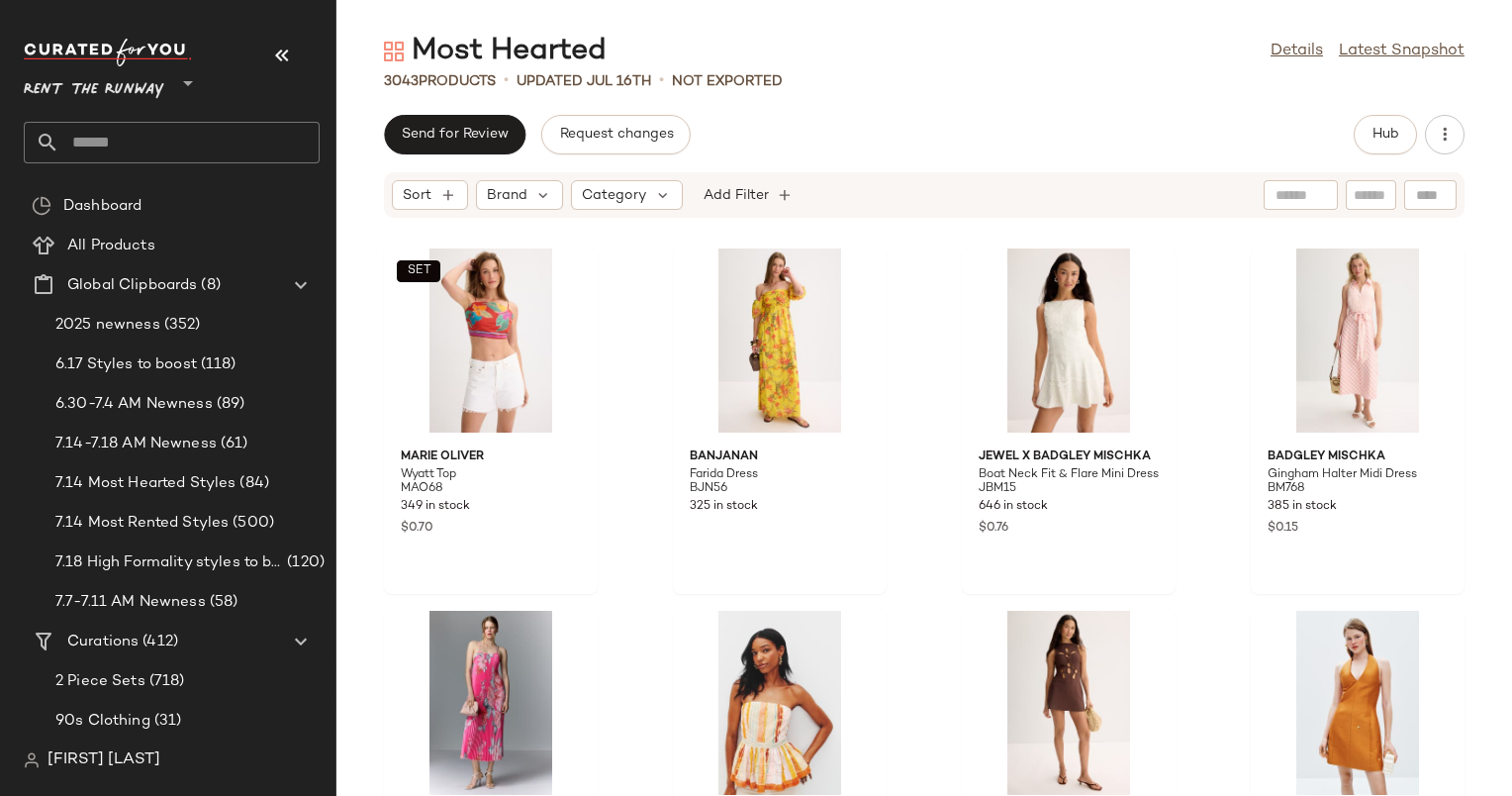 scroll, scrollTop: 0, scrollLeft: 0, axis: both 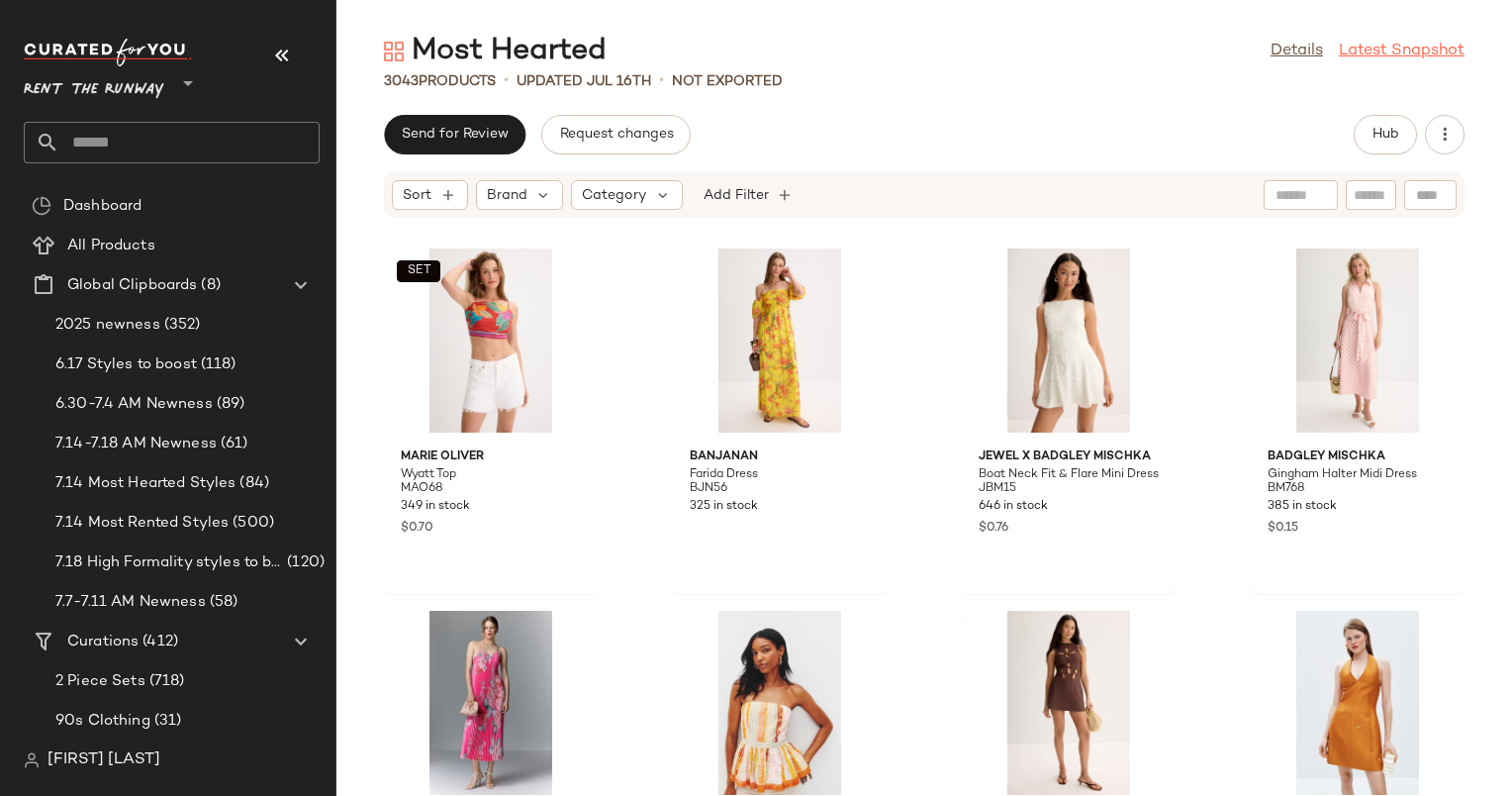 click on "Latest Snapshot" at bounding box center [1401, 51] 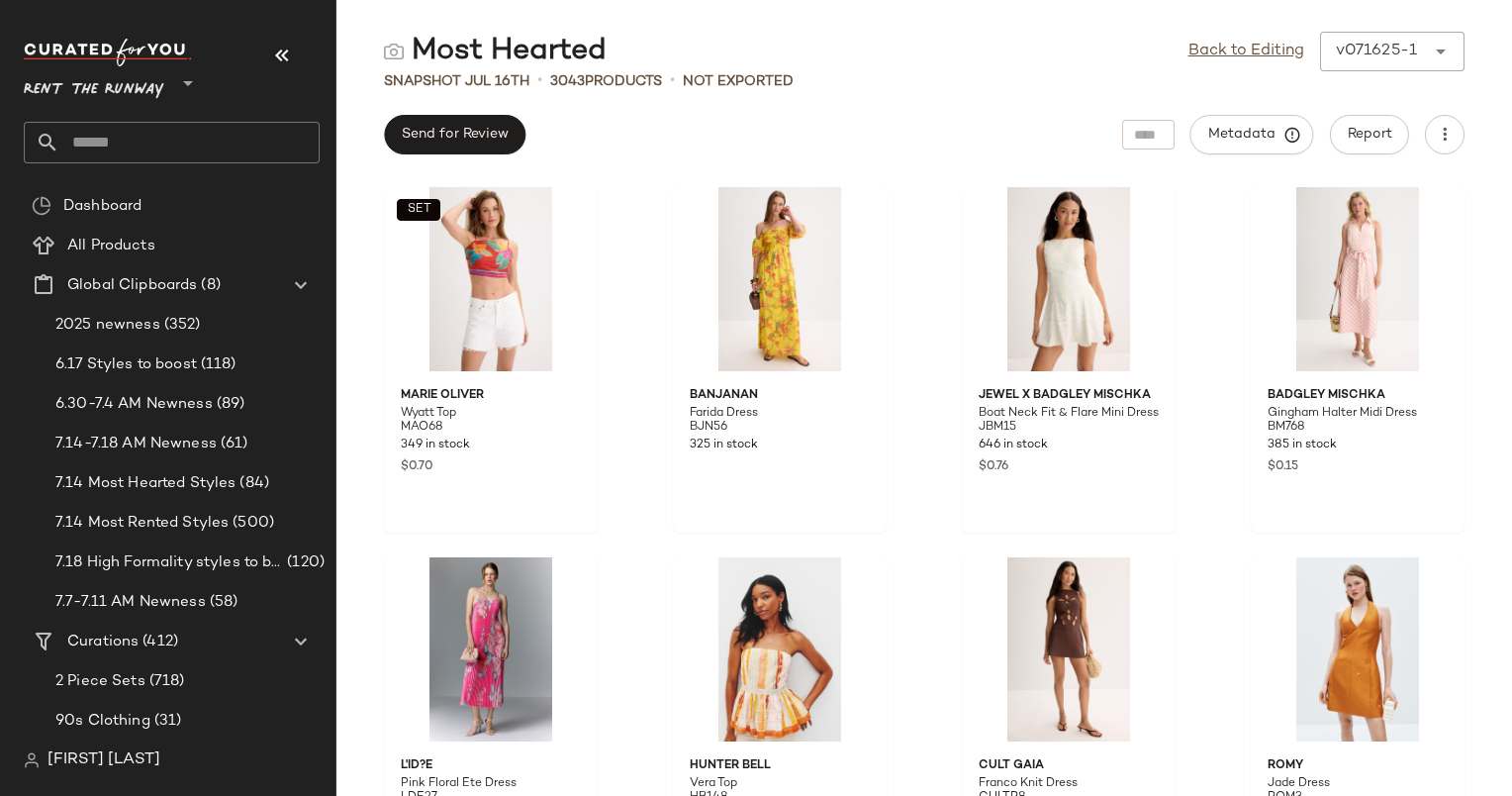 click on "Back to Editing  v071625-1 ******" at bounding box center (1326, 51) 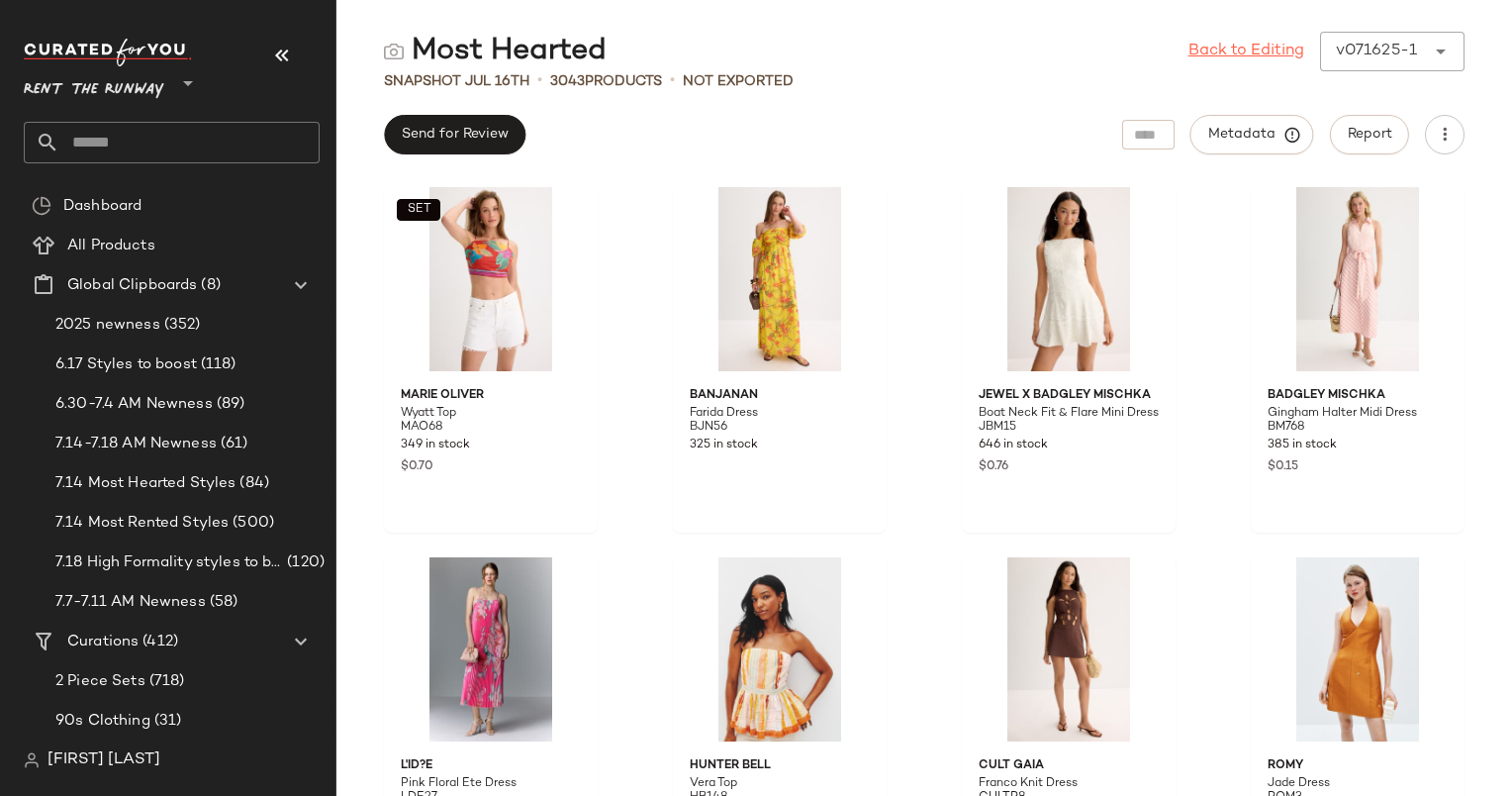 click on "Back to Editing" at bounding box center (1246, 51) 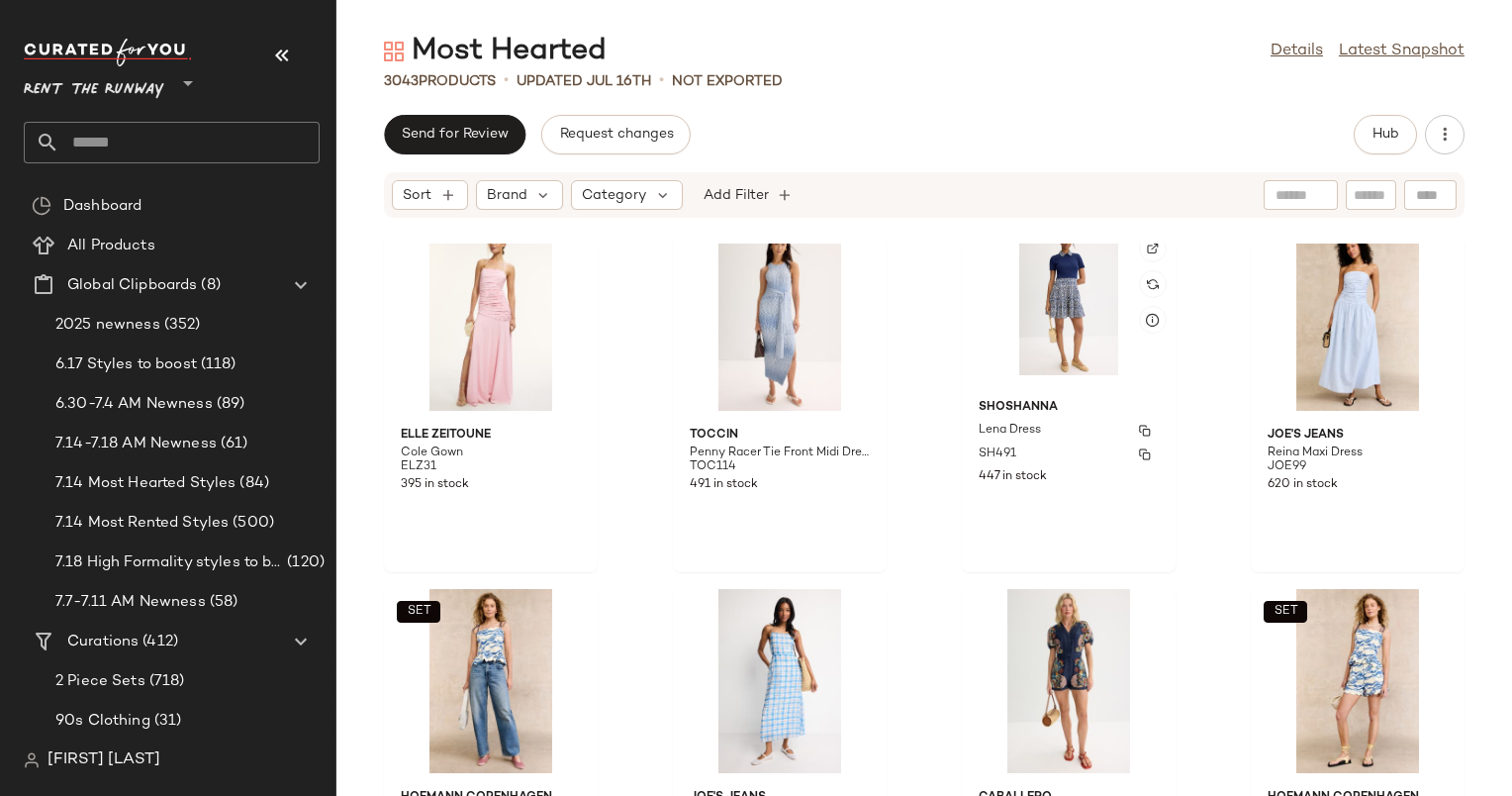 scroll, scrollTop: 25166, scrollLeft: 0, axis: vertical 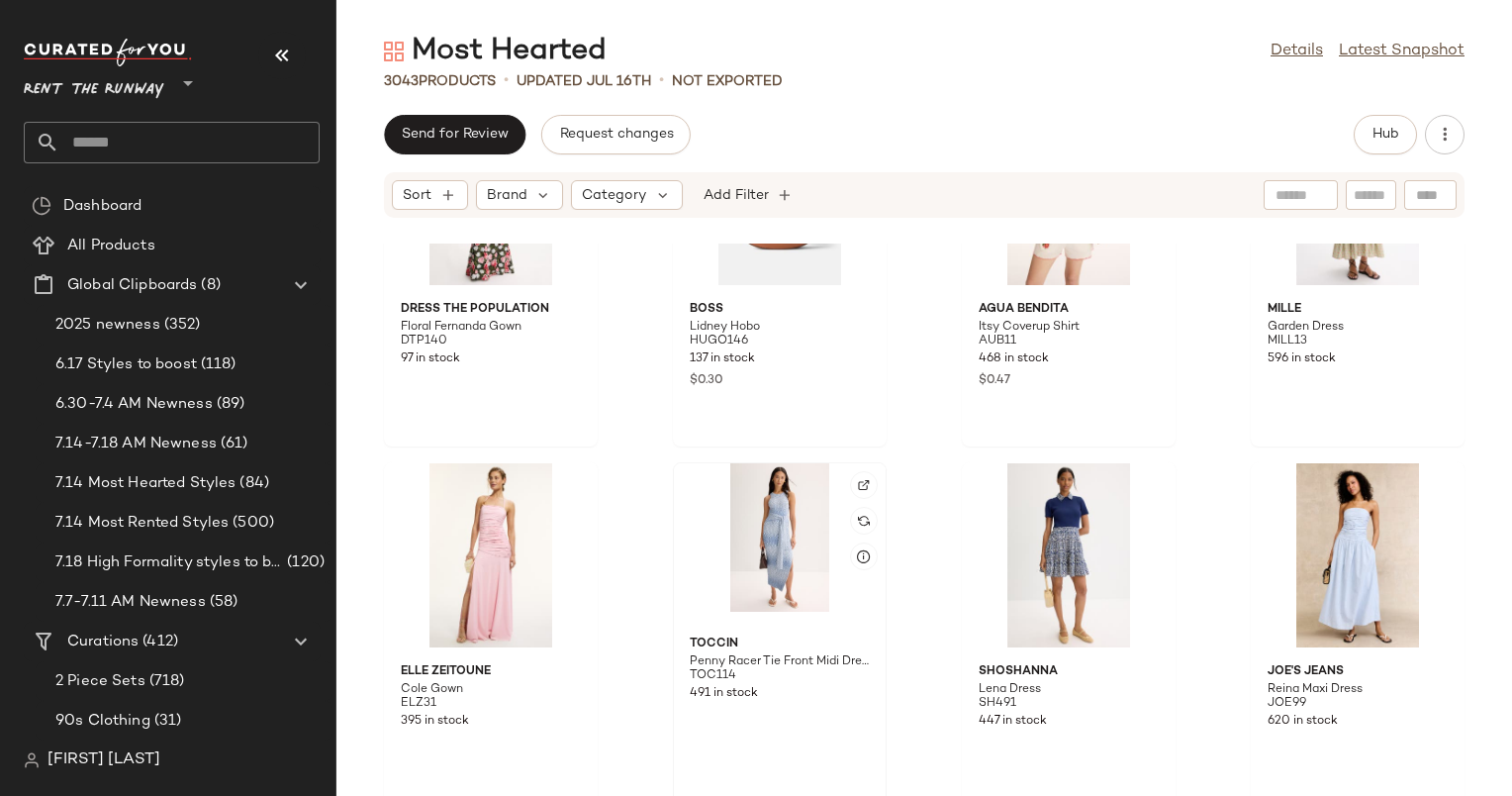 click 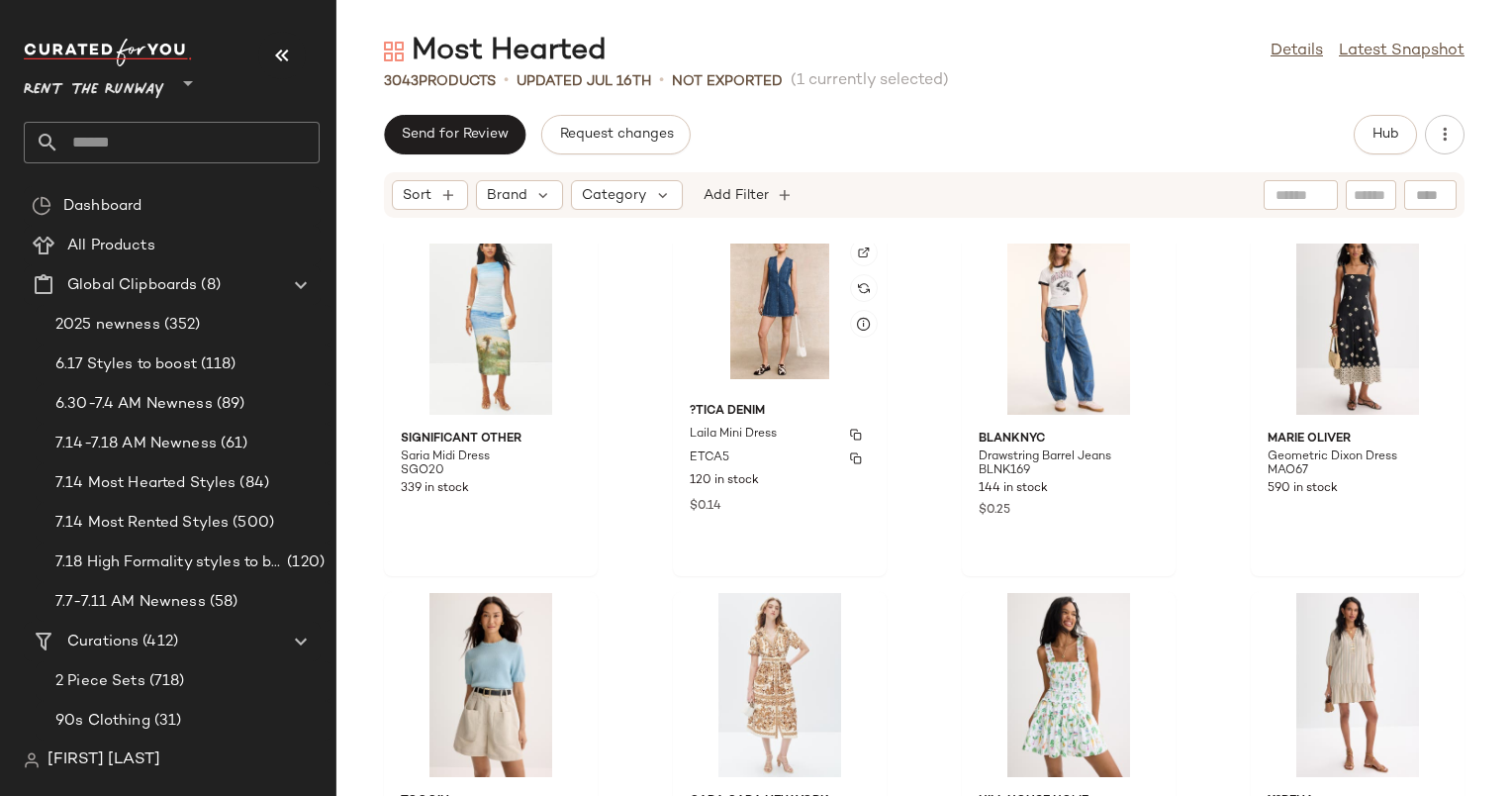 scroll, scrollTop: 45328, scrollLeft: 0, axis: vertical 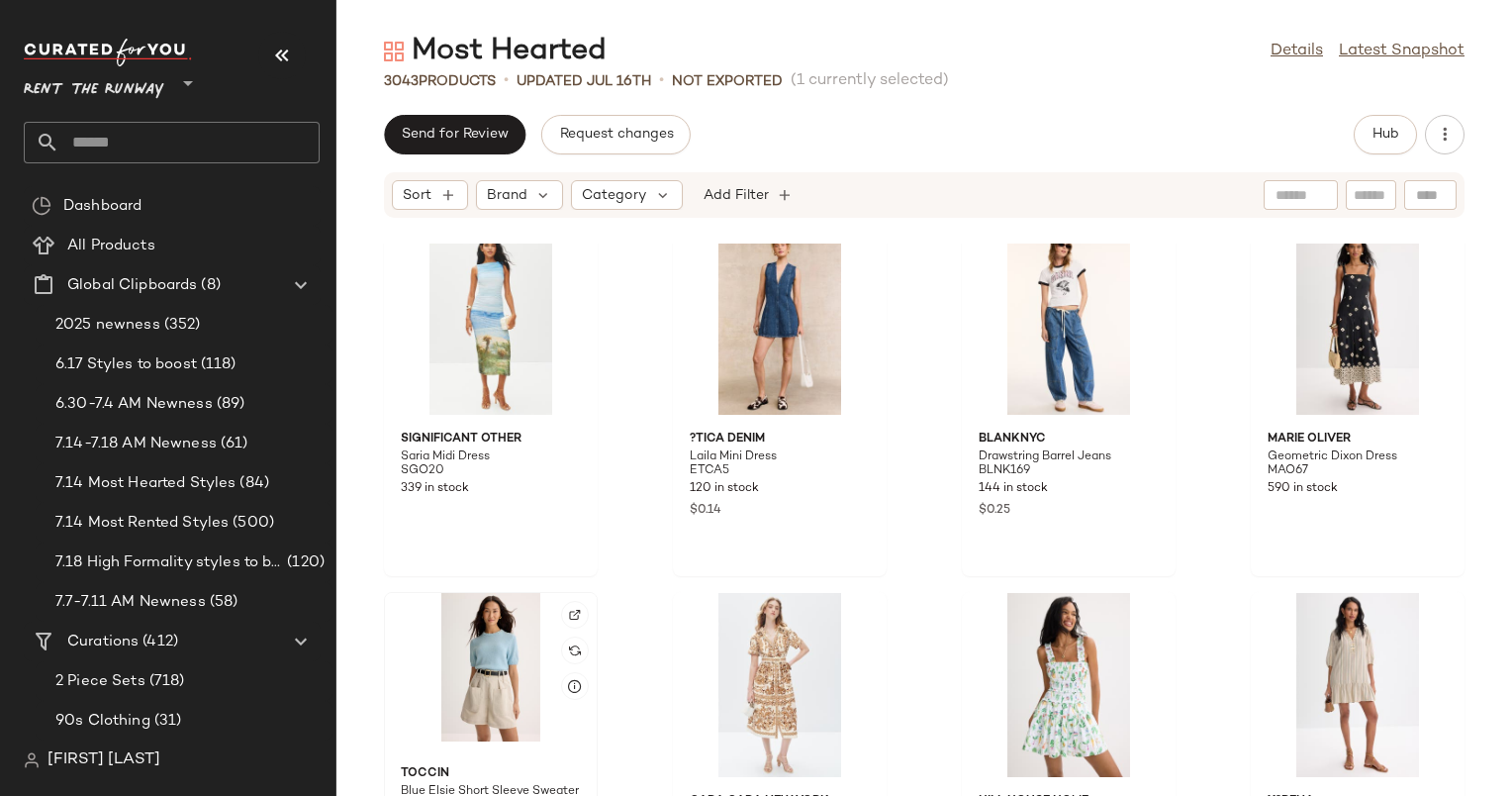click 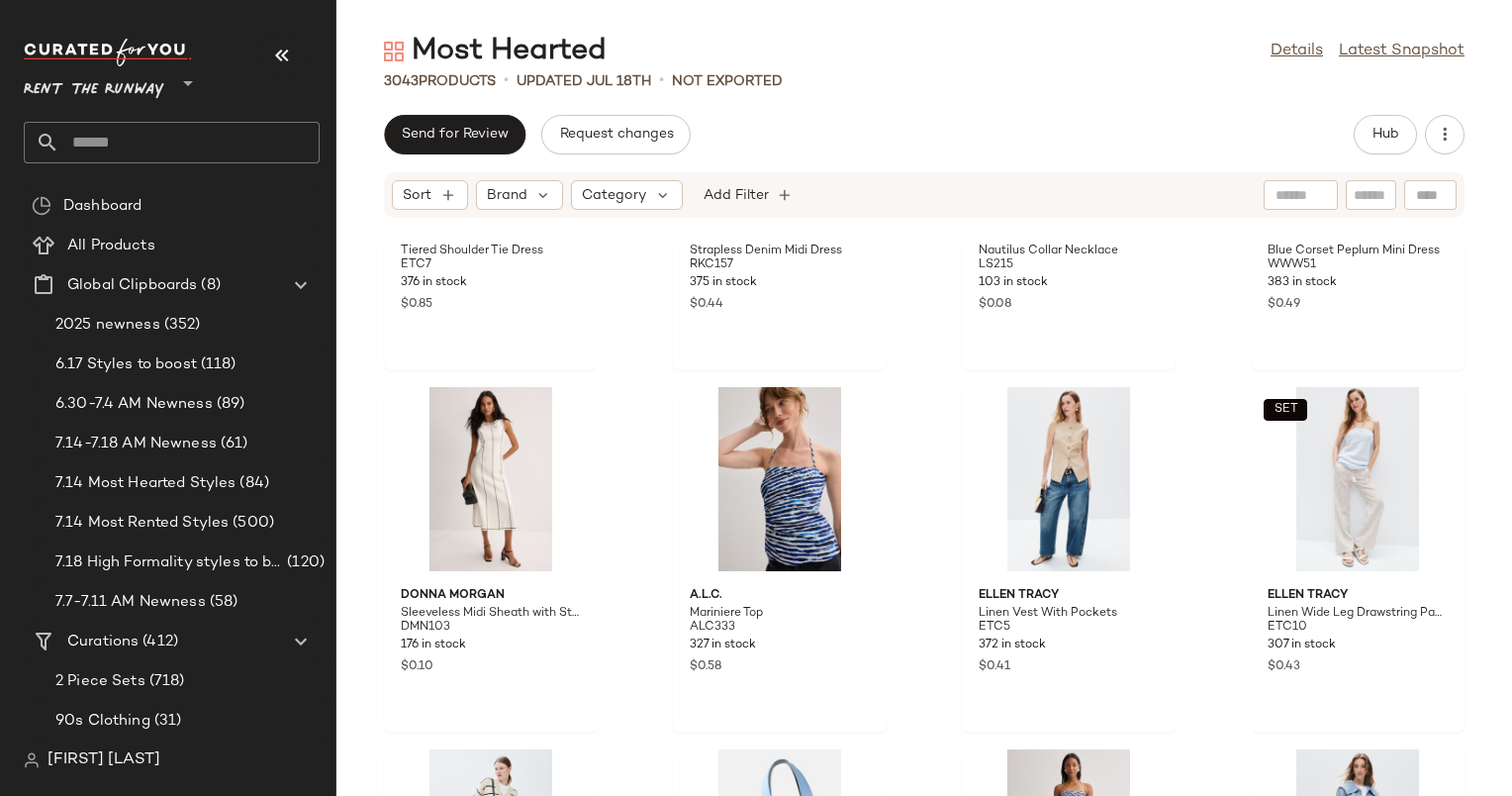 scroll, scrollTop: 3946, scrollLeft: 0, axis: vertical 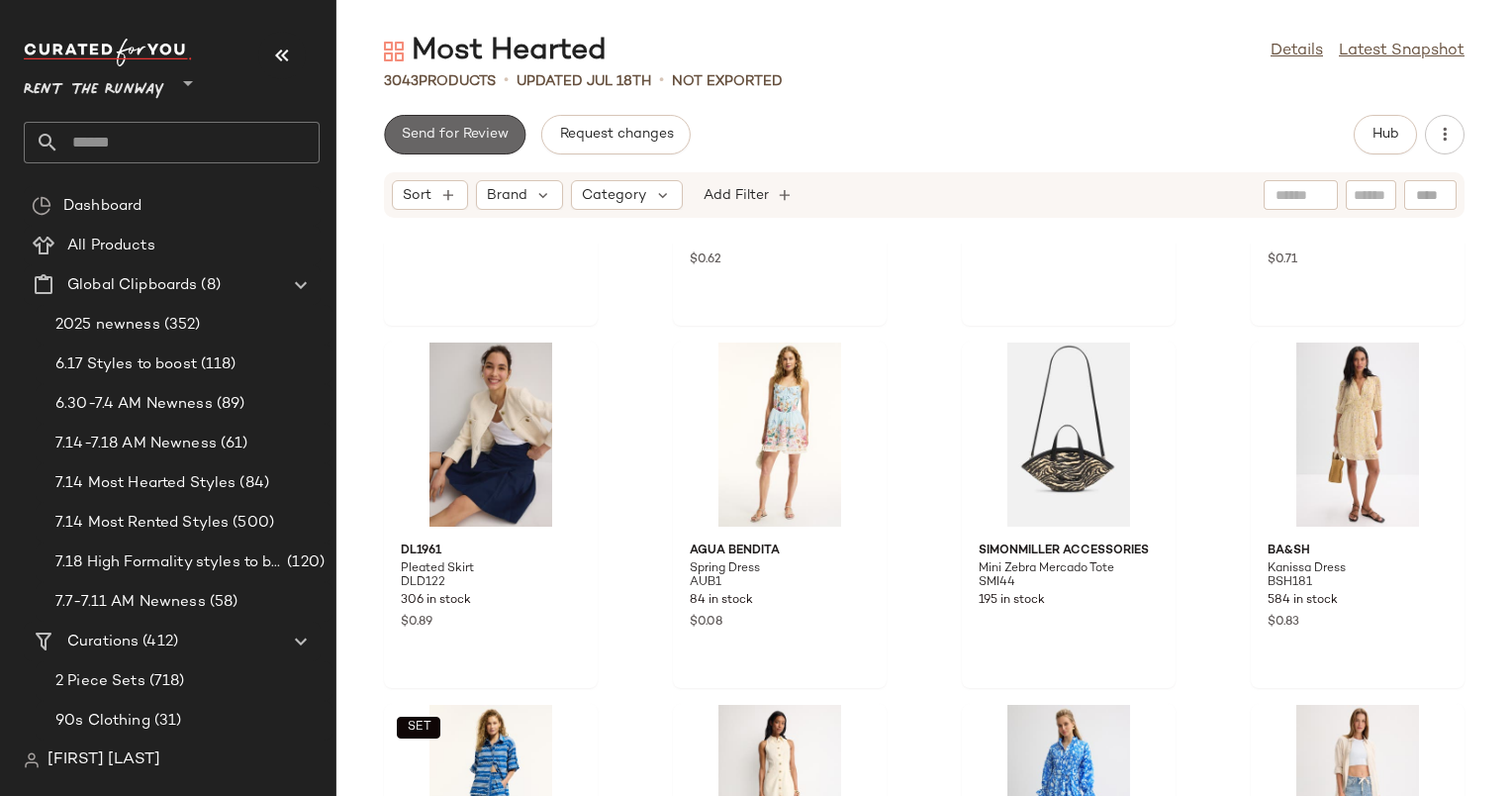 click on "Send for Review" 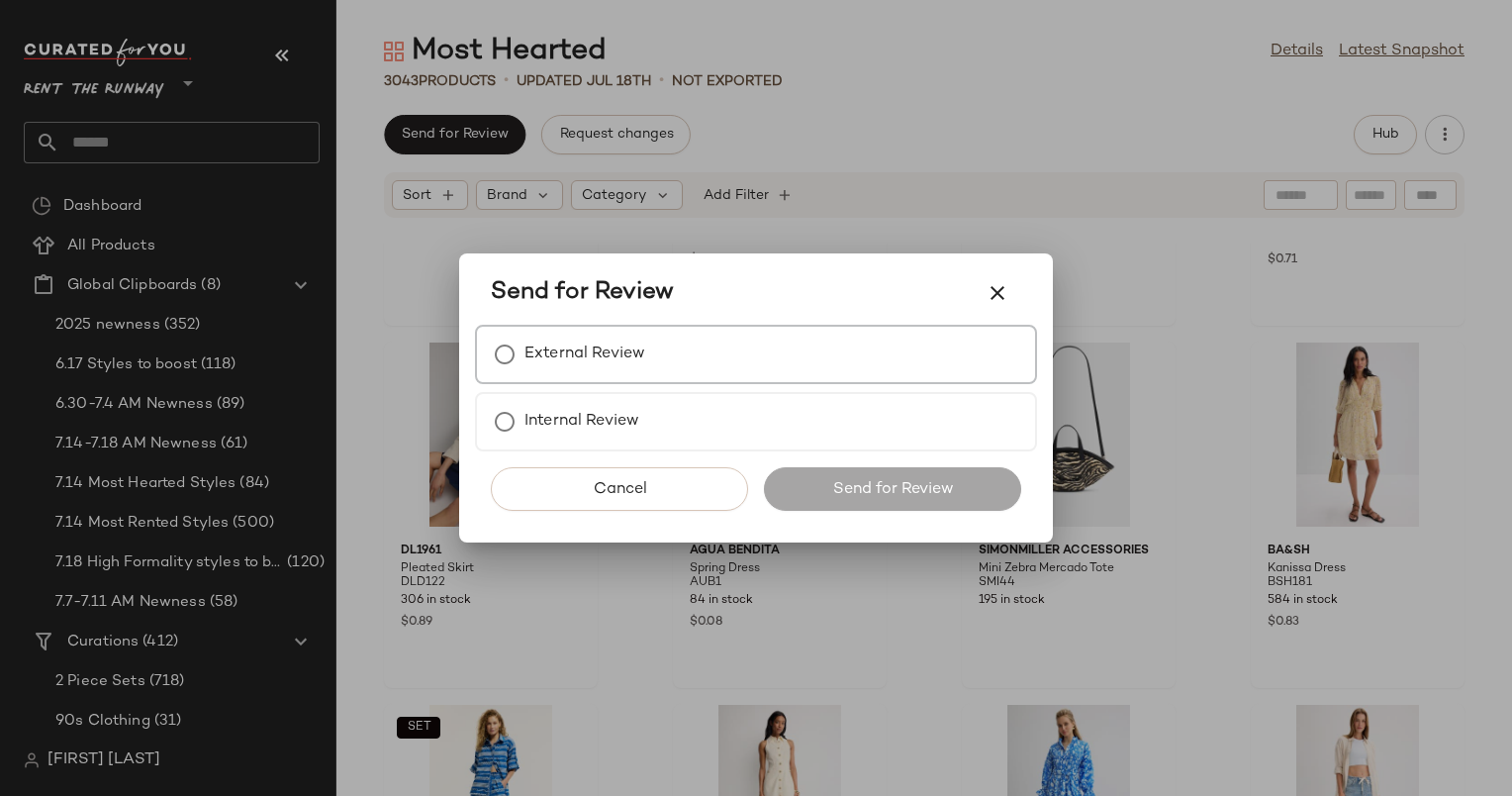 click on "External Review" at bounding box center (756, 354) 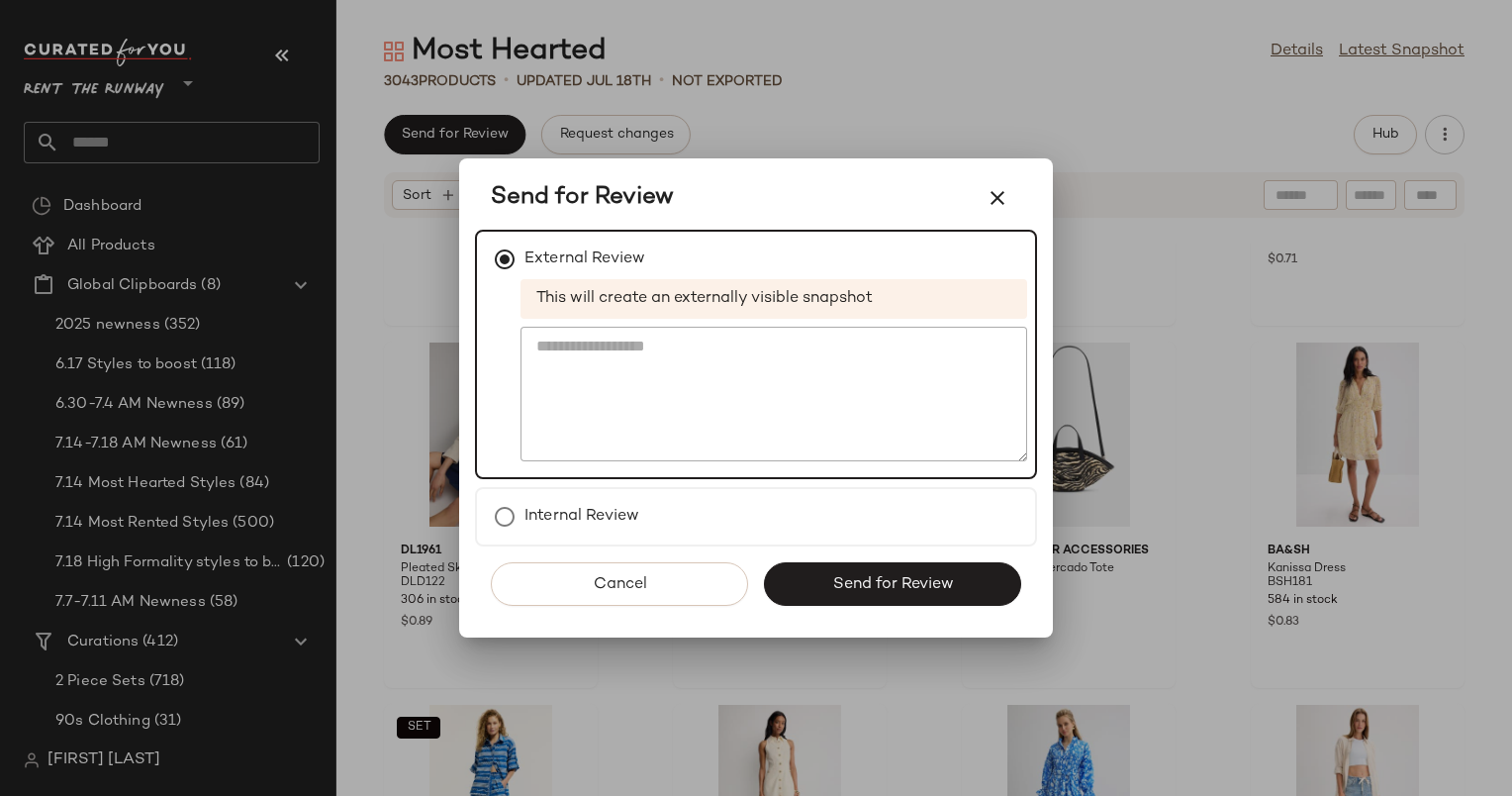 click on "Cancel   Send for Review" 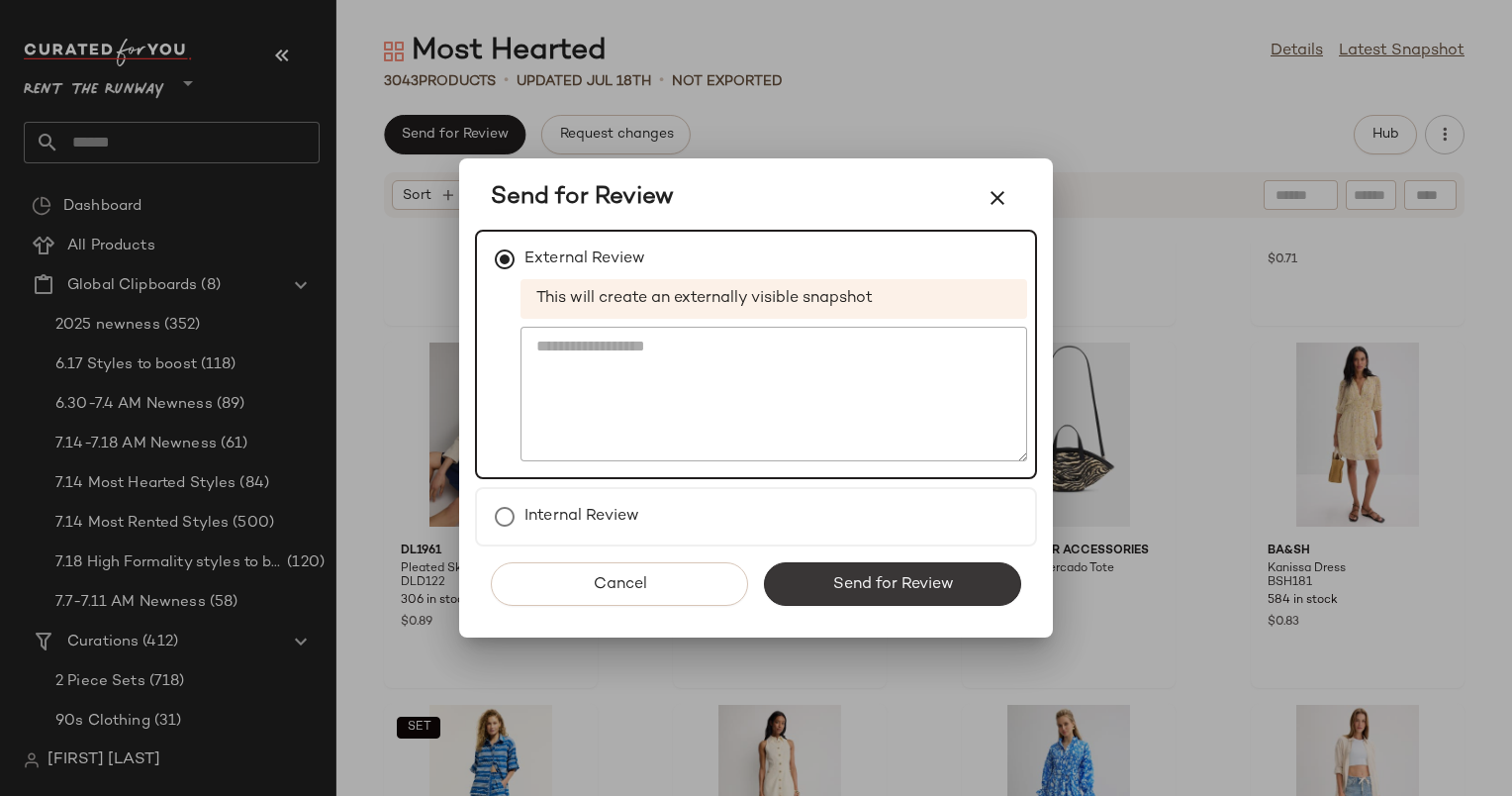 click on "Send for Review" at bounding box center (893, 584) 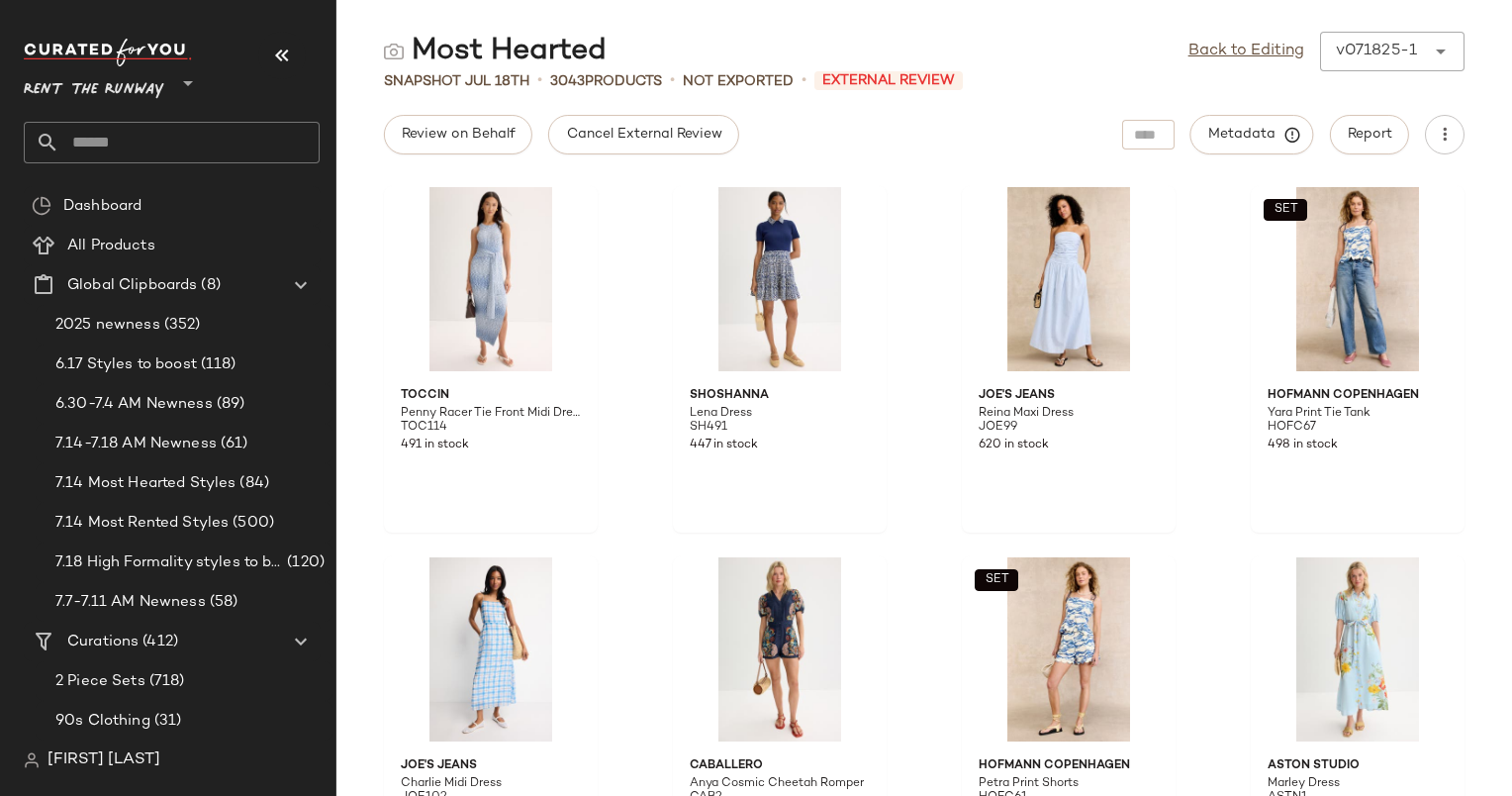 click on "Cancel External Review" at bounding box center [643, 135] 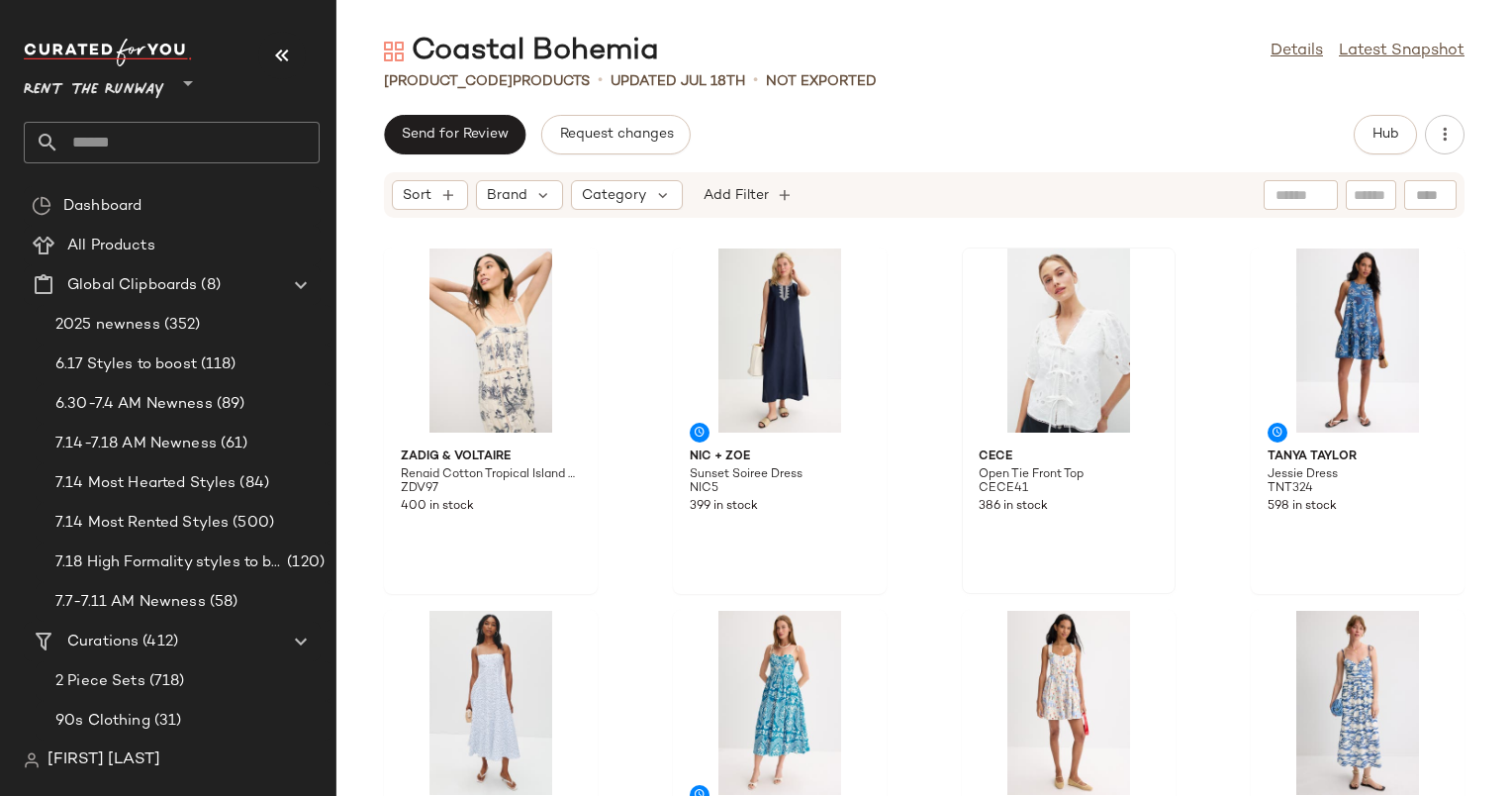 scroll, scrollTop: 0, scrollLeft: 0, axis: both 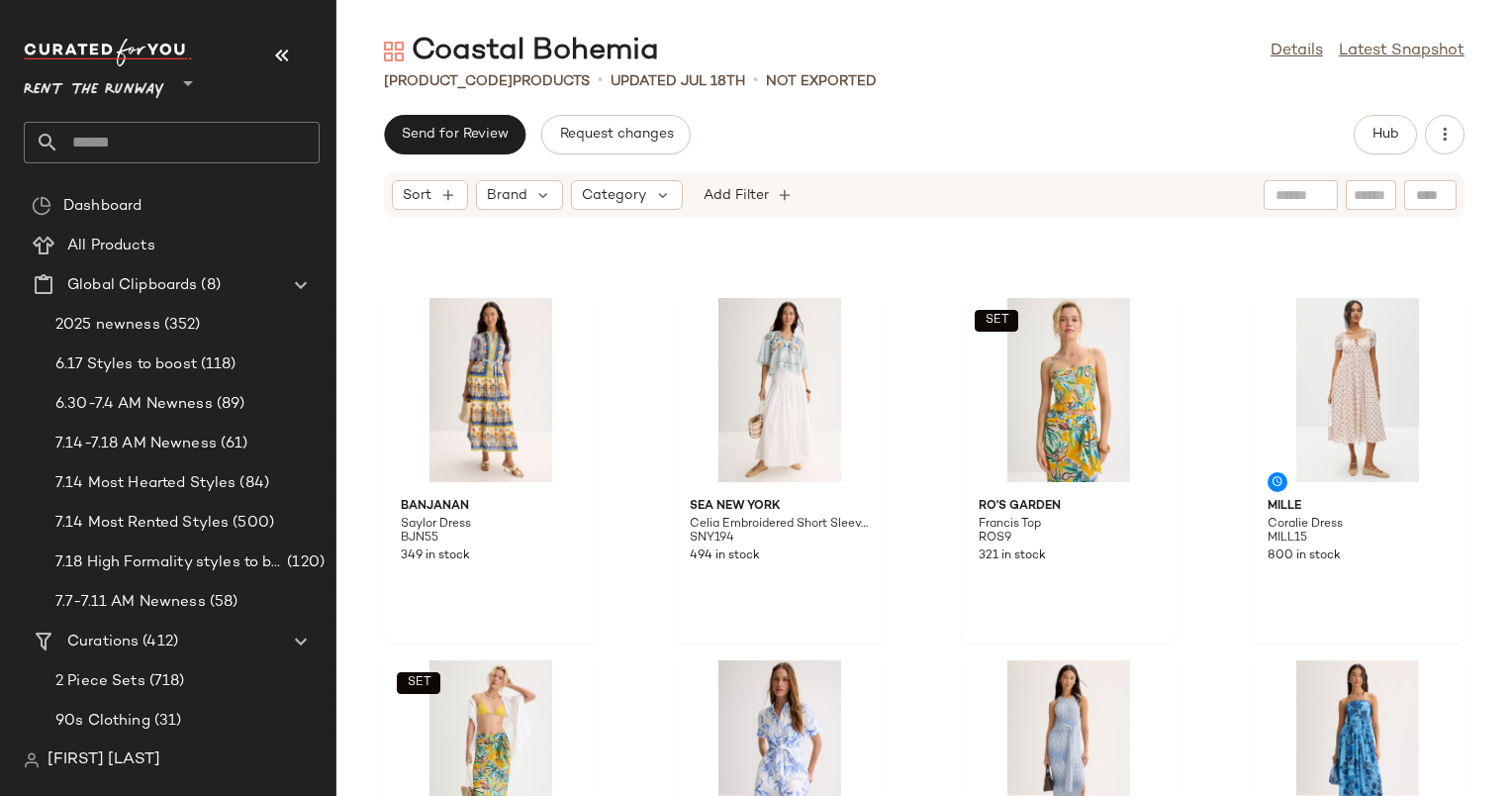 click 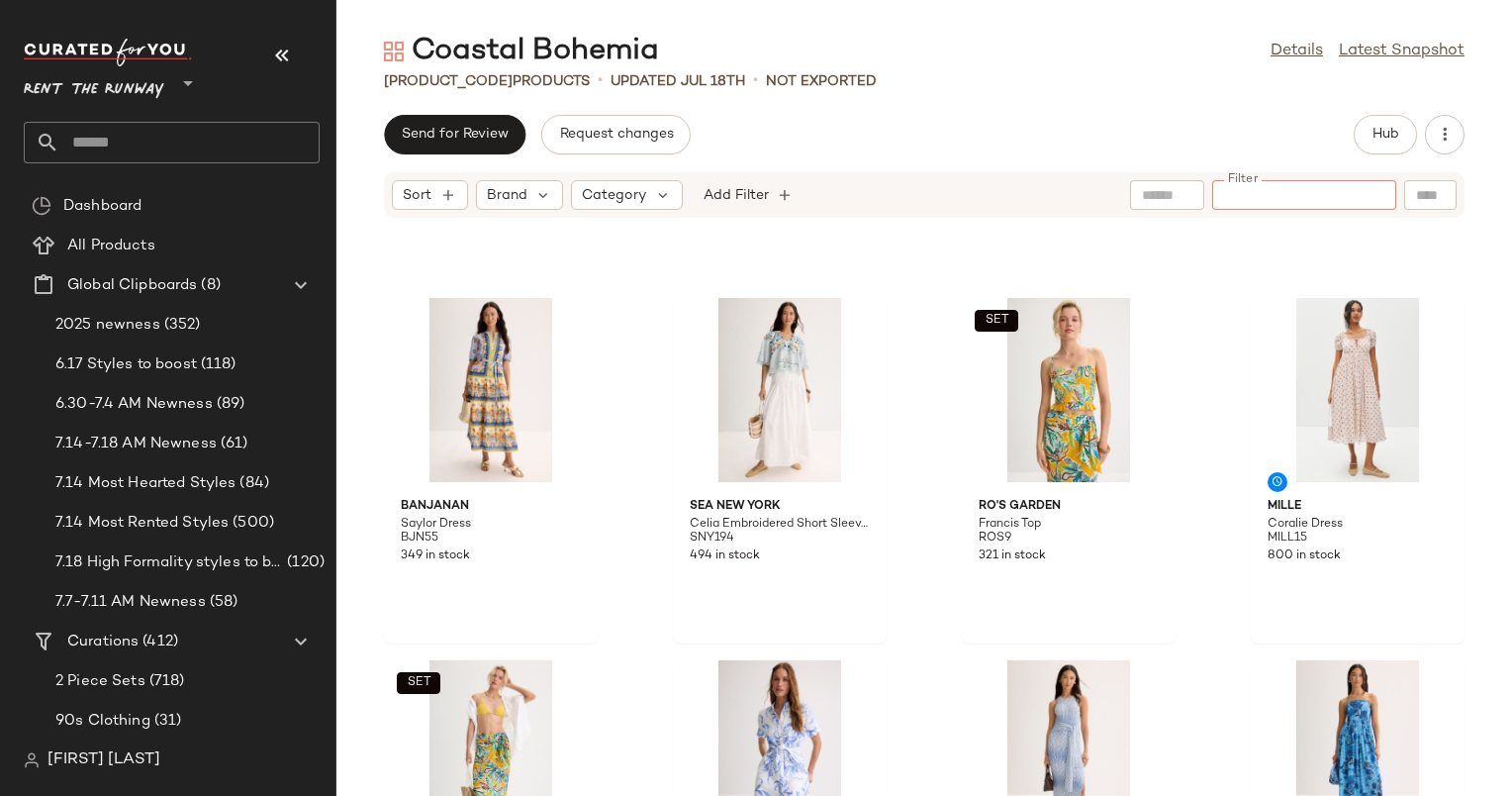 click 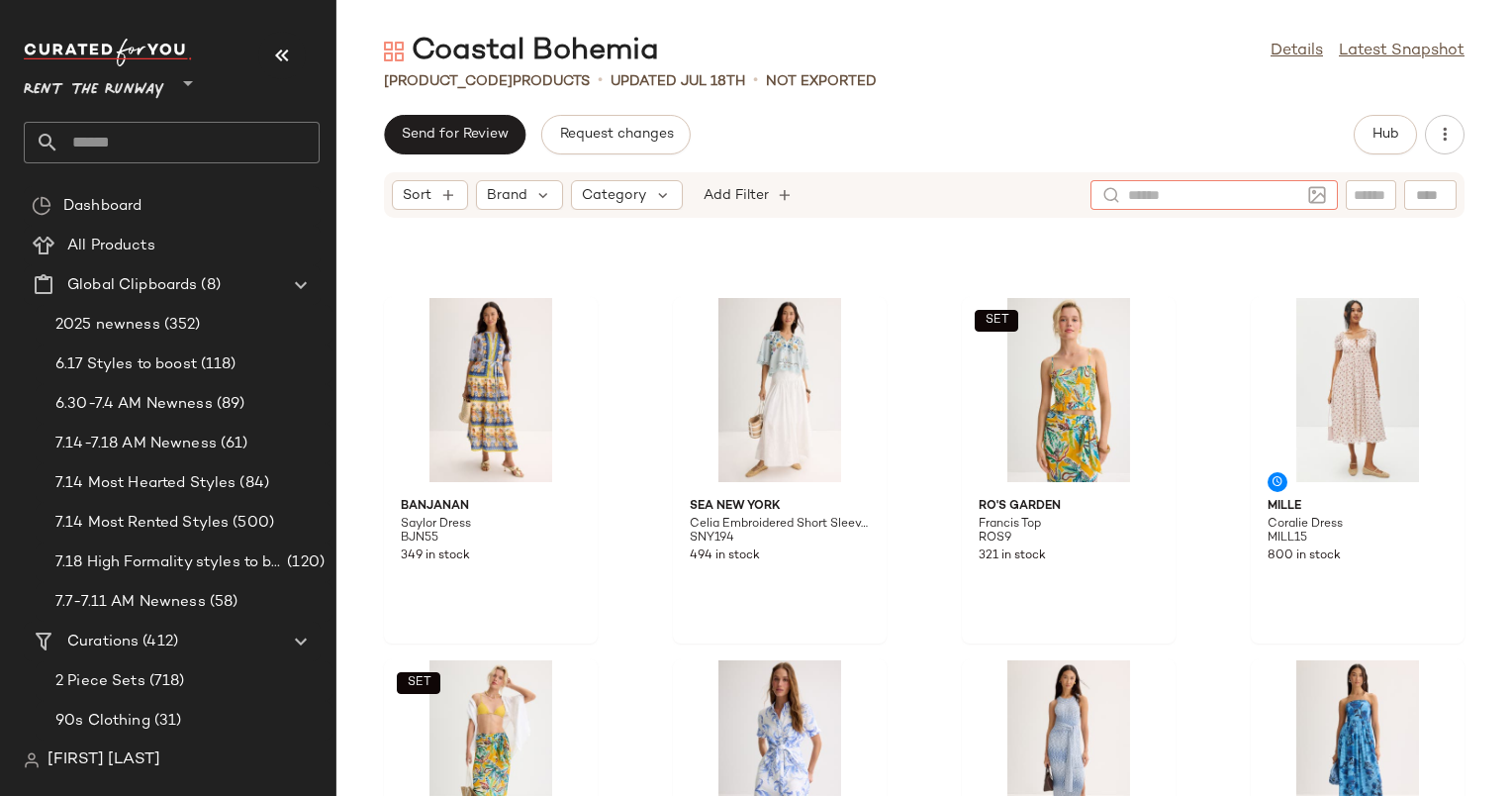 click 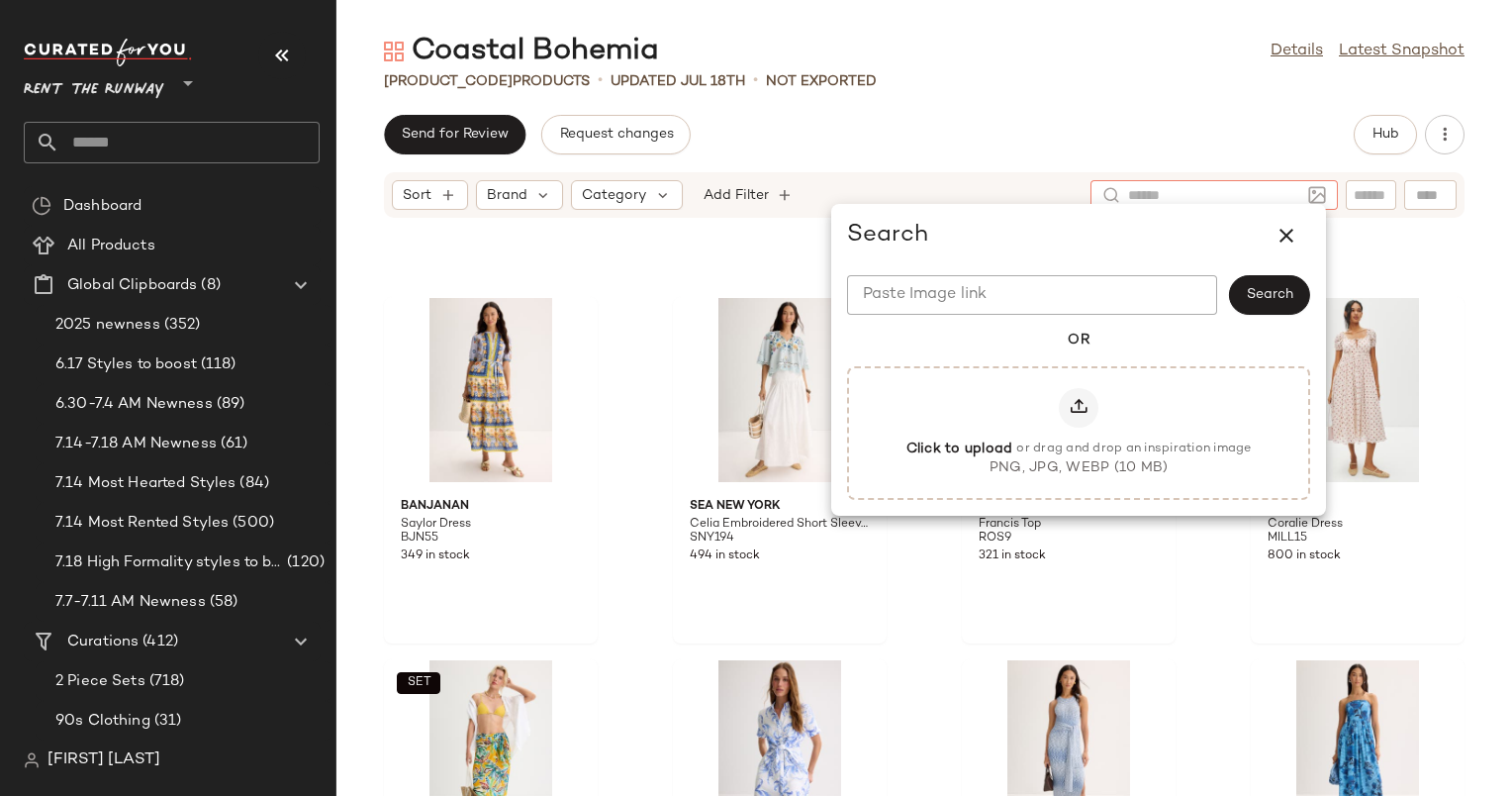 click on "Paste Image link" 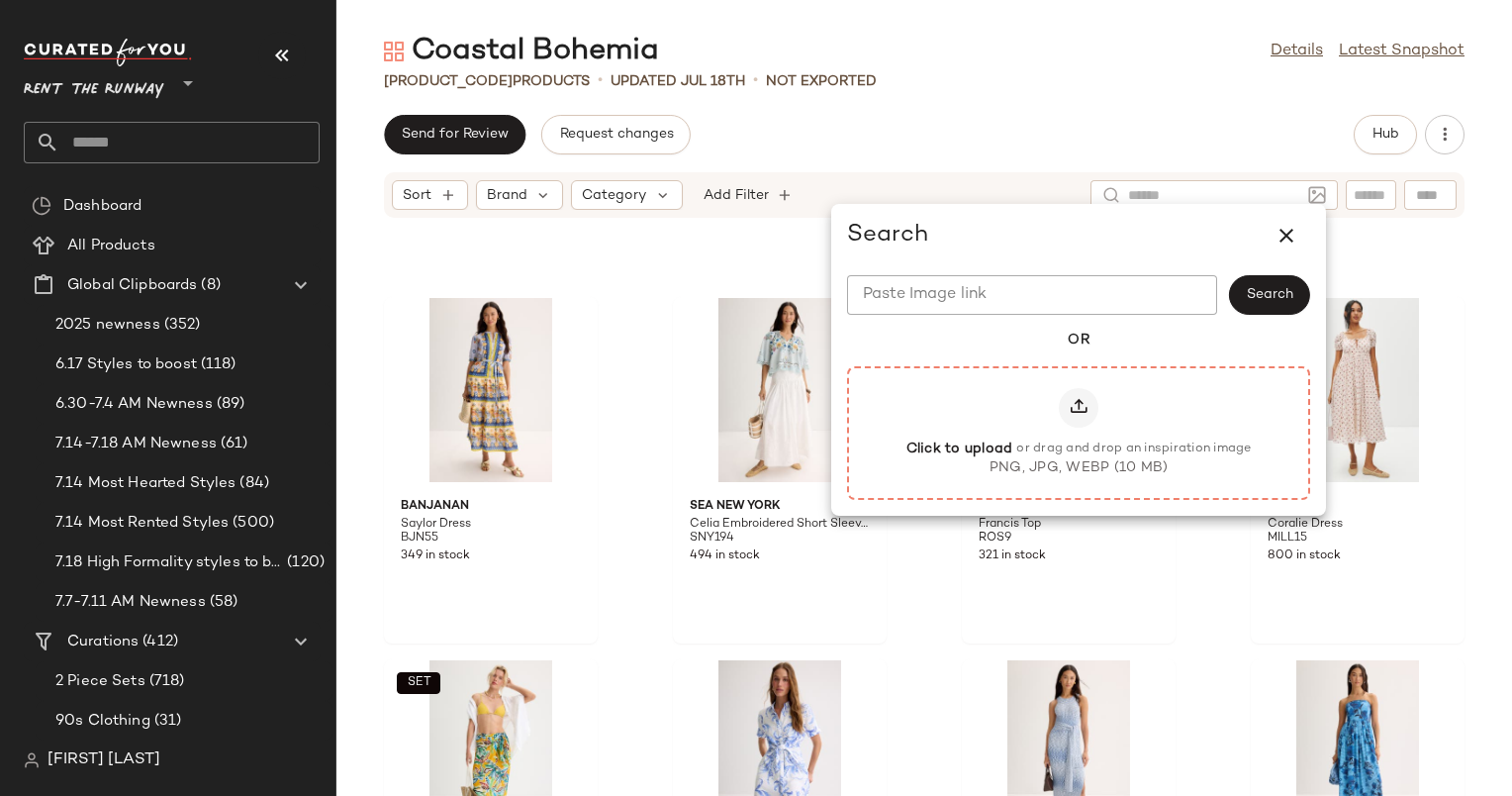 click at bounding box center [1079, 408] 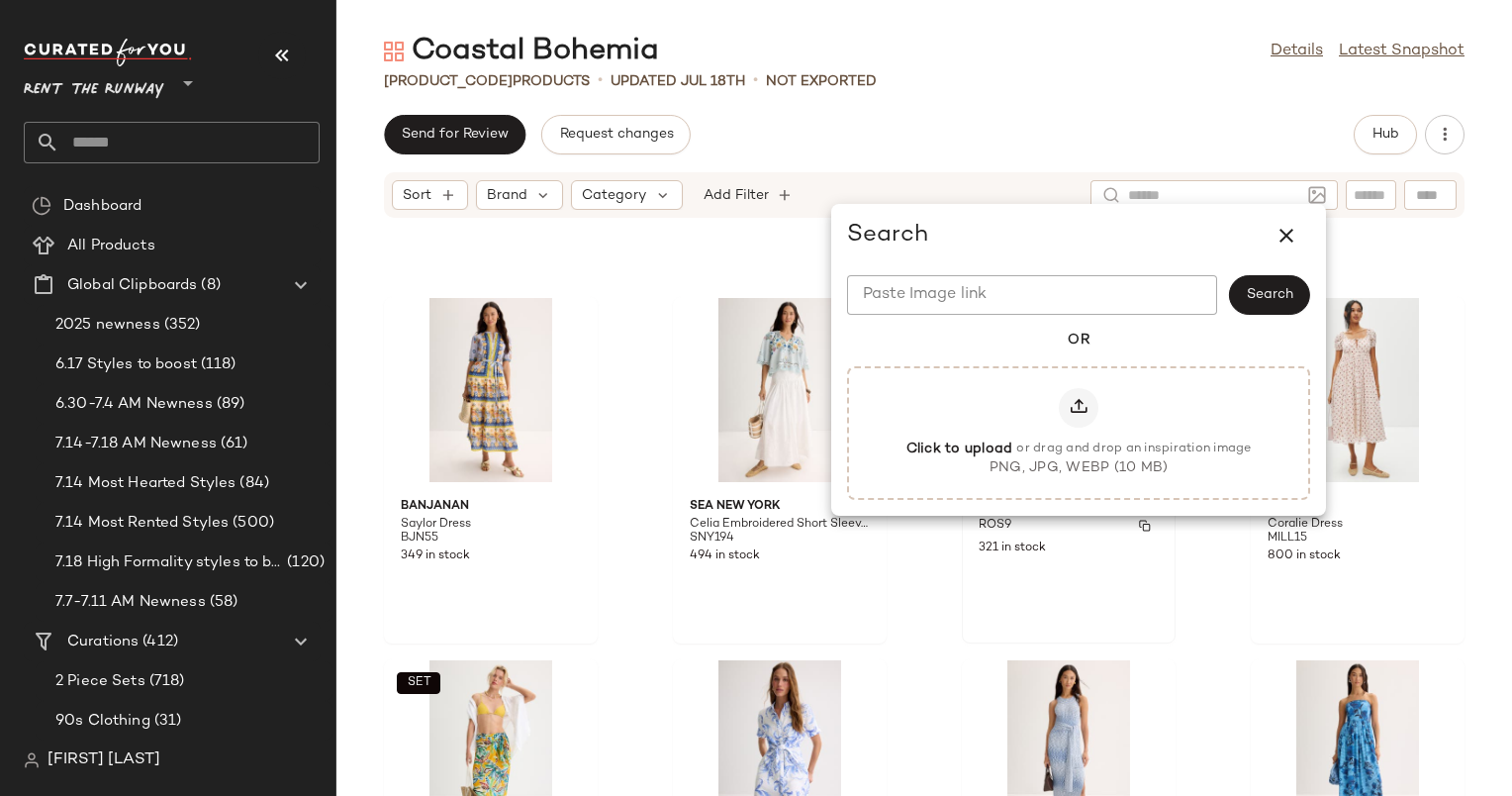click on "ROS9" at bounding box center (994, 526) 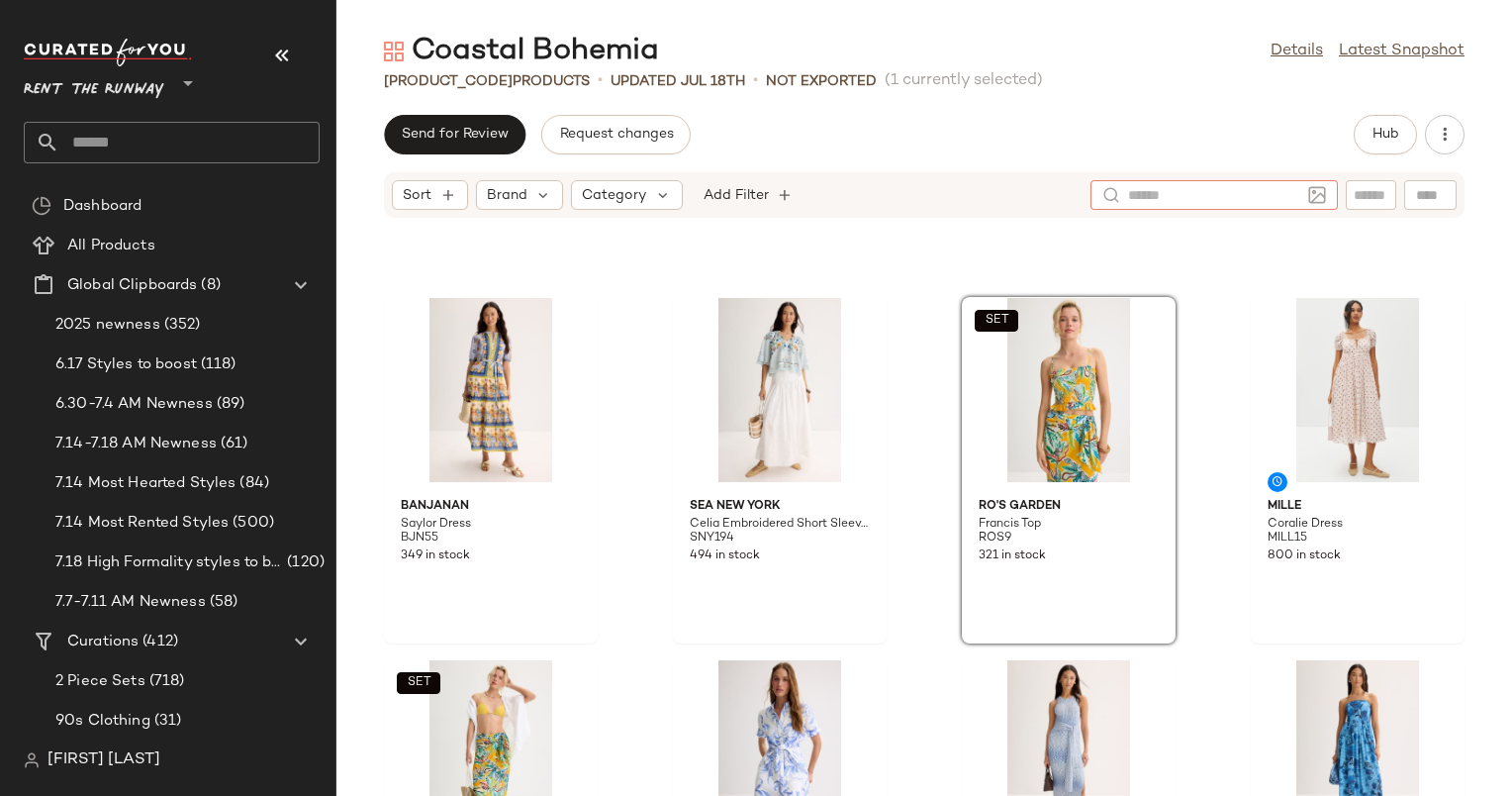click 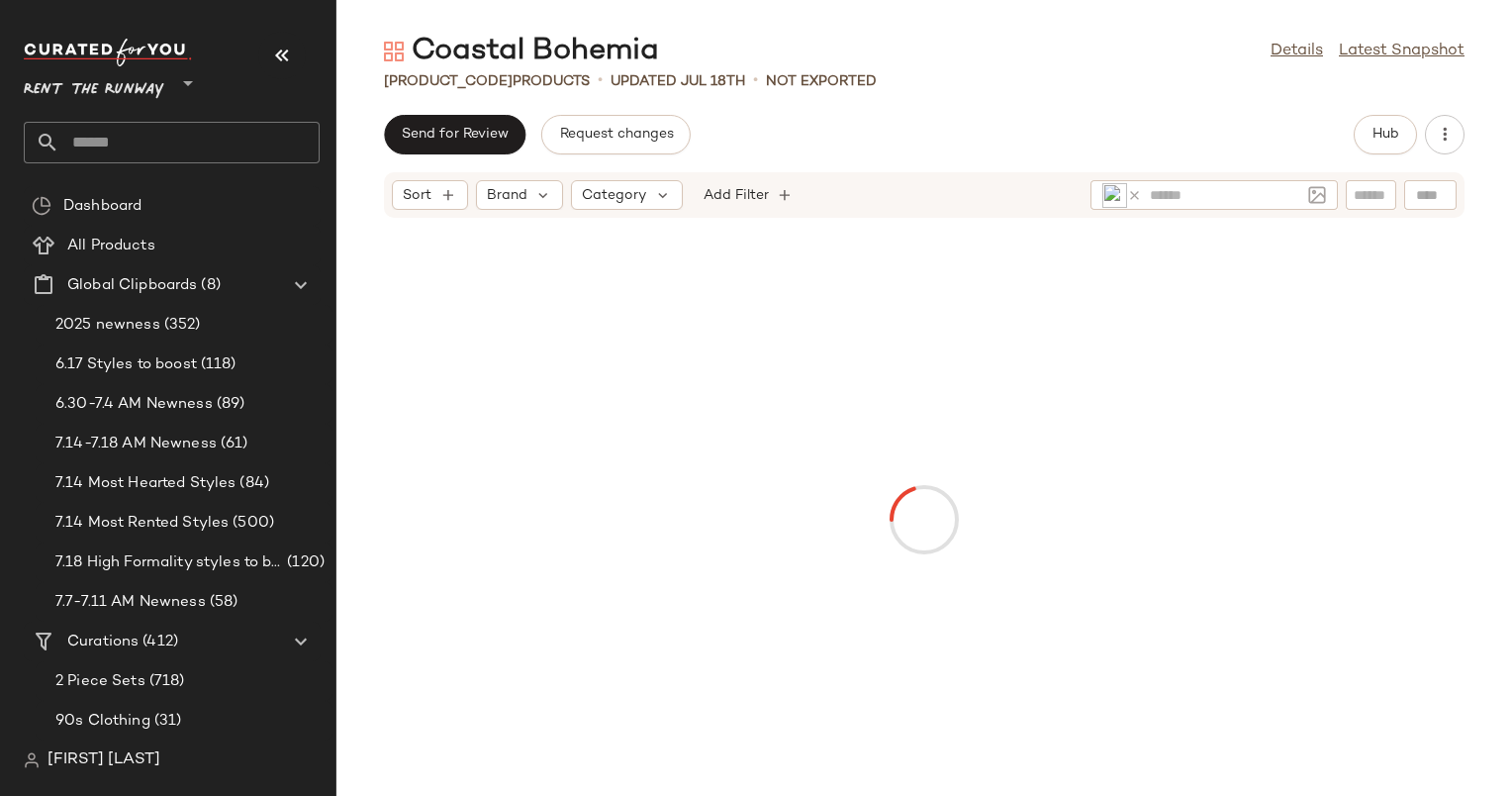 click on "951   Products   •   updated Jul 18th  •   Not Exported" 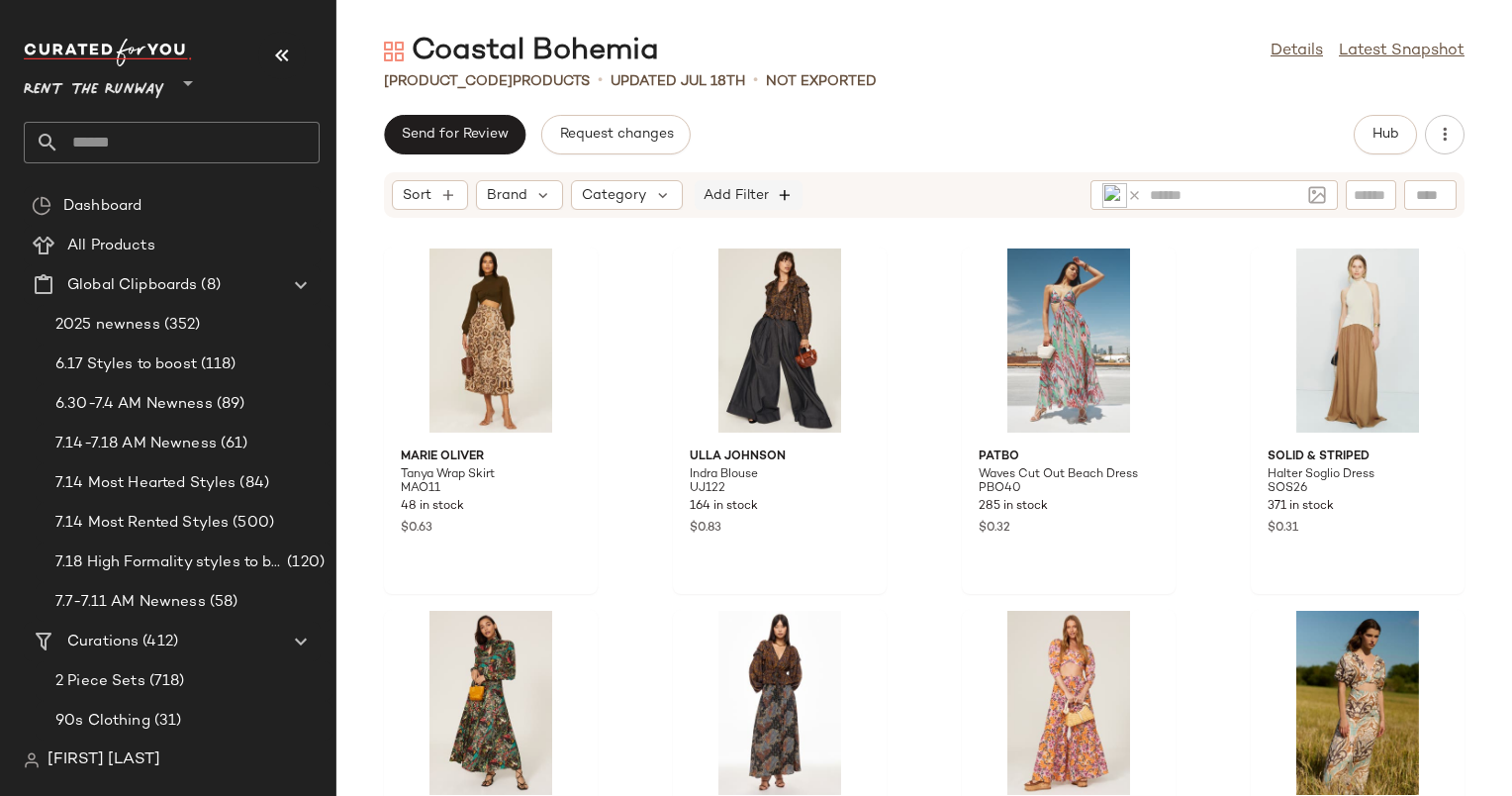 click at bounding box center [786, 195] 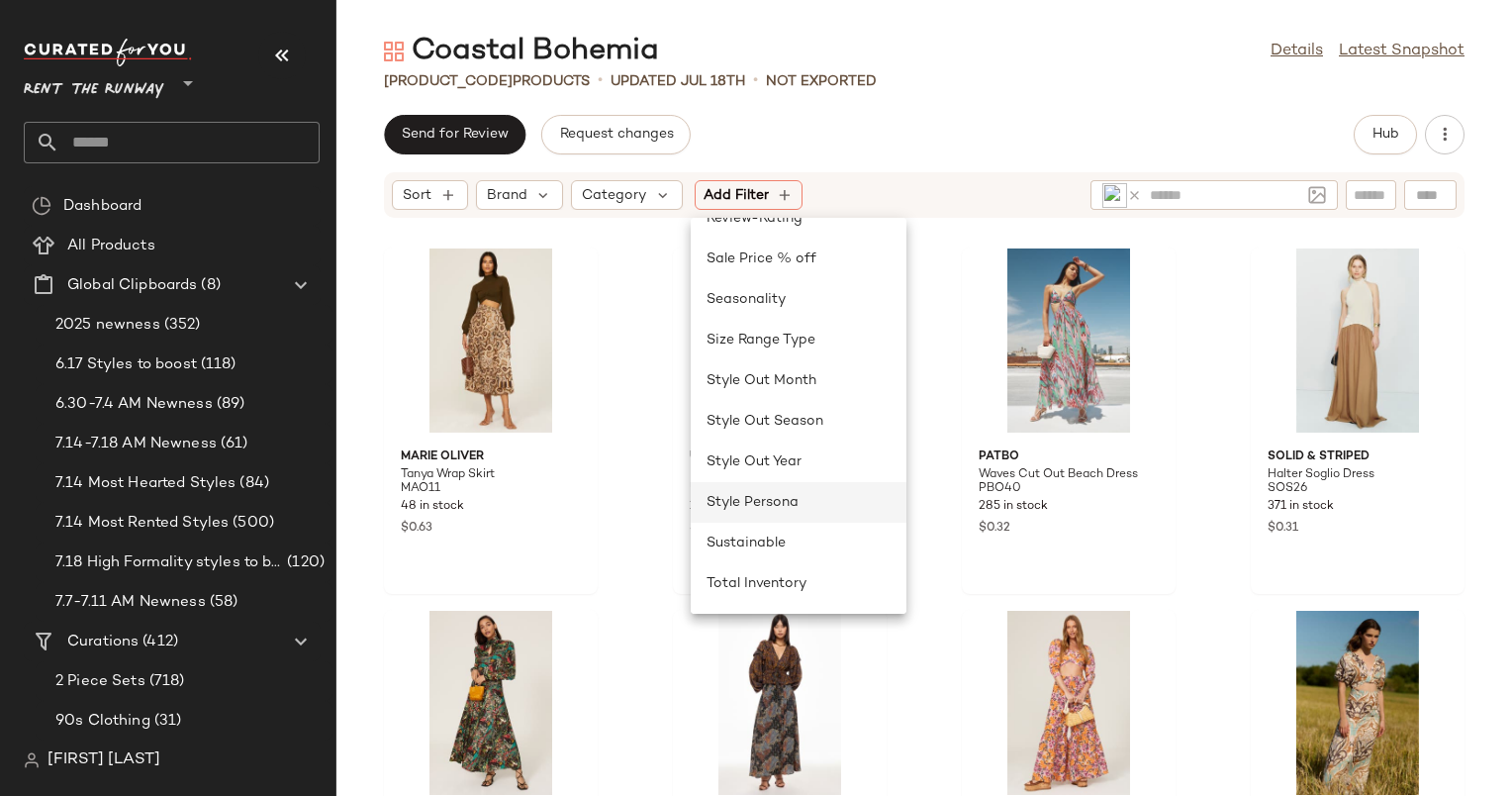 scroll, scrollTop: 1671, scrollLeft: 0, axis: vertical 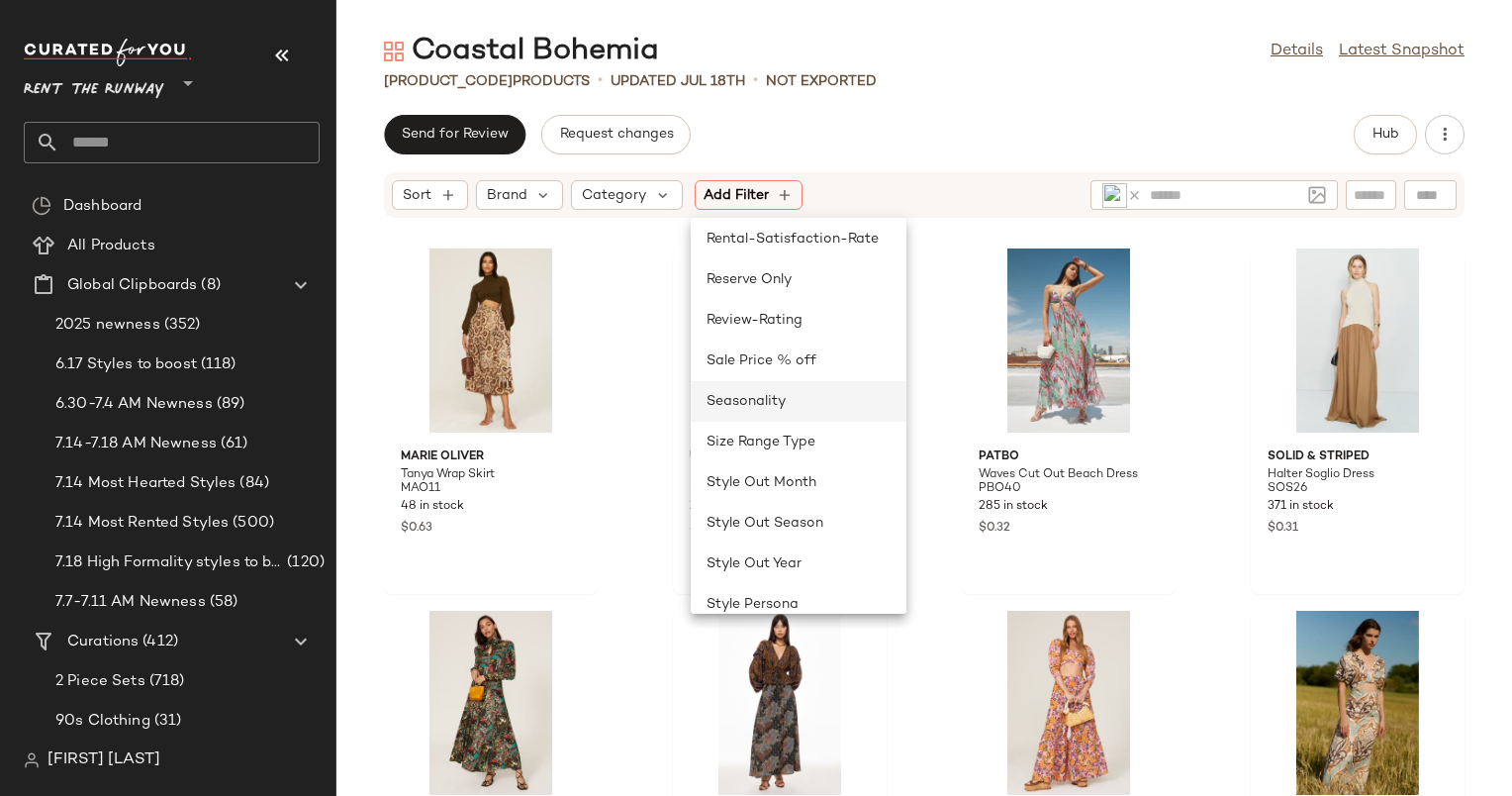 click on "Seasonality" 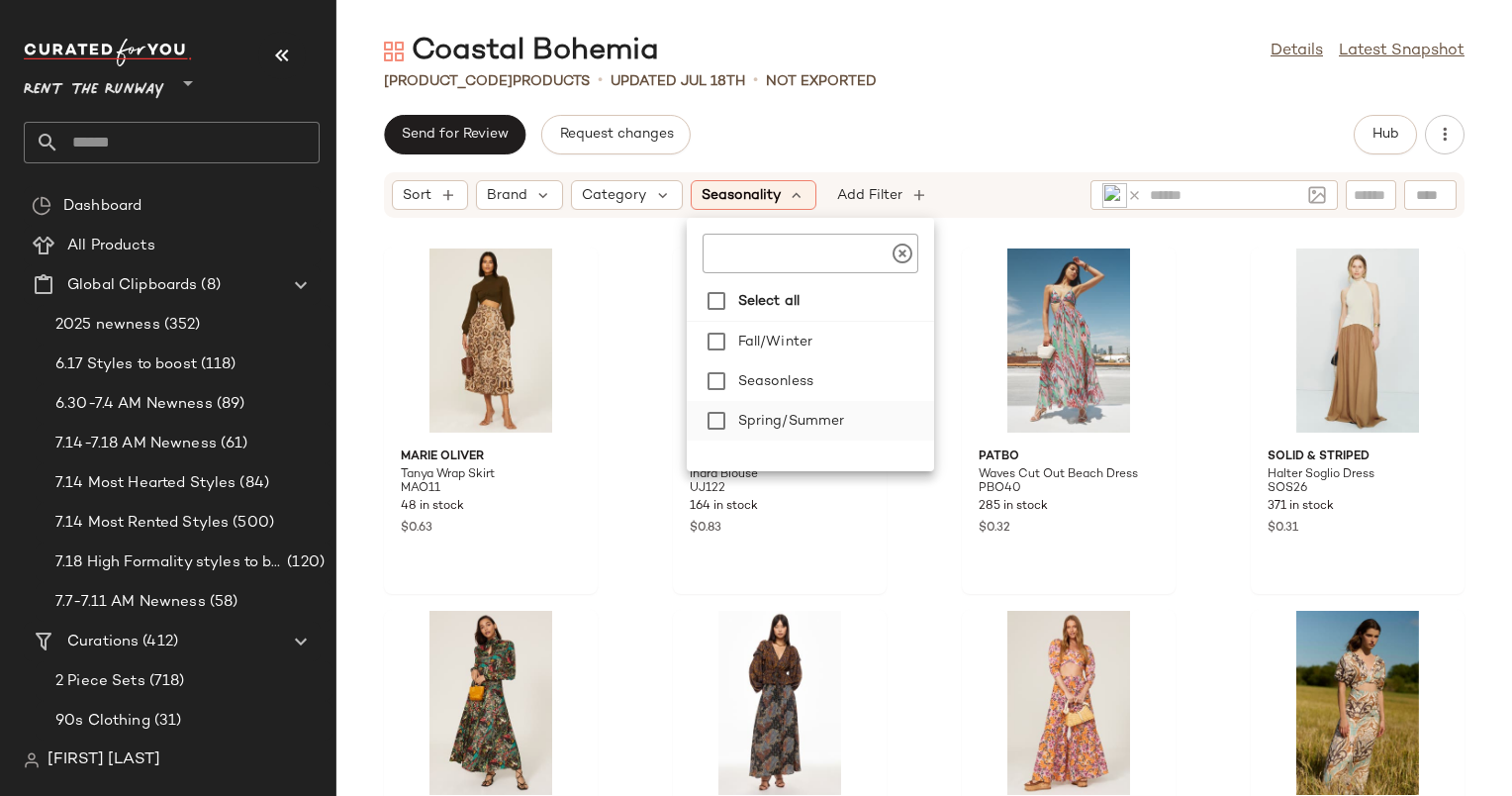 click on "Spring/Summer" at bounding box center [832, 421] 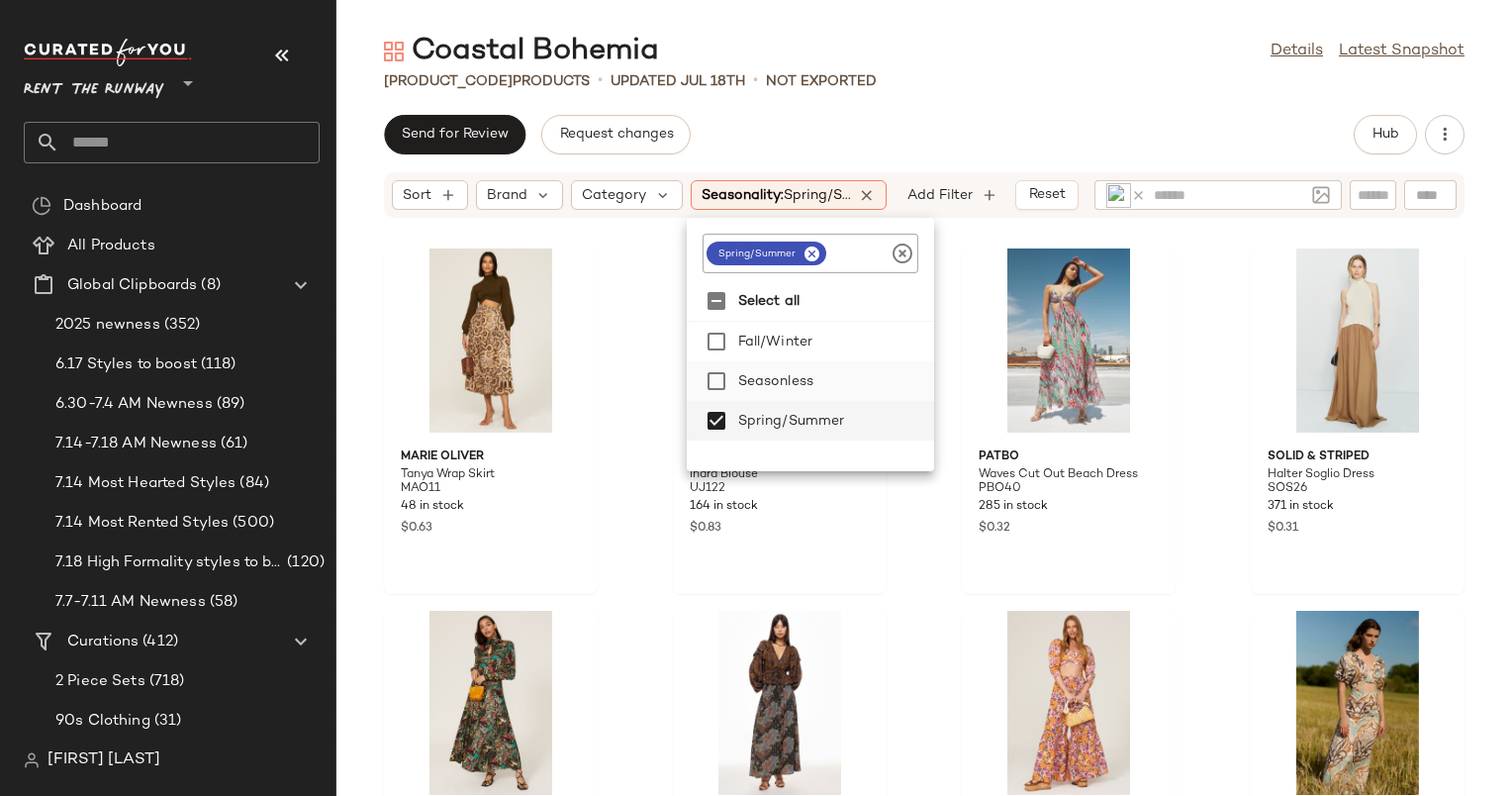 click on "Seasonless" at bounding box center [832, 381] 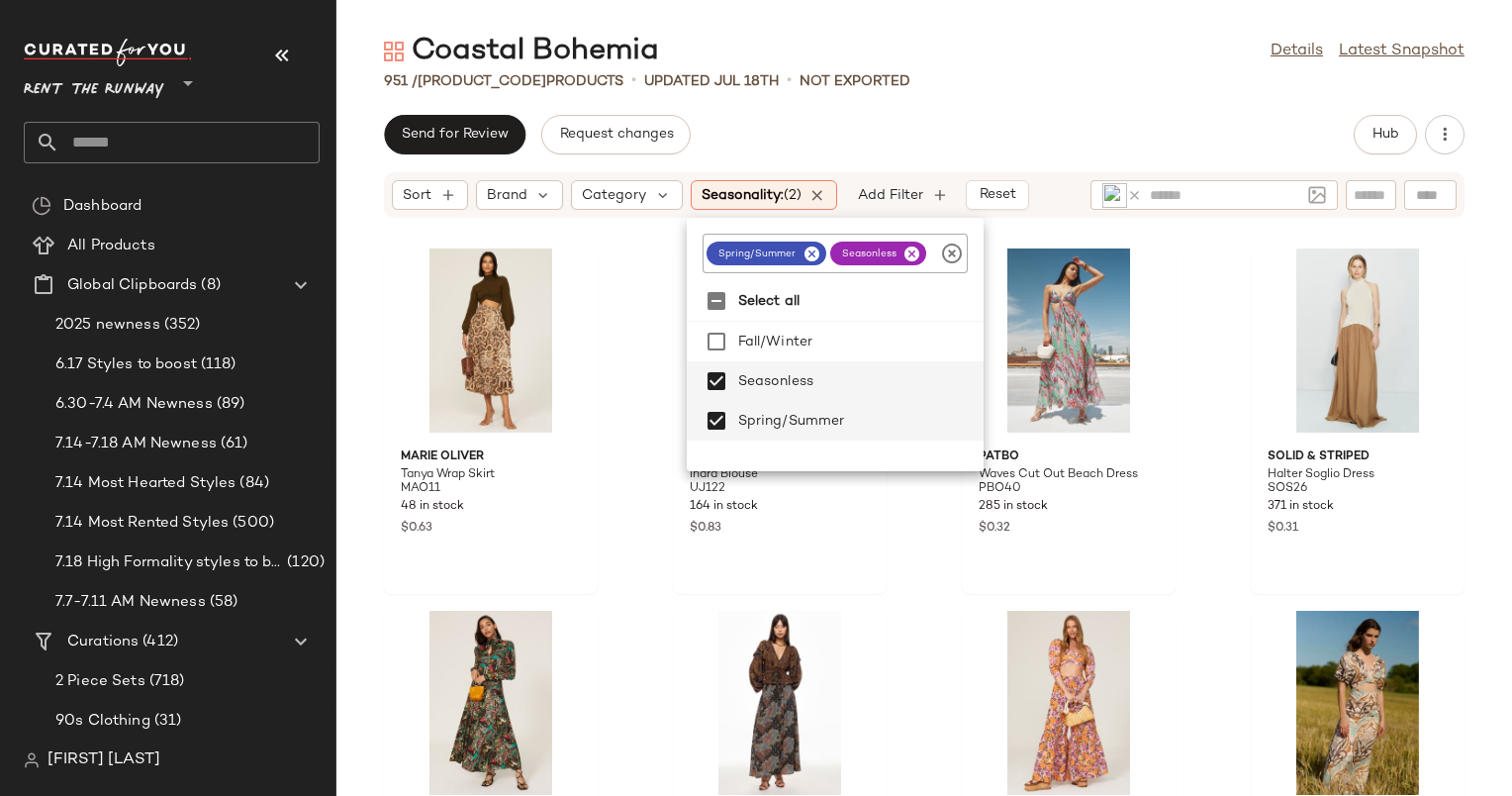 click on "Send for Review   Request changes   Hub" 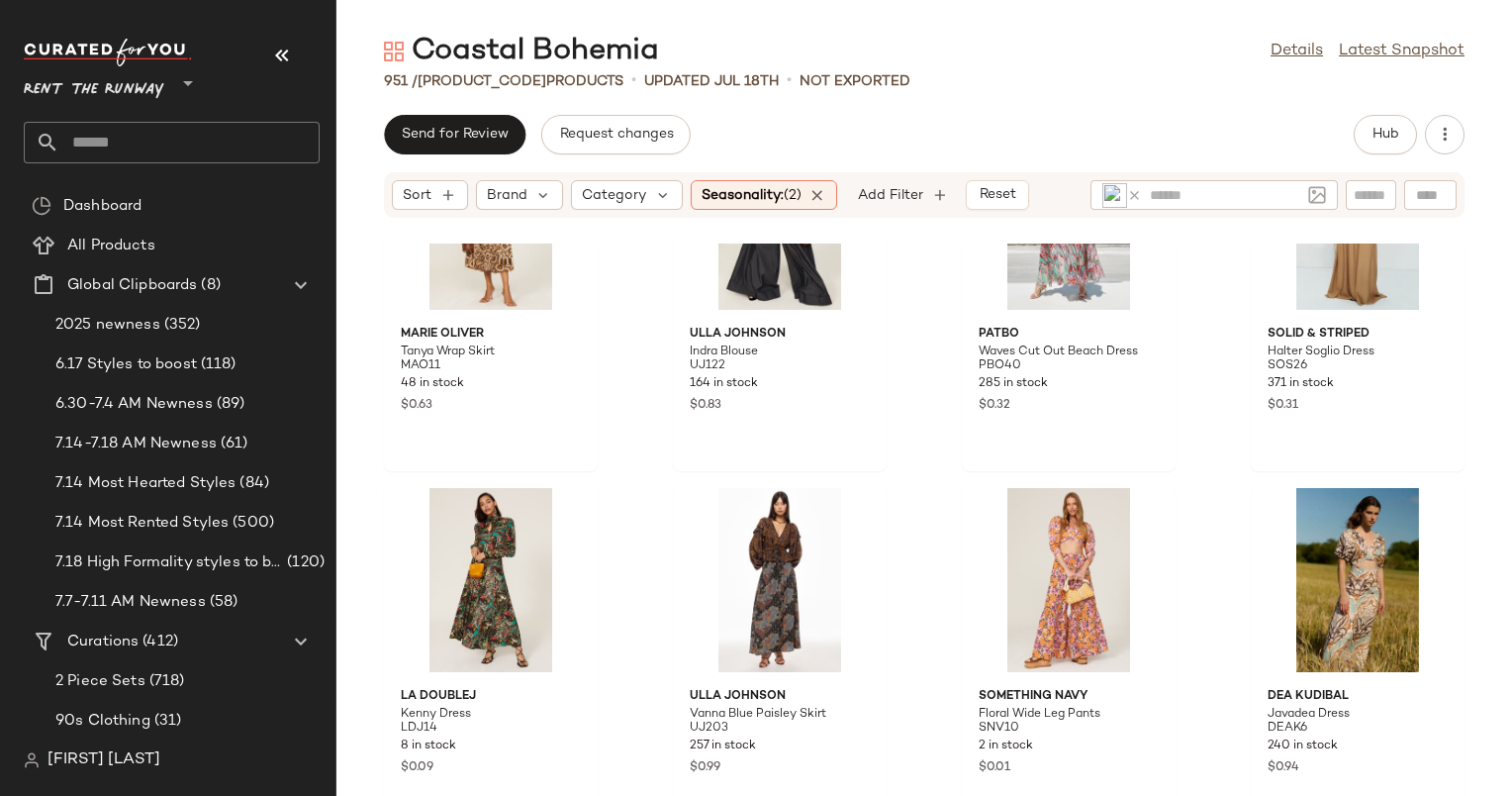 scroll, scrollTop: 0, scrollLeft: 0, axis: both 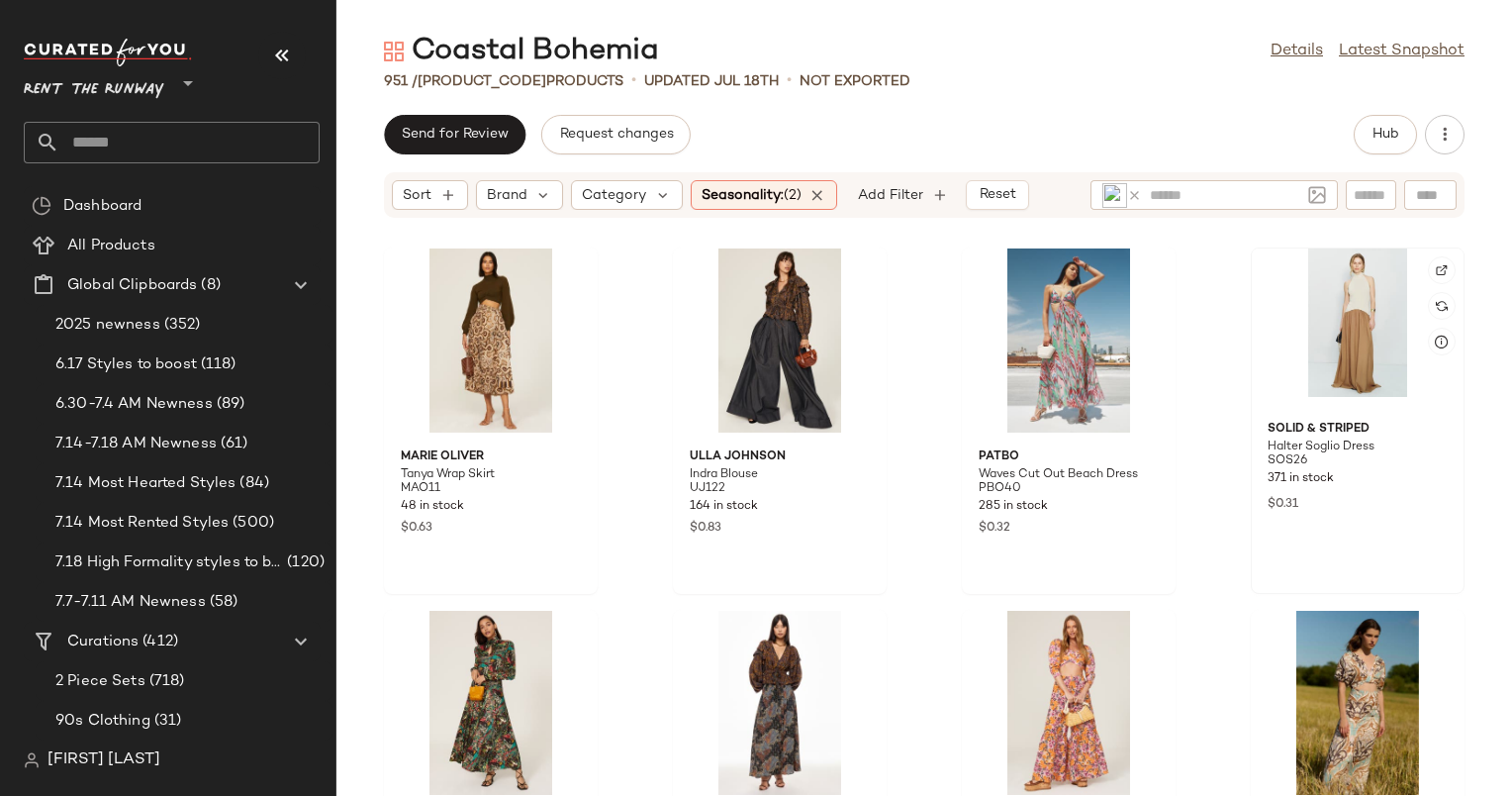 click 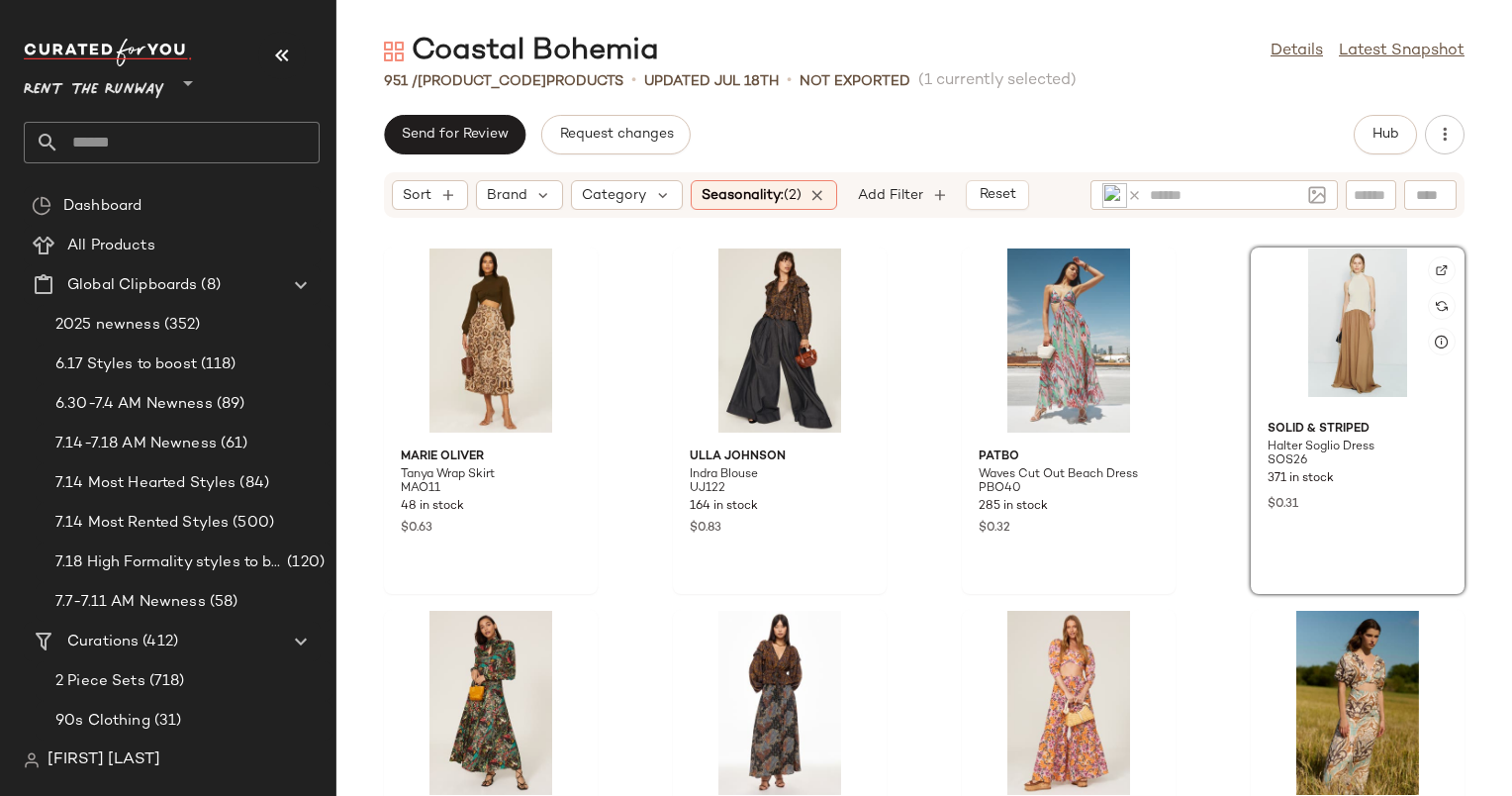 scroll, scrollTop: 54, scrollLeft: 0, axis: vertical 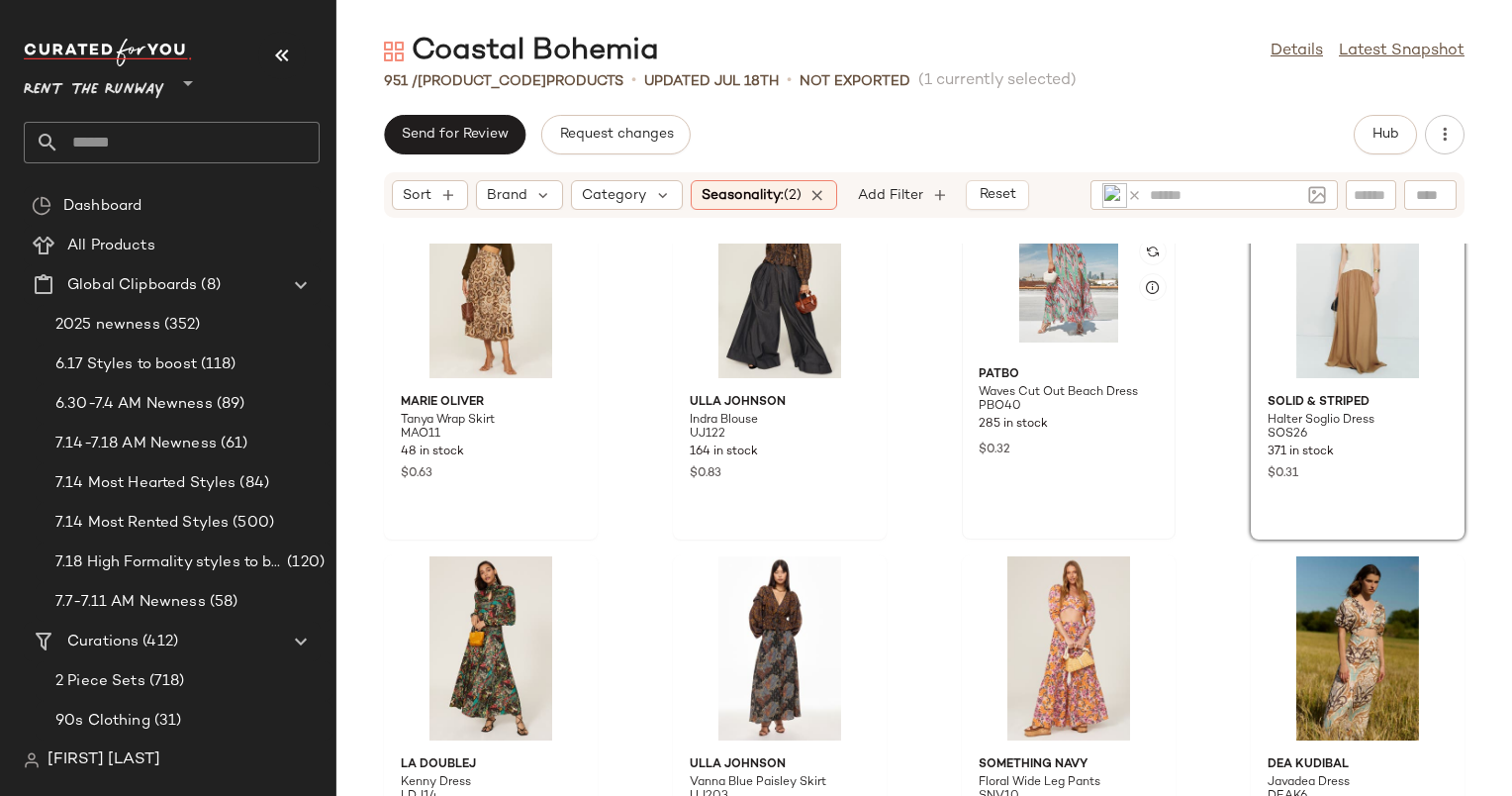 click 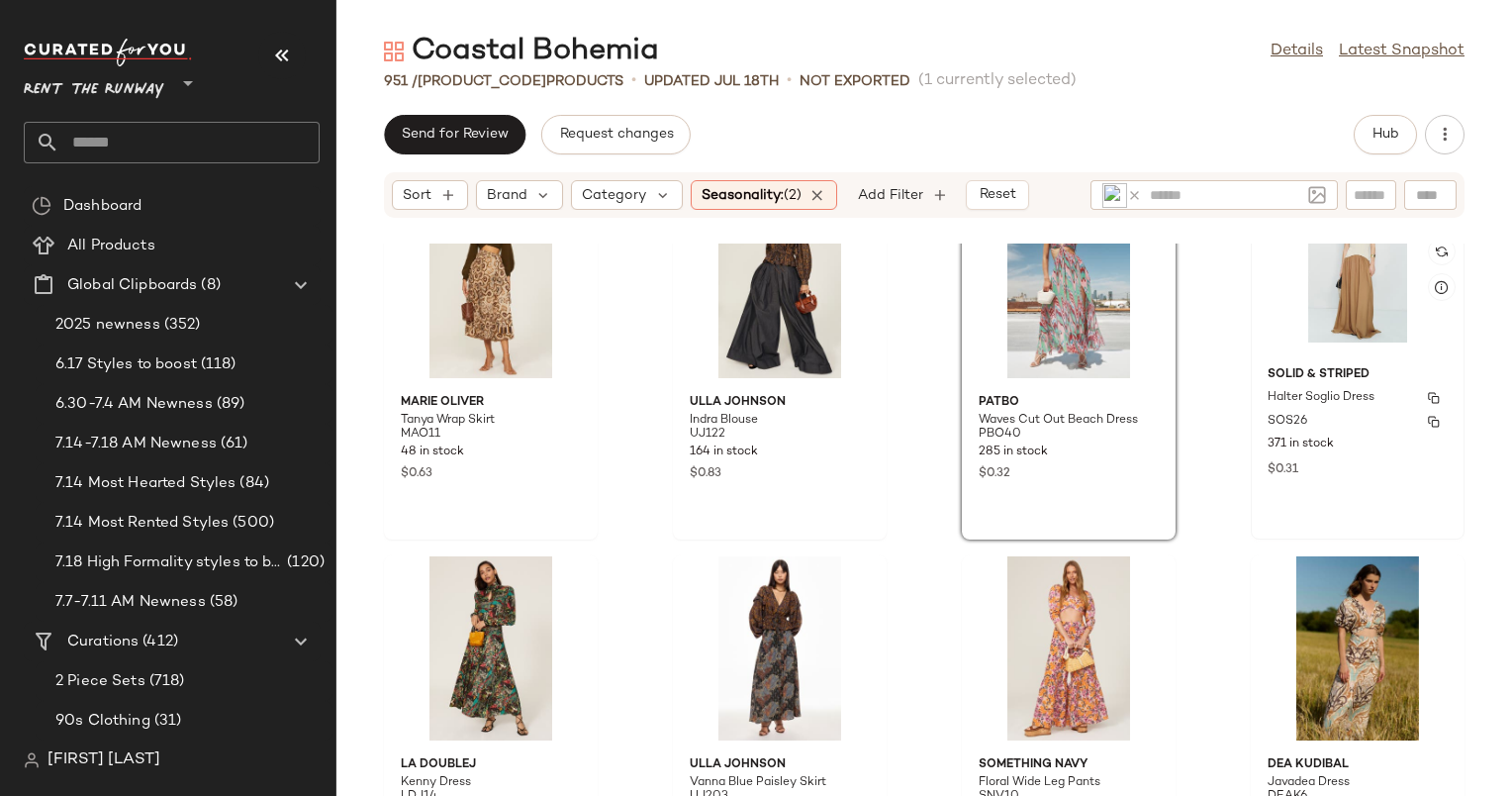 click on "Solid & Striped Halter Soglio Dress SOS26 371 in stock $0.31" 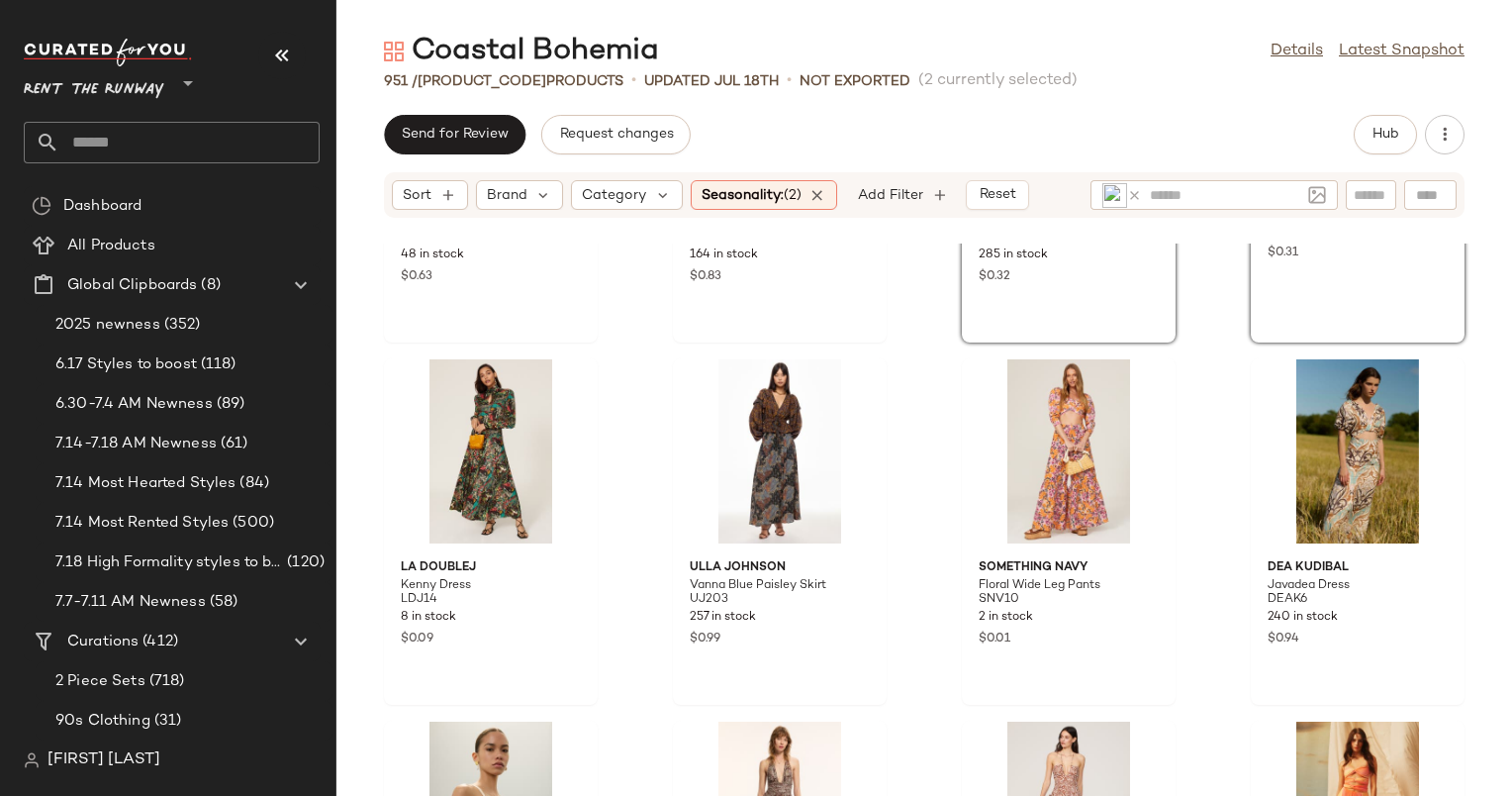 scroll, scrollTop: 271, scrollLeft: 0, axis: vertical 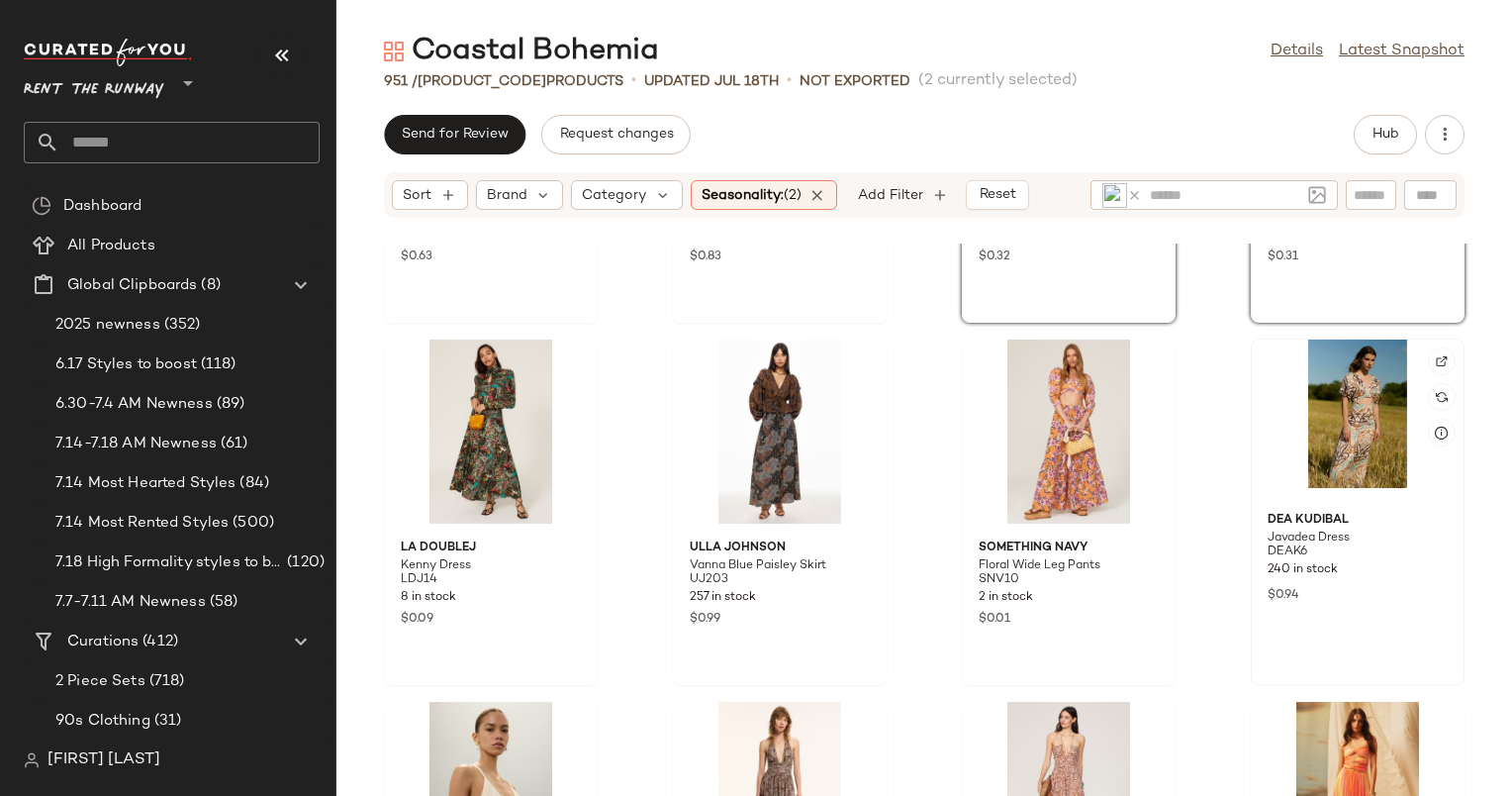 click 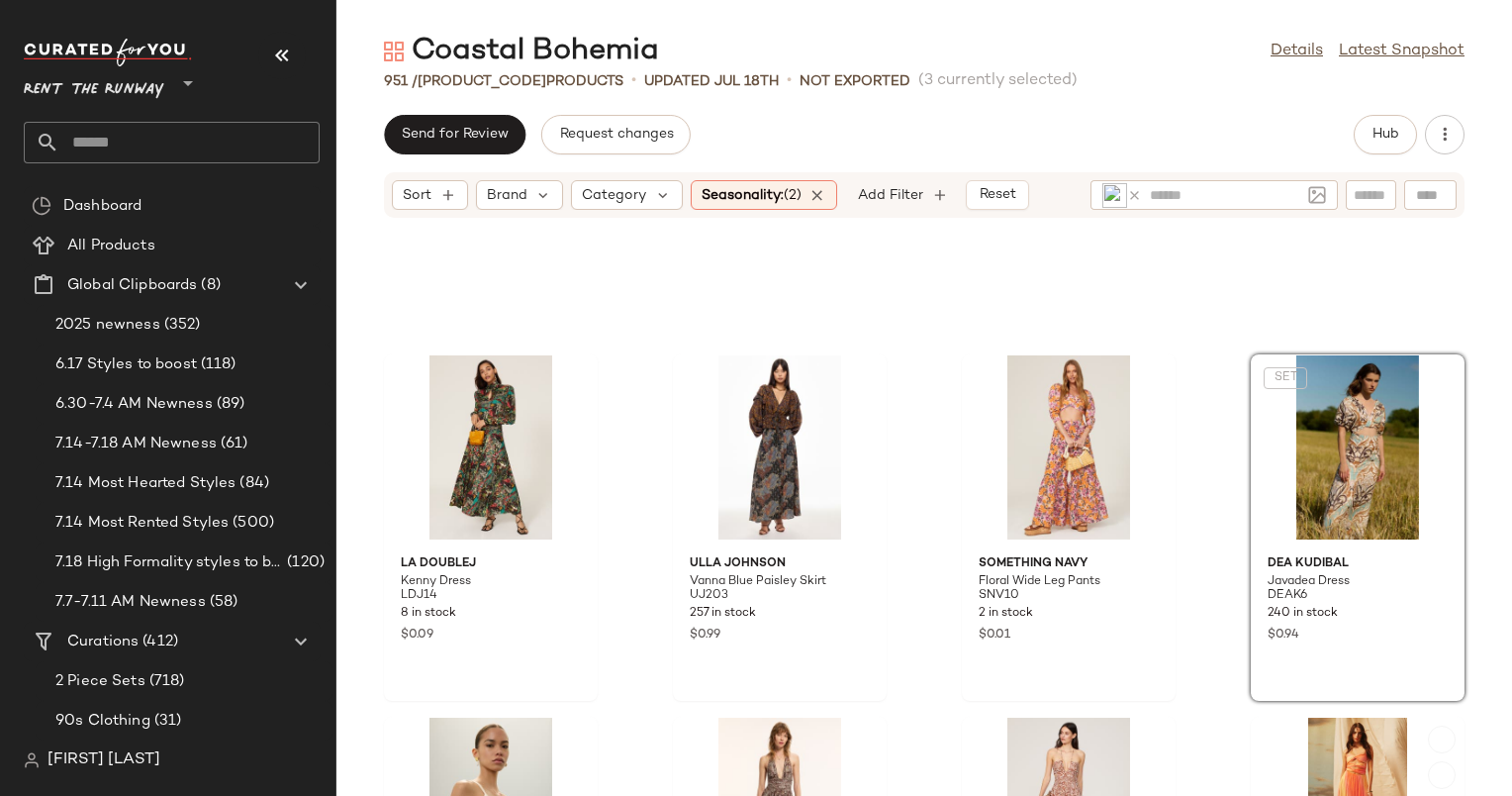 scroll, scrollTop: 707, scrollLeft: 0, axis: vertical 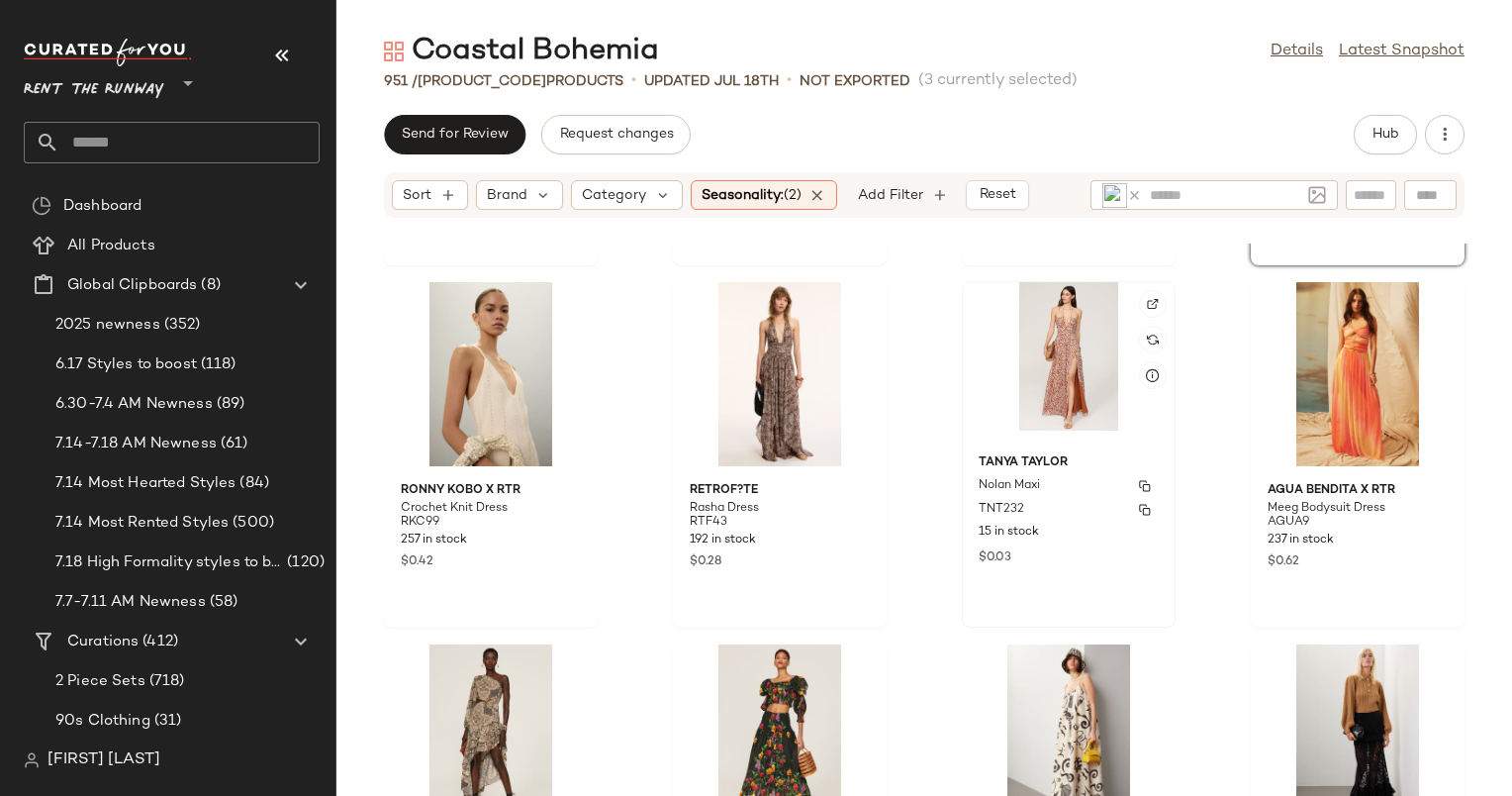 click on "Tanya Taylor Nolan Maxi TNT232 15 in stock $0.03" 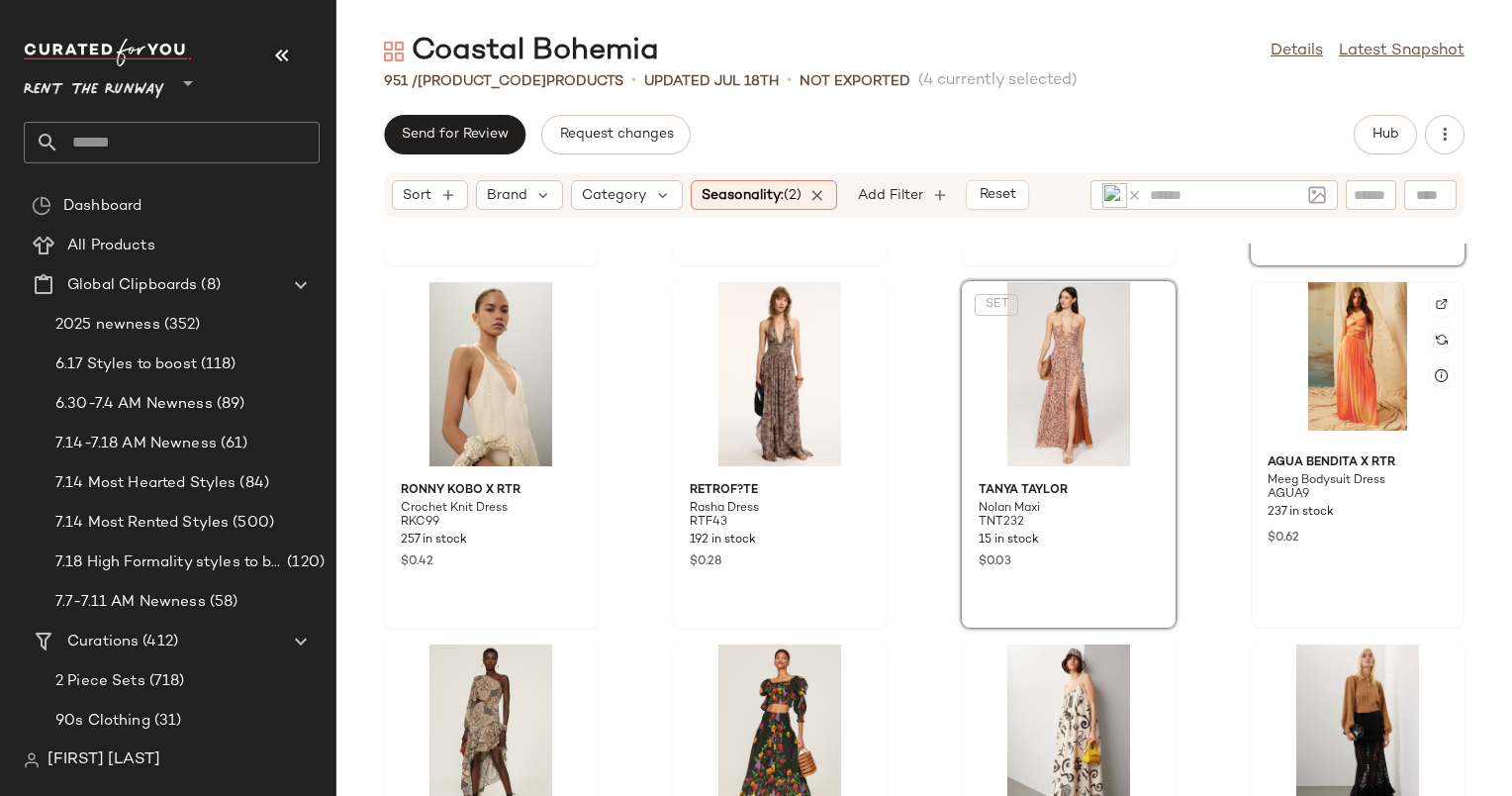 click 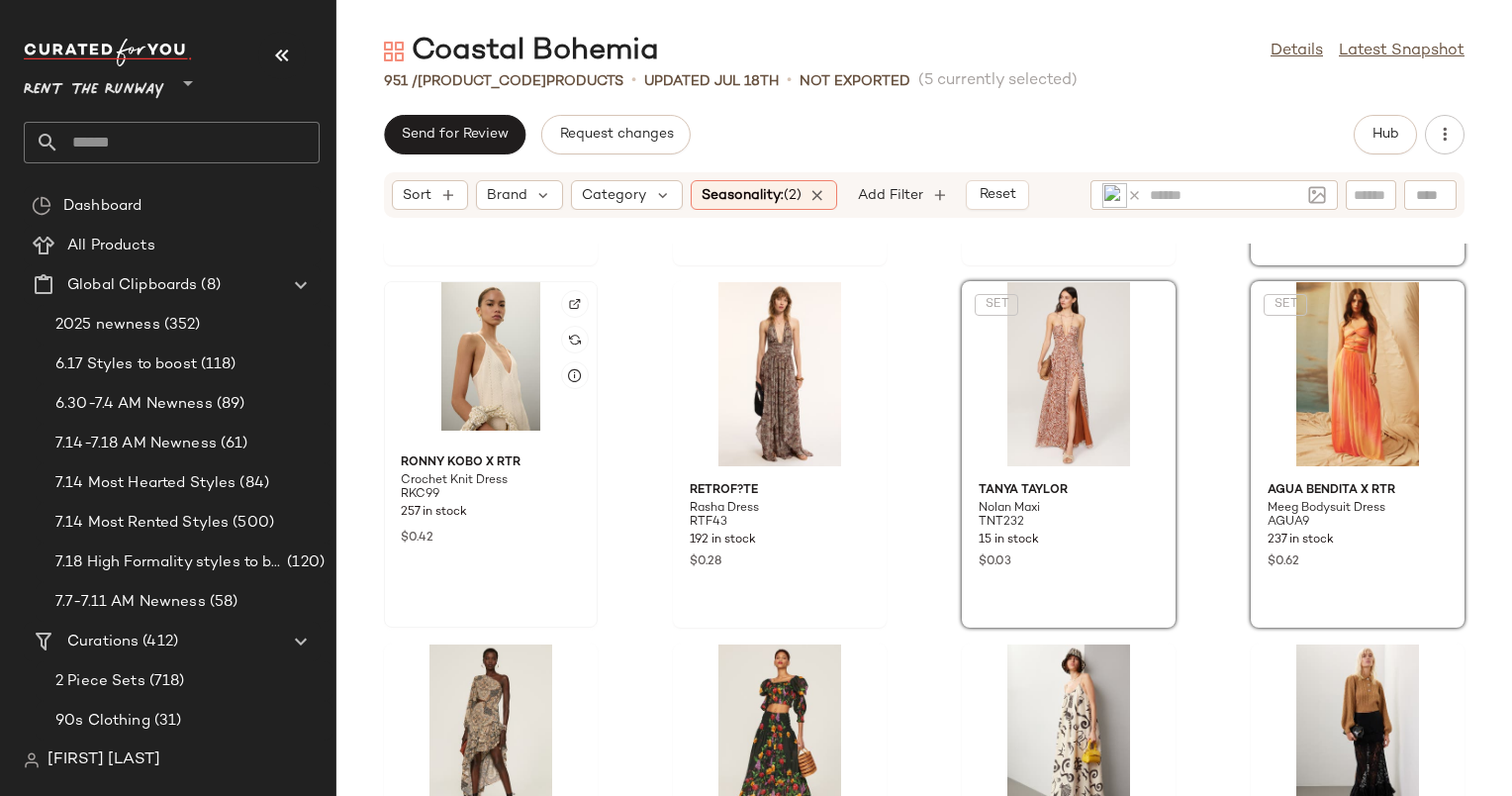 click 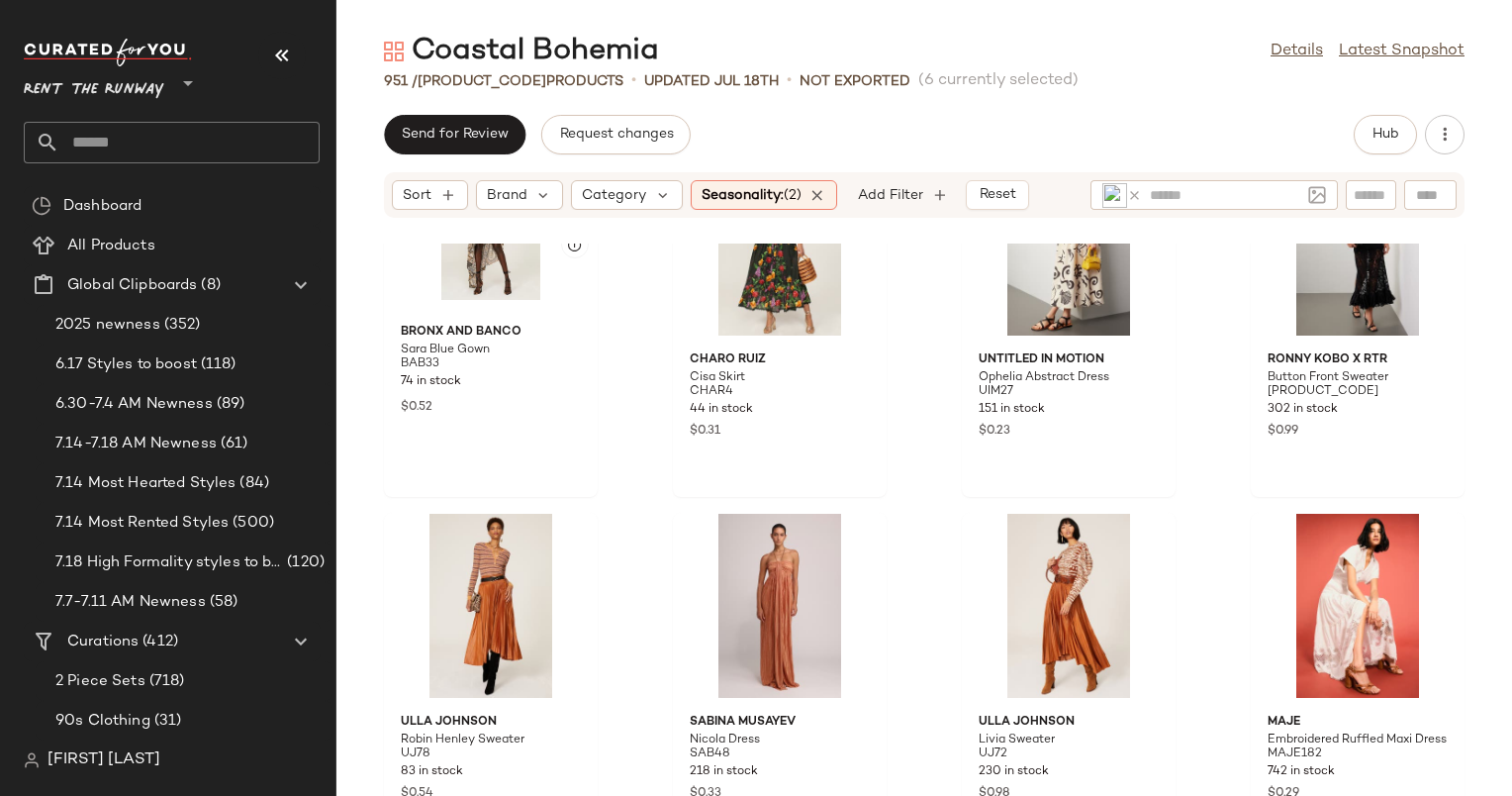 scroll, scrollTop: 1202, scrollLeft: 0, axis: vertical 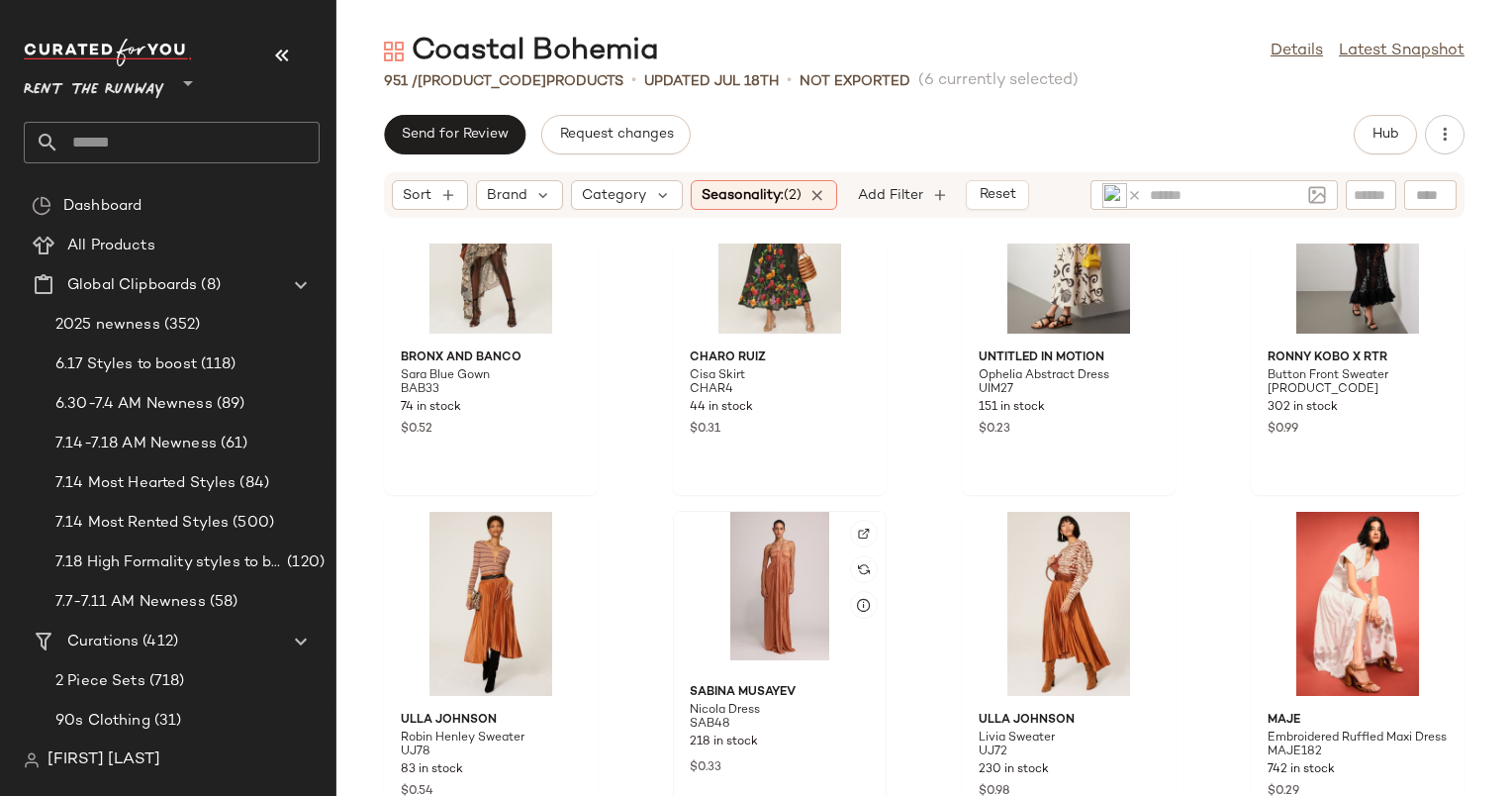 click 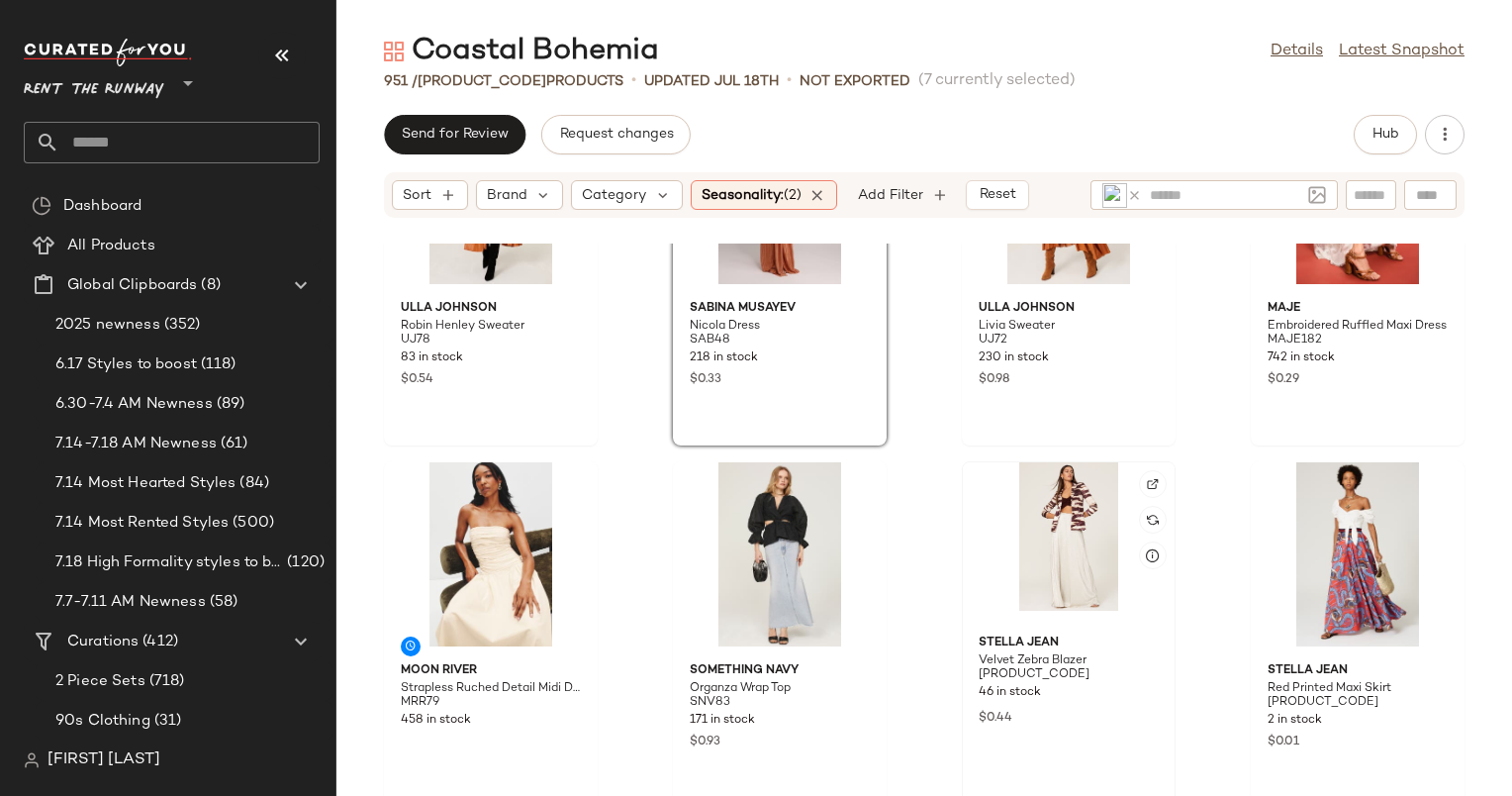 scroll, scrollTop: 1781, scrollLeft: 0, axis: vertical 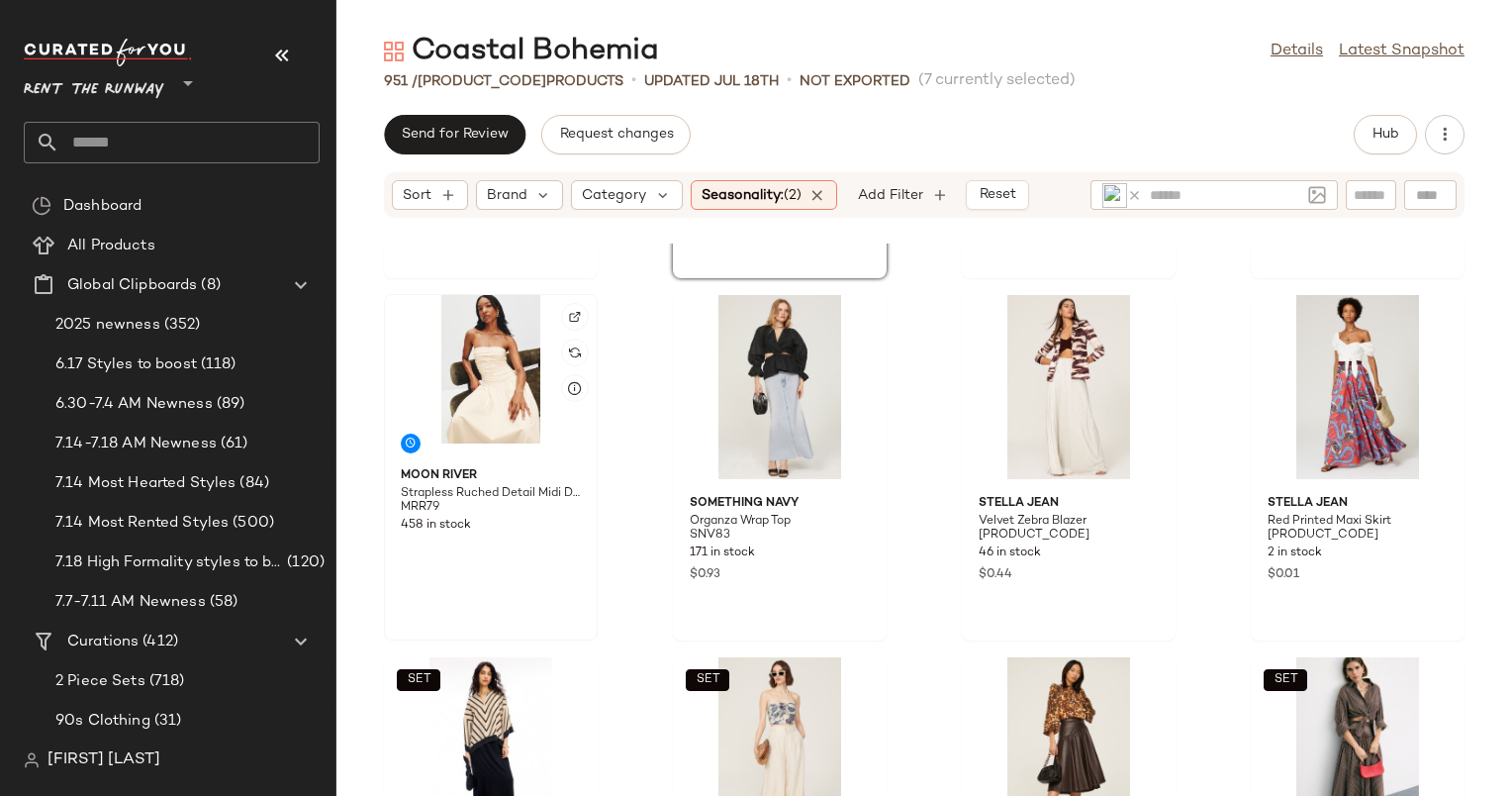 click 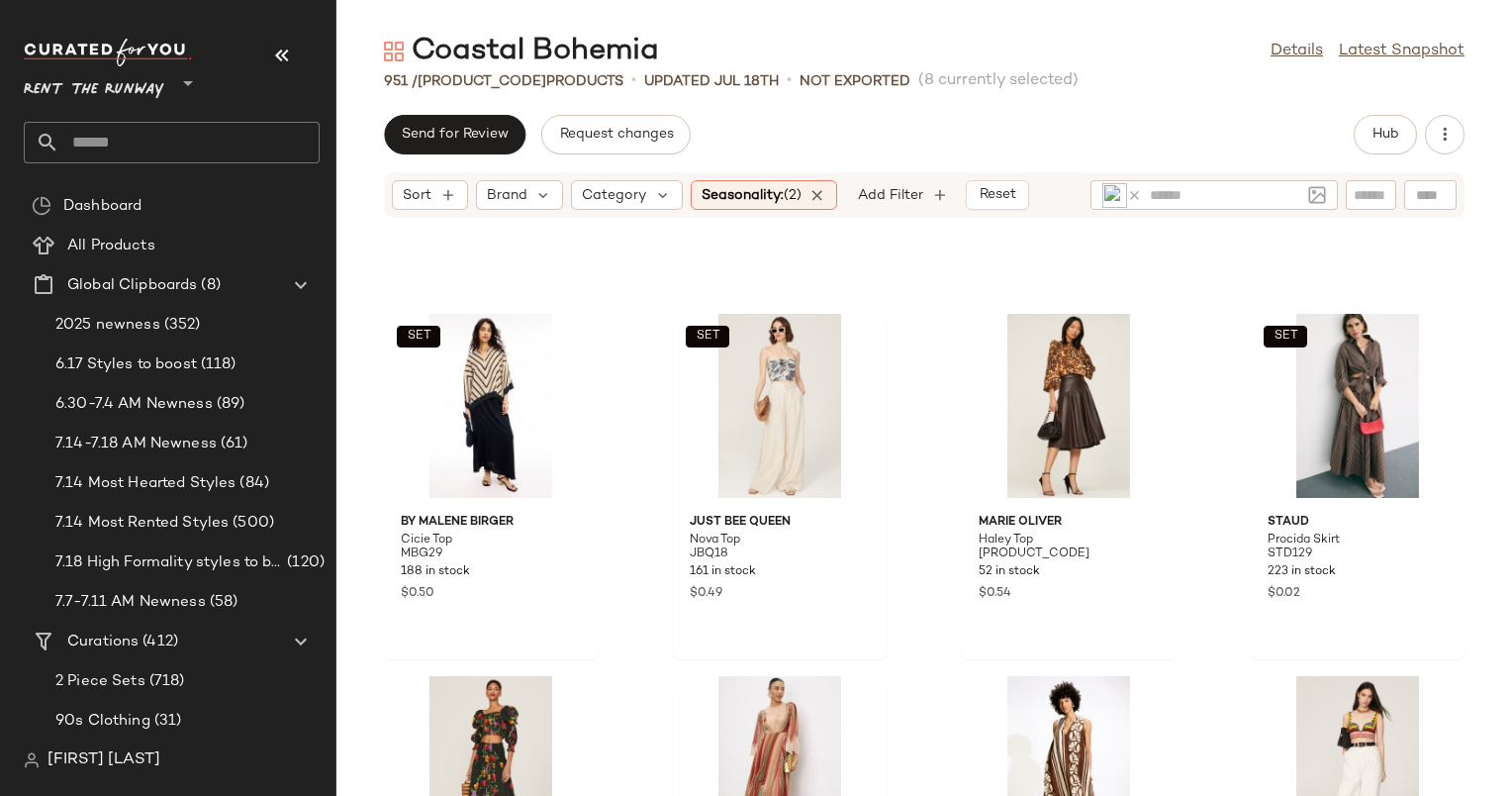 scroll, scrollTop: 2123, scrollLeft: 0, axis: vertical 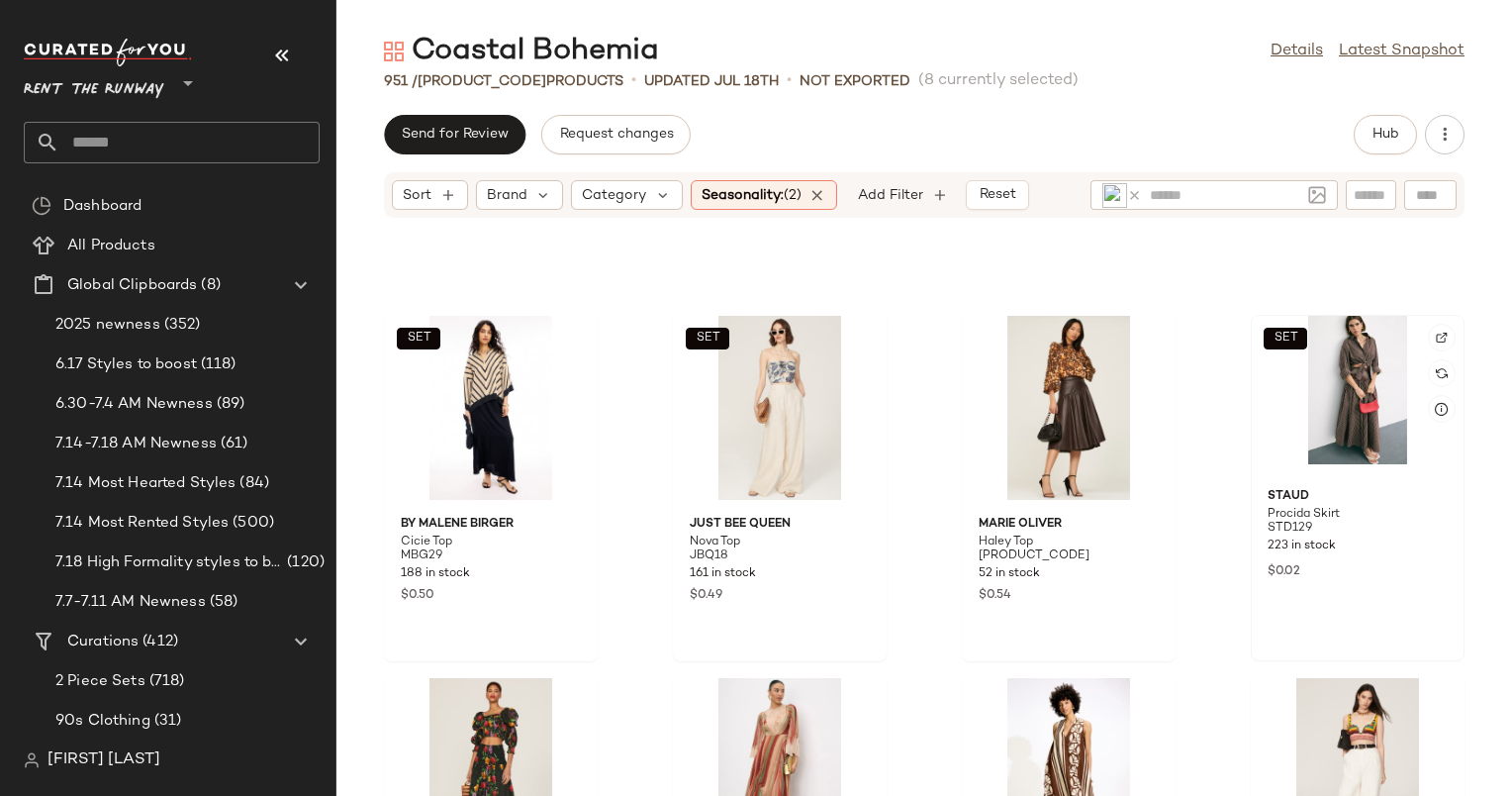 click on "SET" 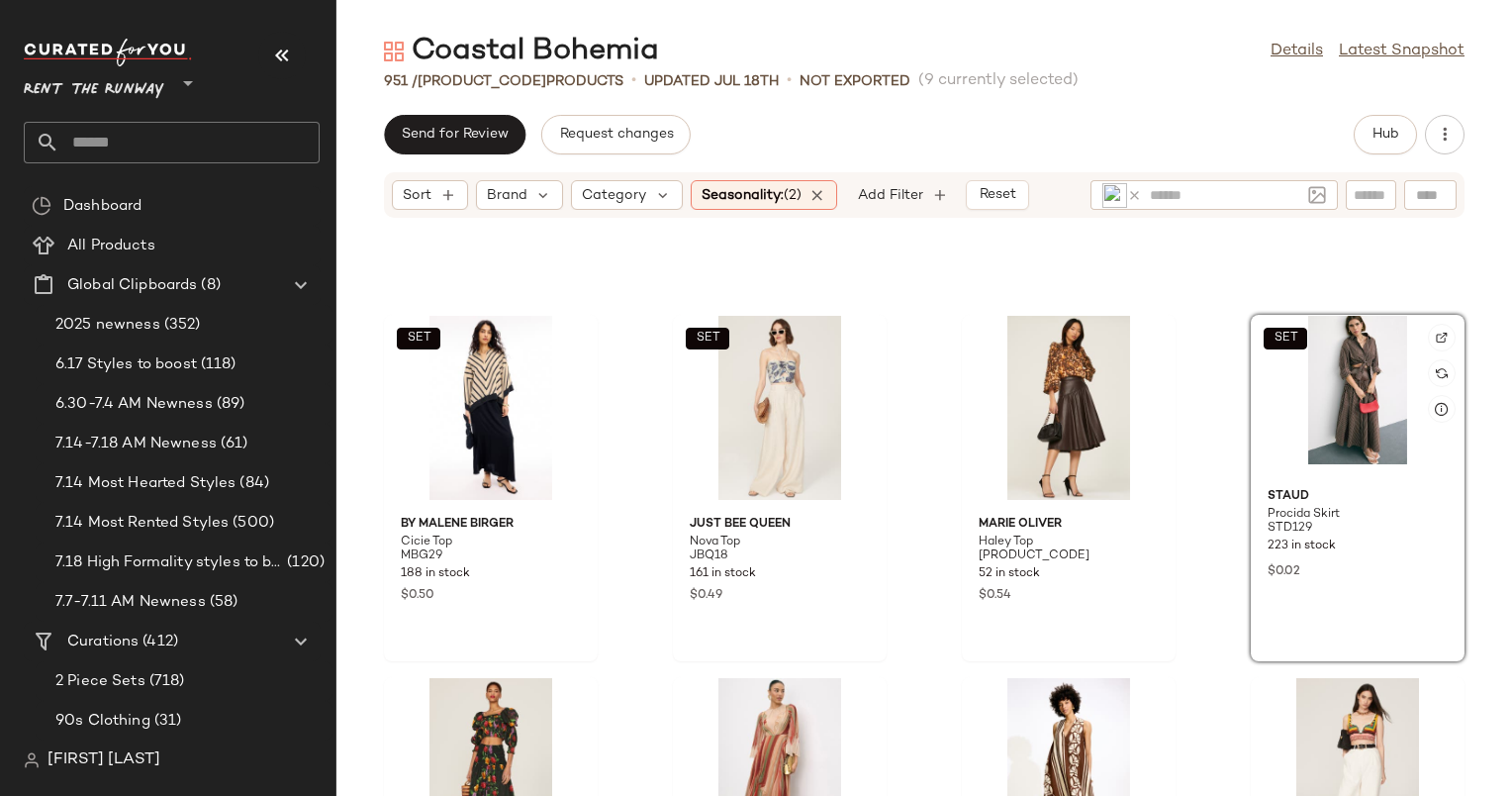 scroll, scrollTop: 2495, scrollLeft: 0, axis: vertical 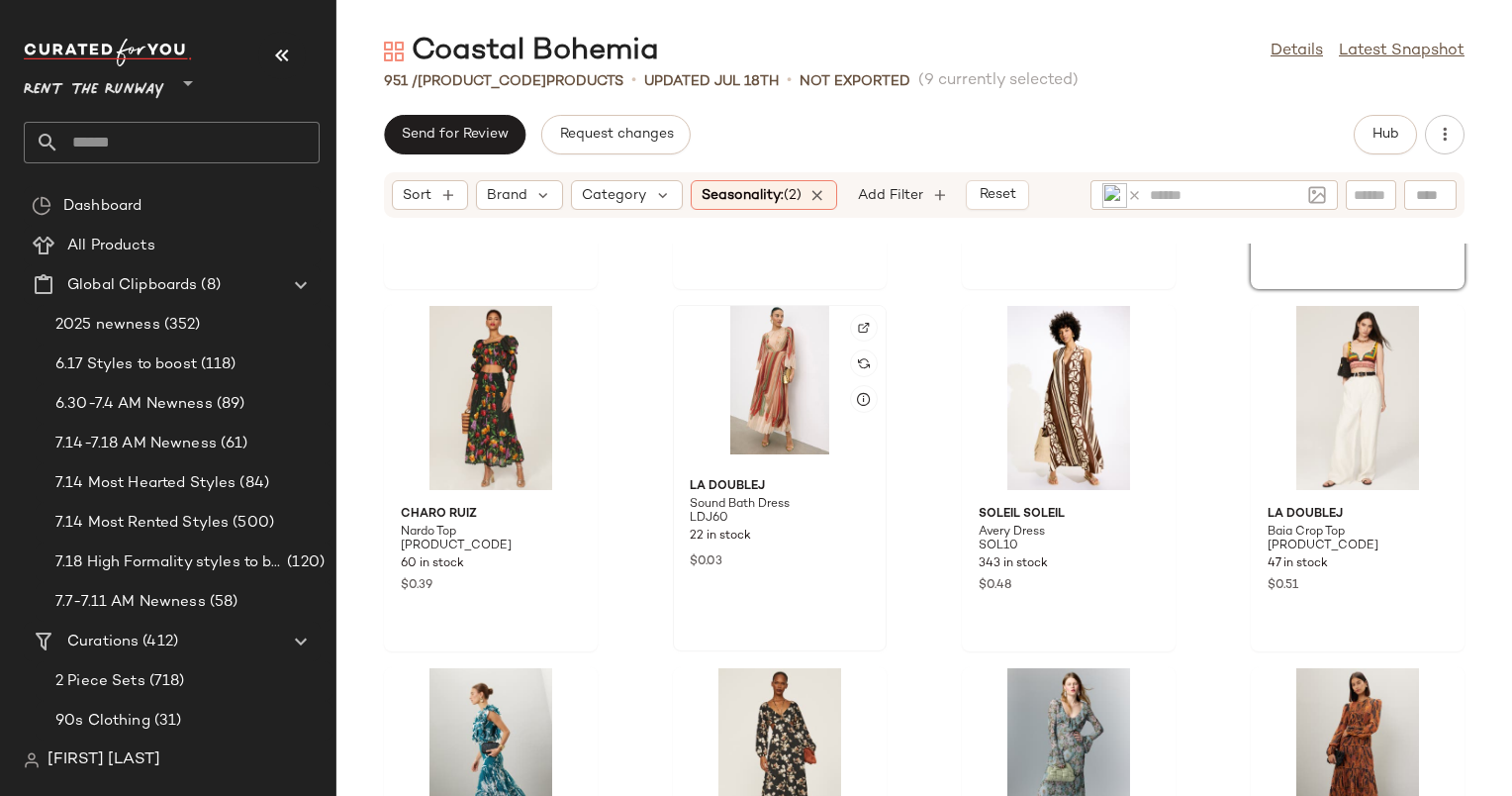 click 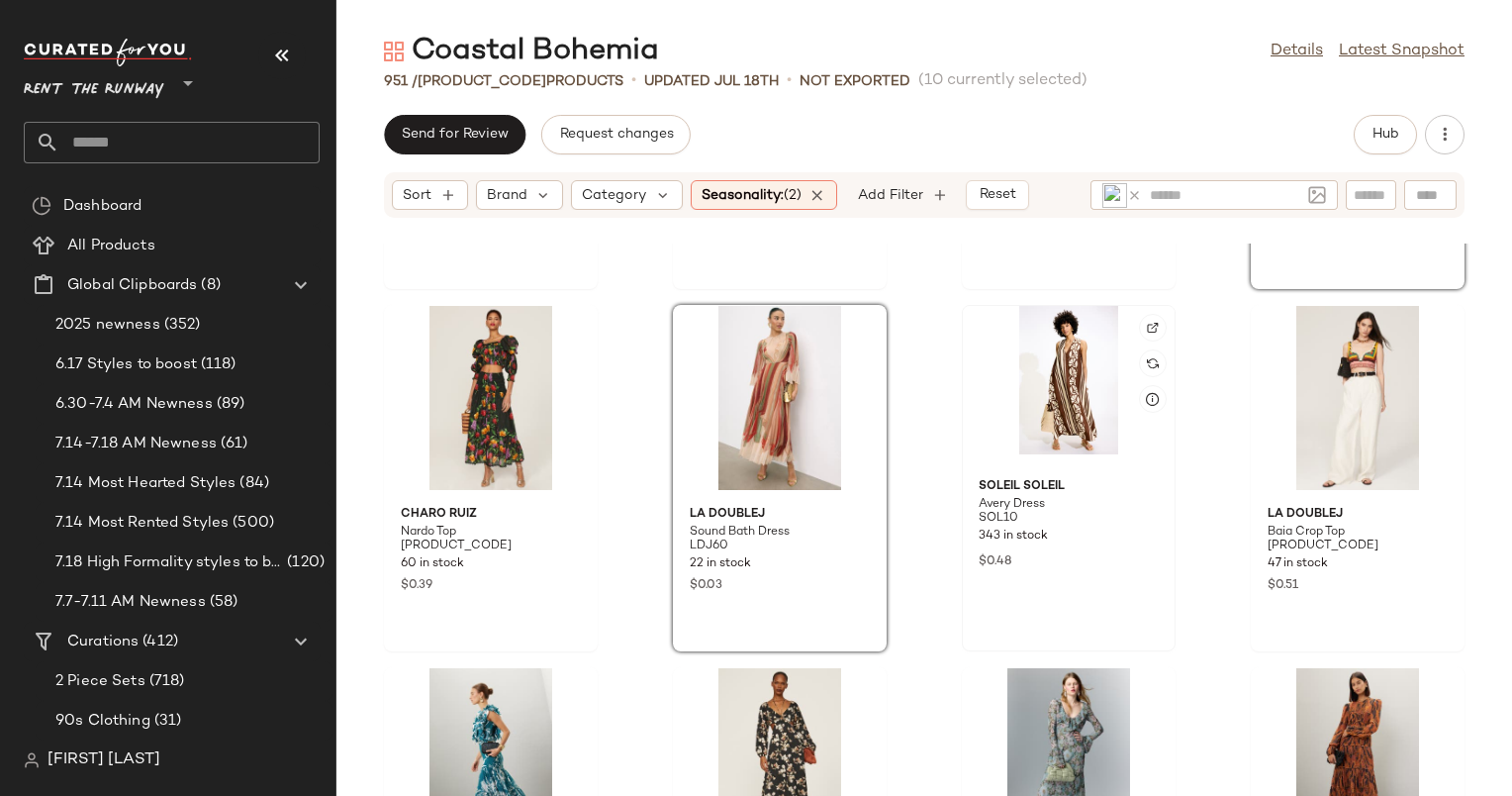 click 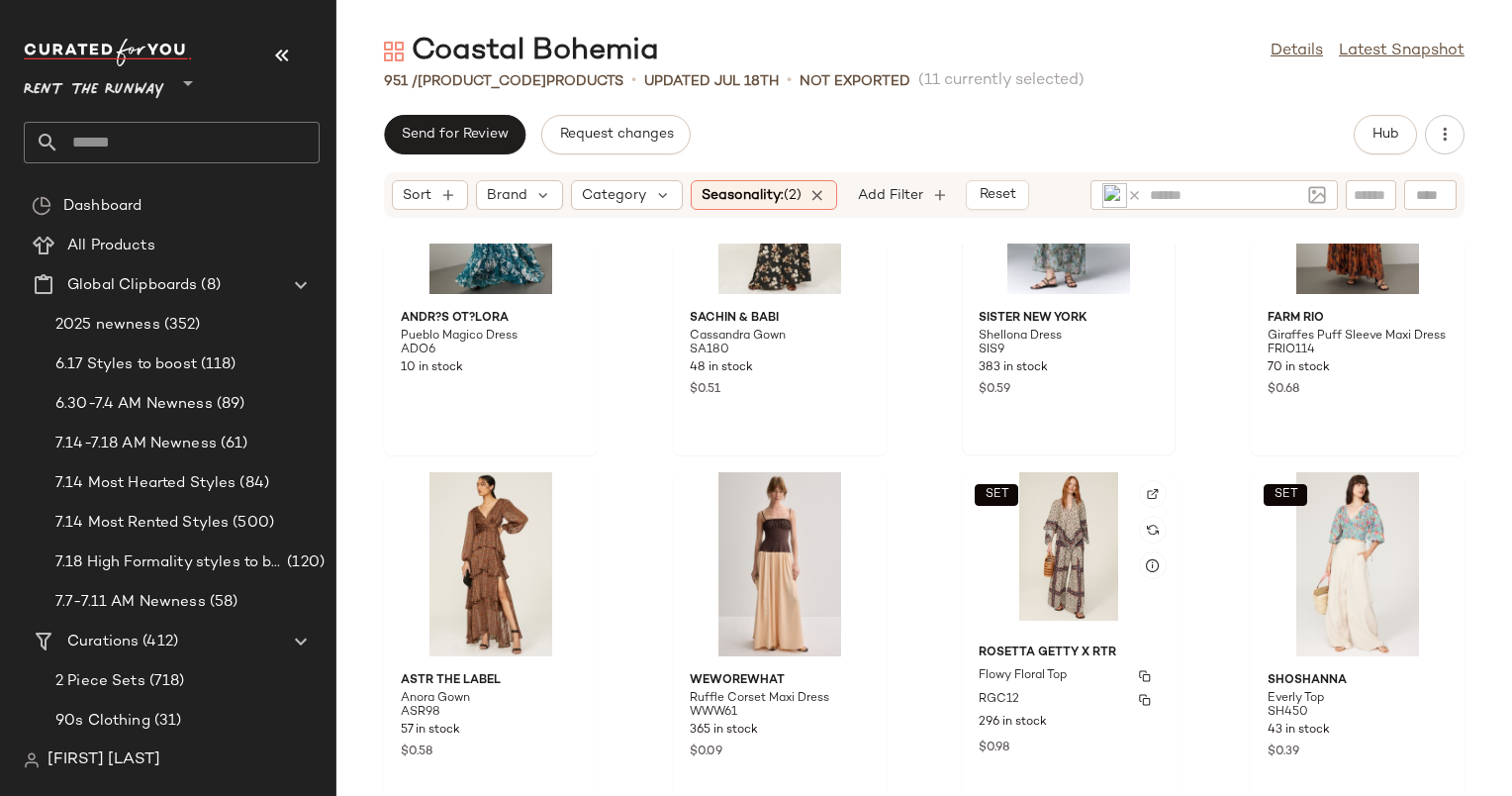scroll, scrollTop: 3190, scrollLeft: 0, axis: vertical 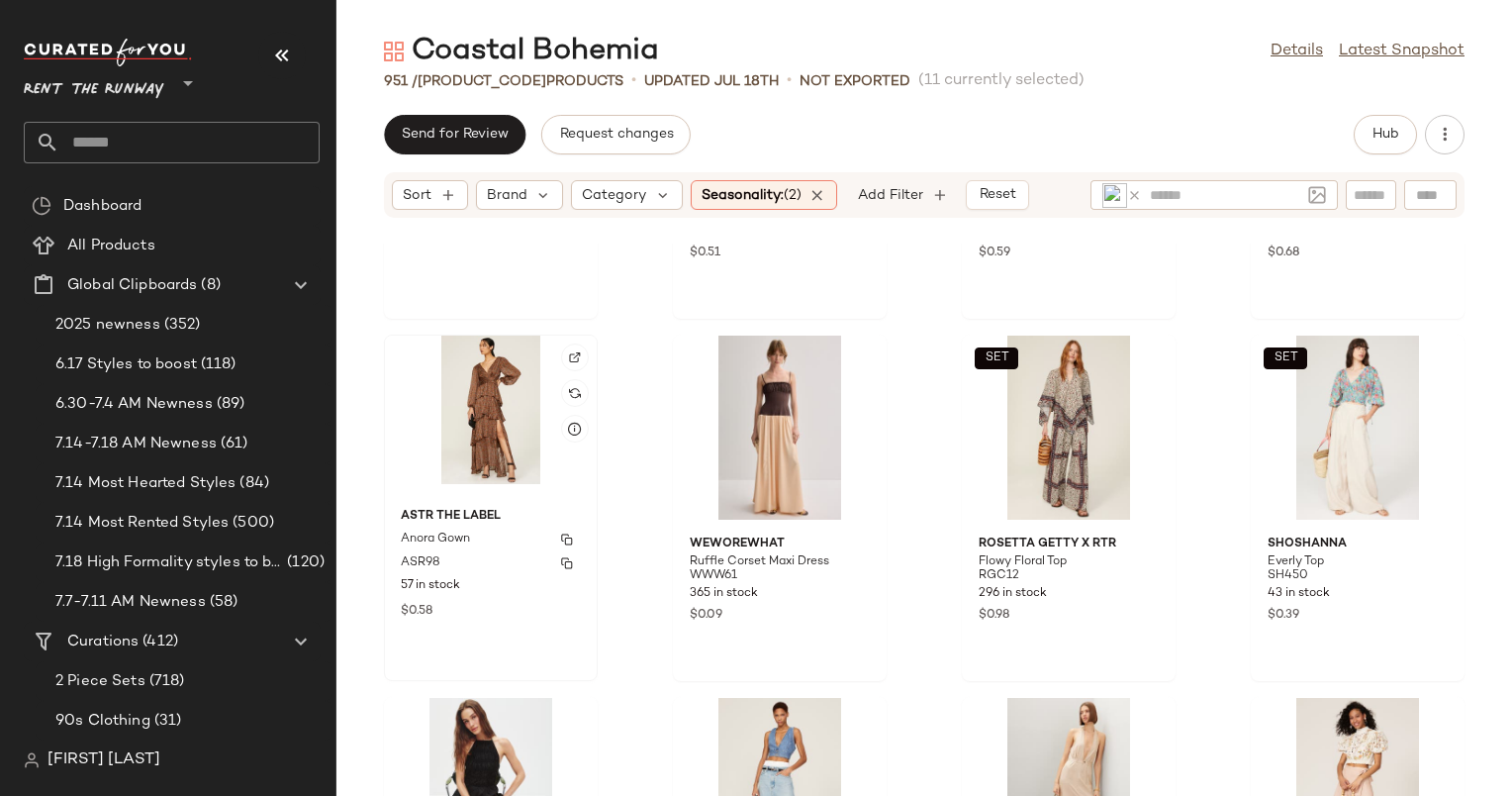 click on "ASTR the Label Anora Gown ASR98 57 in stock $0.58" 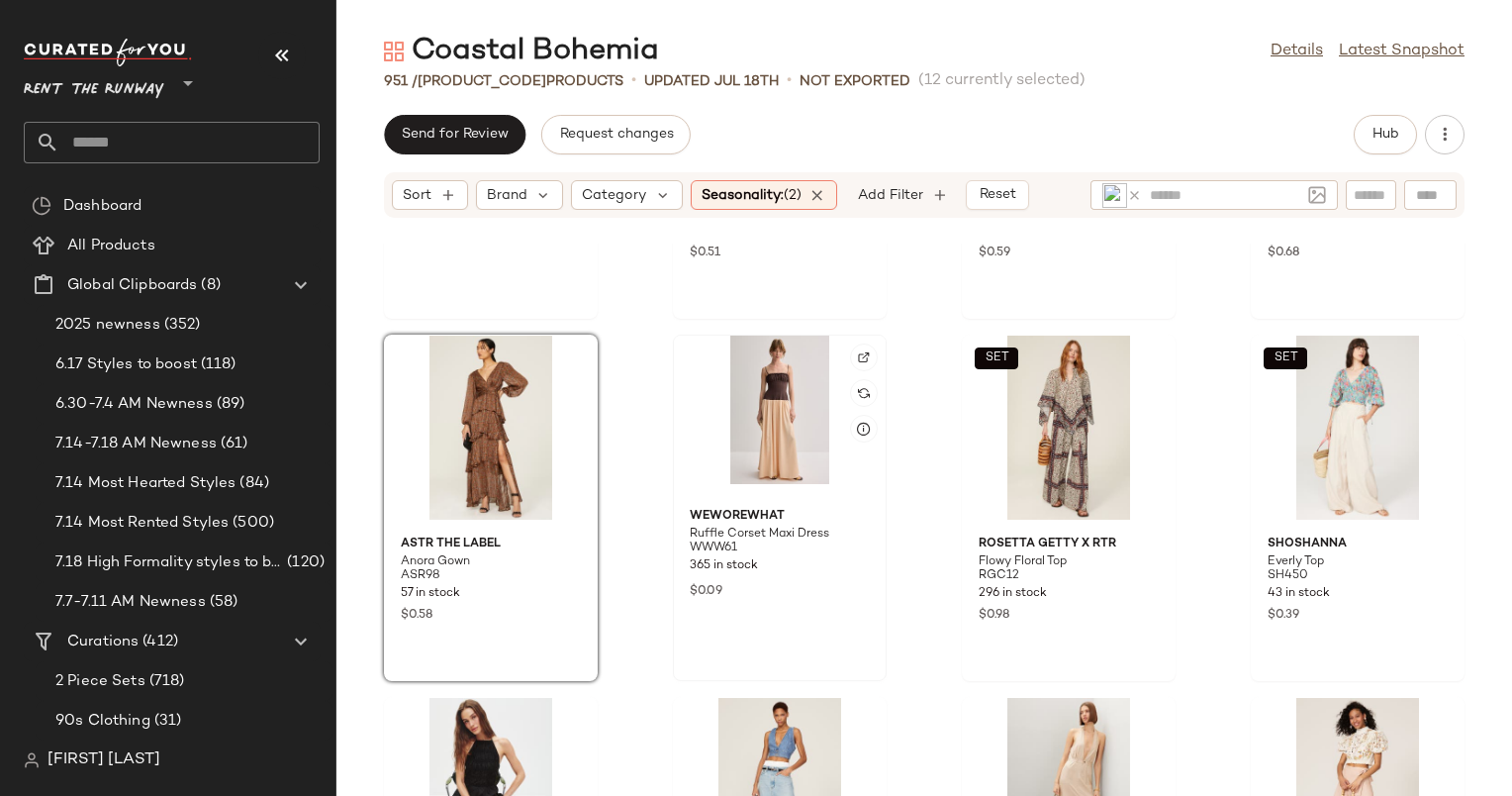 click 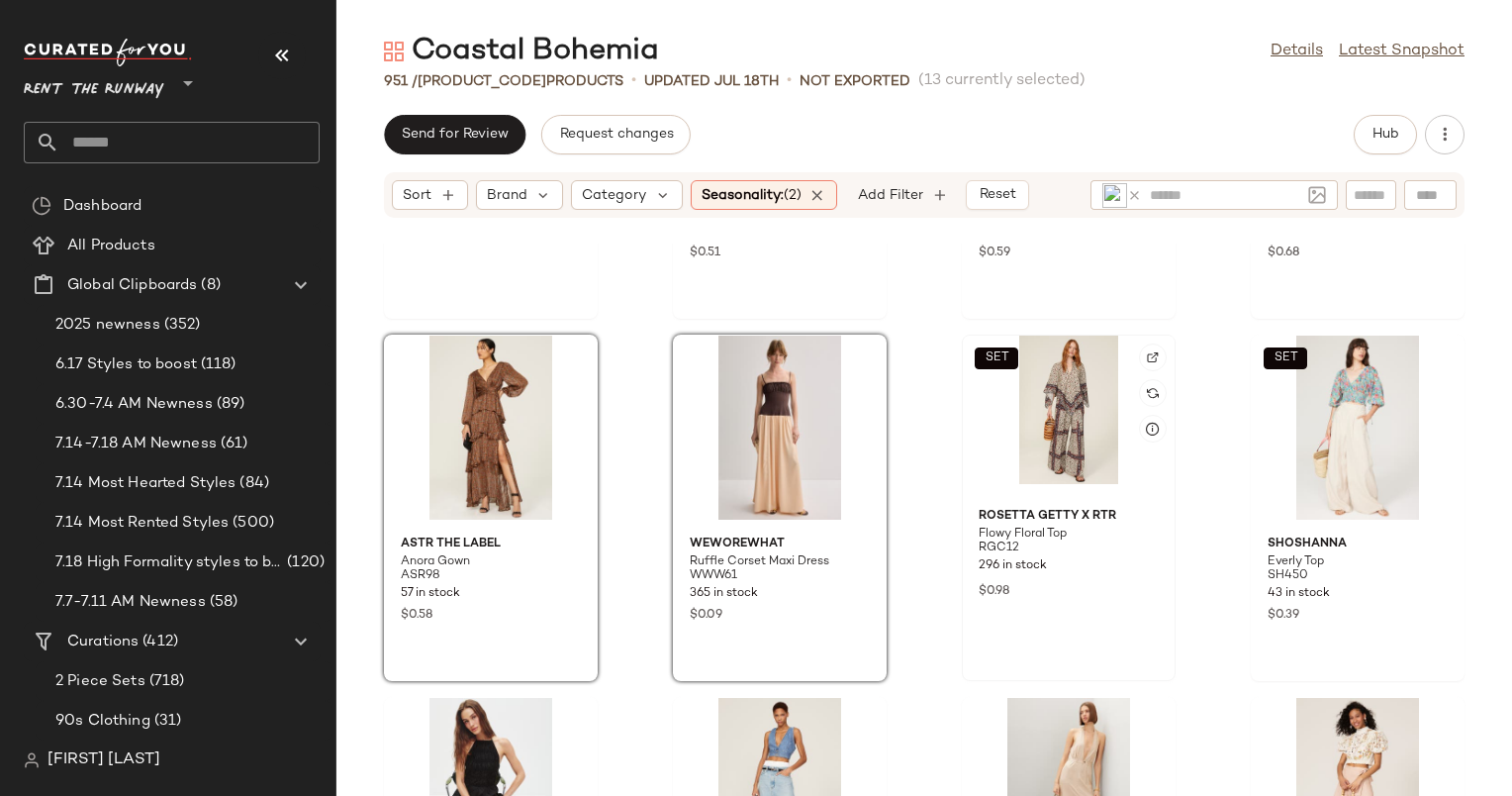 click on "SET" 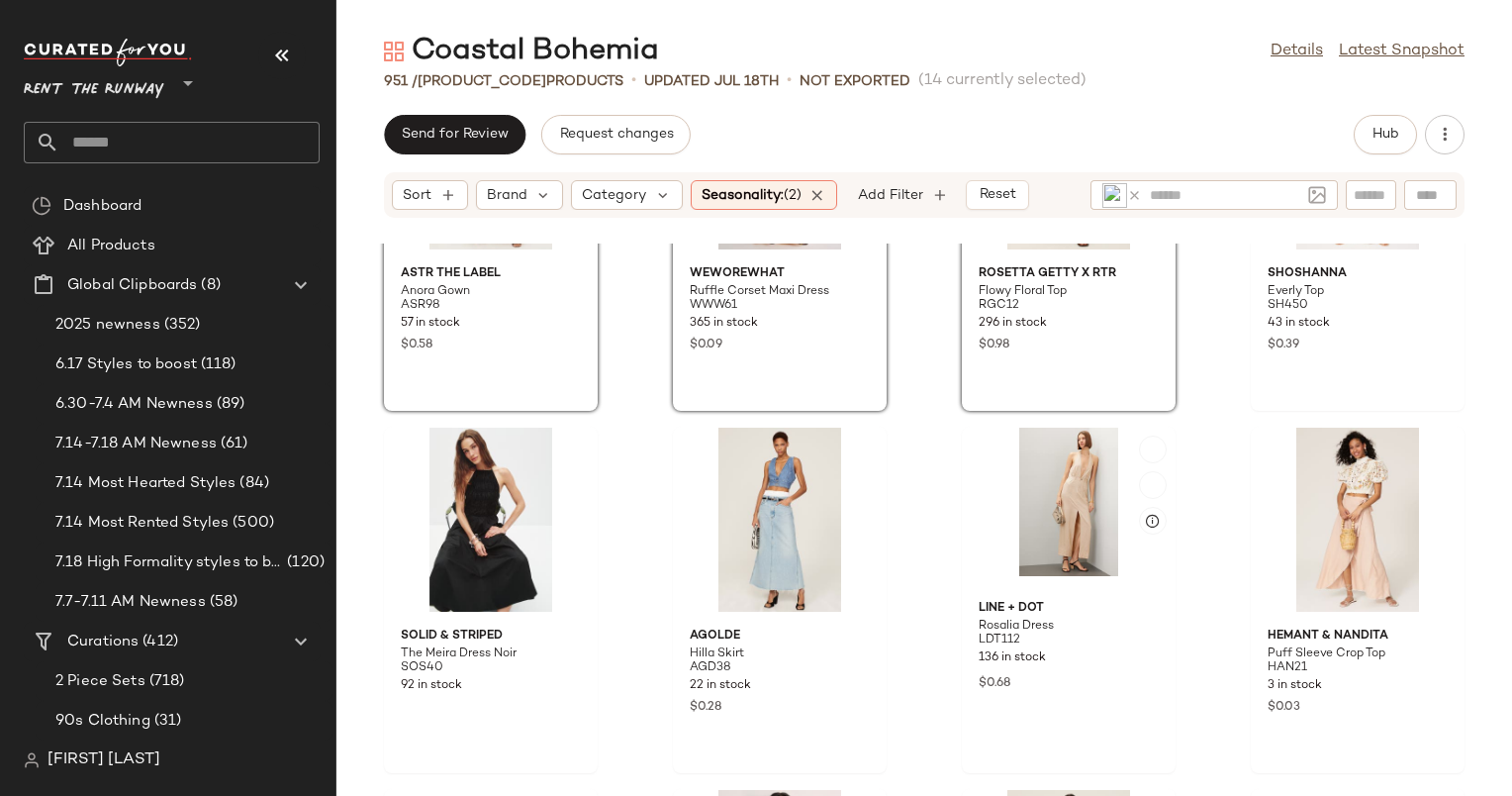 scroll, scrollTop: 3516, scrollLeft: 0, axis: vertical 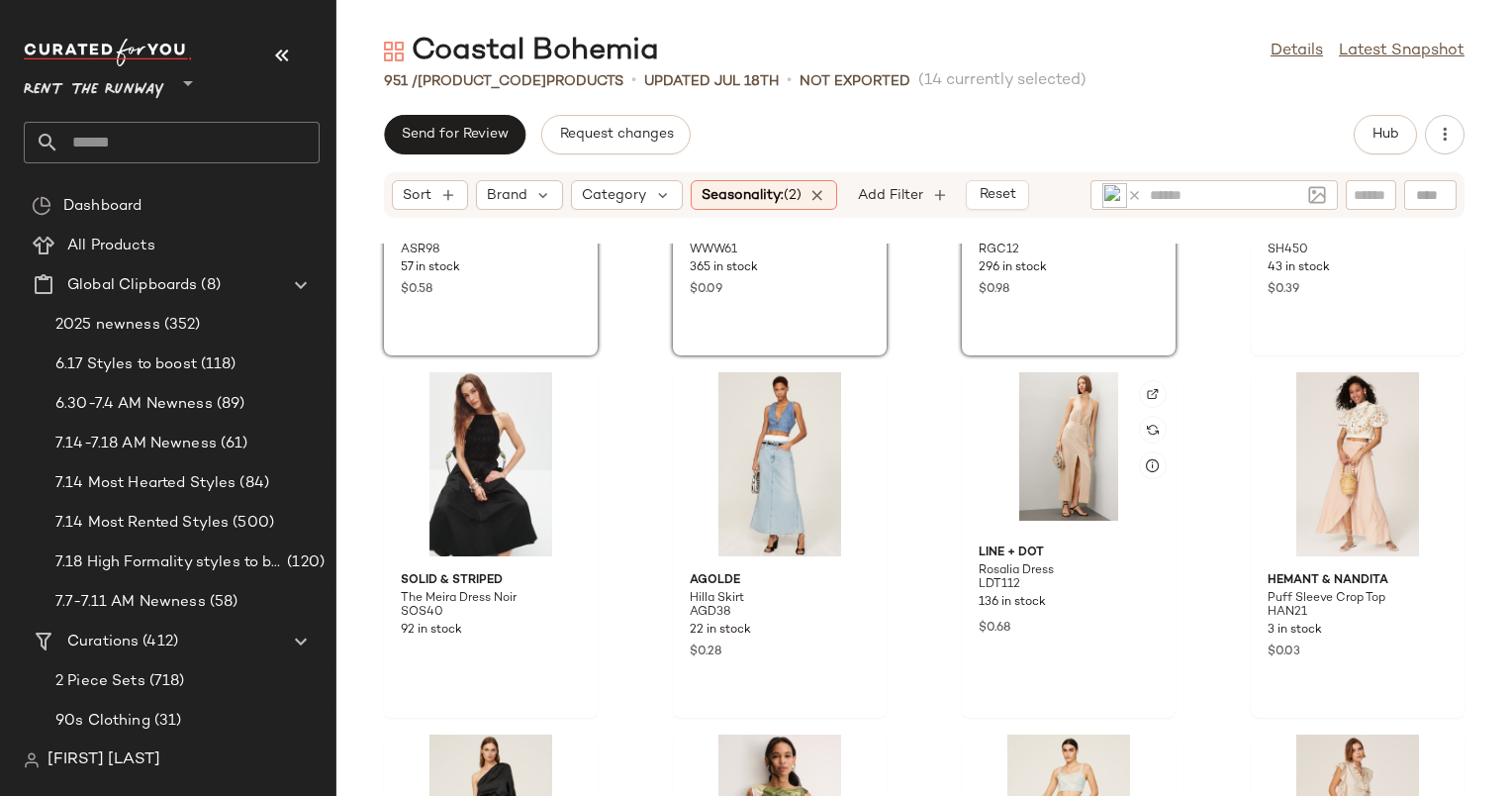 click 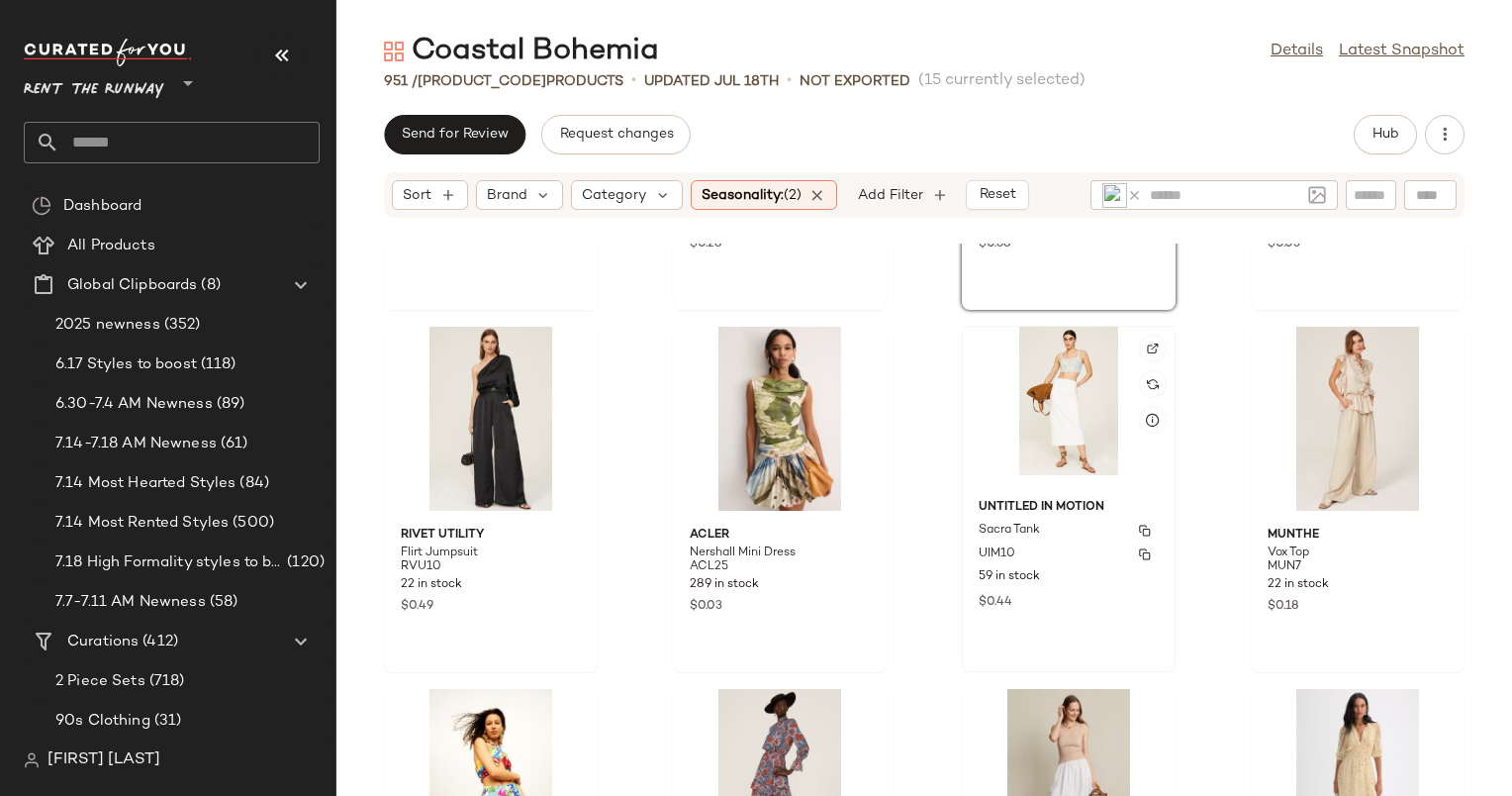 scroll, scrollTop: 3960, scrollLeft: 0, axis: vertical 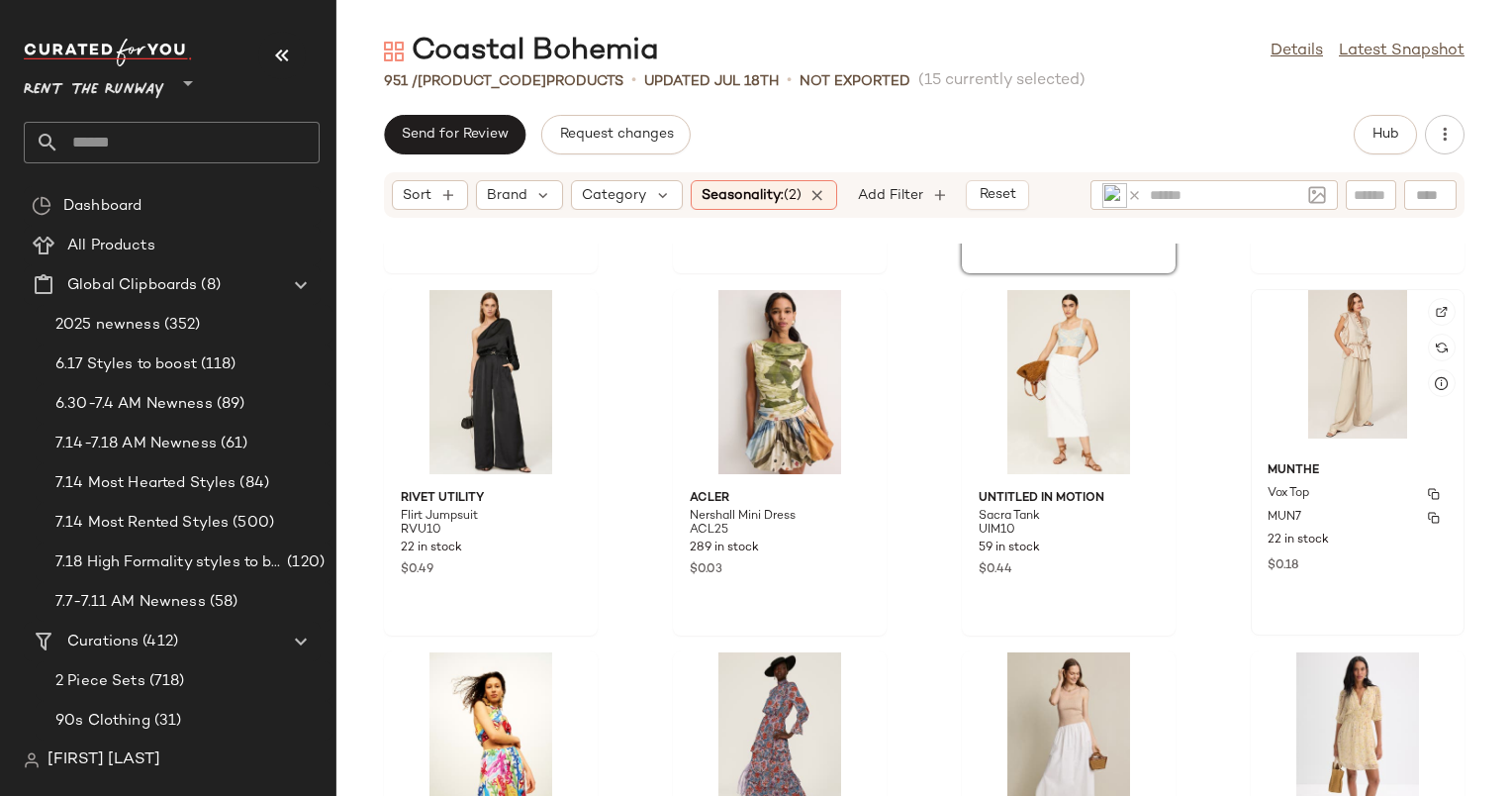 click on "Munthe" at bounding box center [1358, 471] 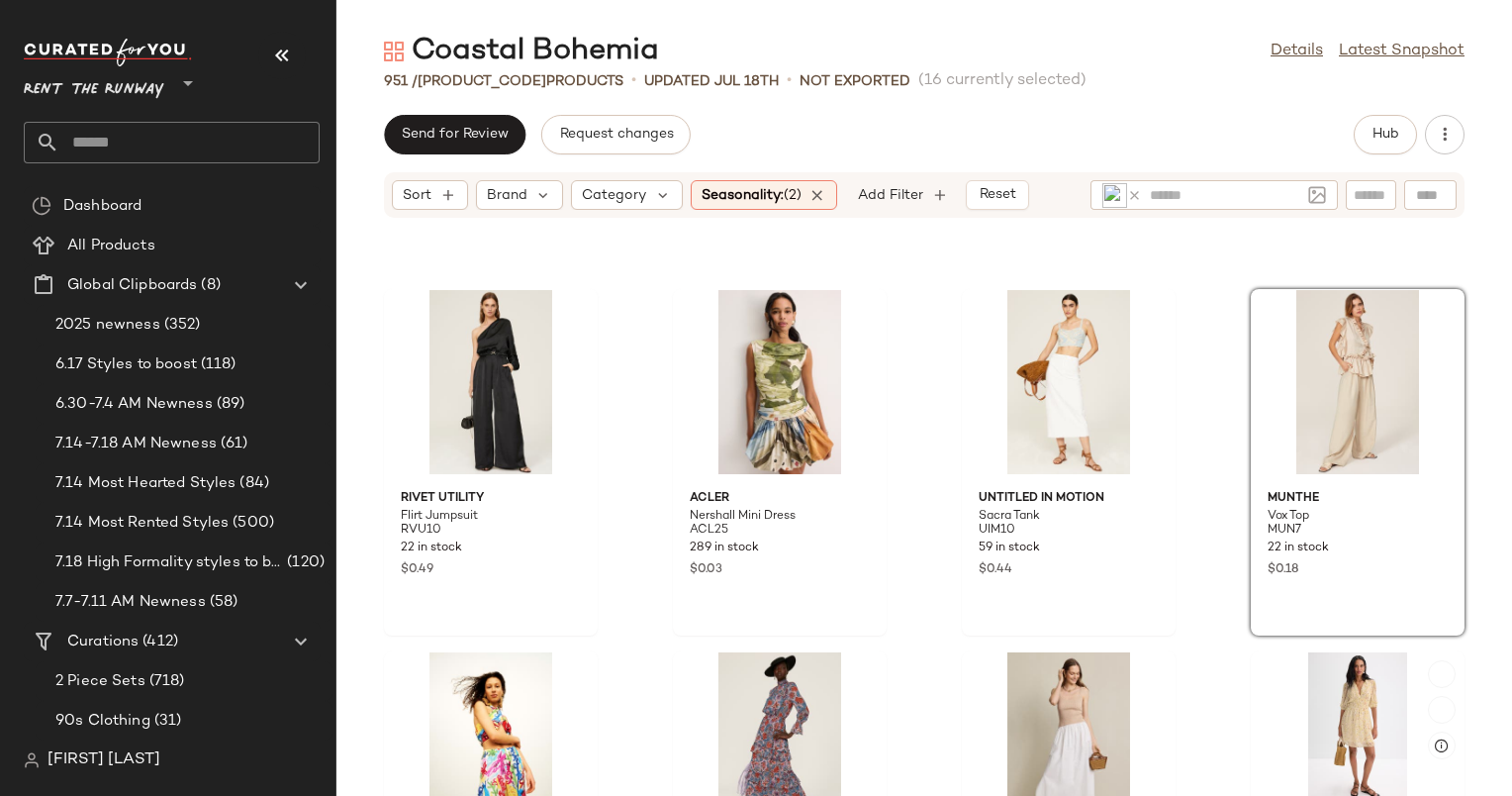 scroll, scrollTop: 4245, scrollLeft: 0, axis: vertical 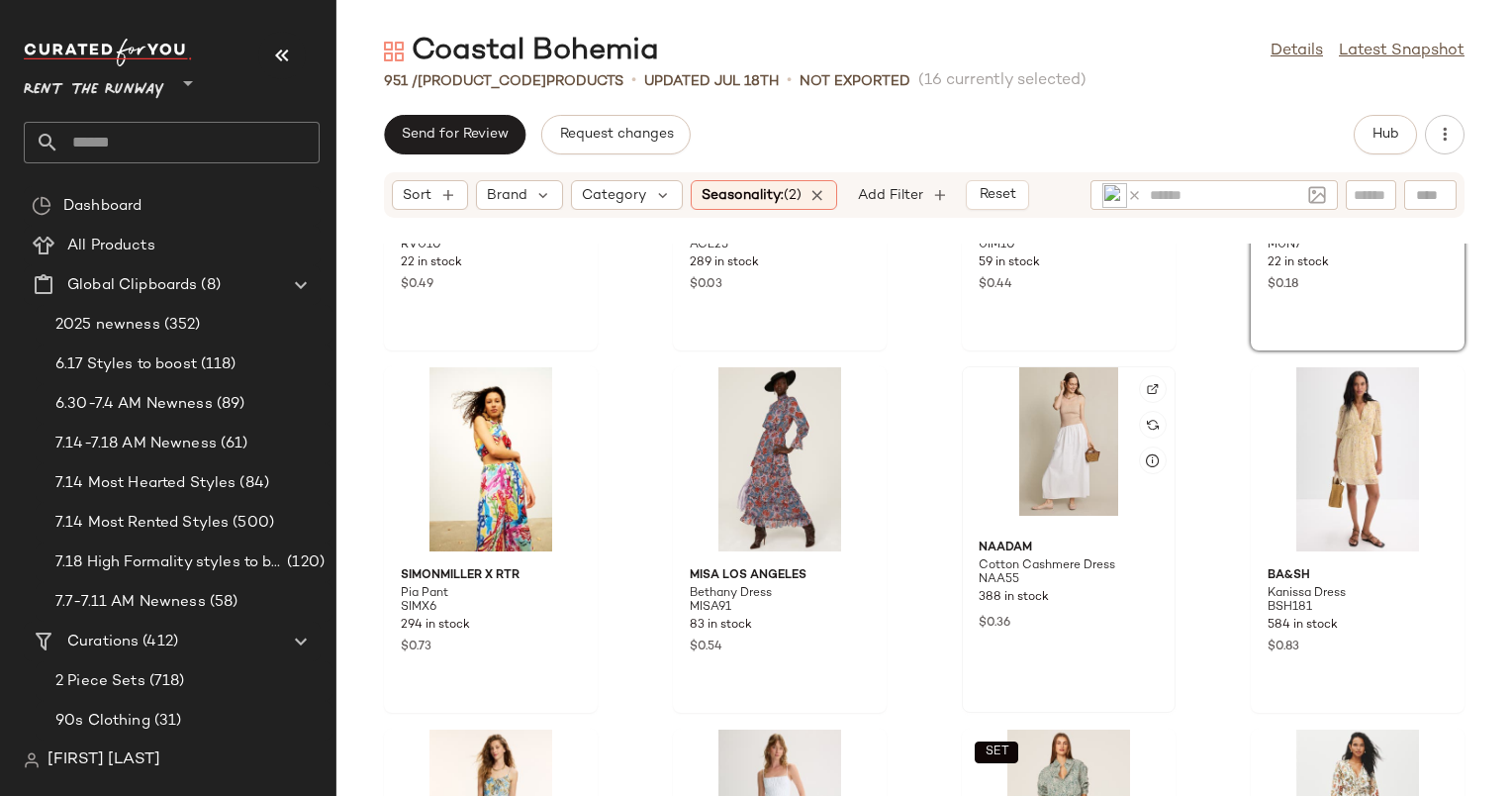 click 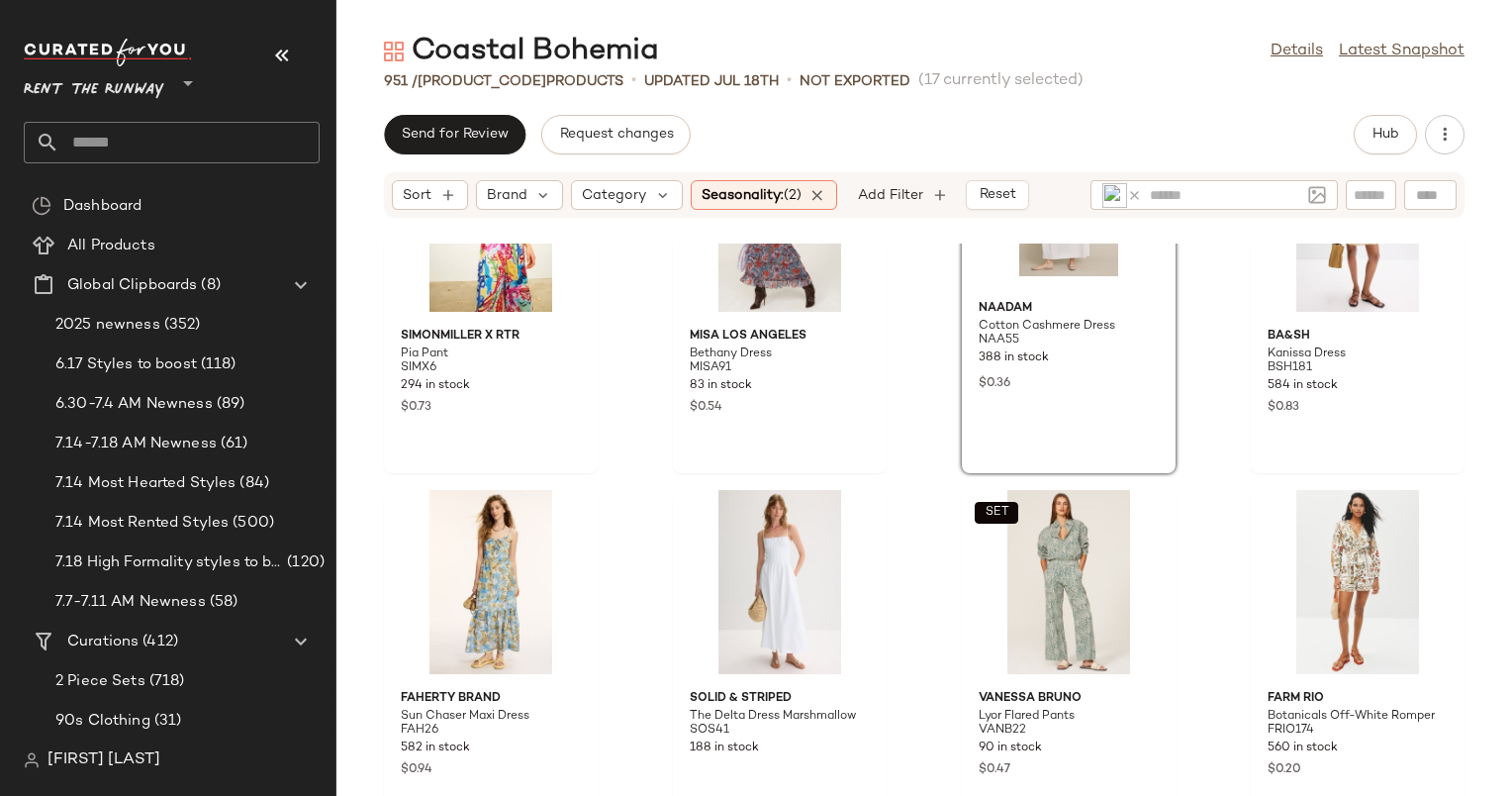 scroll, scrollTop: 4515, scrollLeft: 0, axis: vertical 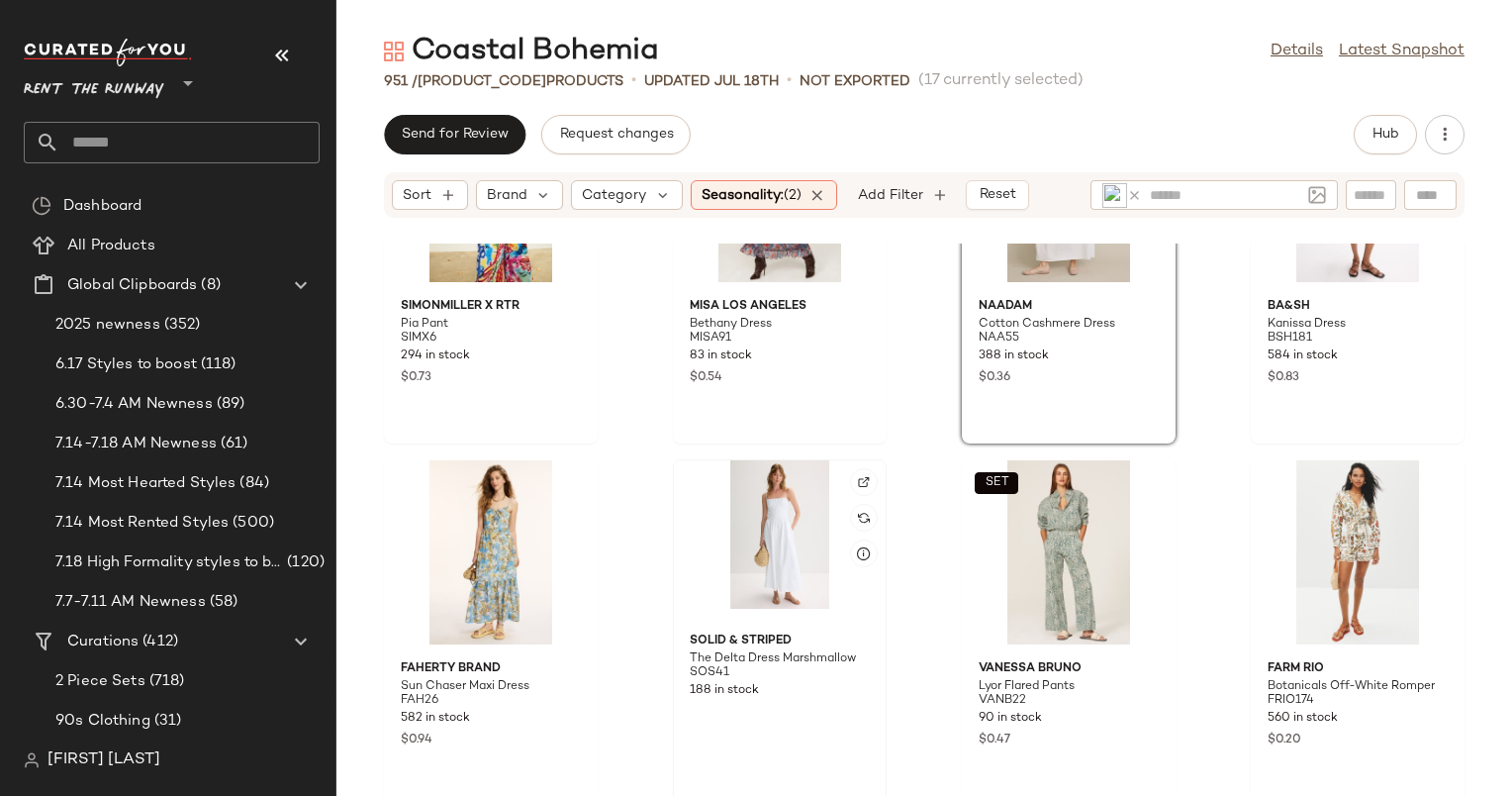click 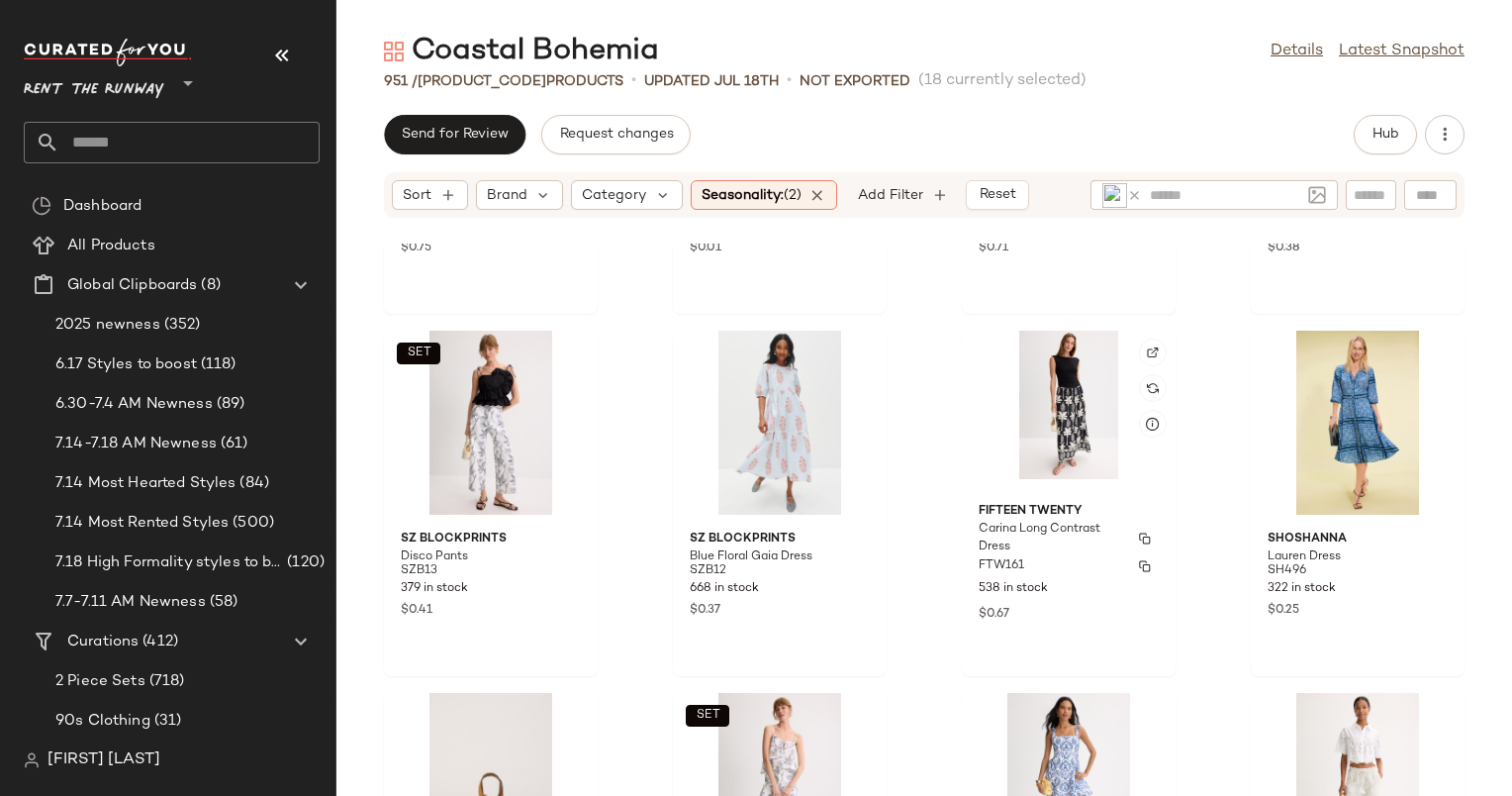 scroll, scrollTop: 8268, scrollLeft: 0, axis: vertical 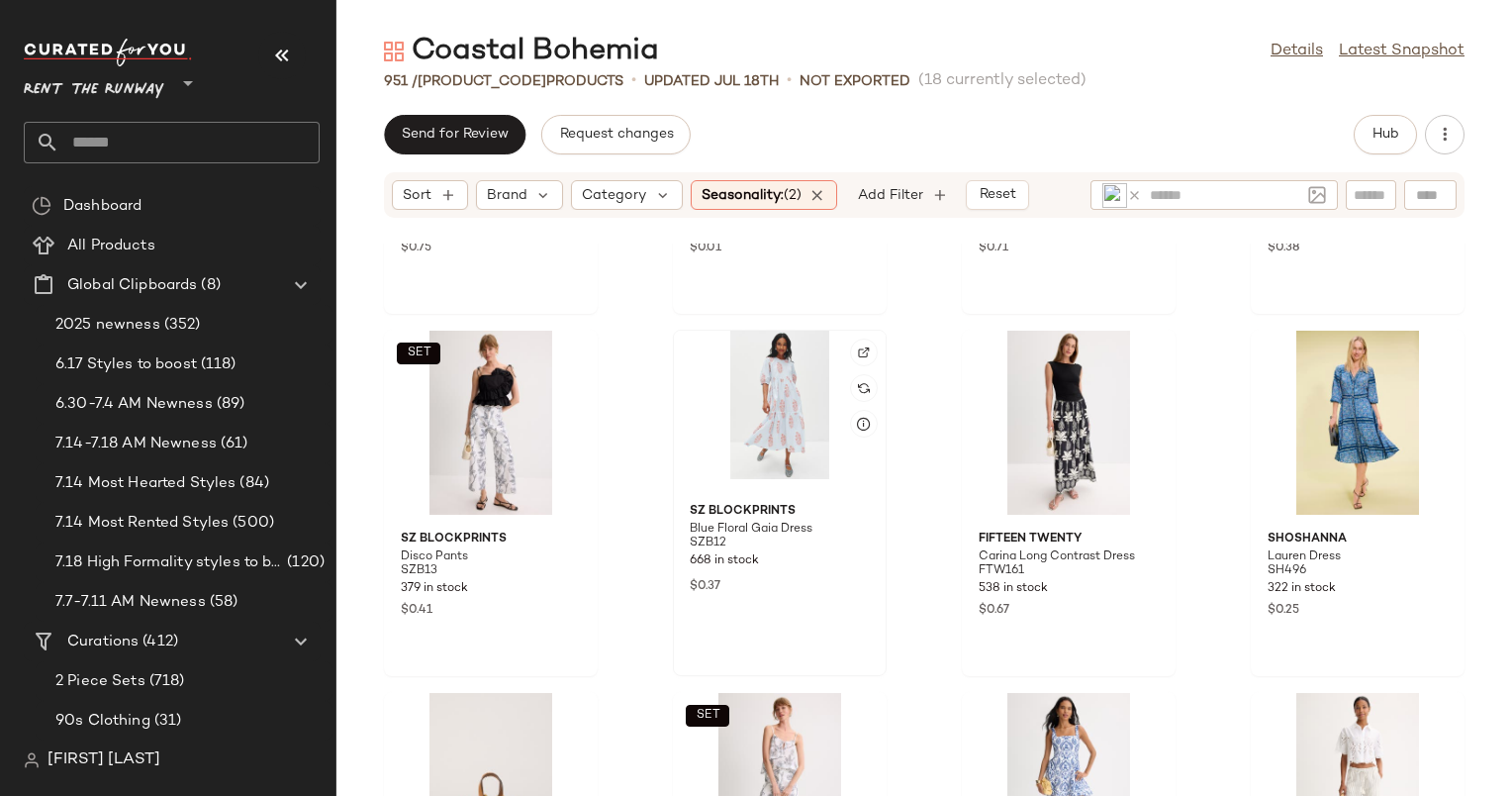 click 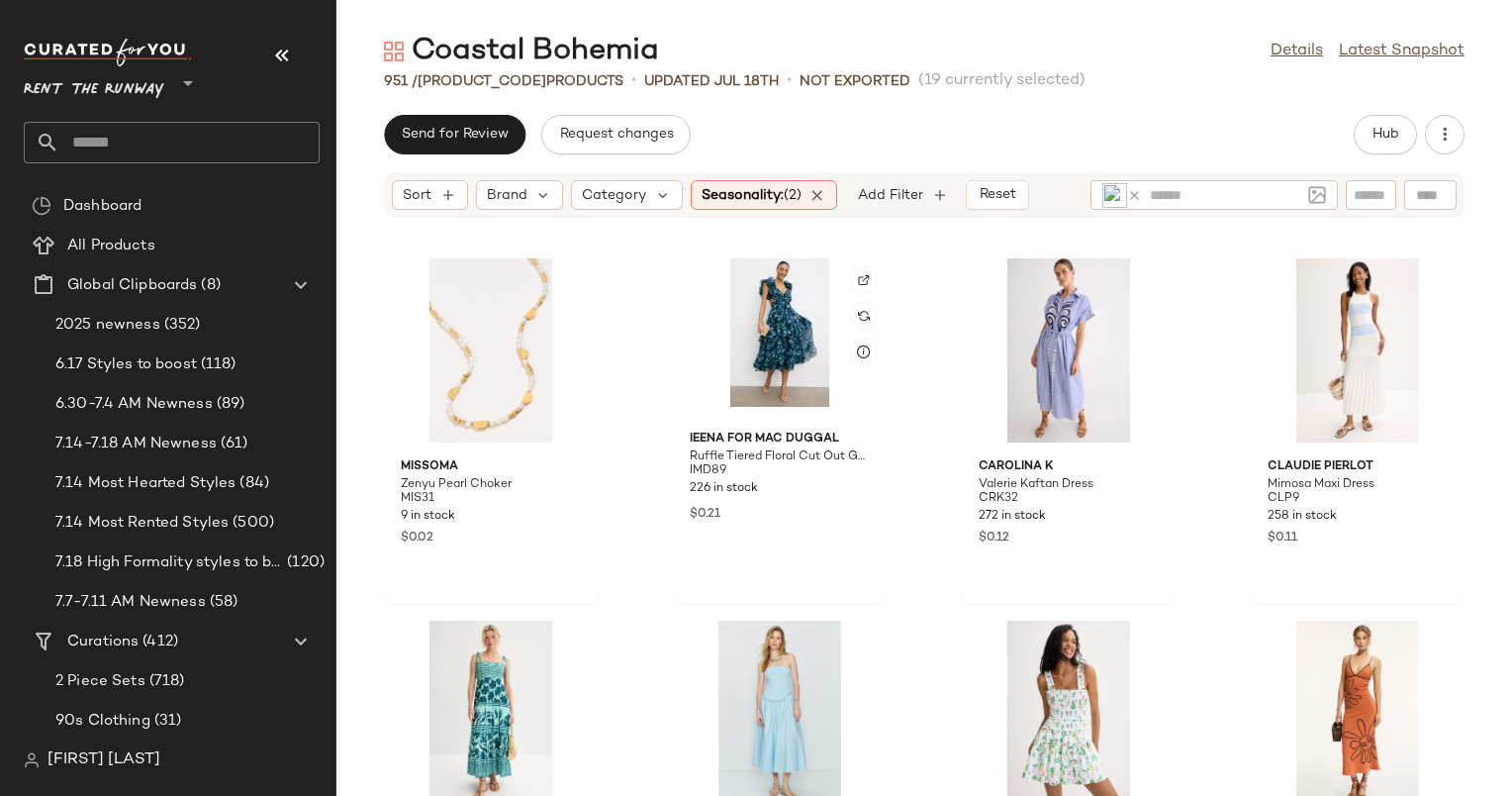 scroll, scrollTop: 10148, scrollLeft: 0, axis: vertical 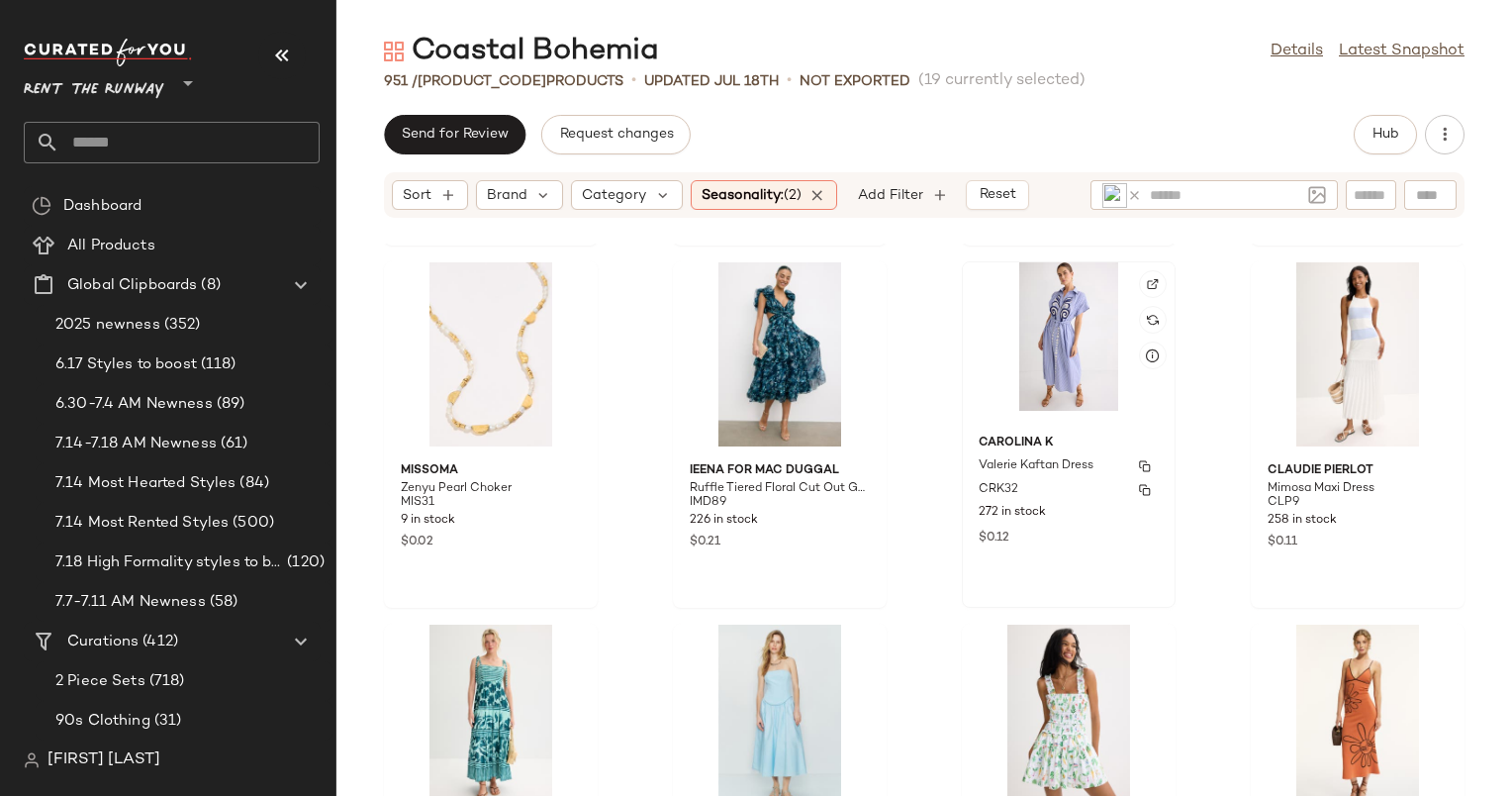click on "CAROLINA K Valerie Kaftan Dress CRK32 272 in stock $0.12" 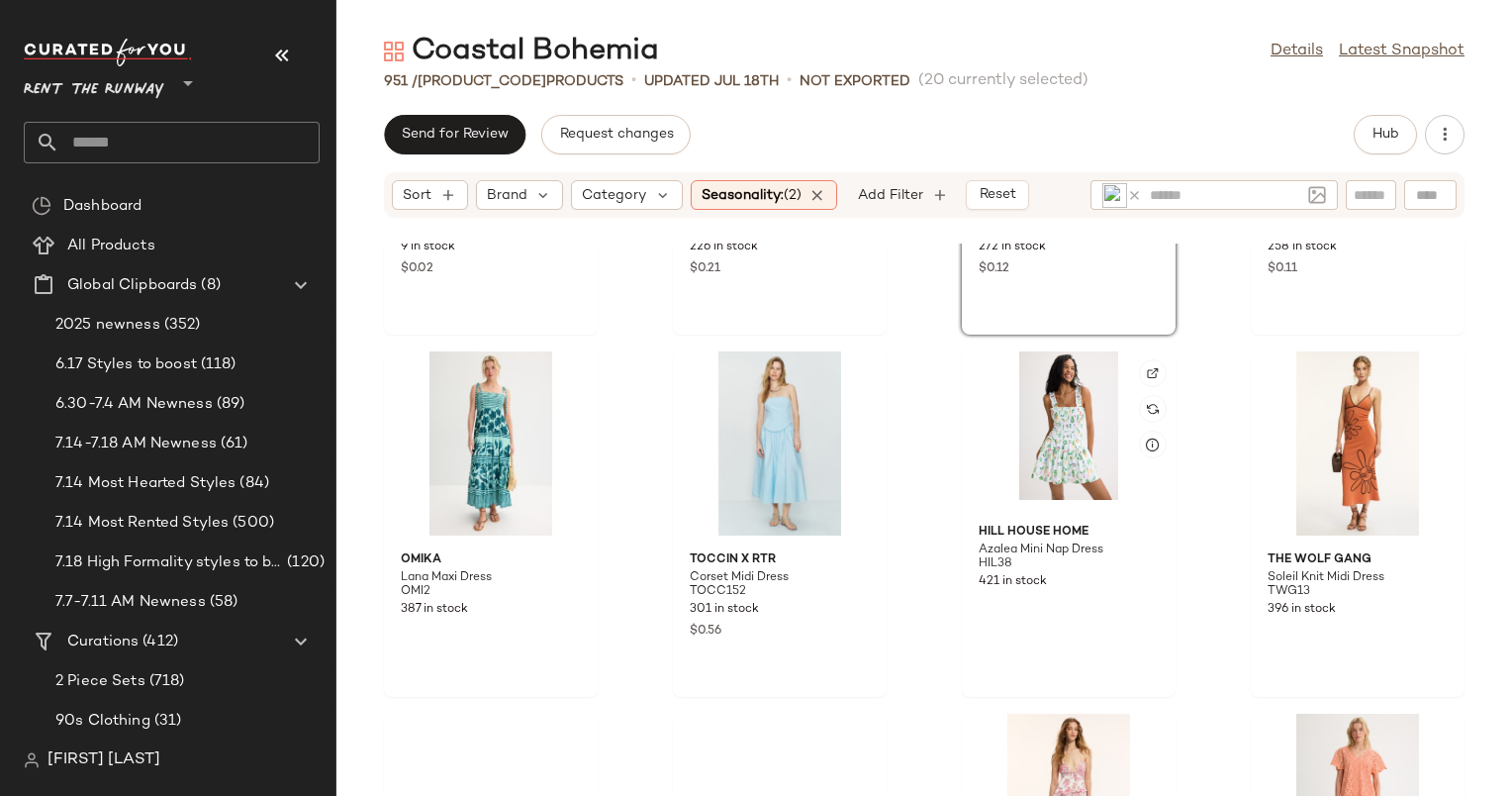 scroll, scrollTop: 10439, scrollLeft: 0, axis: vertical 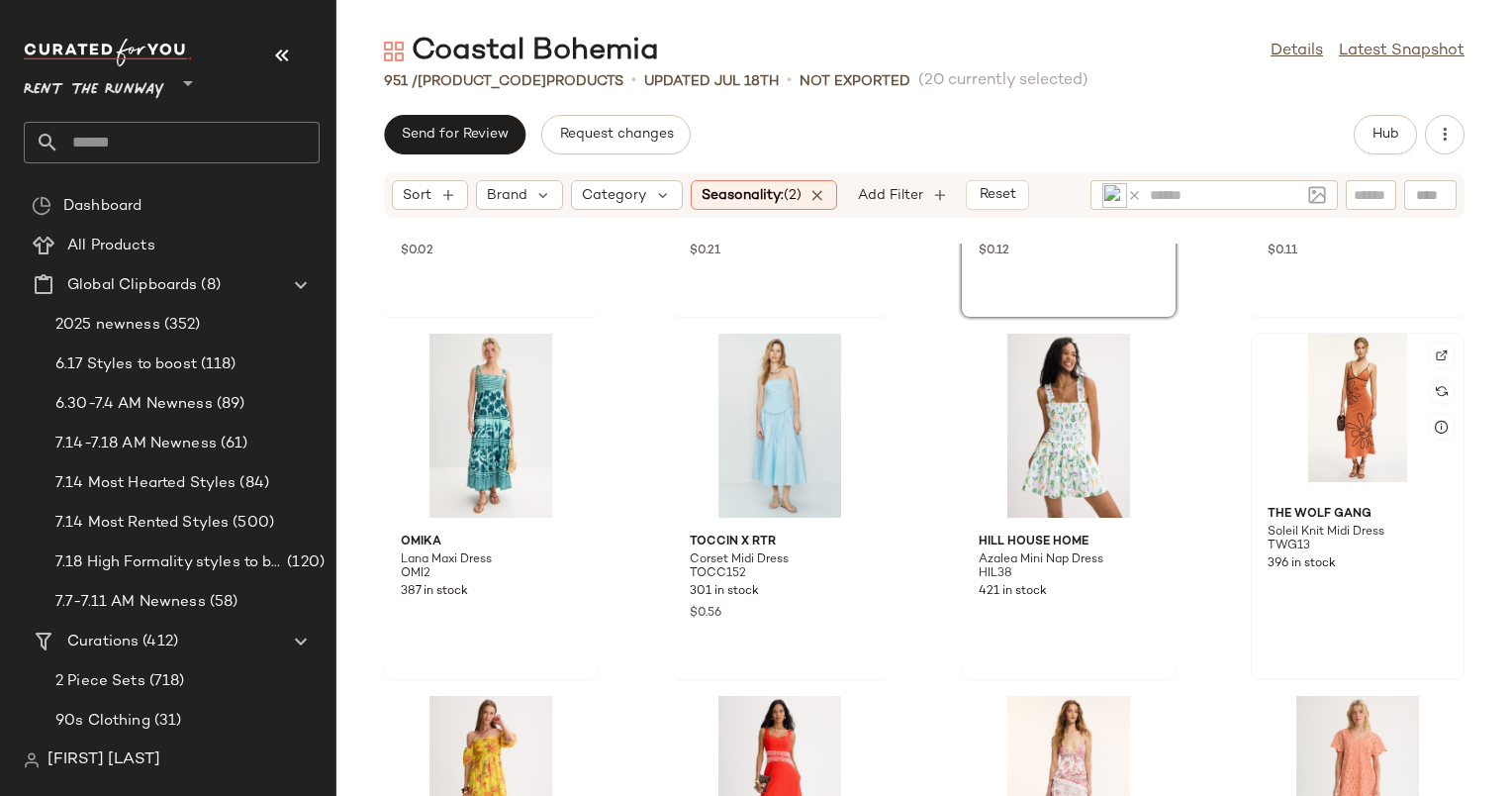 click 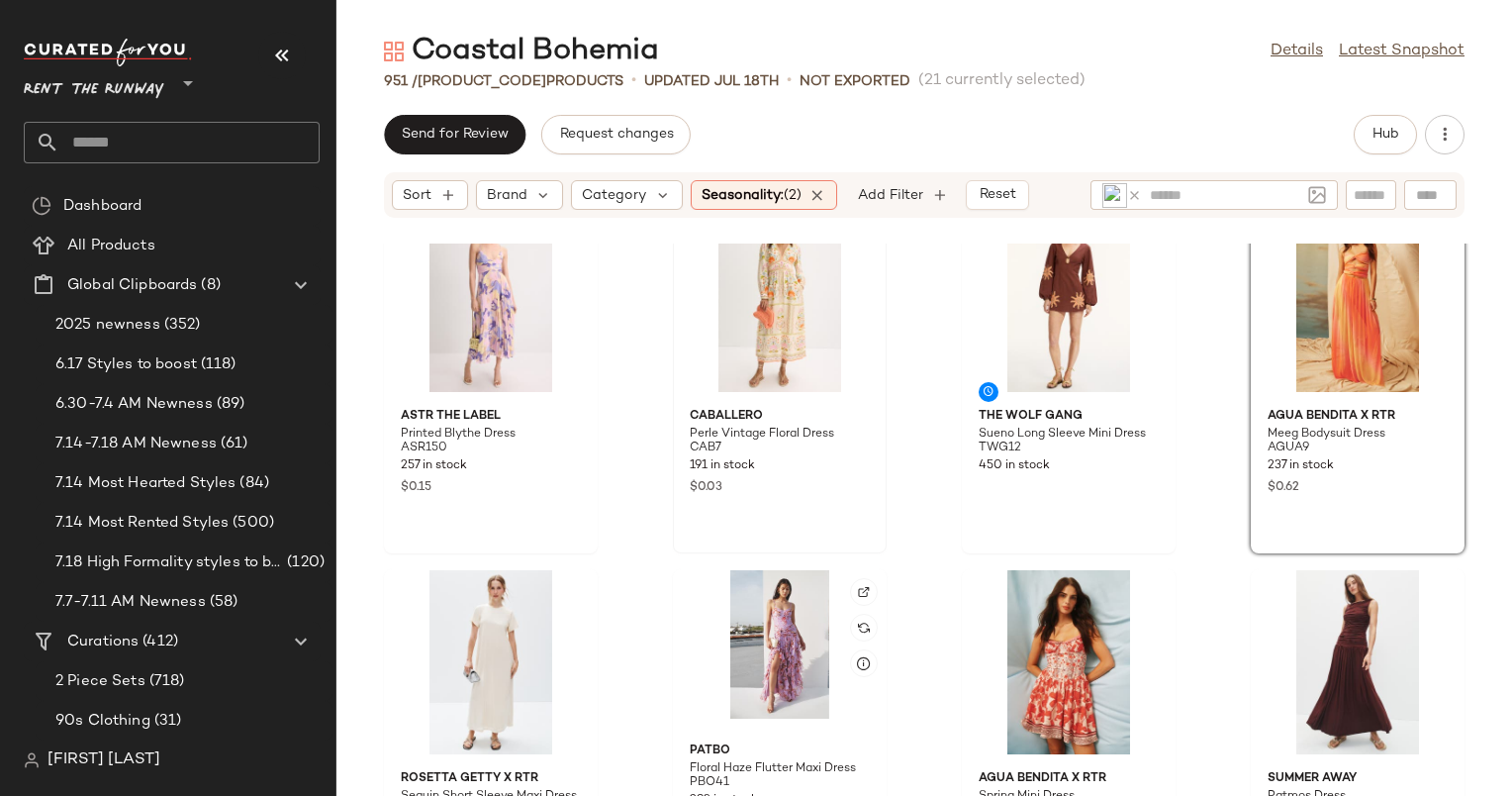 scroll, scrollTop: 12017, scrollLeft: 0, axis: vertical 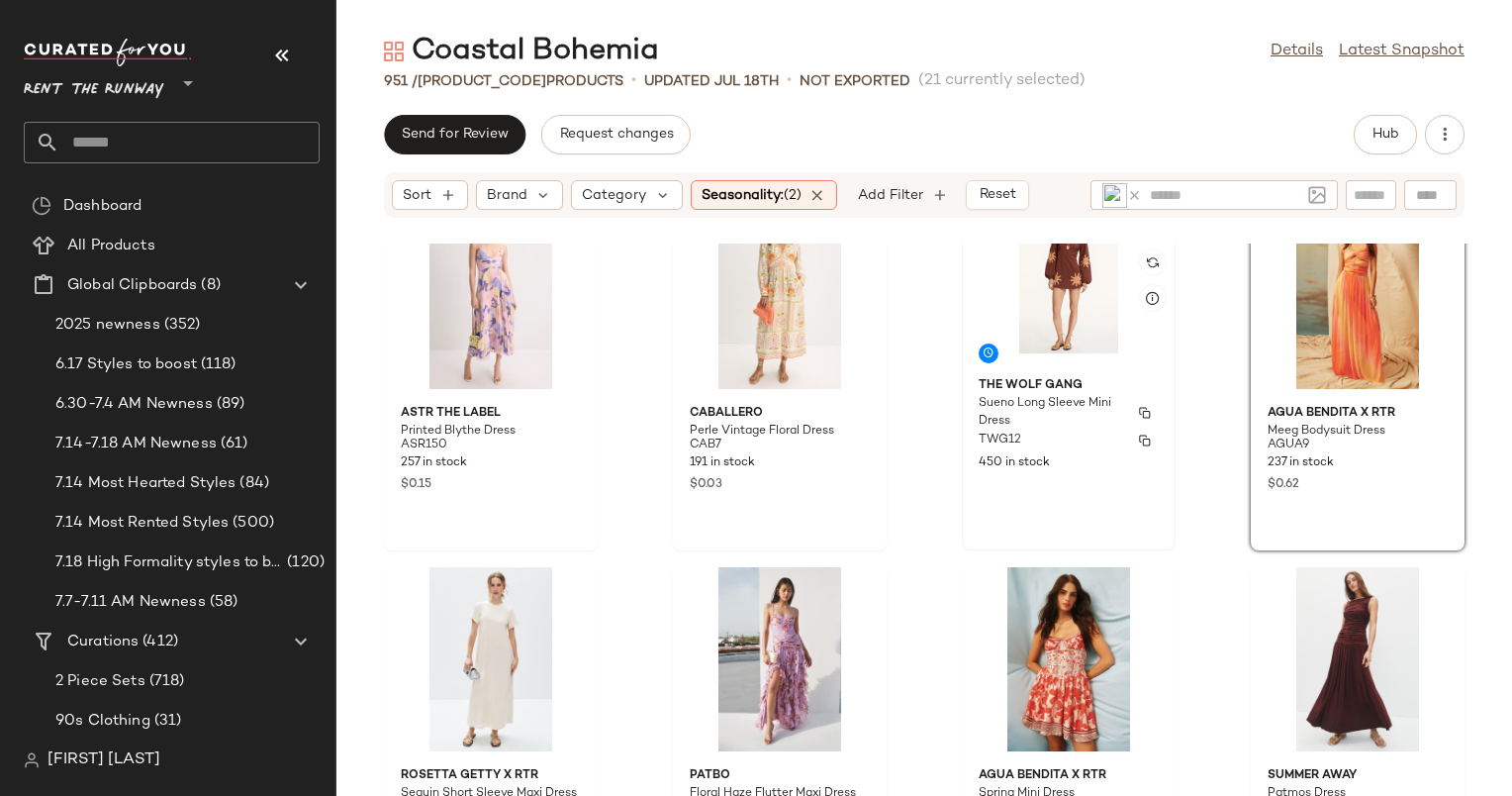 click on "Sueno Long Sleeve Mini Dress" at bounding box center [1051, 413] 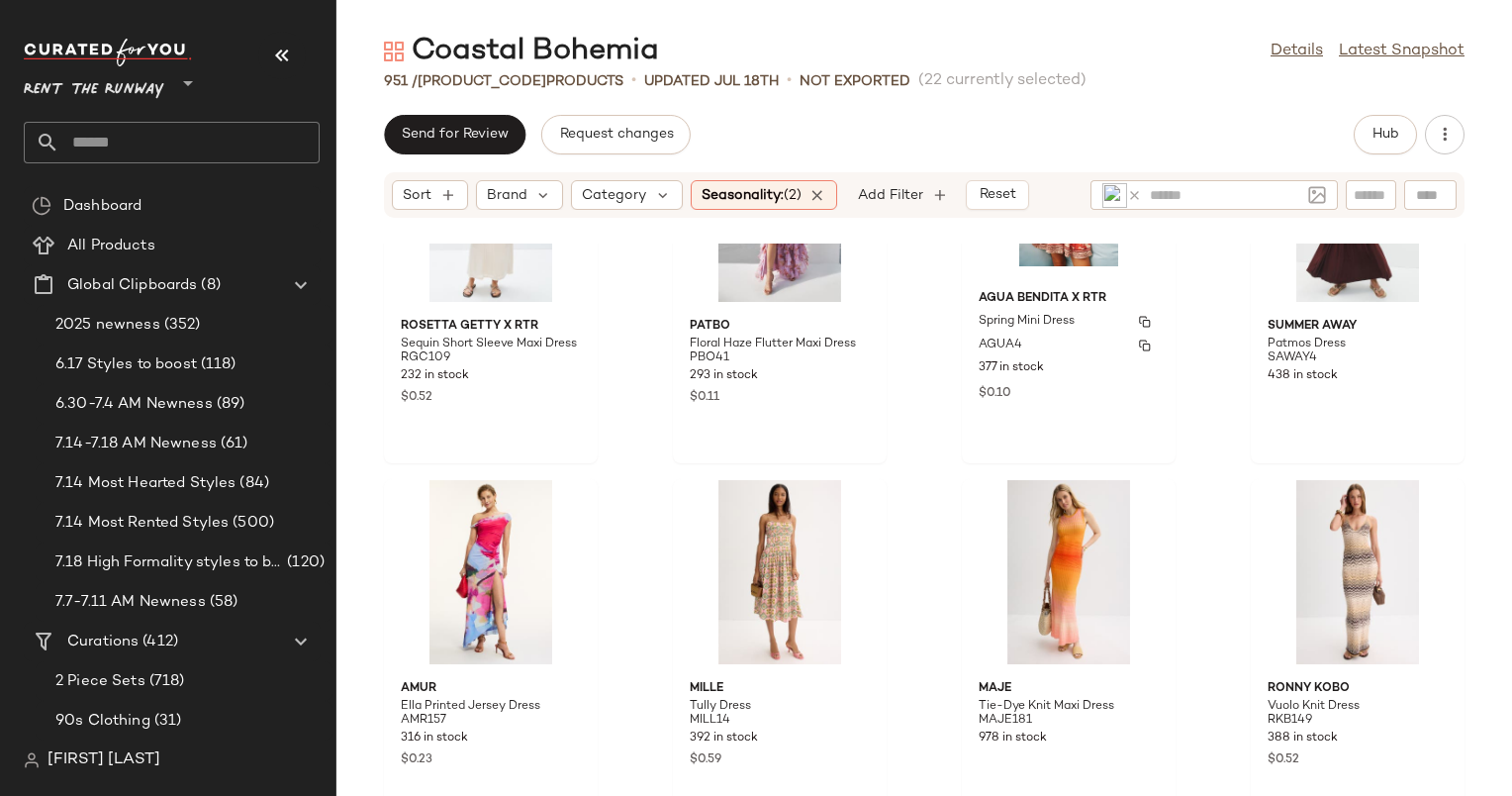 scroll, scrollTop: 12469, scrollLeft: 0, axis: vertical 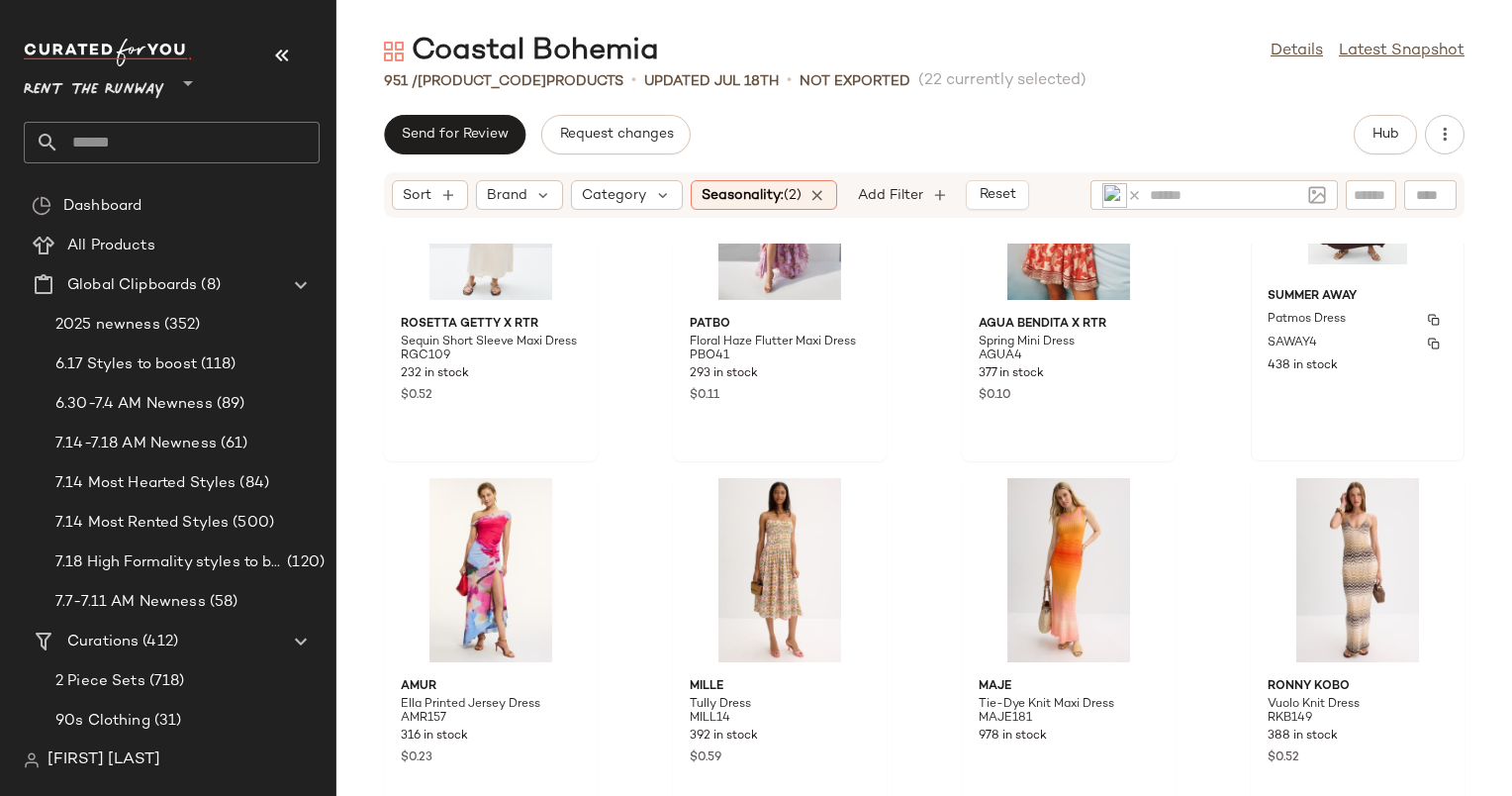 click on "Patmos Dress" at bounding box center [1358, 320] 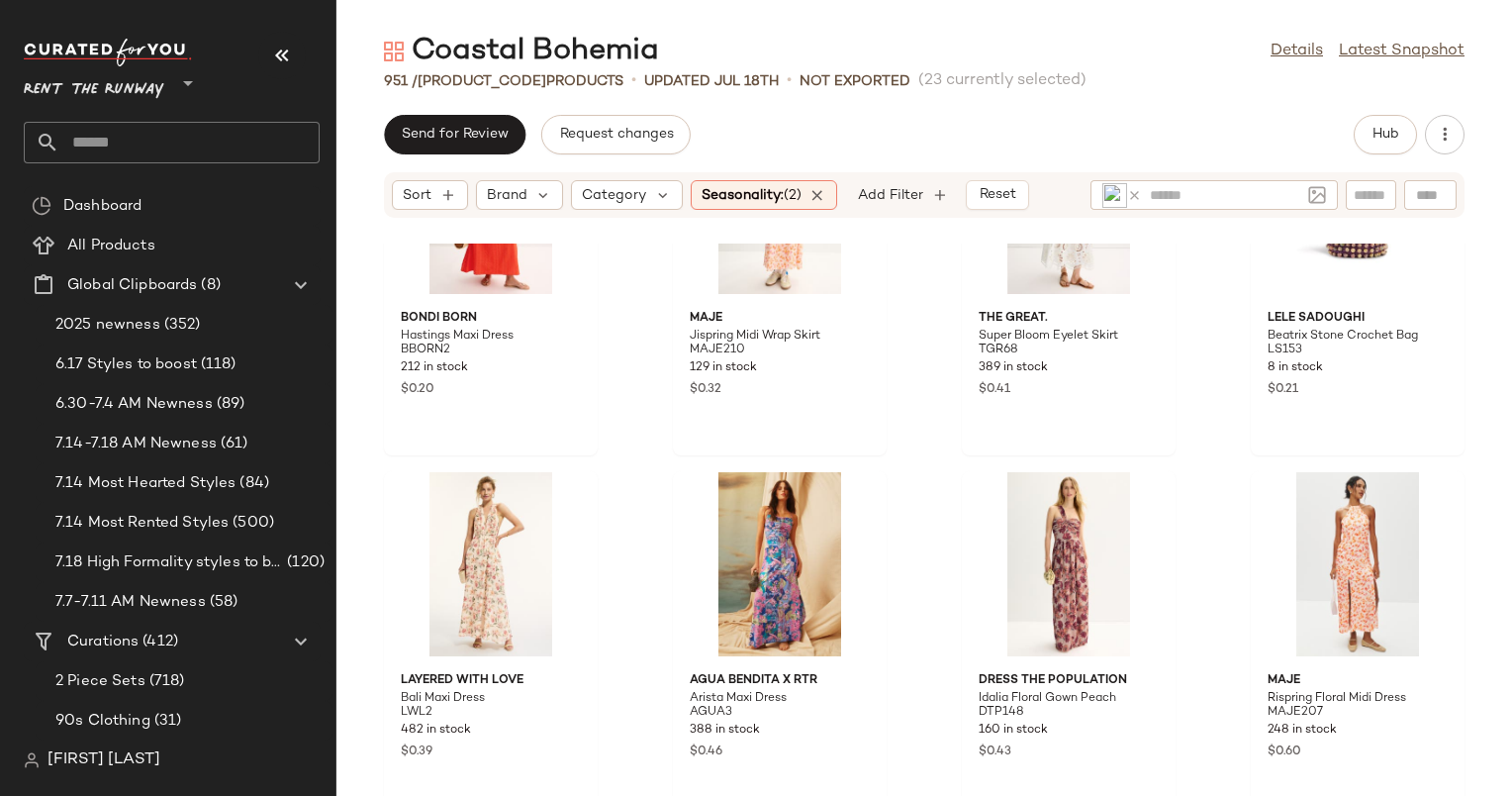 scroll, scrollTop: 13199, scrollLeft: 0, axis: vertical 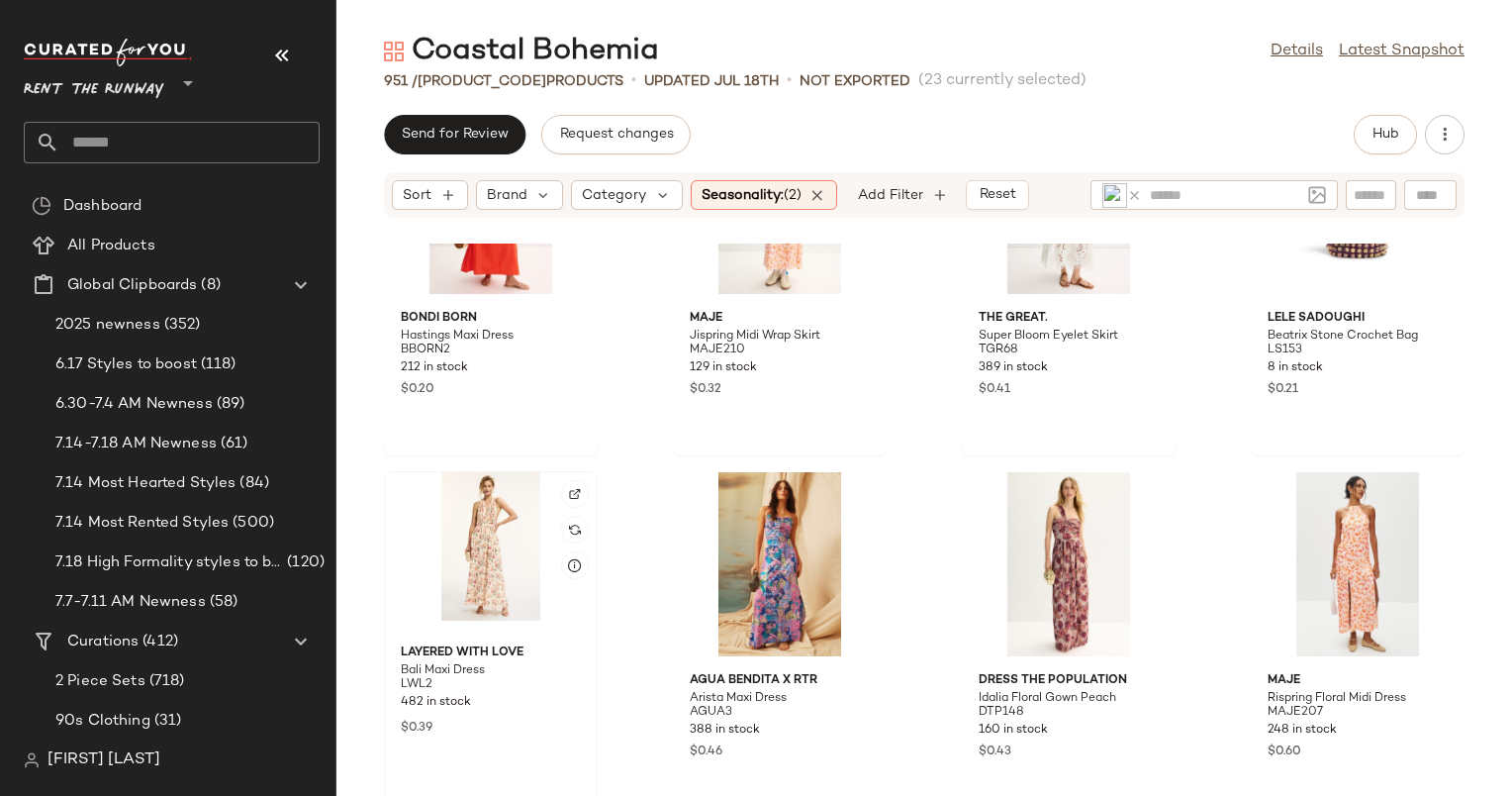 click 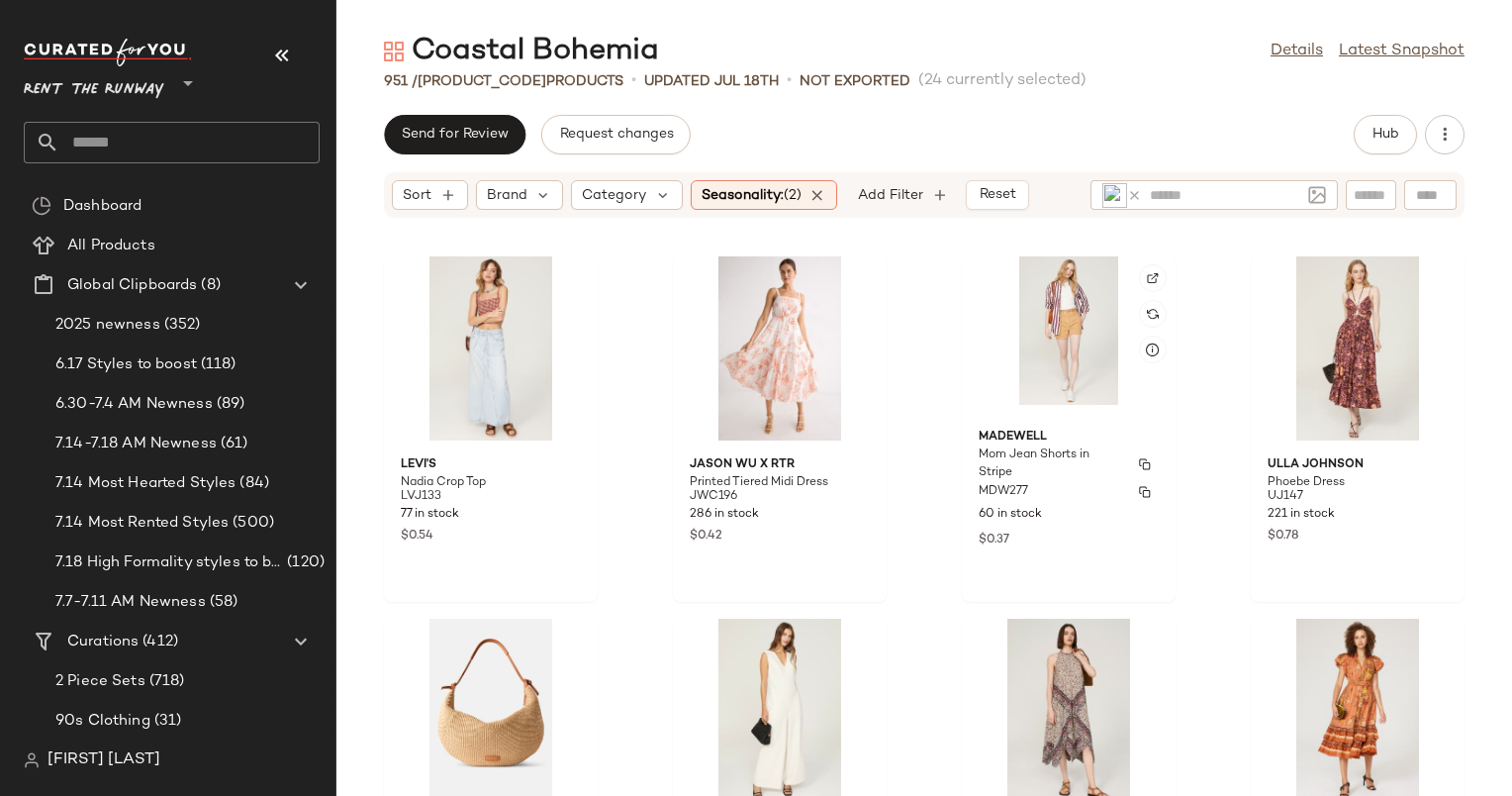 scroll, scrollTop: 16676, scrollLeft: 0, axis: vertical 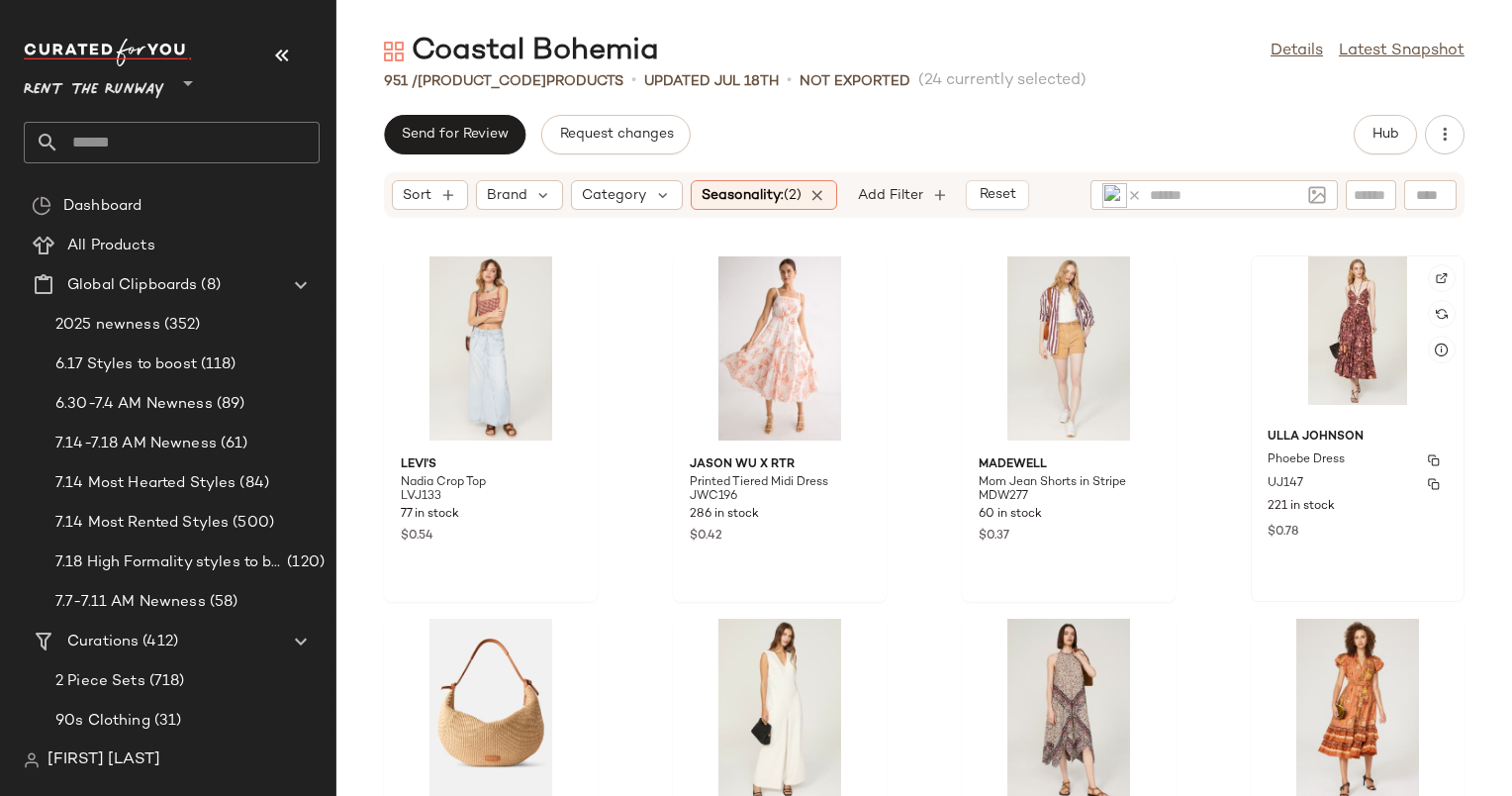 click on "Ulla Johnson Phoebe Dress UJ147 221 in stock $0.78" 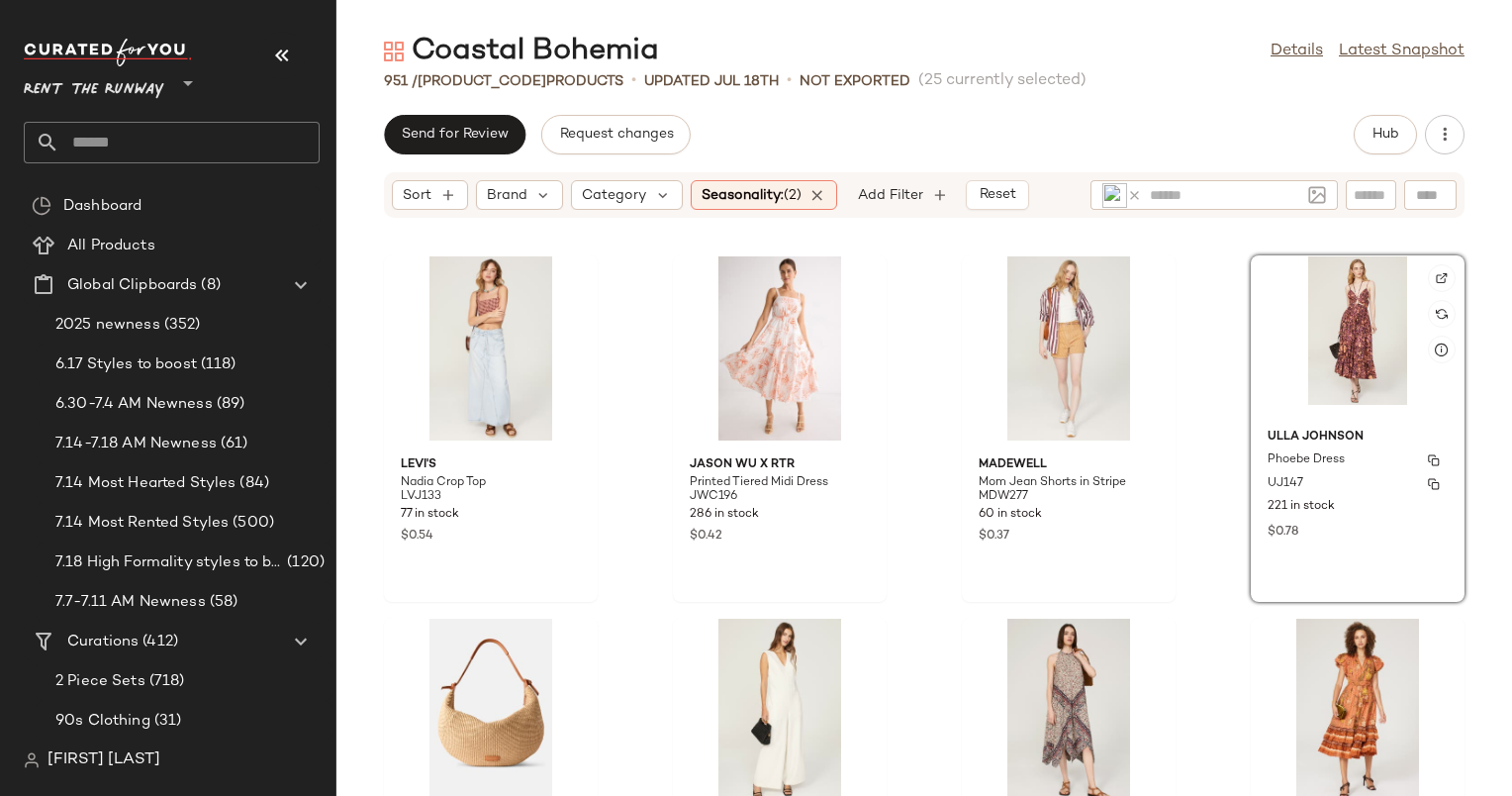 scroll, scrollTop: 16910, scrollLeft: 0, axis: vertical 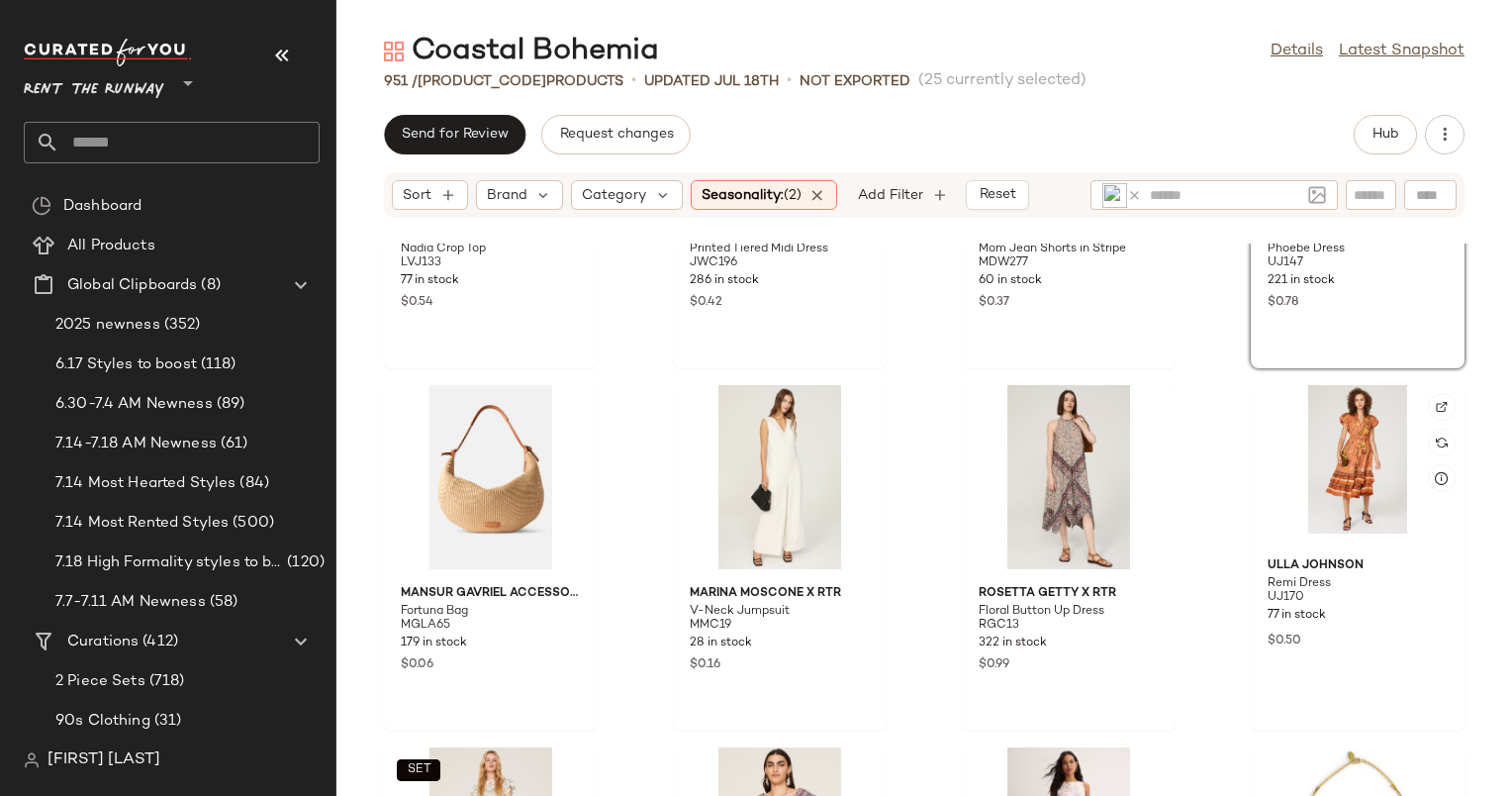 click 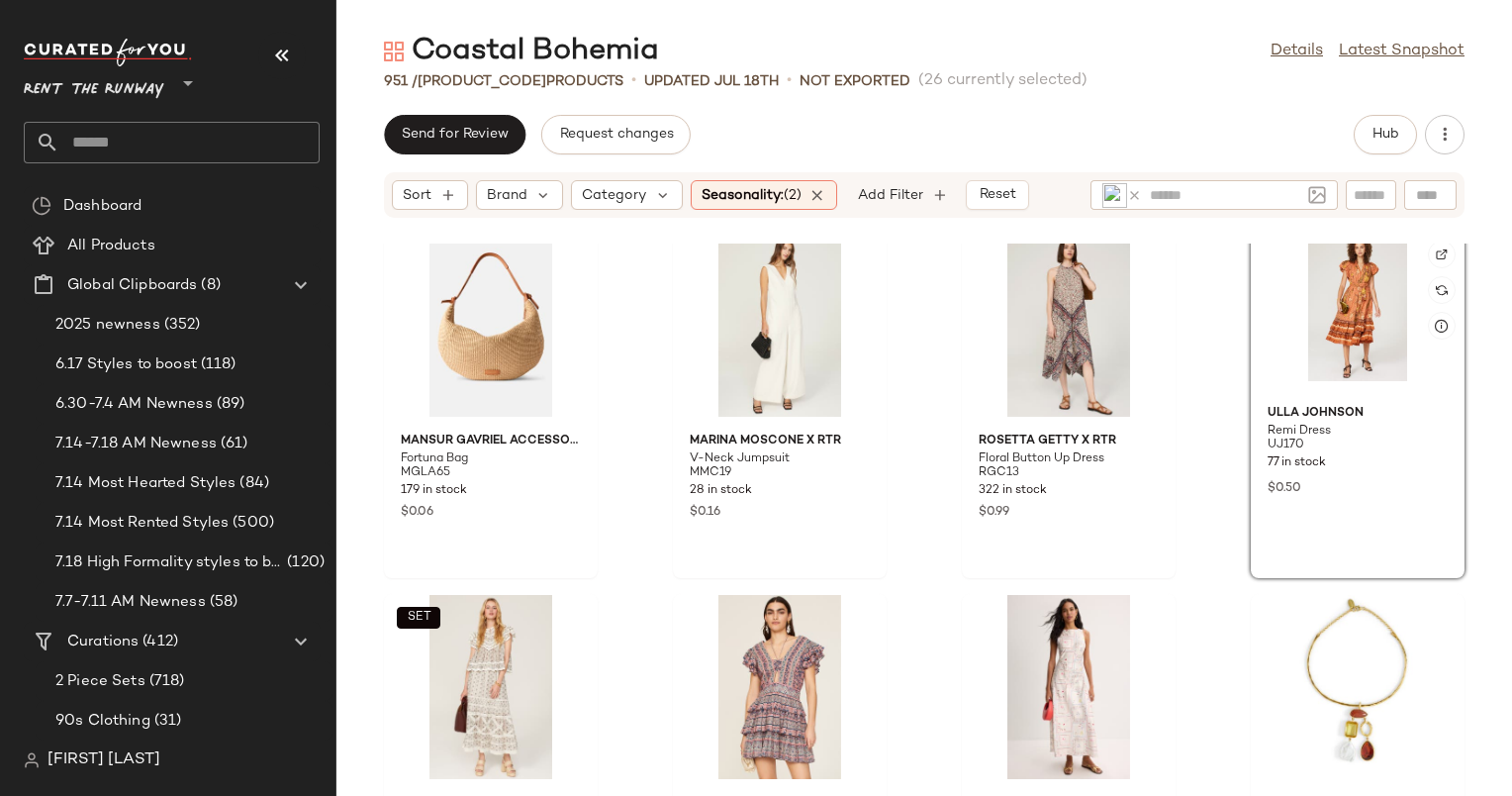 scroll, scrollTop: 17080, scrollLeft: 0, axis: vertical 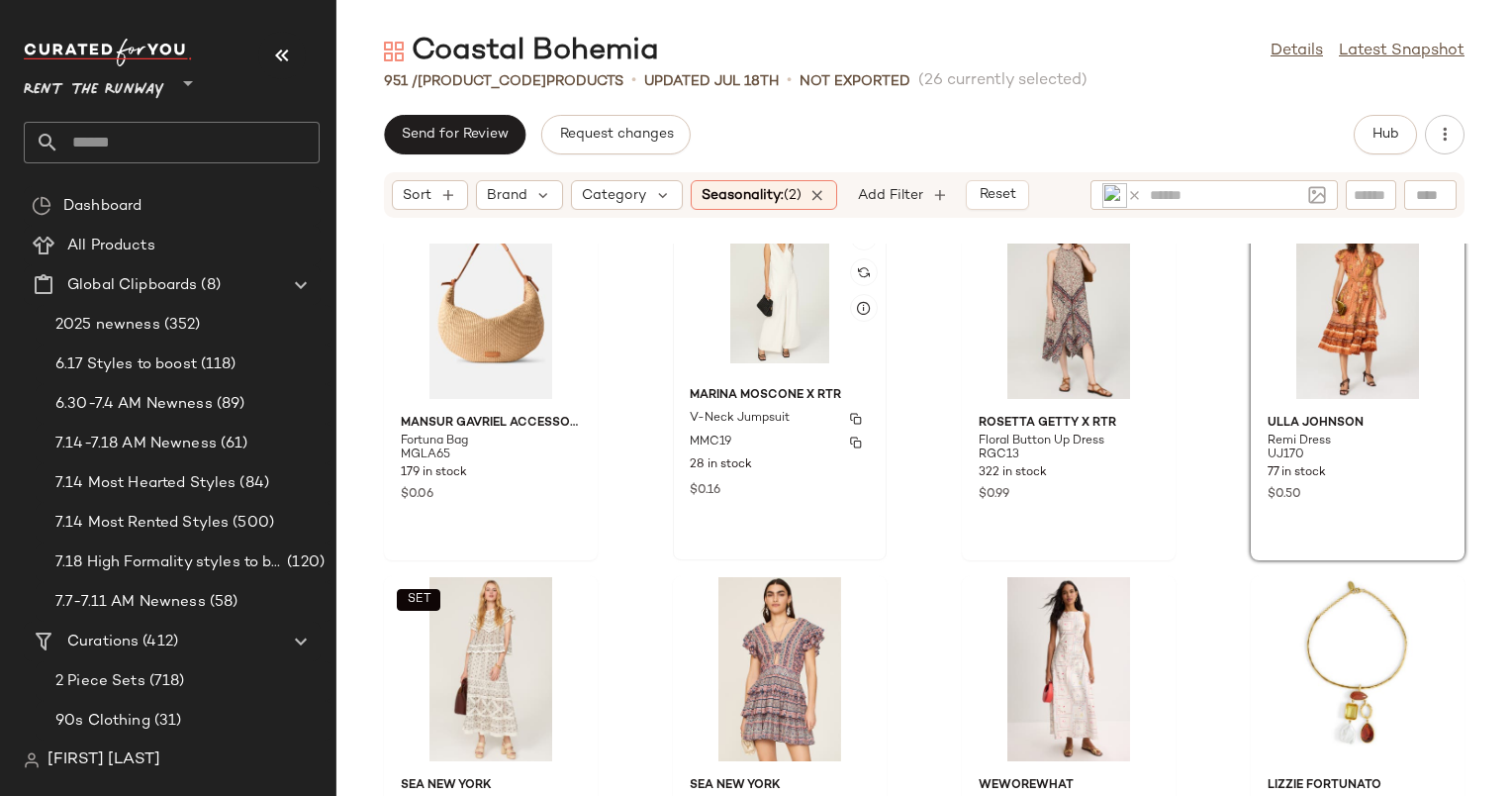 click on "Marina Moscone x RTR V-Neck Jumpsuit MMC19 28 in stock $0.16" 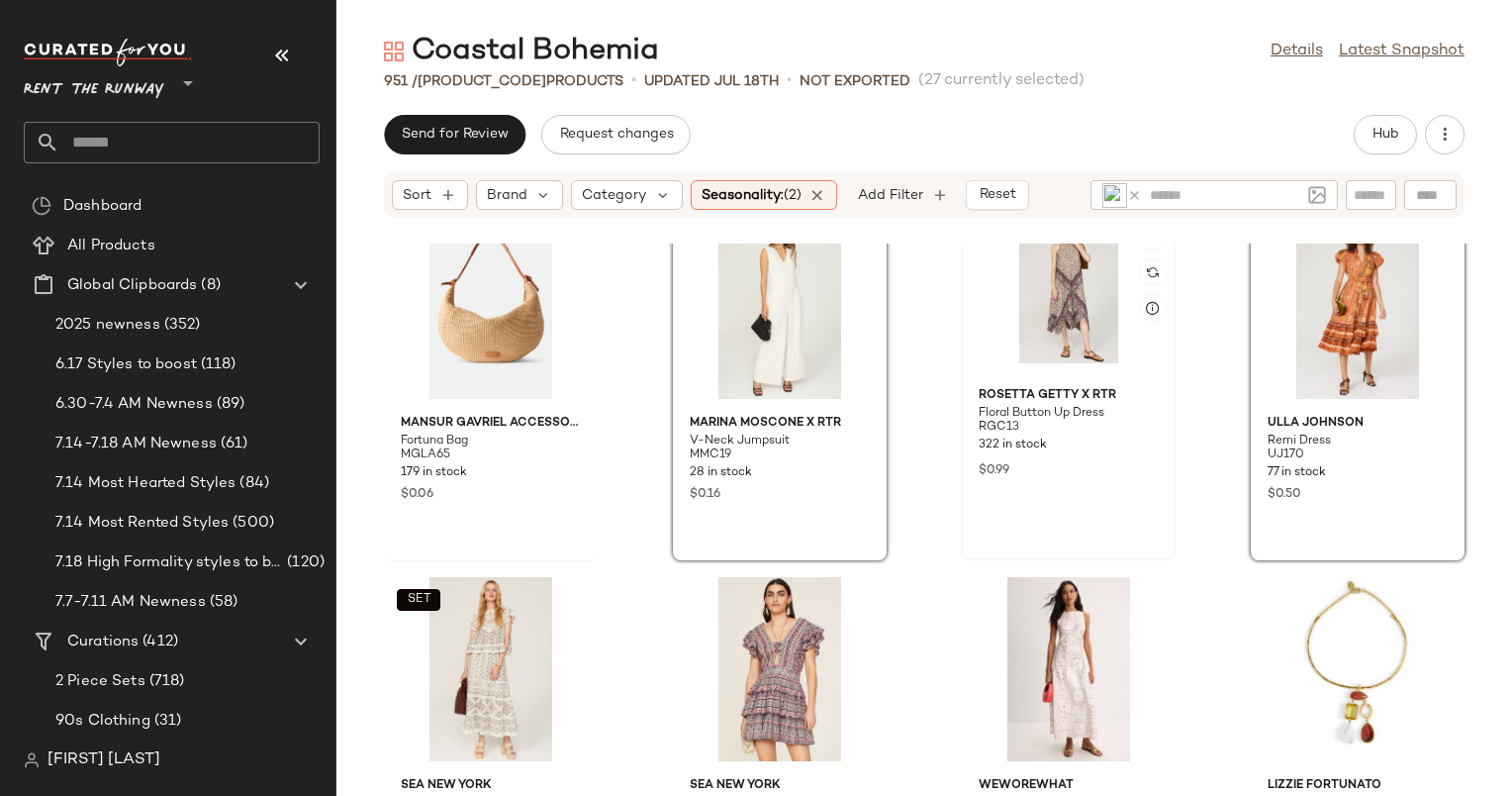 click 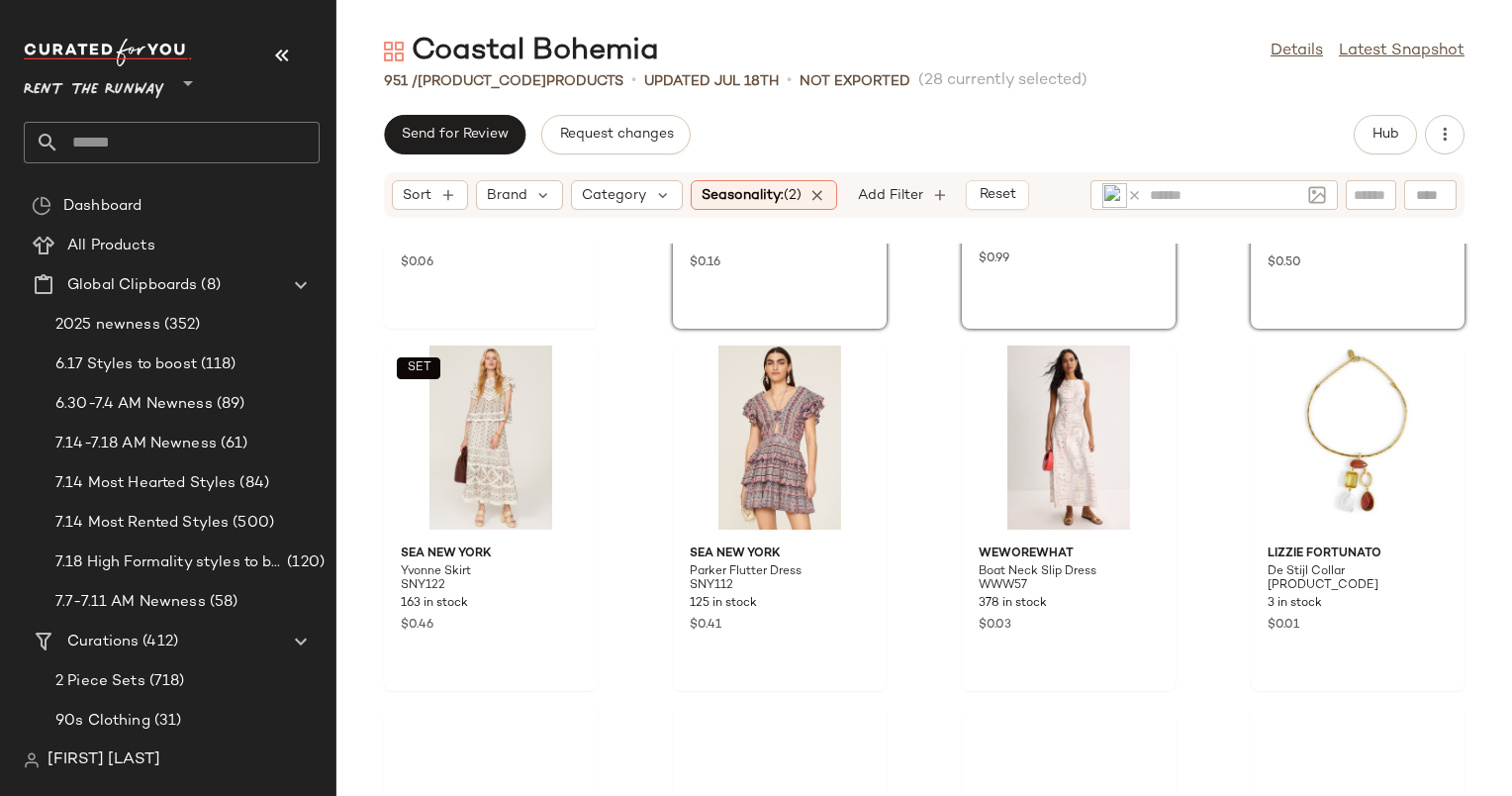 scroll, scrollTop: 17330, scrollLeft: 0, axis: vertical 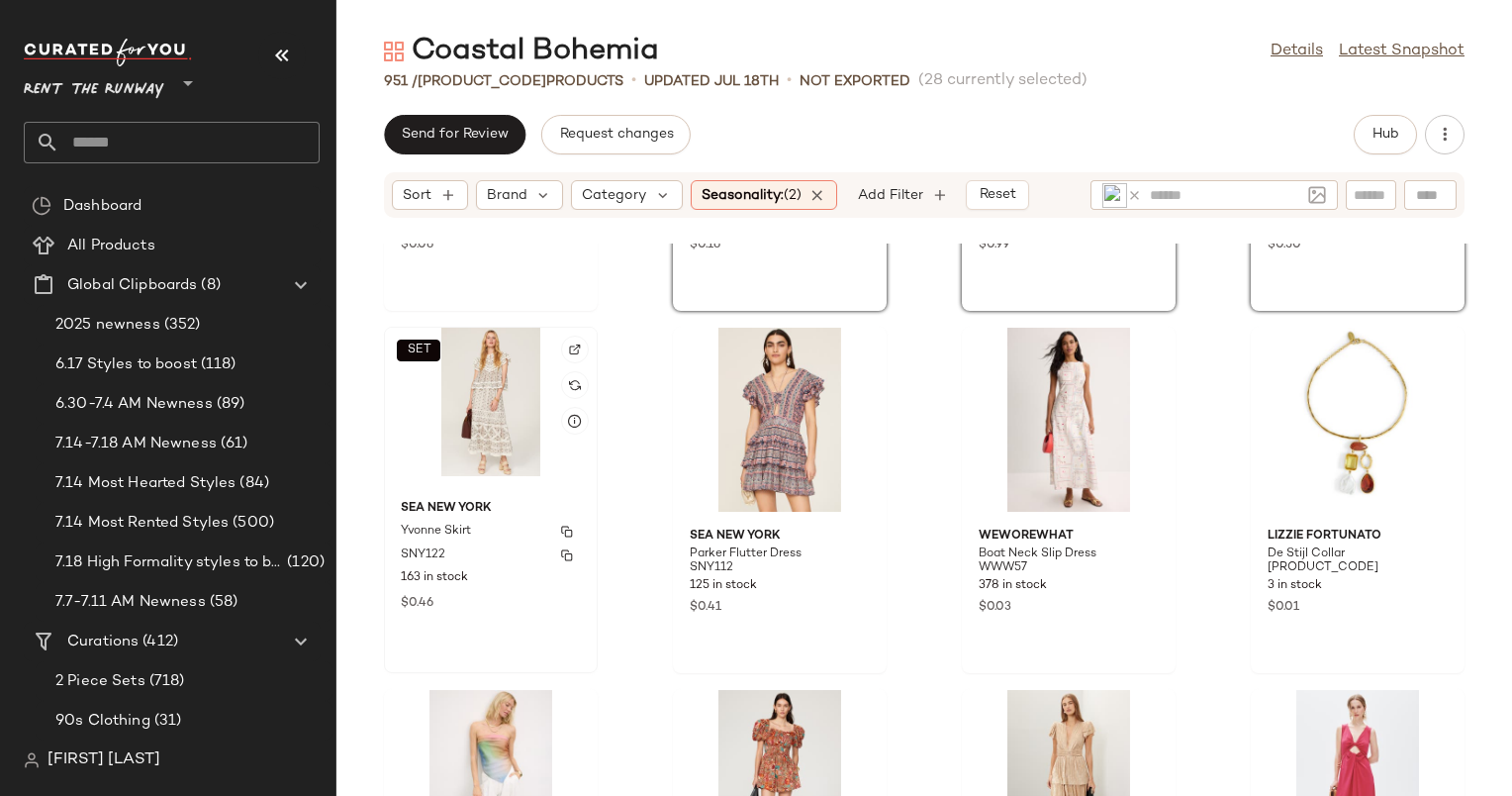 click on "Sea New York" at bounding box center (491, 509) 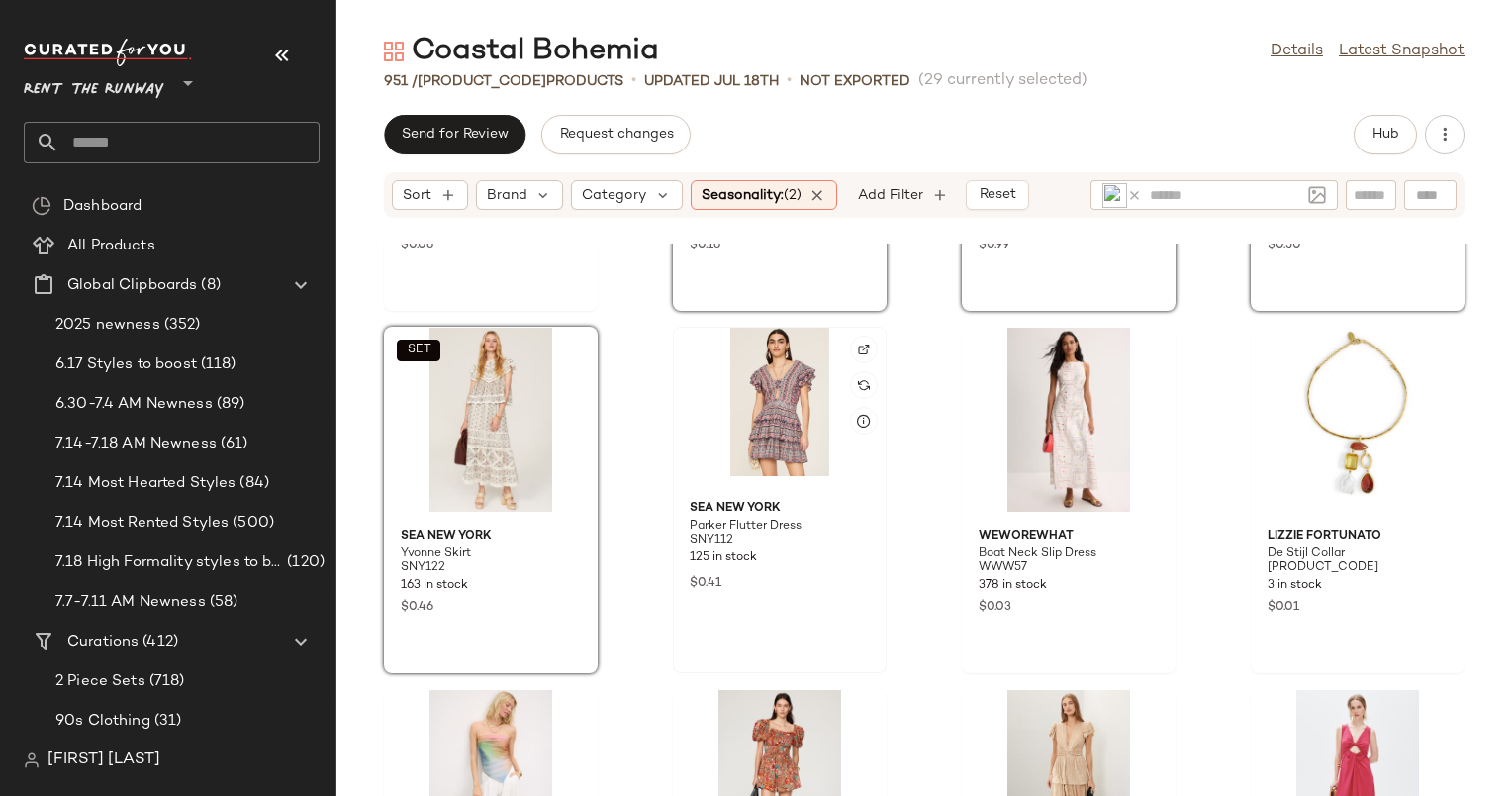 click 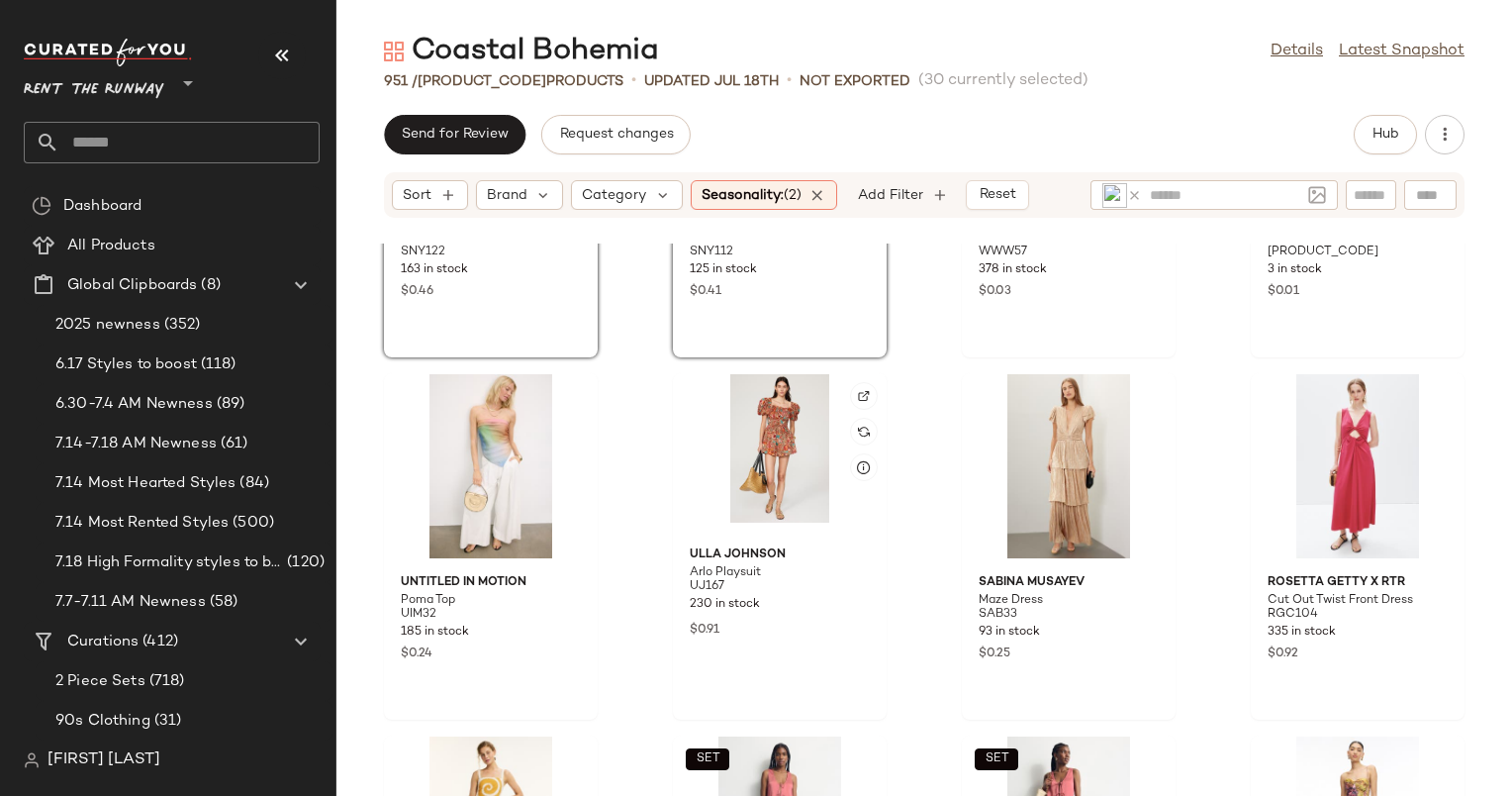 scroll, scrollTop: 17674, scrollLeft: 0, axis: vertical 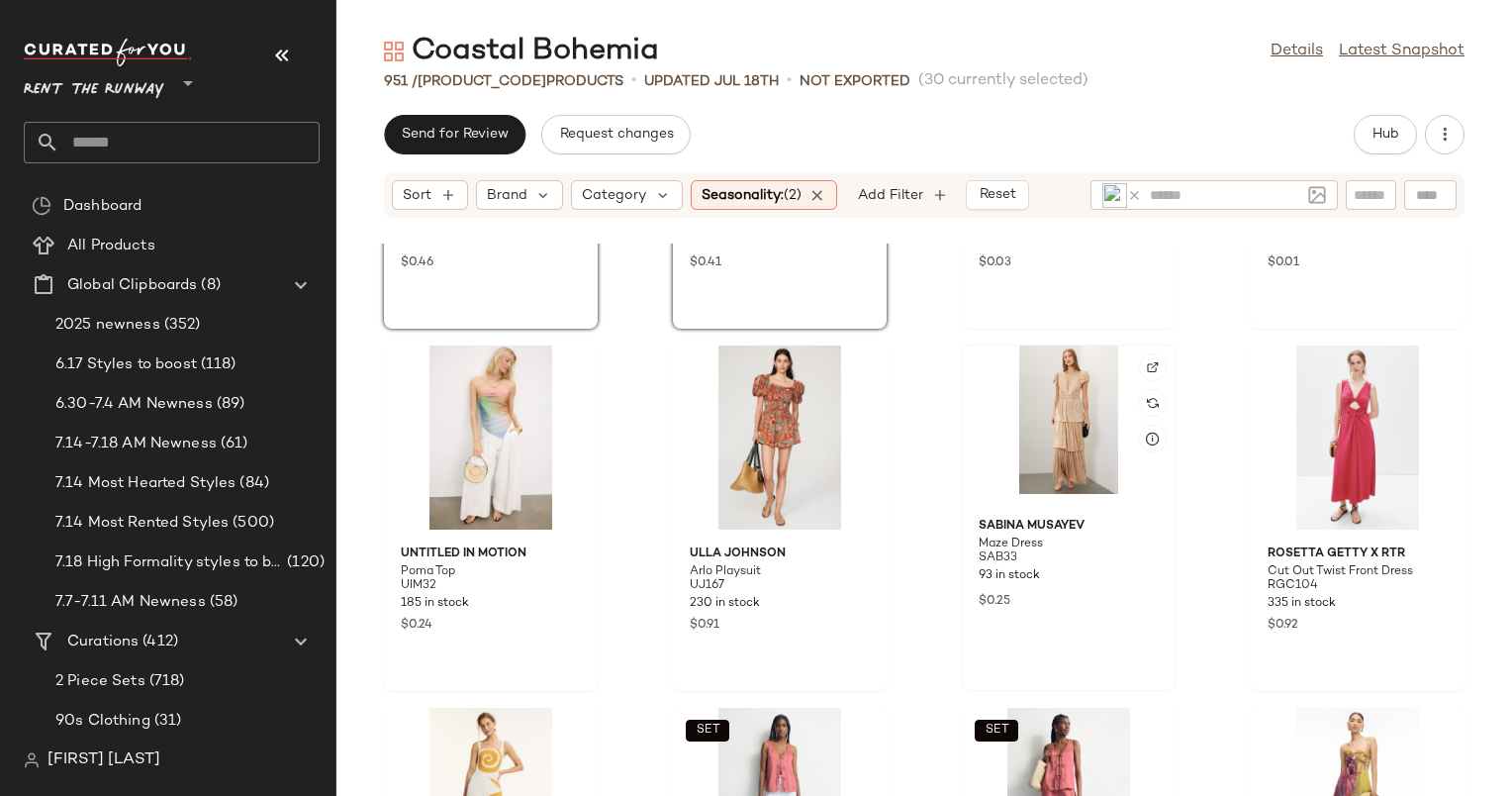click 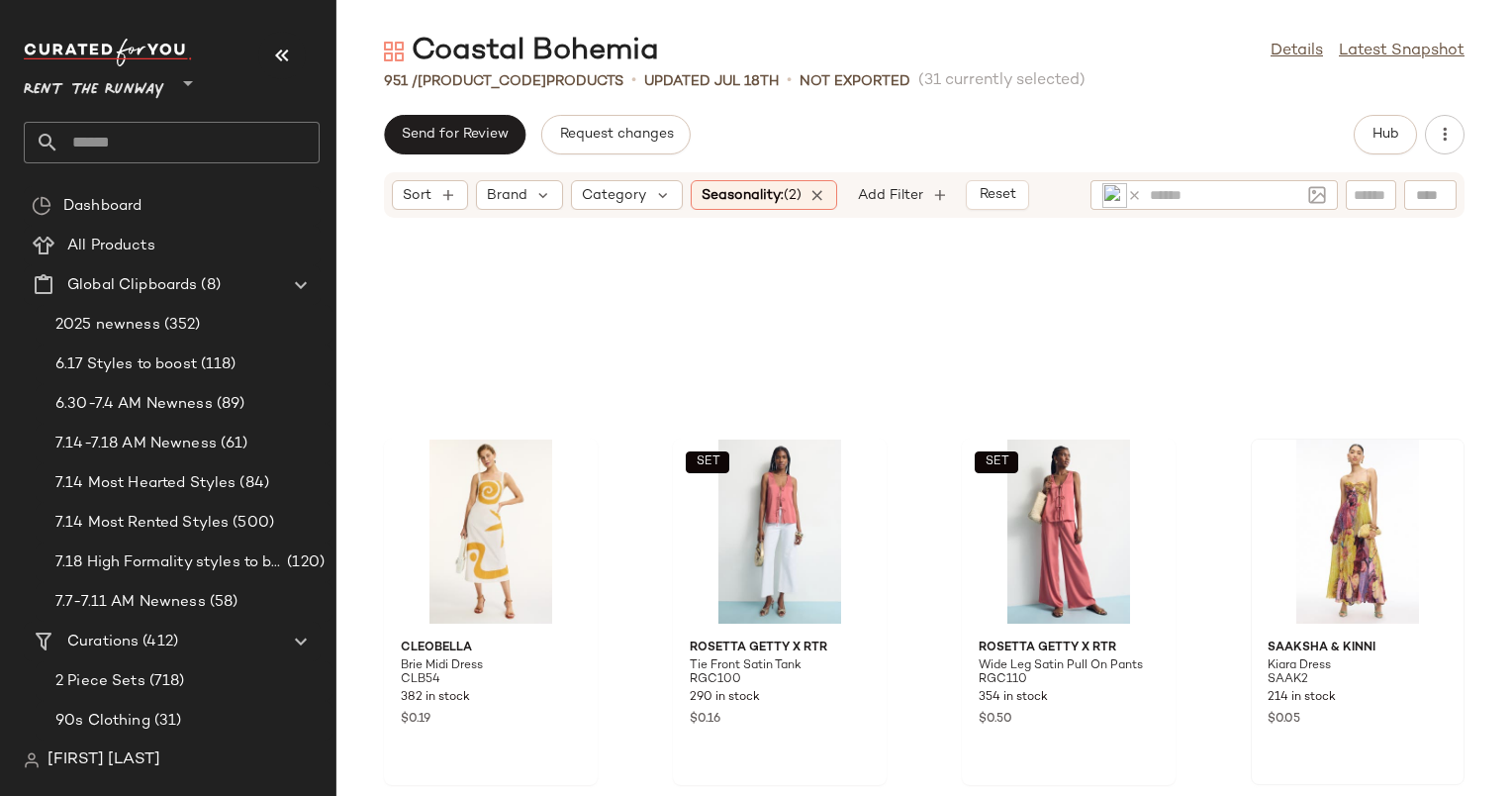 scroll, scrollTop: 18365, scrollLeft: 0, axis: vertical 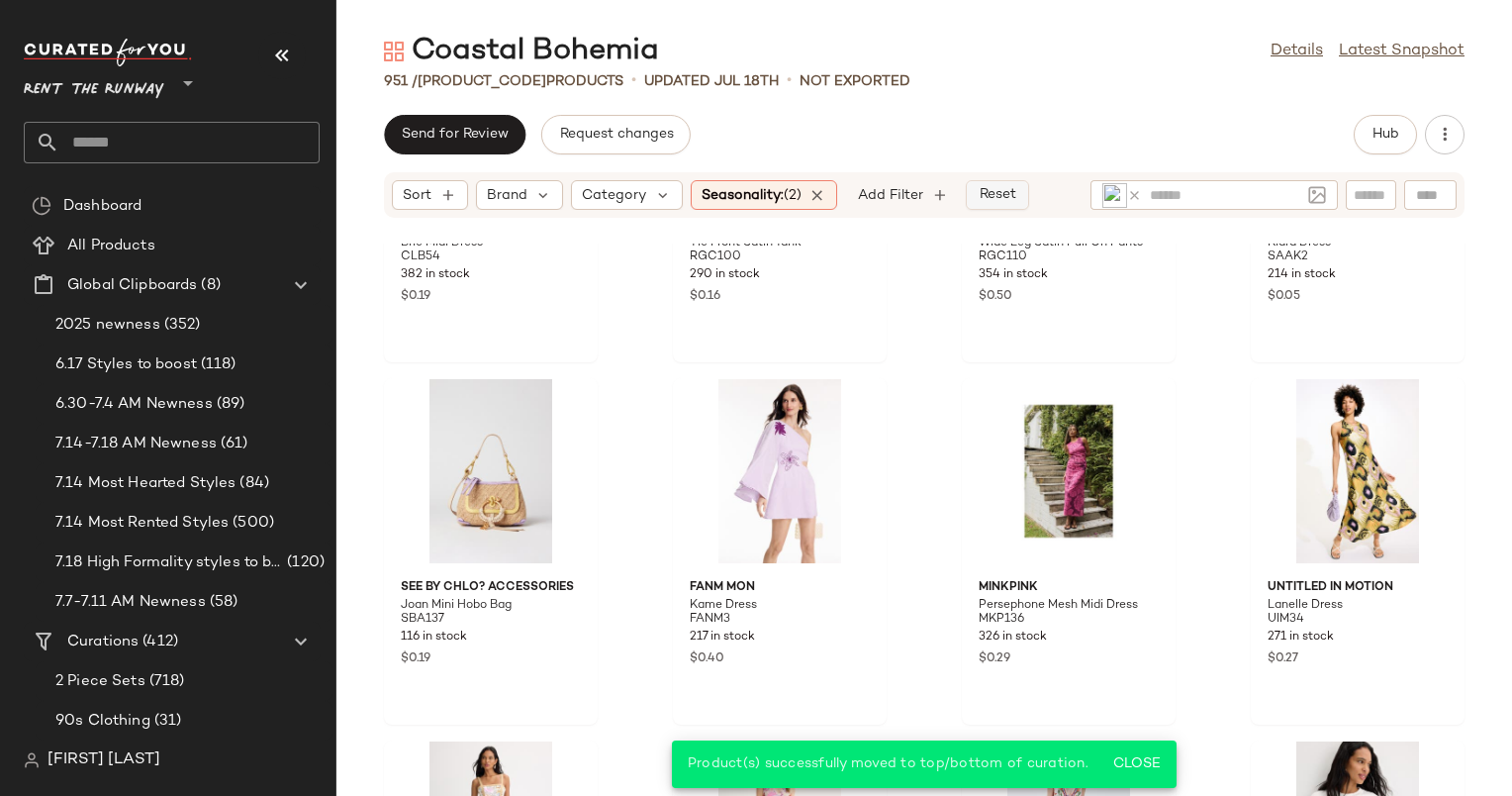 click on "Reset" 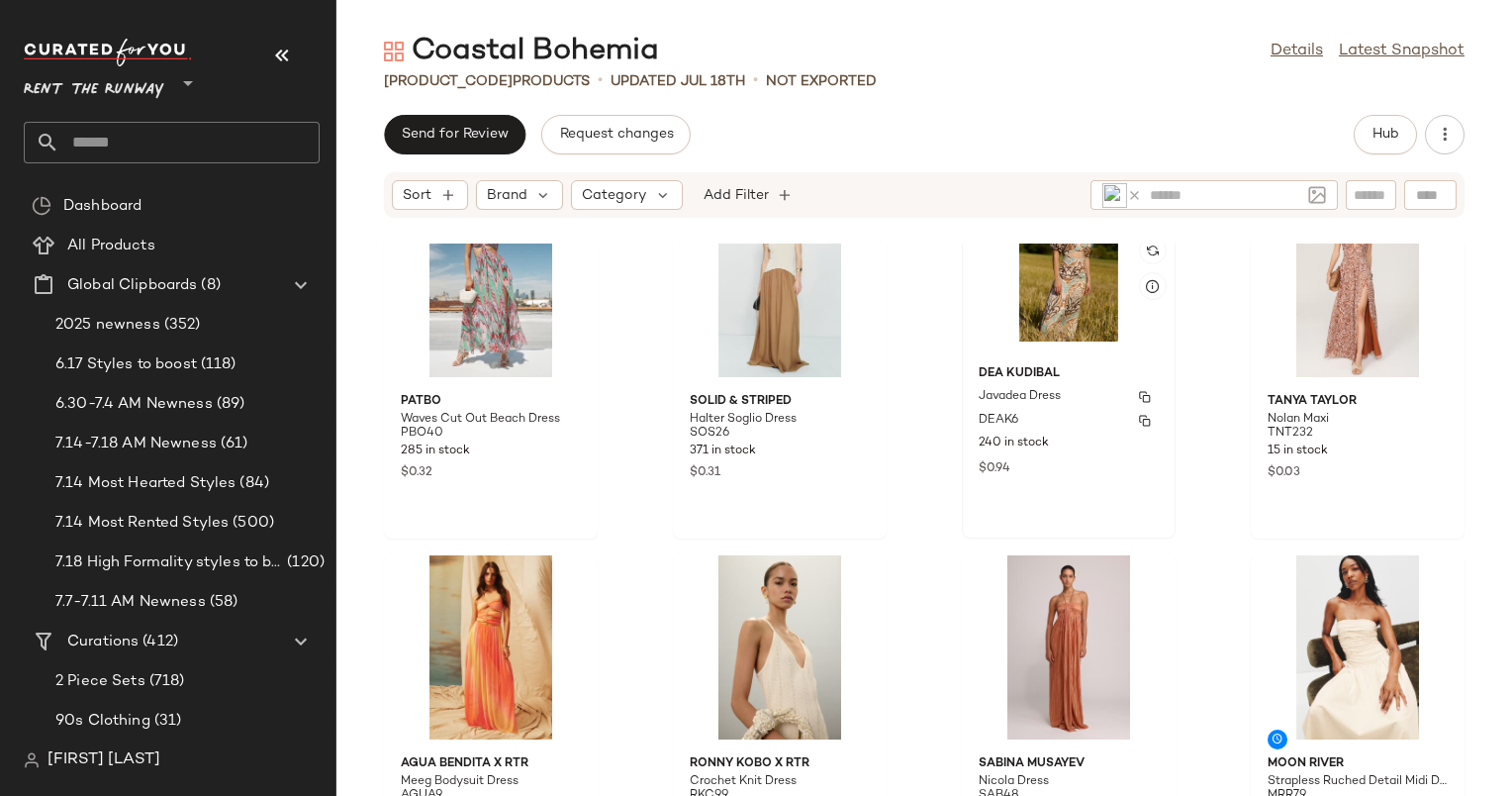 scroll, scrollTop: 0, scrollLeft: 0, axis: both 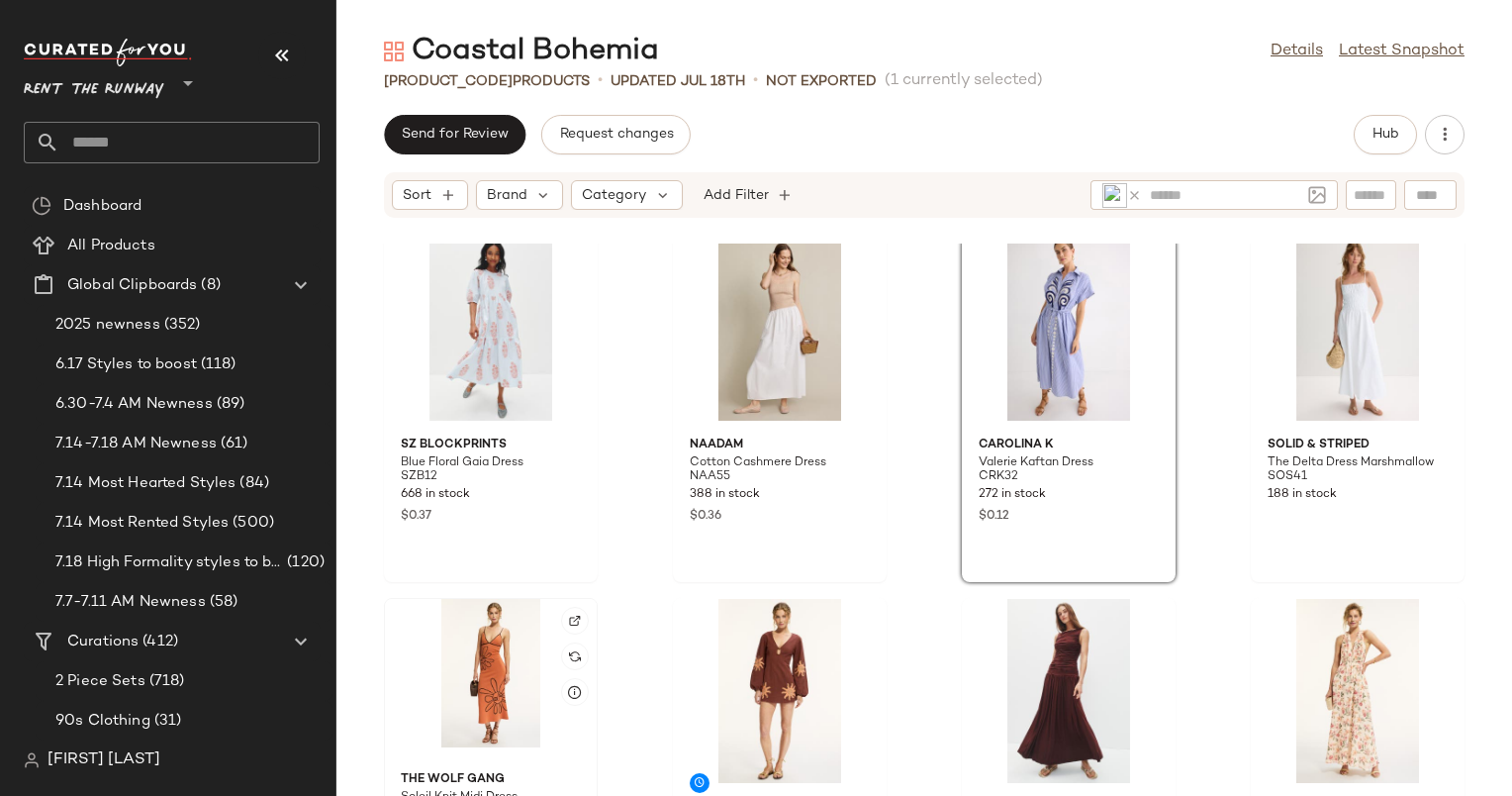click 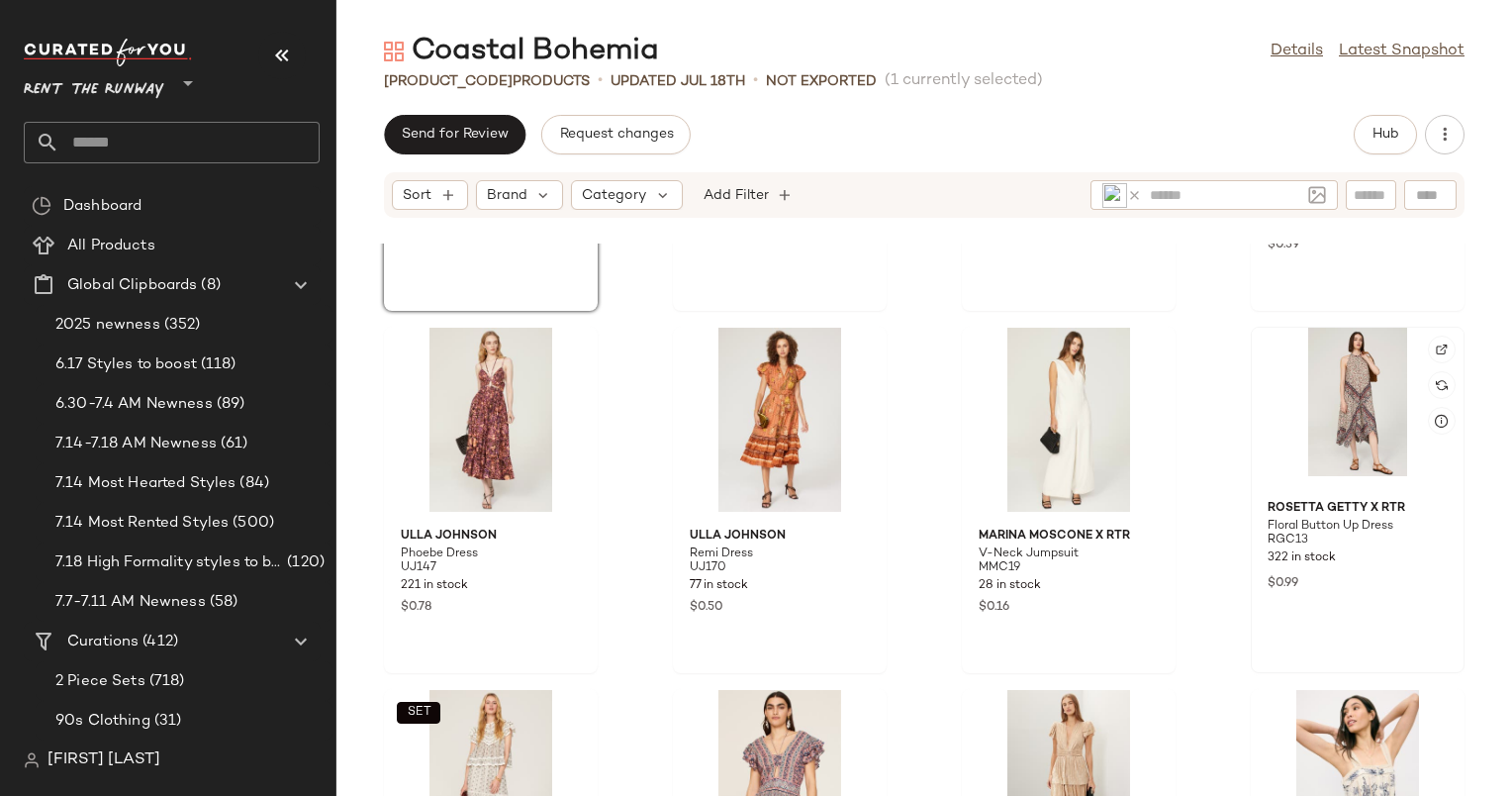 click 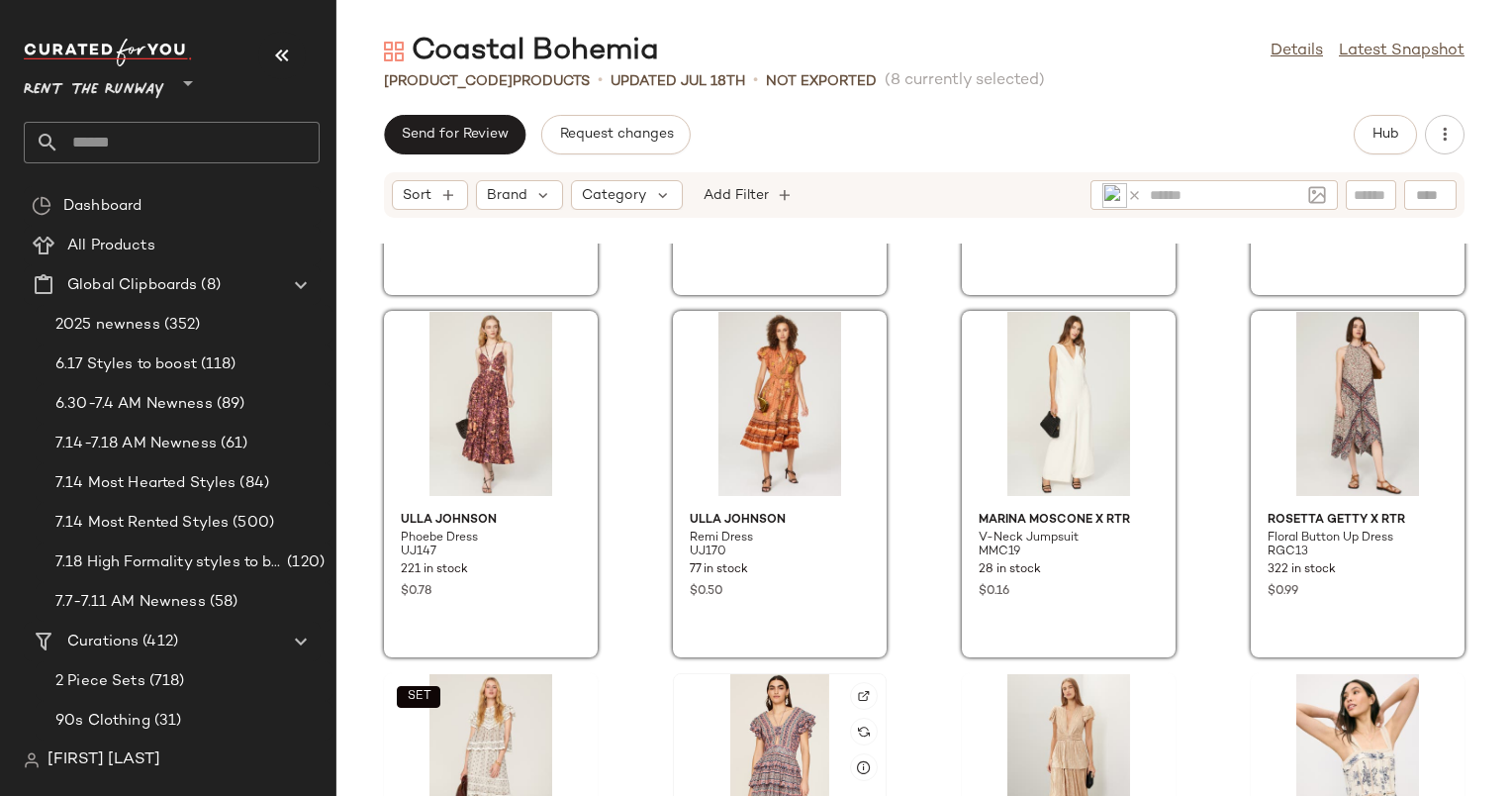 click 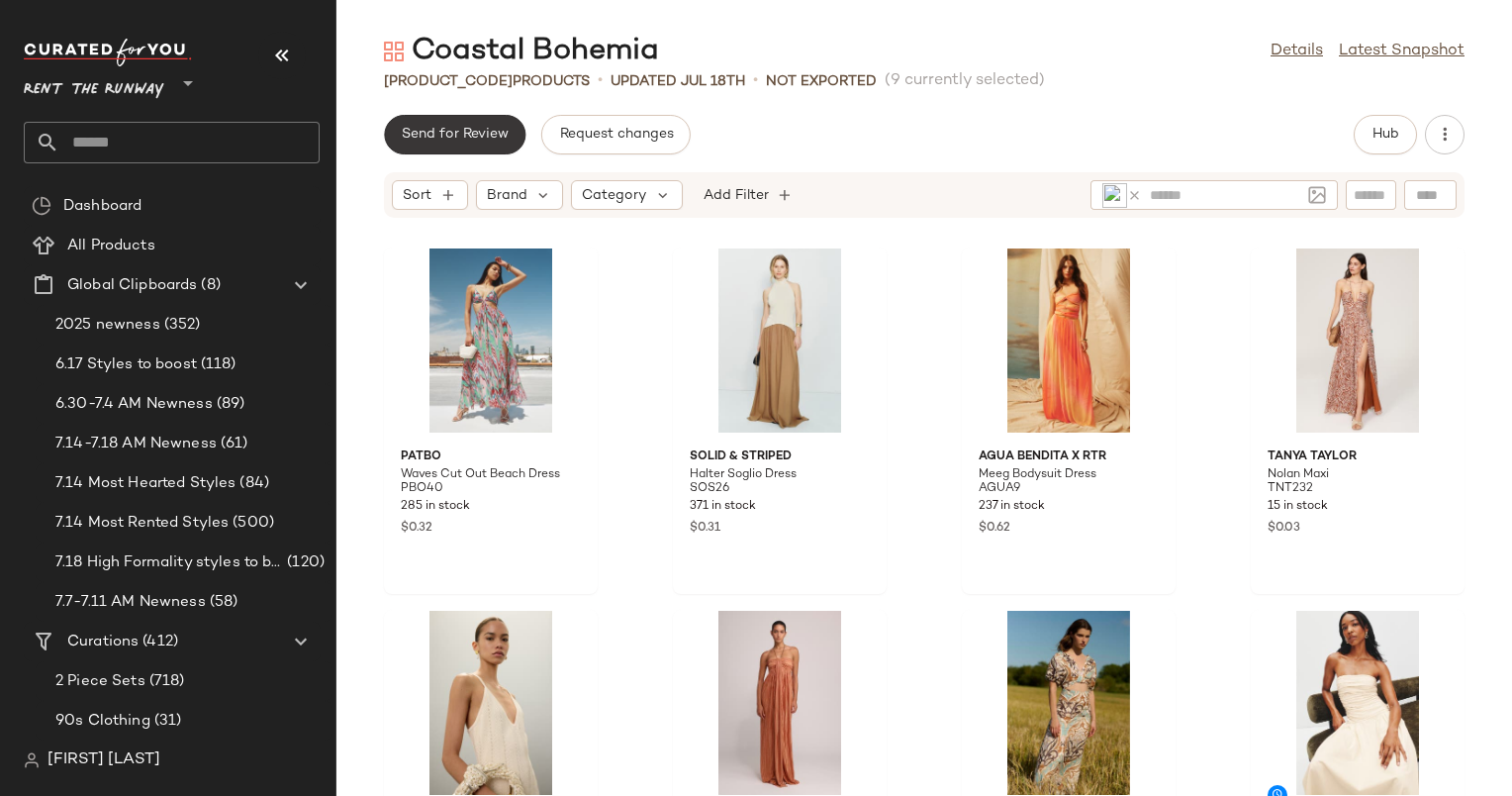 click on "Send for Review" 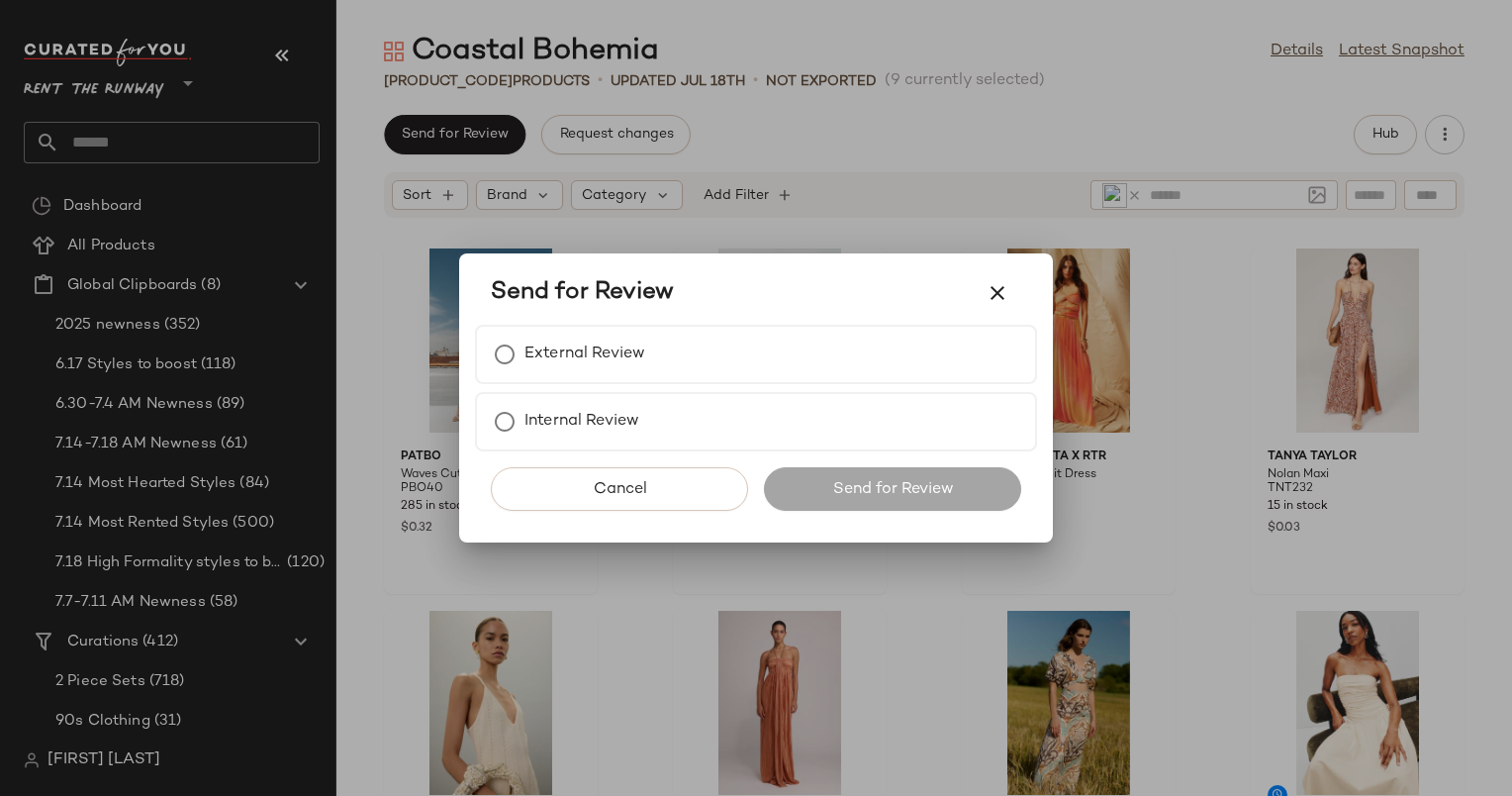 click on "Send for Review" at bounding box center [582, 293] 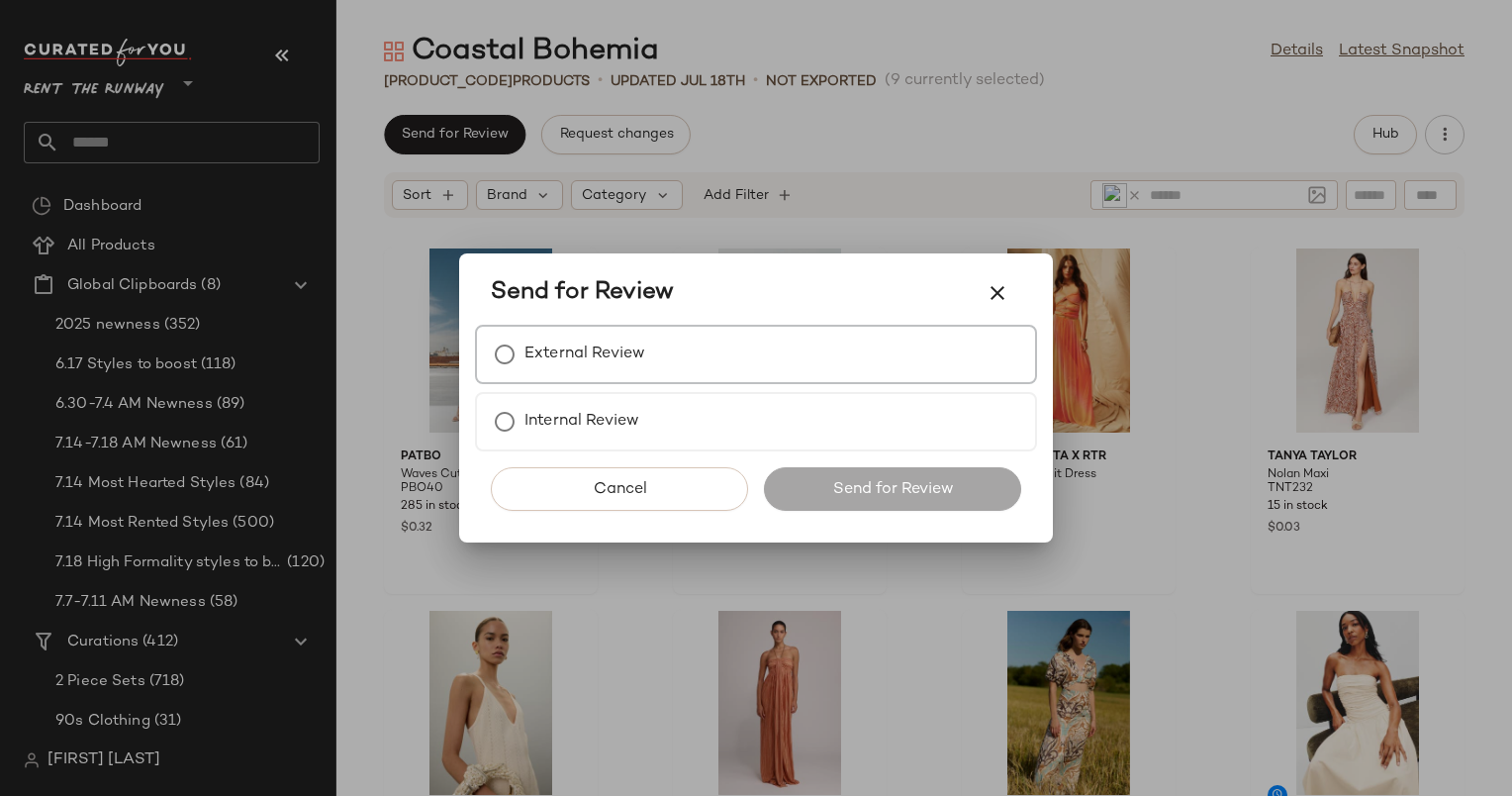 click on "External Review" at bounding box center [756, 354] 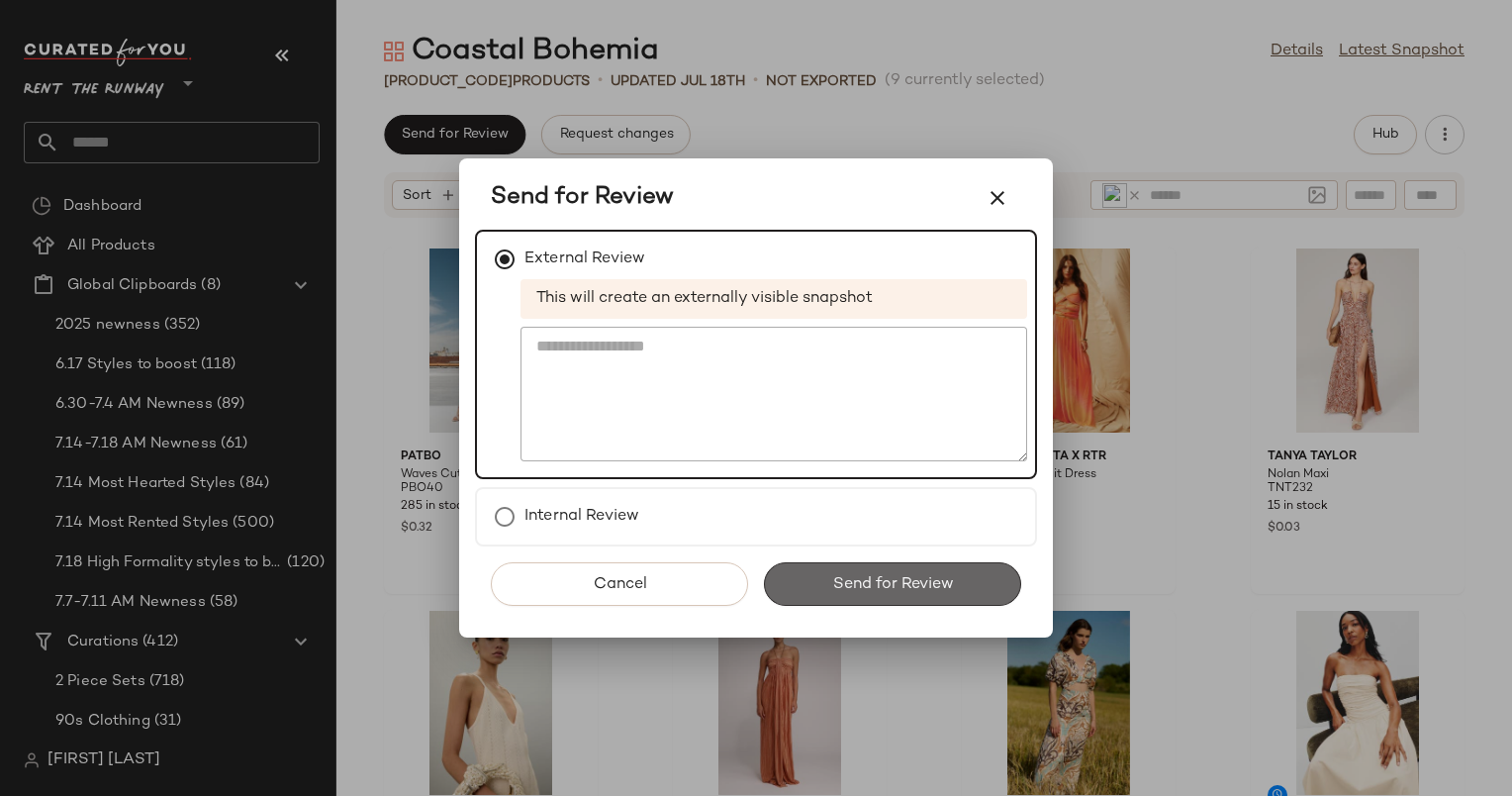 click on "Send for Review" at bounding box center [893, 584] 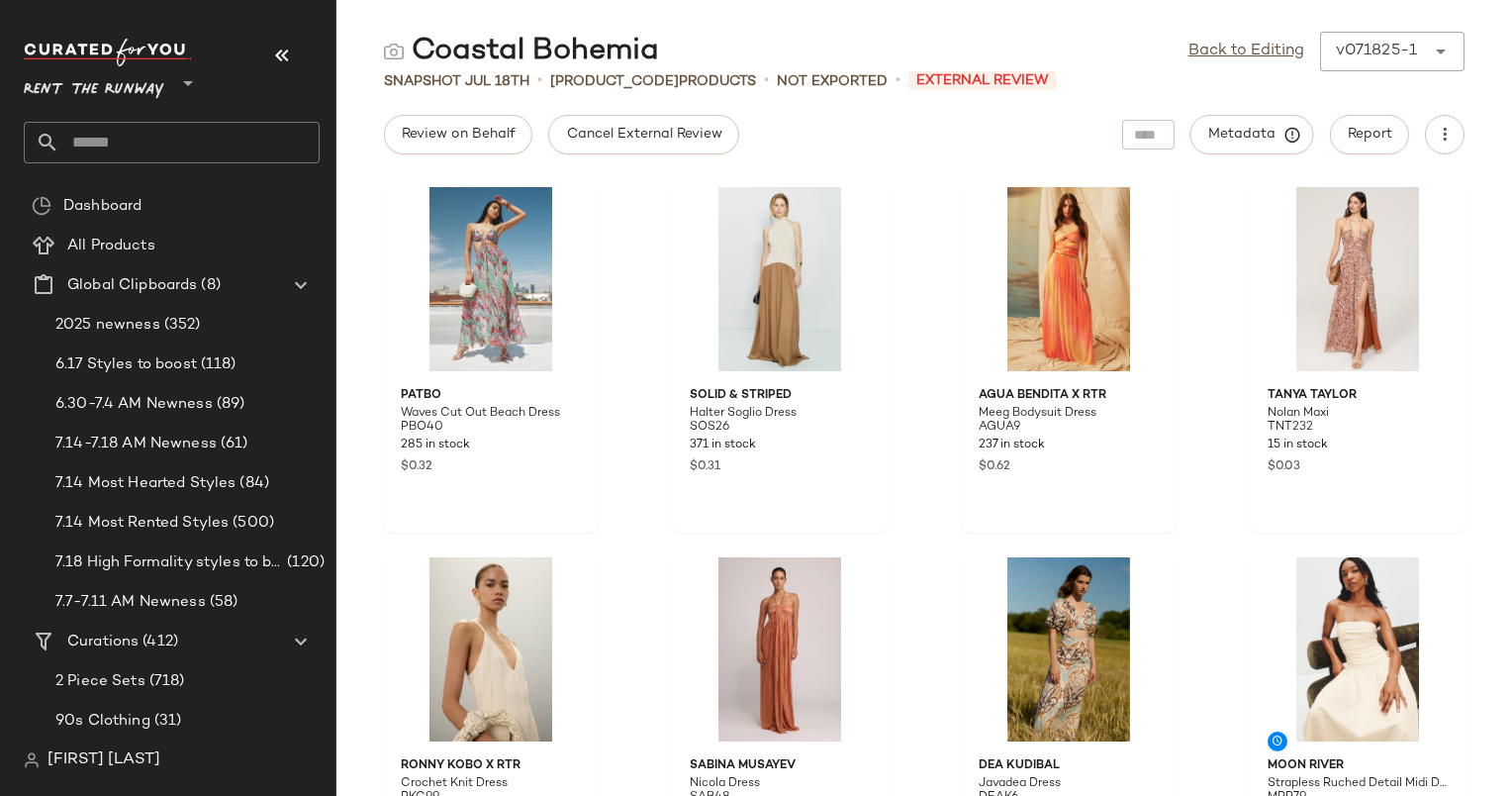click on "Cancel External Review" 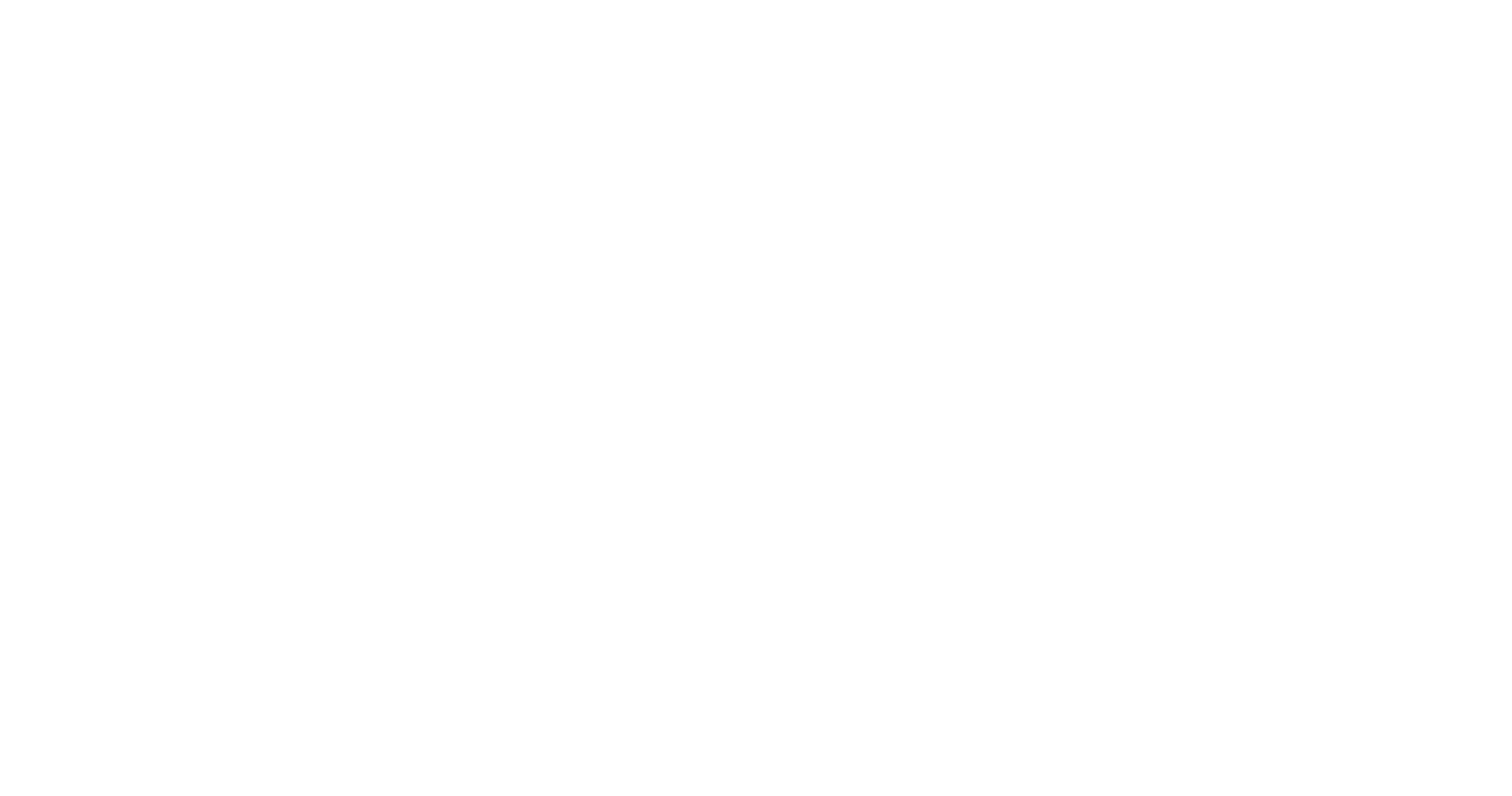 scroll, scrollTop: 0, scrollLeft: 0, axis: both 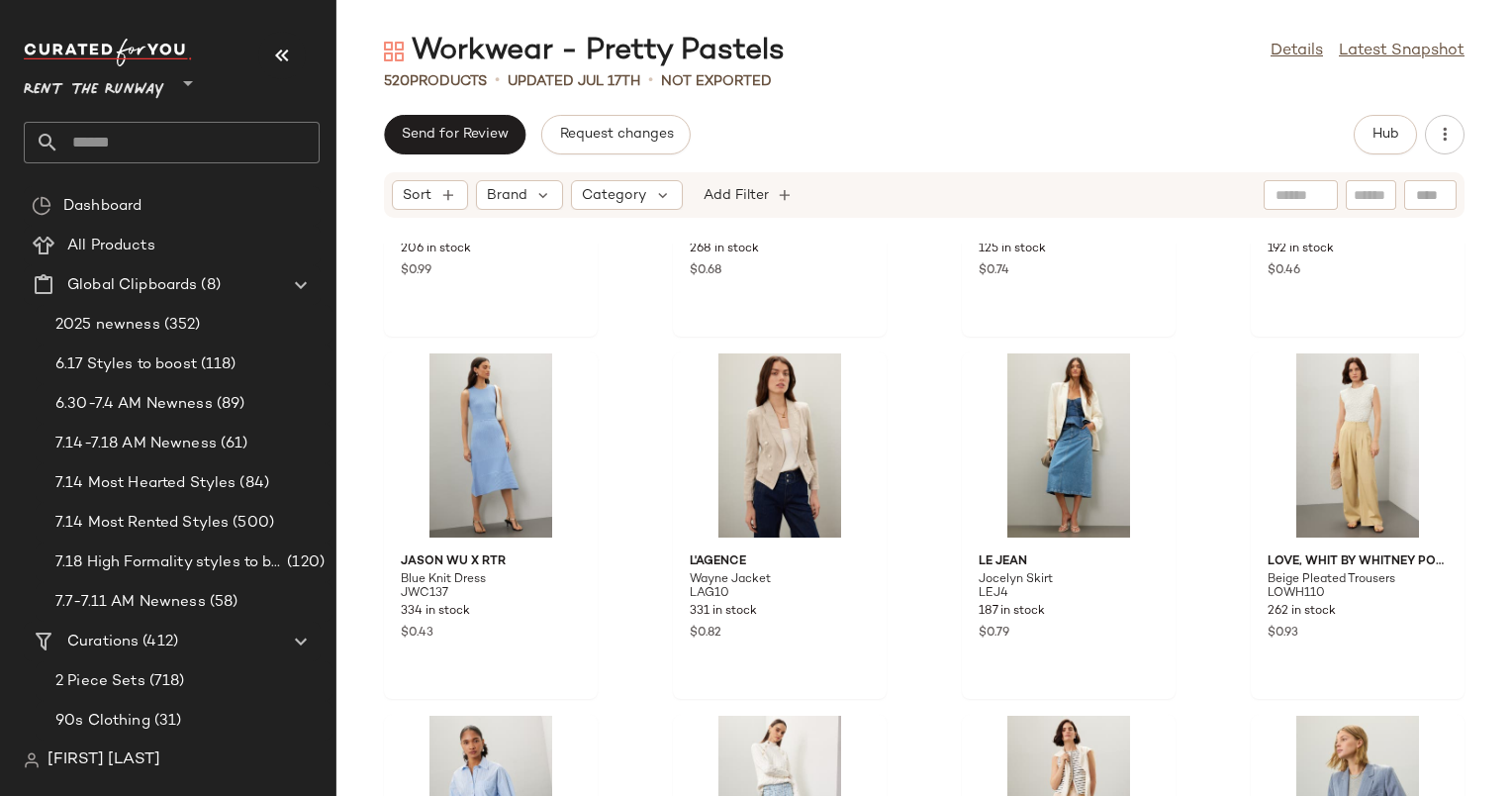 click on "Sort  Brand  Category  Add Filter" at bounding box center (924, 195) 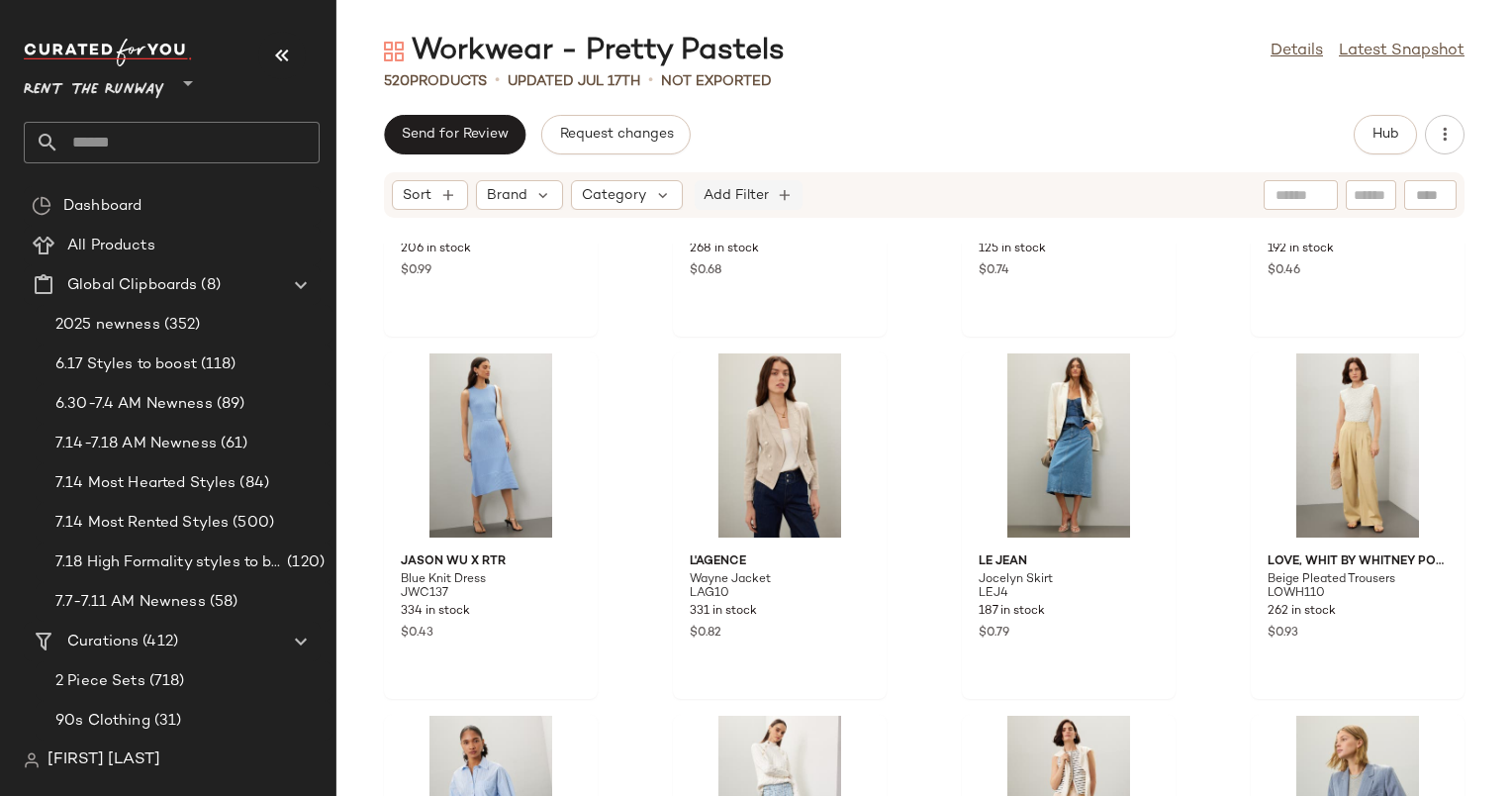 click on "Add Filter" 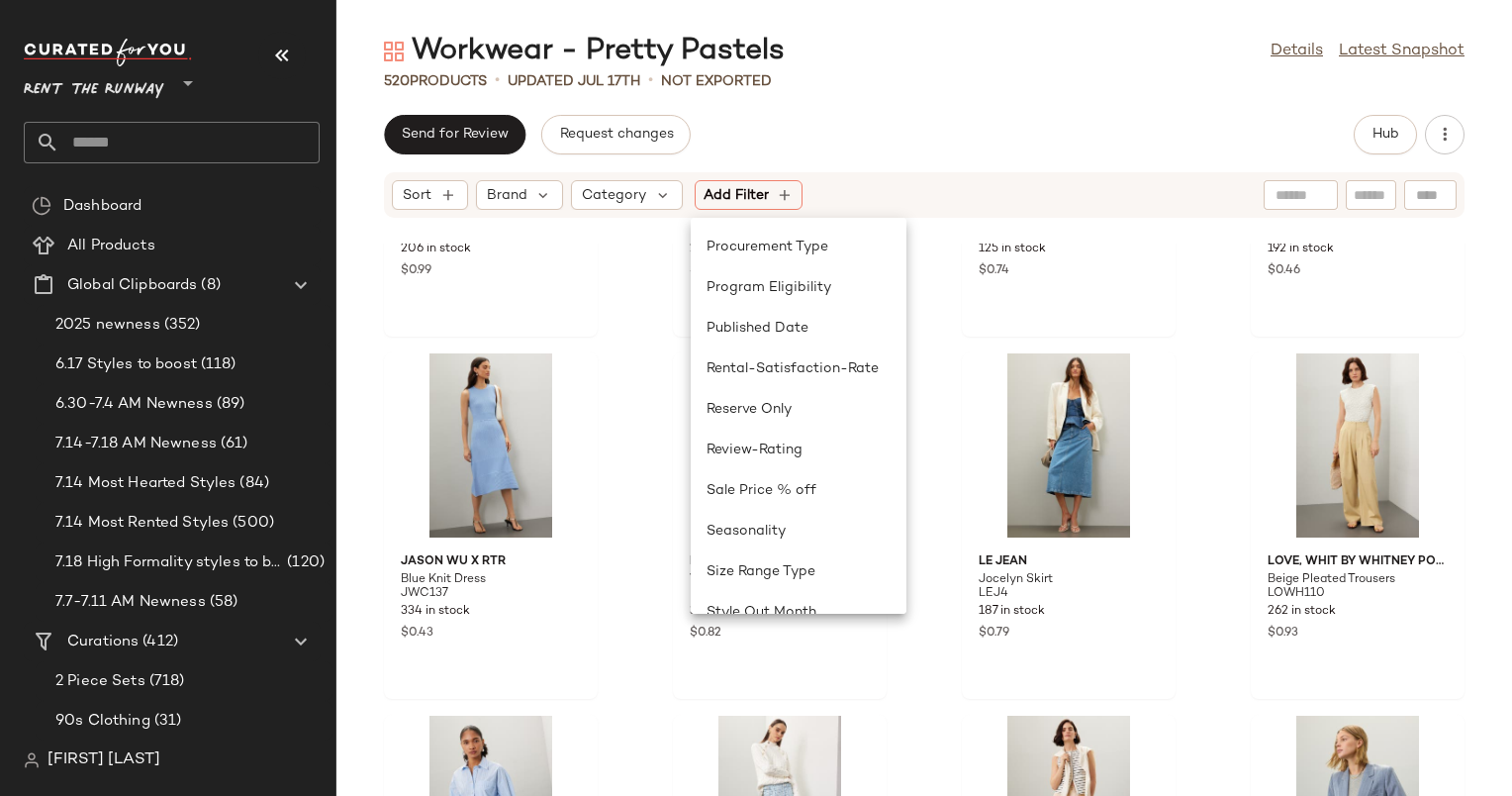 scroll, scrollTop: 1495, scrollLeft: 0, axis: vertical 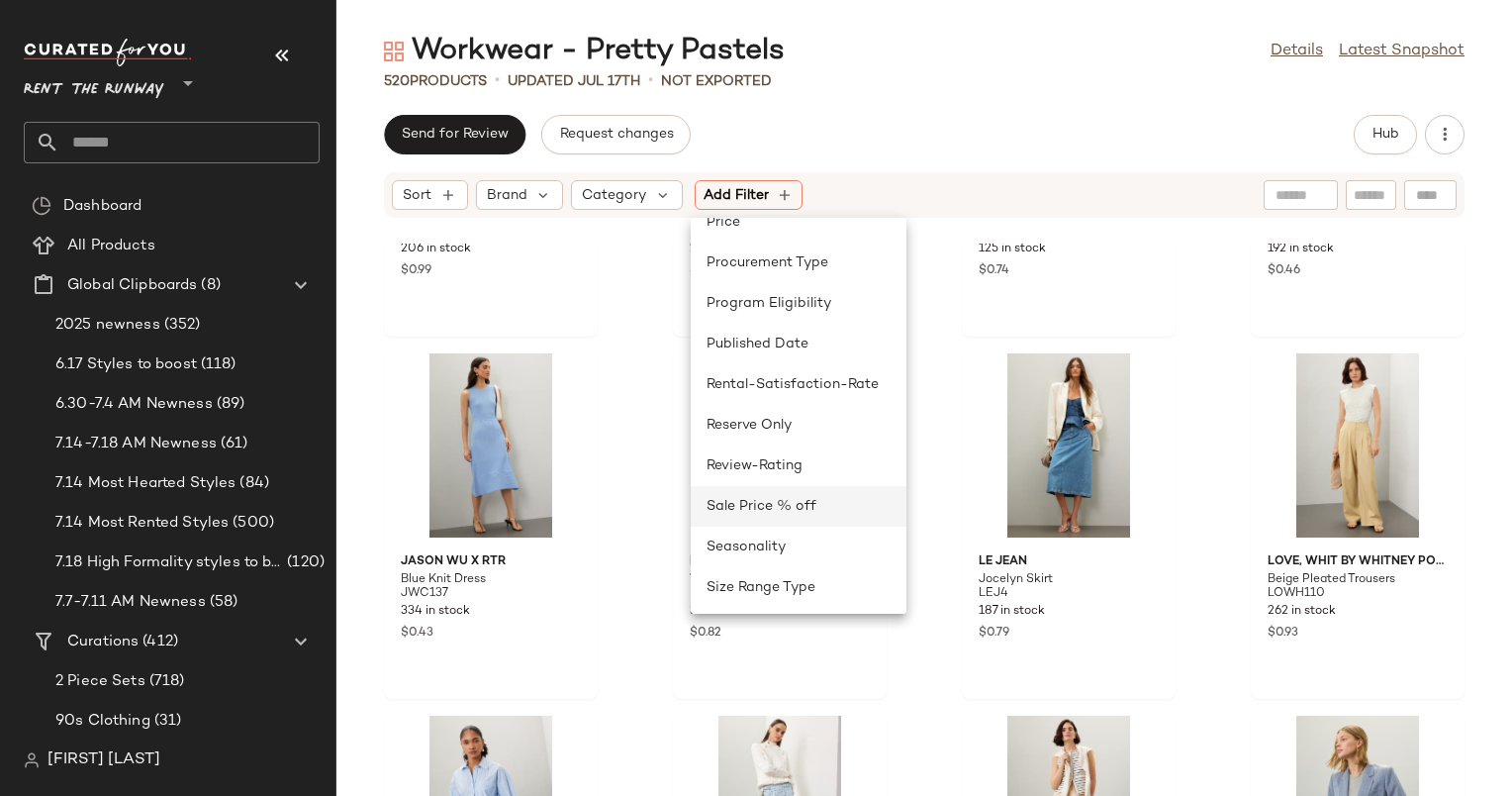 click on "Sale Price % off" 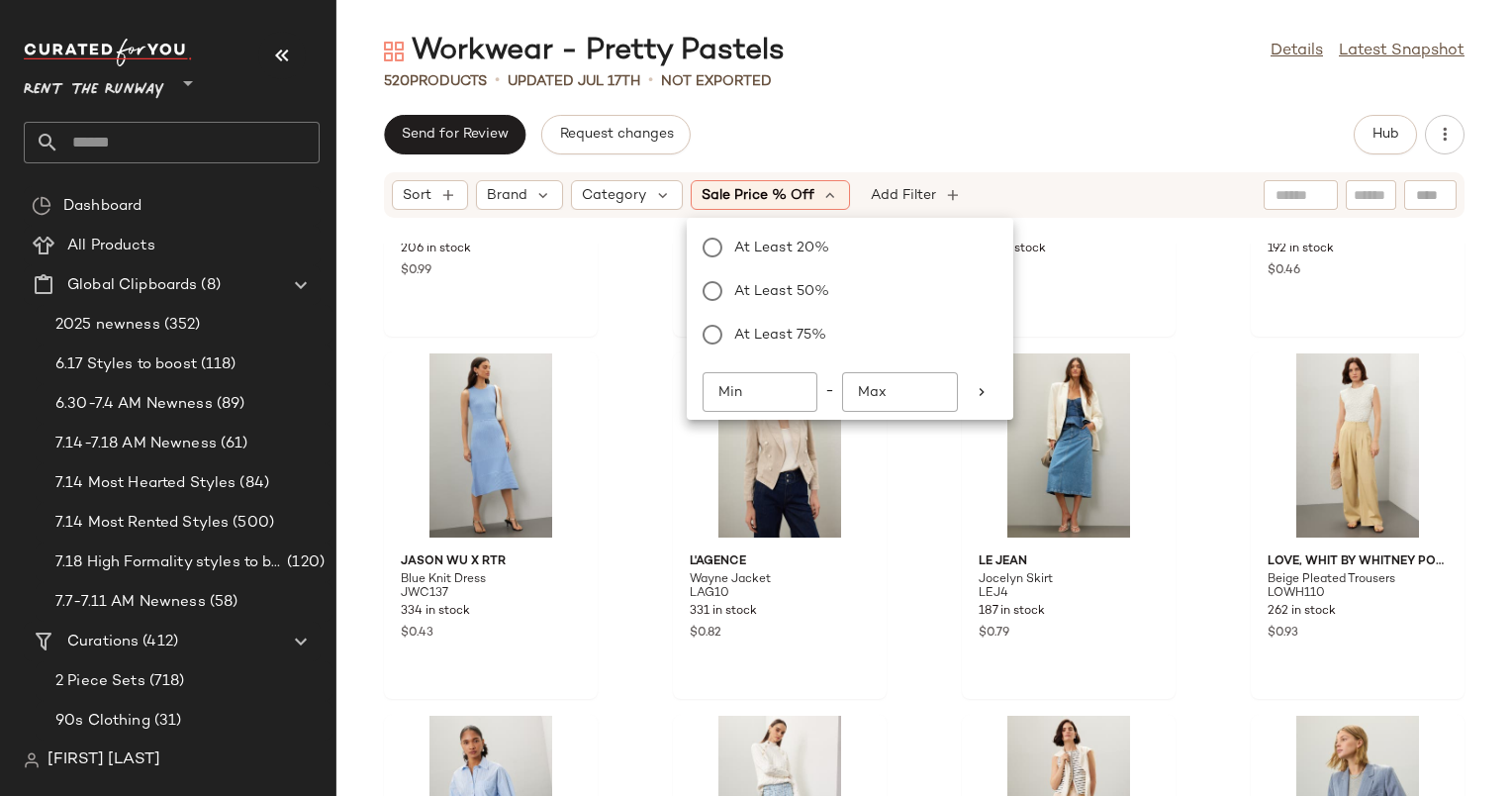 click on "Sale Price % off" 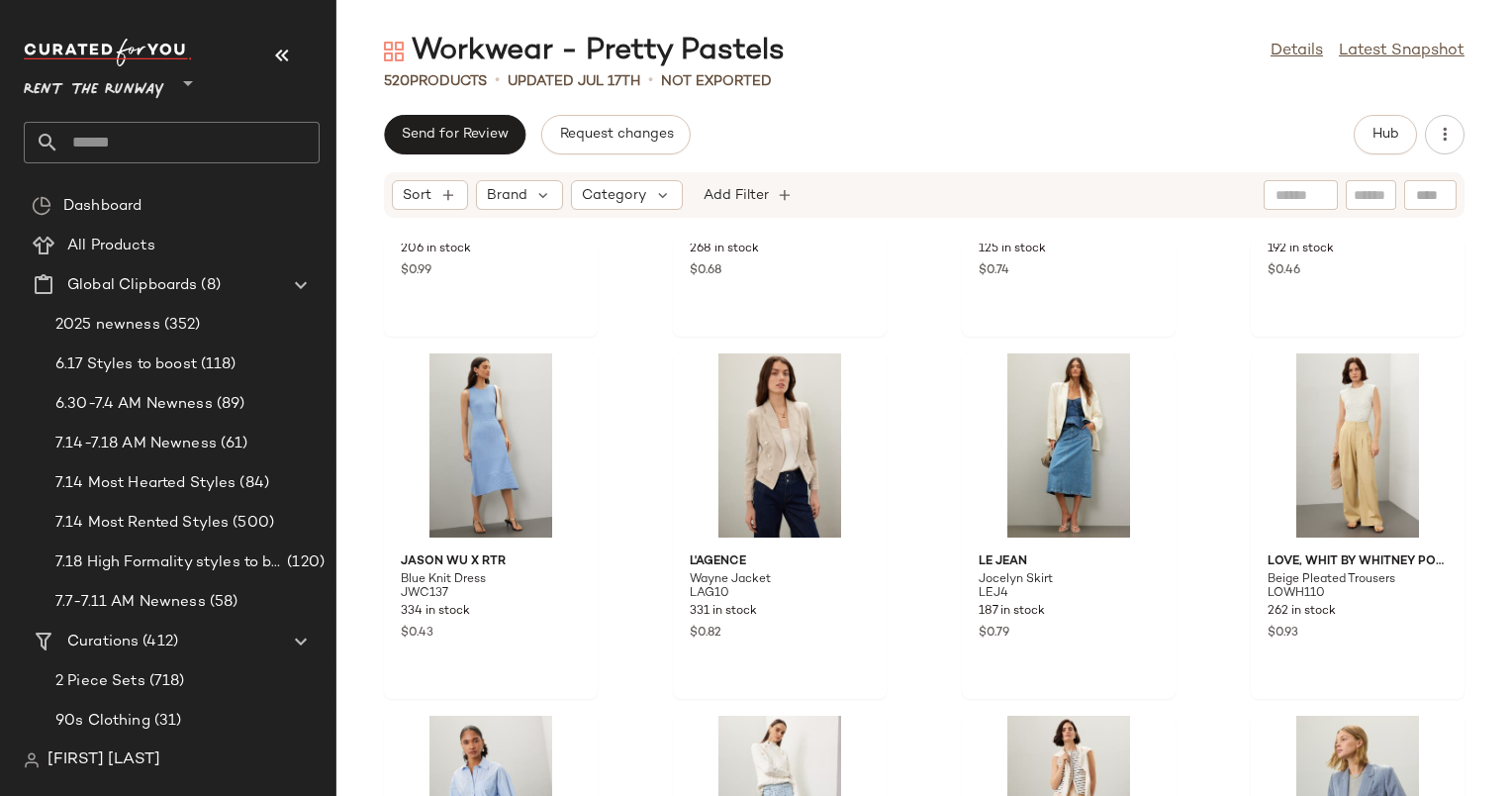click on "Sort  Brand  Category  Add Filter" at bounding box center (796, 195) 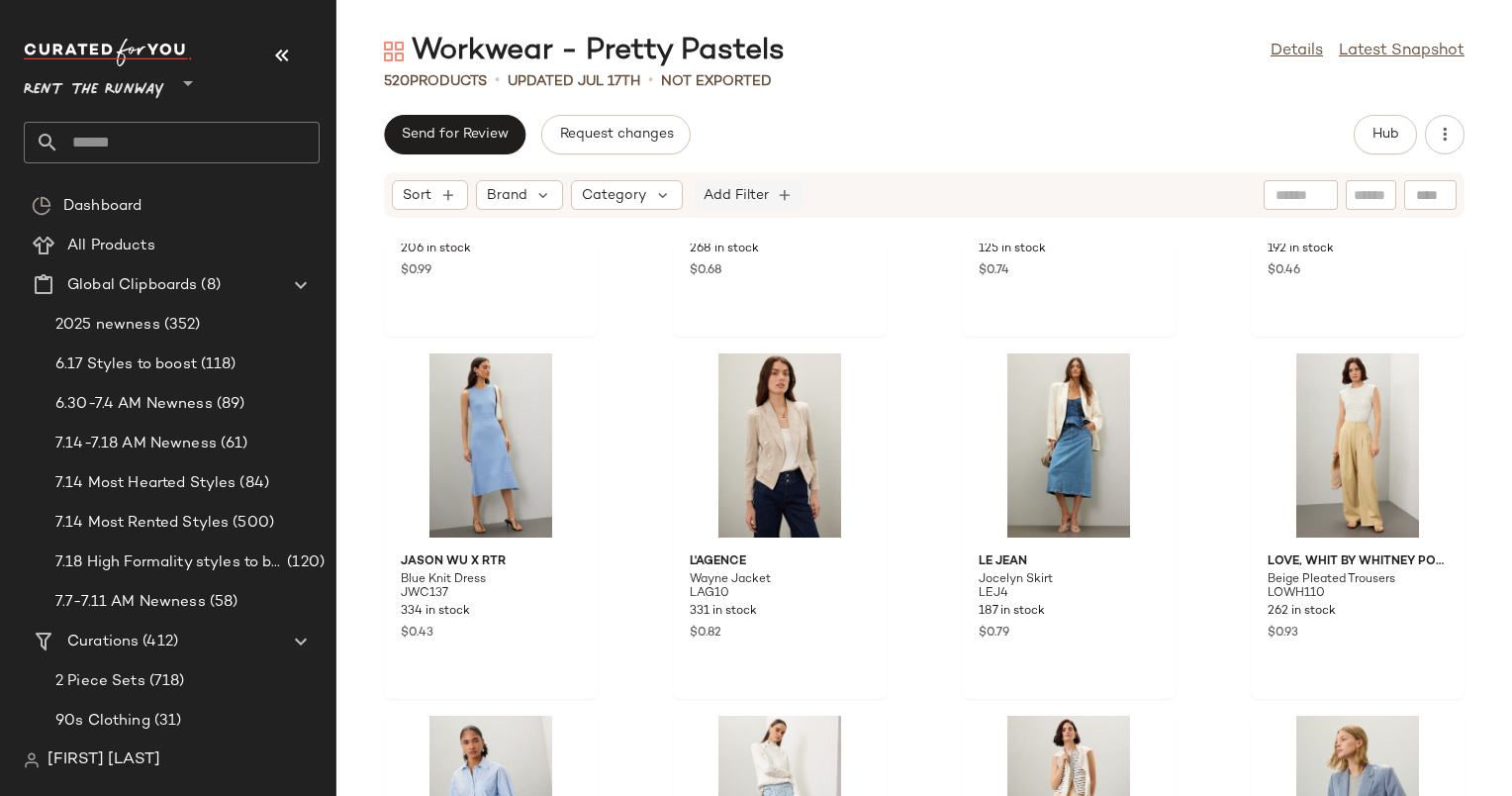 click on "Add Filter" 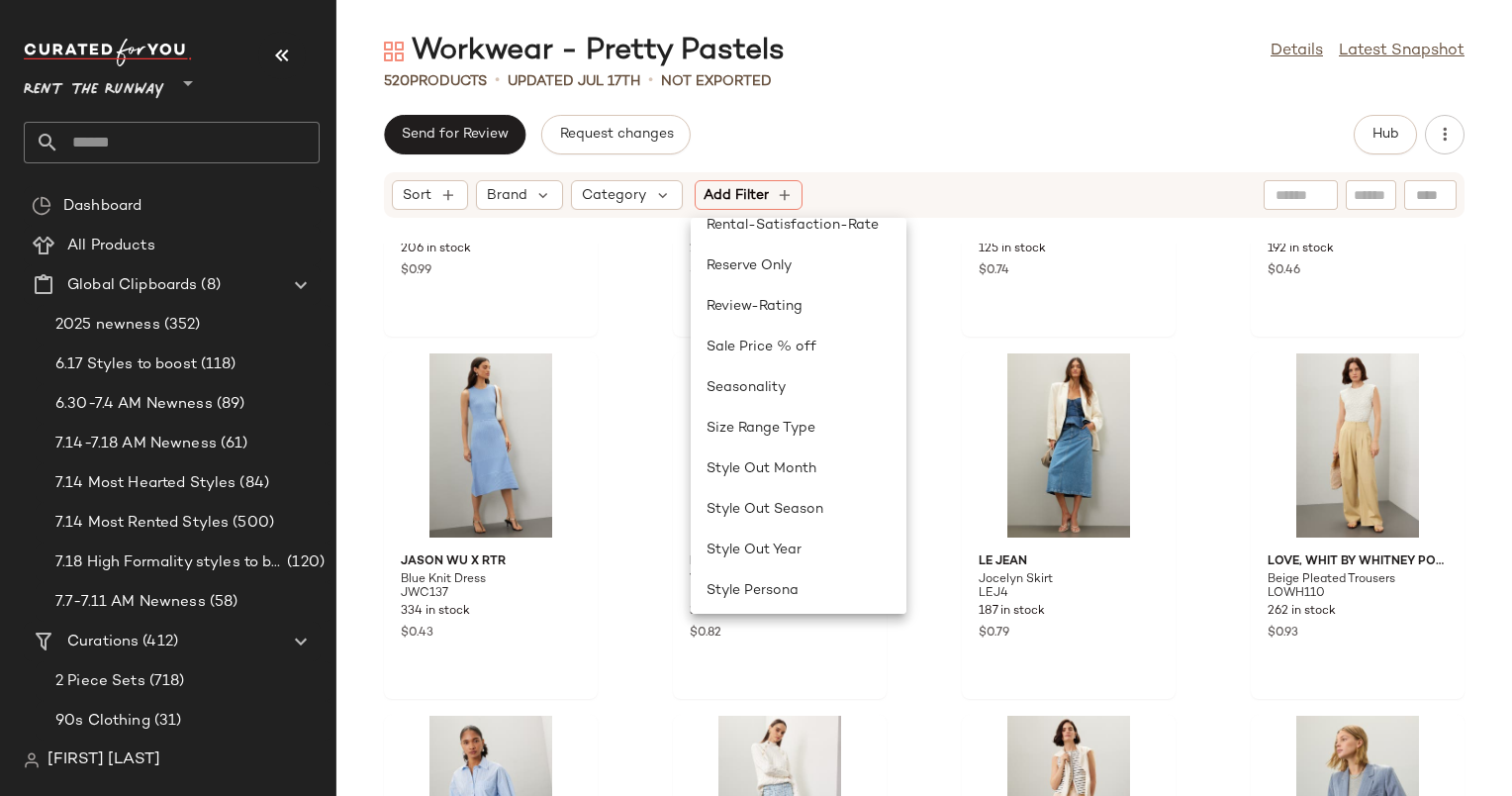 scroll, scrollTop: 1564, scrollLeft: 0, axis: vertical 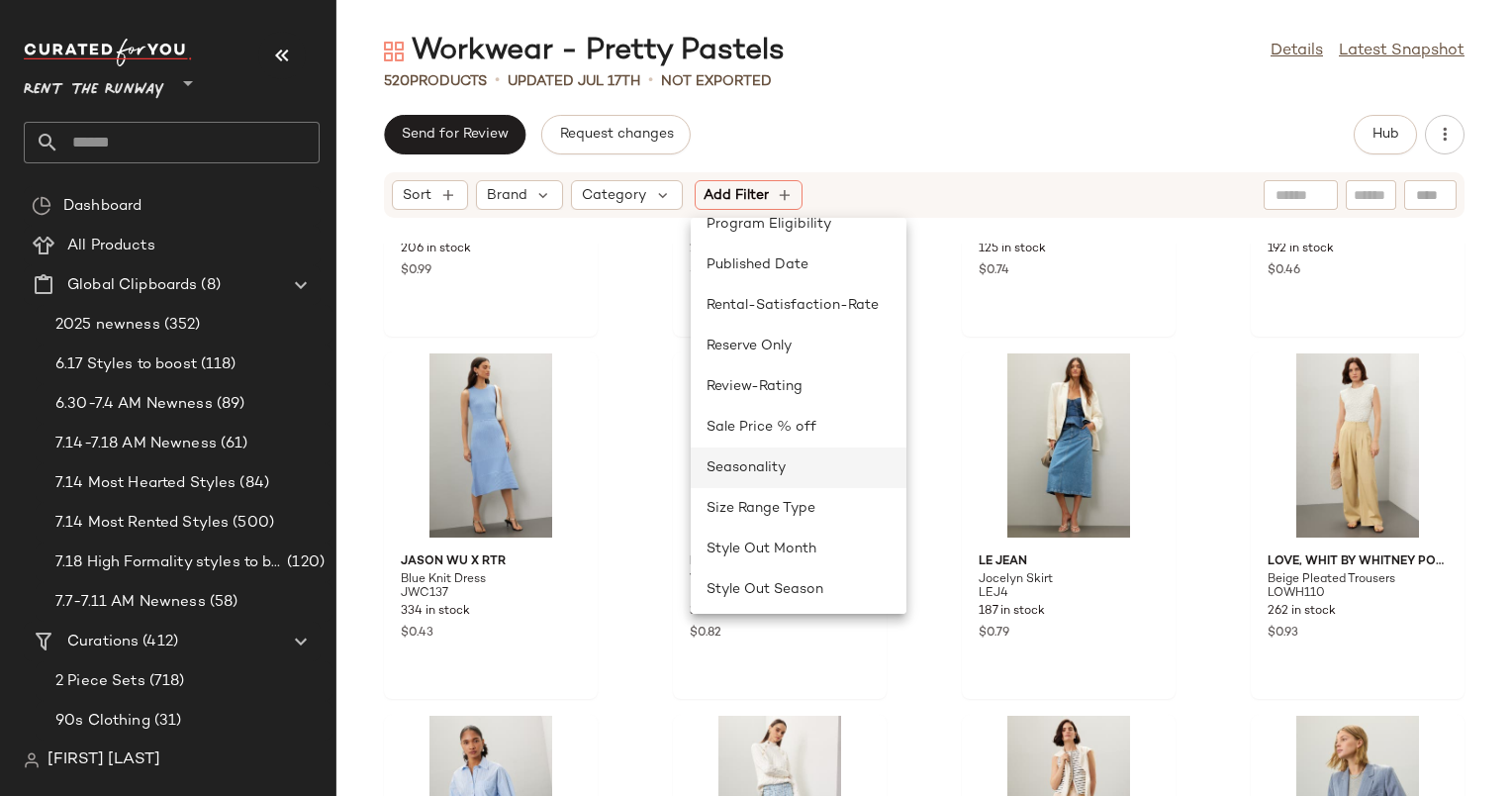 click on "Seasonality" 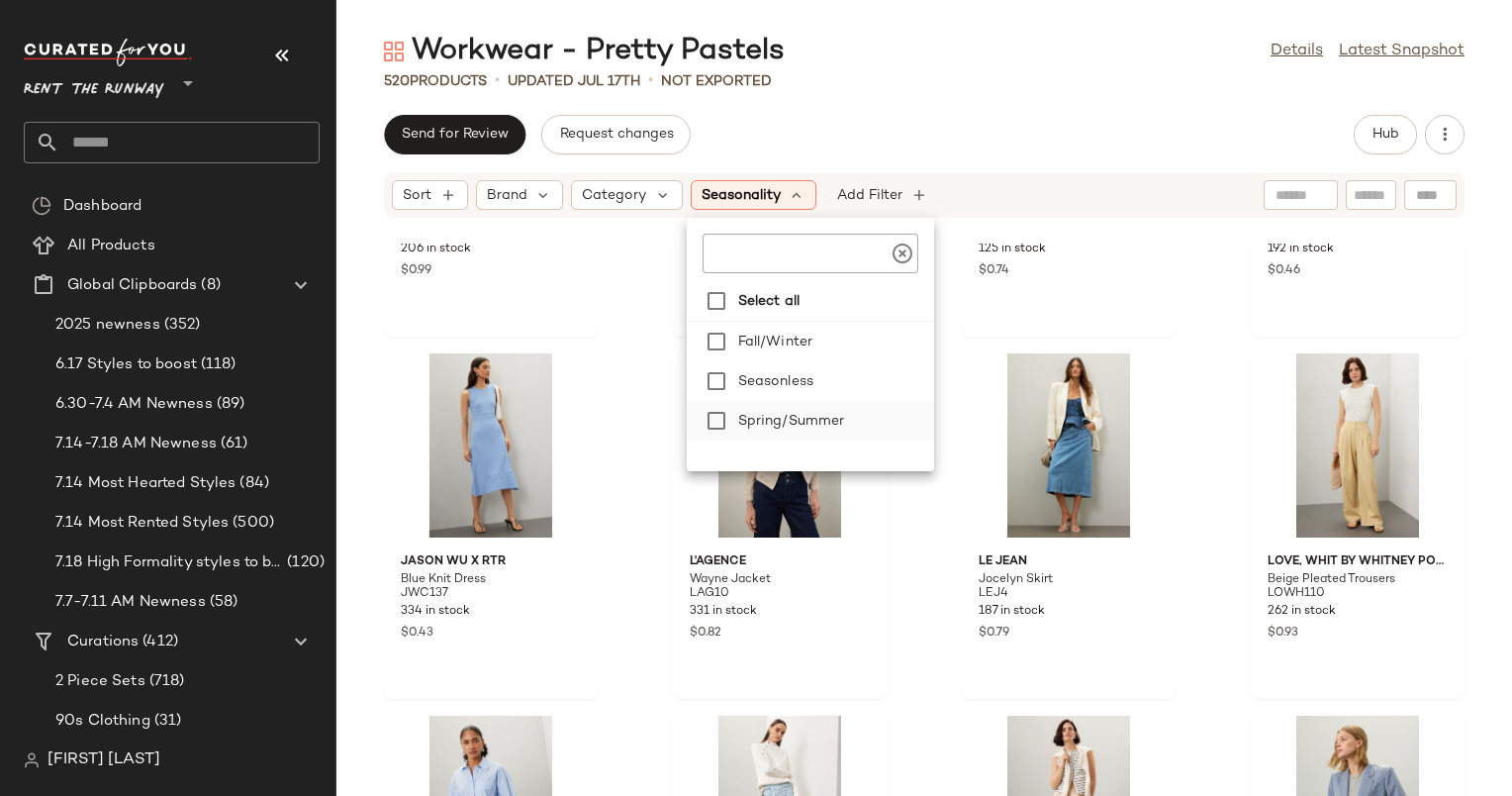 click on "Spring/Summer" at bounding box center [832, 421] 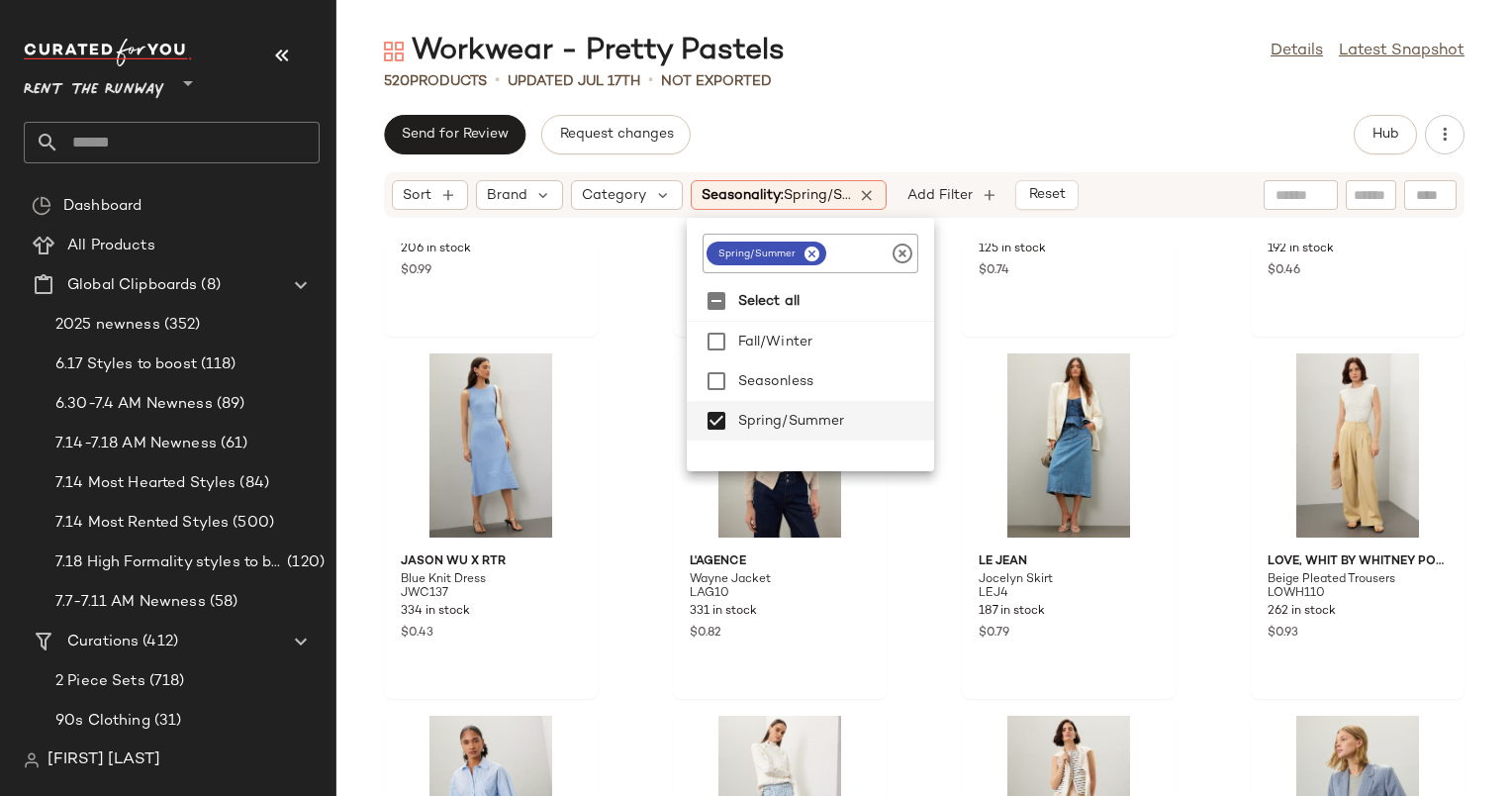 click on "Workwear - Pretty Pastels Details Latest Snapshot 520 Products updated Jul 17th Not Exported Send for Review Request changes Hub Sort Brand Category Seasonality: Spring/S... Add Filter Reset SET Great Jones Tan Blazer GRJ154 206 in stock $0.99 BOSS Jocanah Blazer HUGO96 268 in stock $0.68 Joe's Jeans Amelia Skirt JOE60 125 in stock $0.74 Joe's Jeans Lexi Jumpsuit JOE68 192 in stock $0.46 Jason Wu x RTR Blue Knit Dress JWC137 334 in stock $0.43 L'agence Wayne Jacket LAG10 331 in stock $0.82 LE JEAN Jocelyn Skirt LEJ4 187 in stock $0.79 Love, Whit by Whitney Port Beige Pleated Trousers LOWH110 262 in stock $0.93 Maje Striped Shirt Mini Dress MAJE128 513 in stock $0.54 Maje Jolinete Skirt MAJE96 220 in stock $0.77 Madewell Harlow Wide Leg Trousers MDW372 302 in stock $0.85 Madewell Essentials Oversized Blazer MDW377 366 in stock $0.88 Marina Moscone x RTR Wide Leg Trousers MMC23 83 in stock $0.34 Modern Citizen Nara Sweater MODC8 71 in stock $0.52 NAADAM NAA39 $0.87 $0.33" at bounding box center (924, 414) 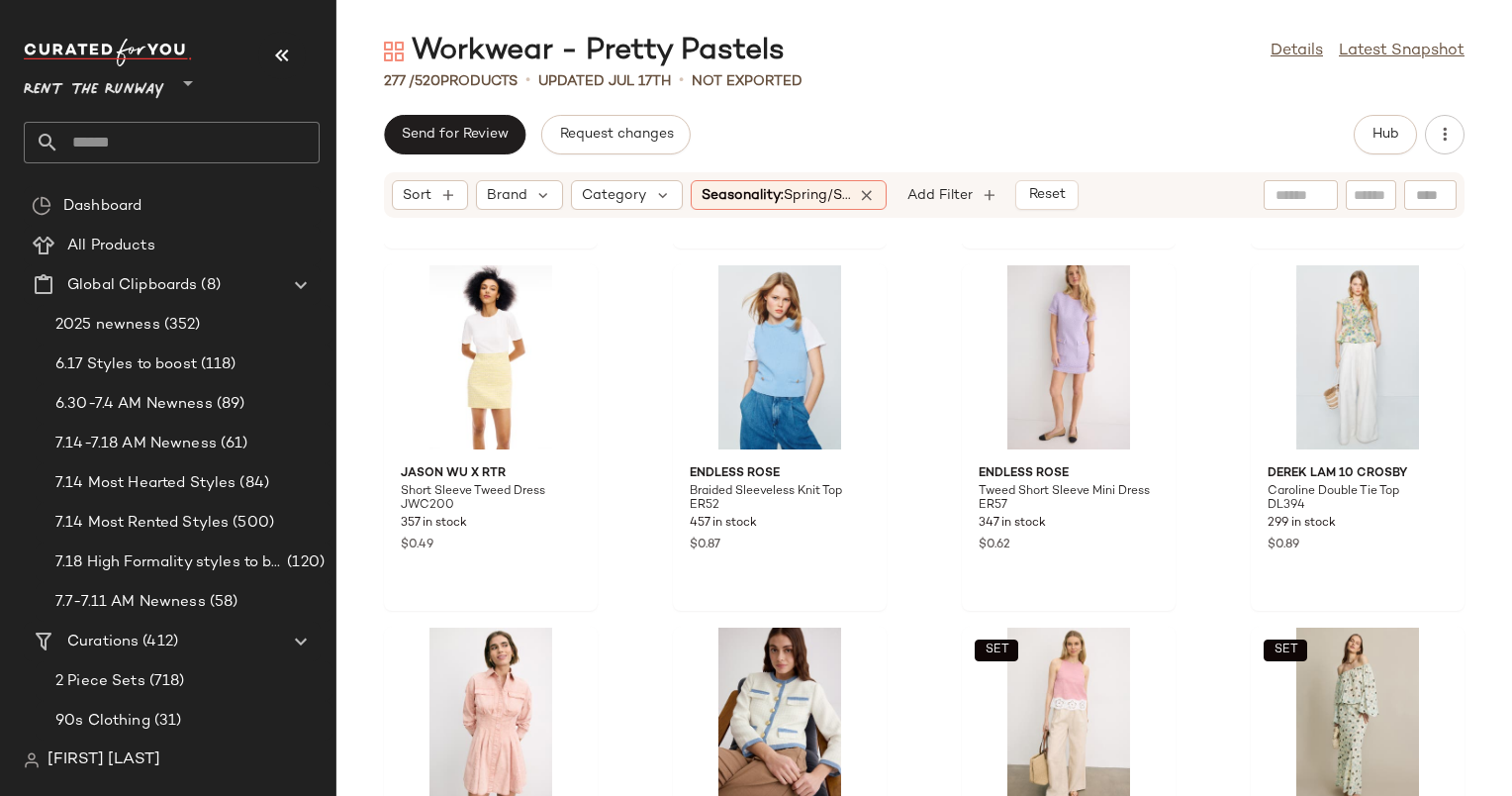 scroll, scrollTop: 1449, scrollLeft: 0, axis: vertical 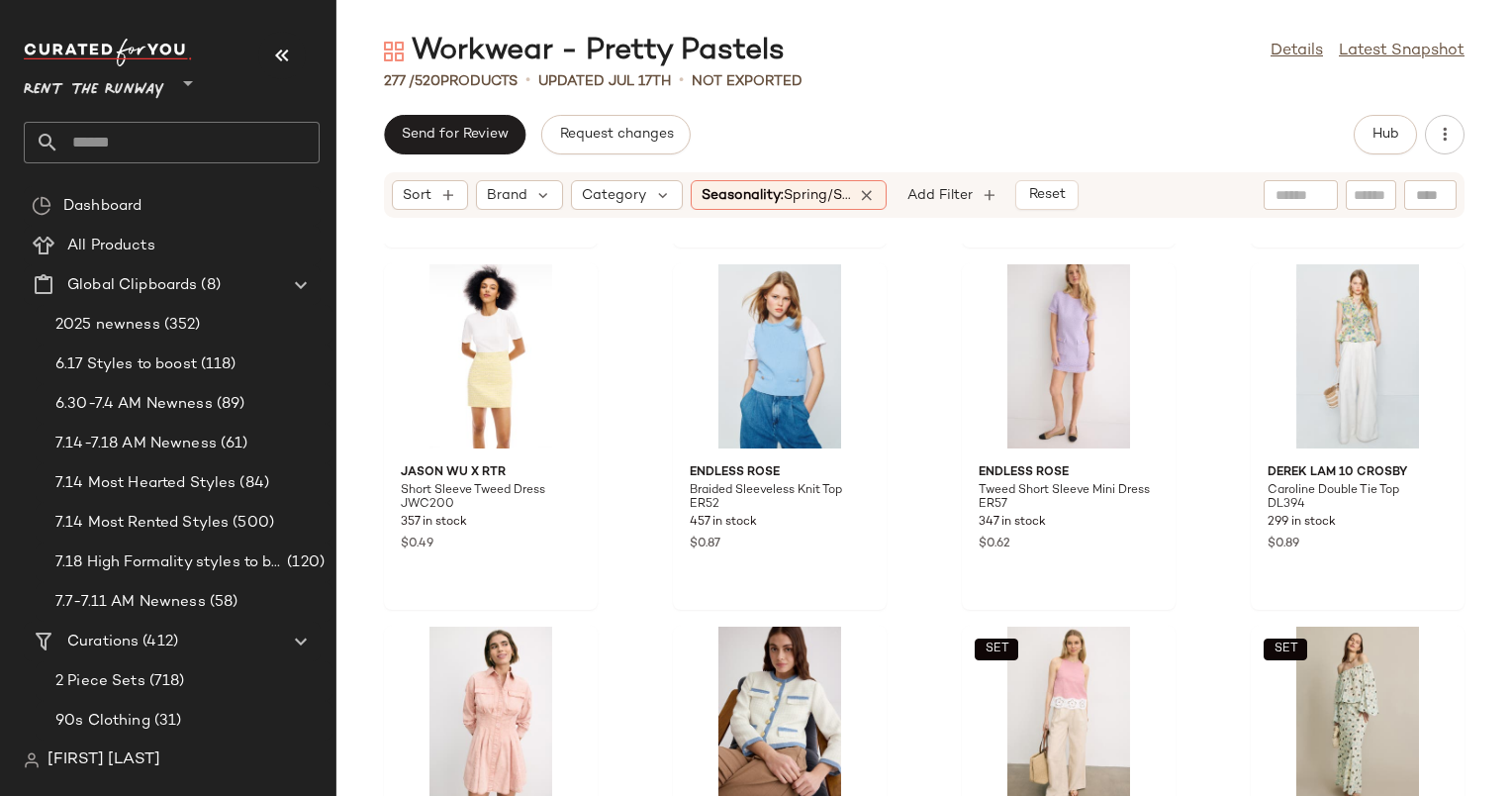 click 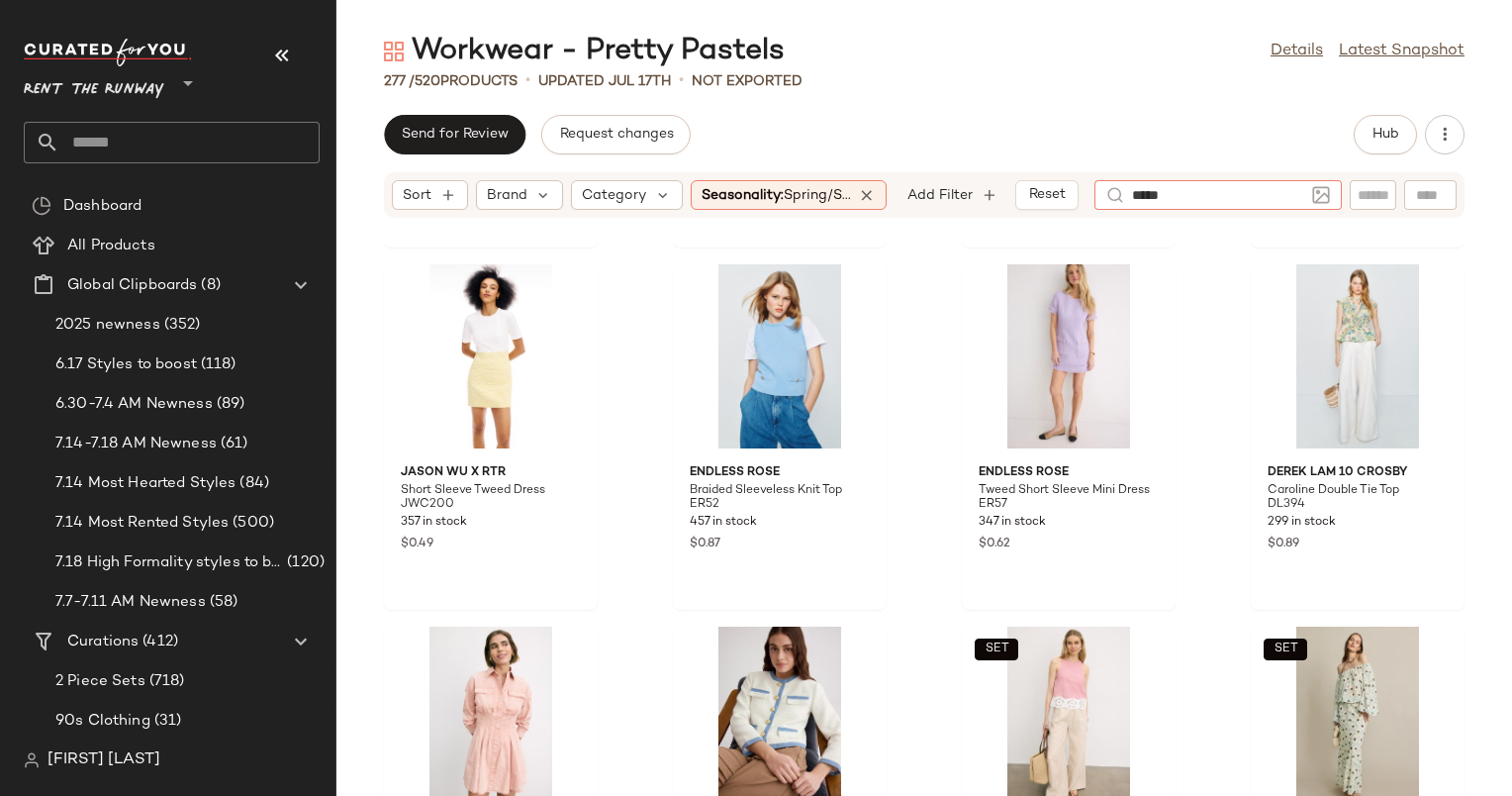 type on "****" 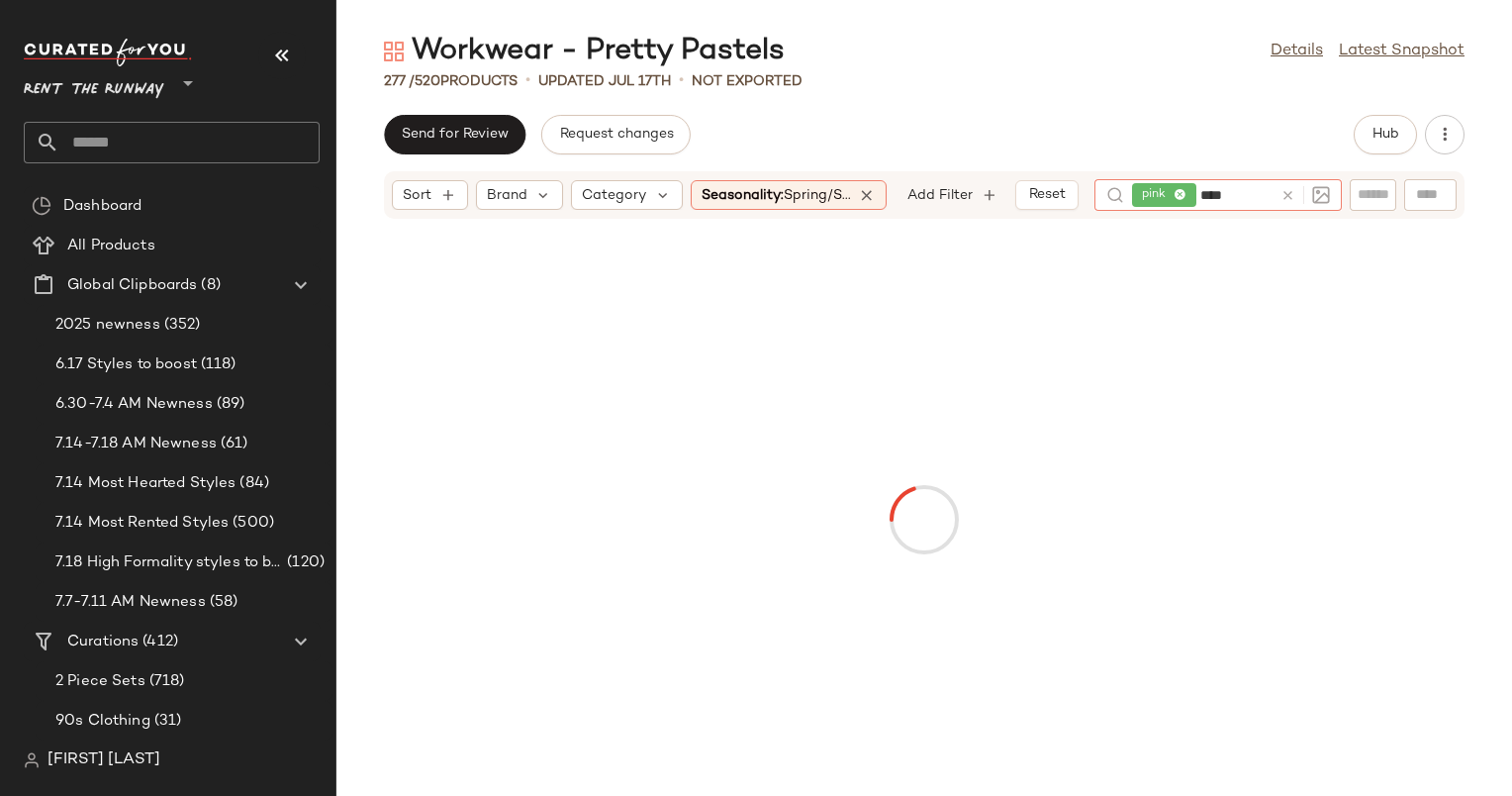 type on "*****" 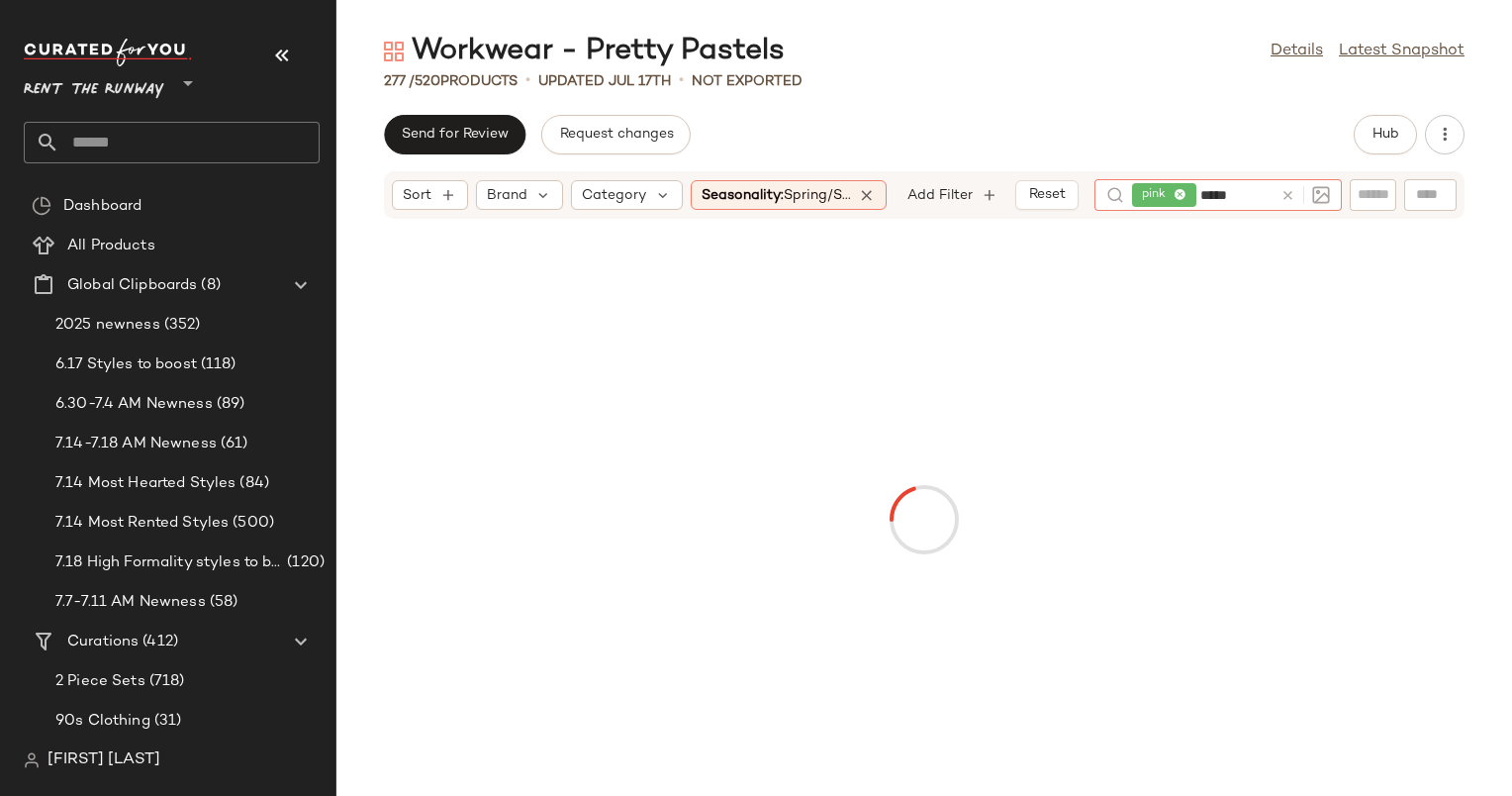 type 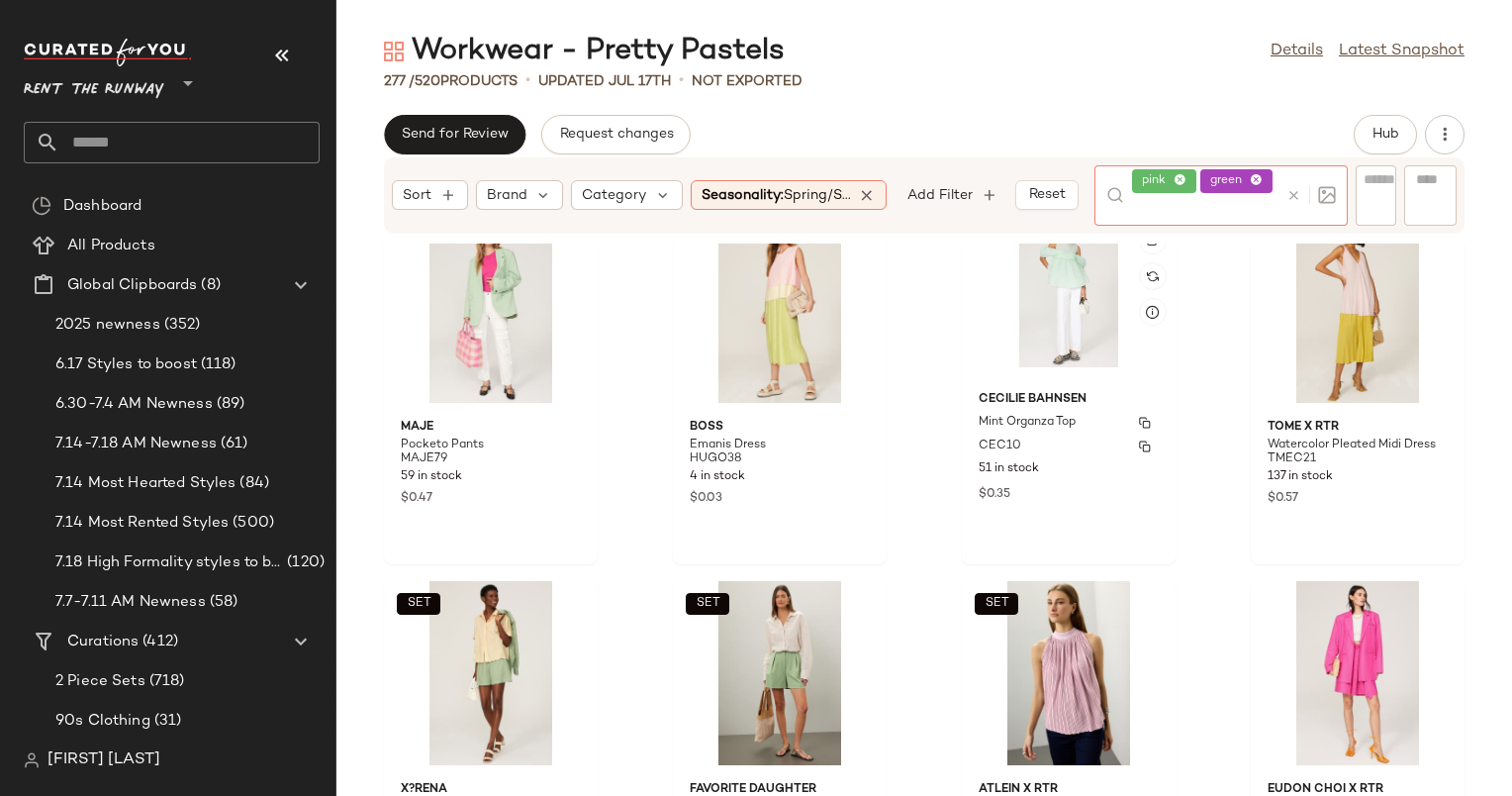 scroll, scrollTop: 0, scrollLeft: 0, axis: both 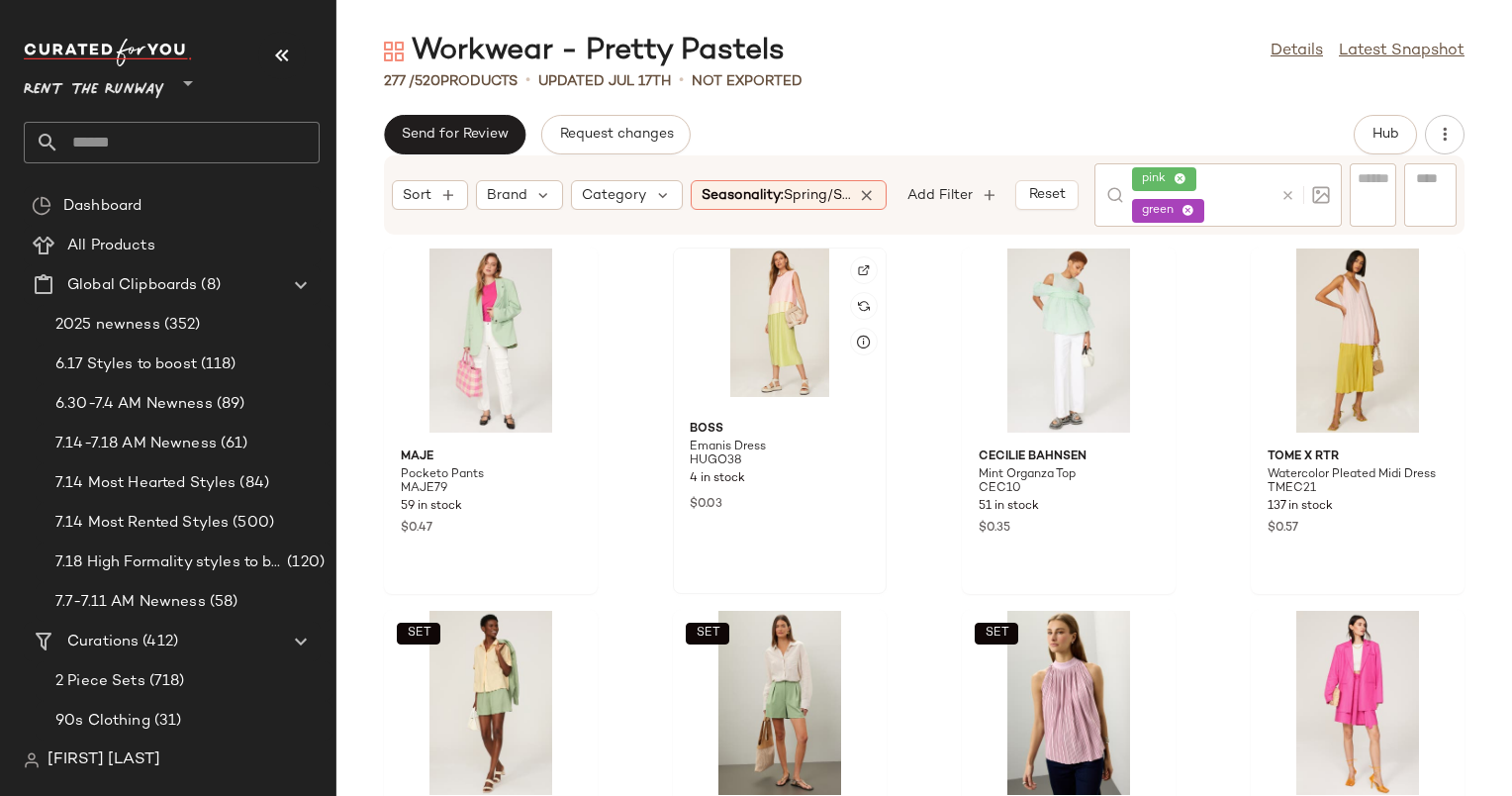 click 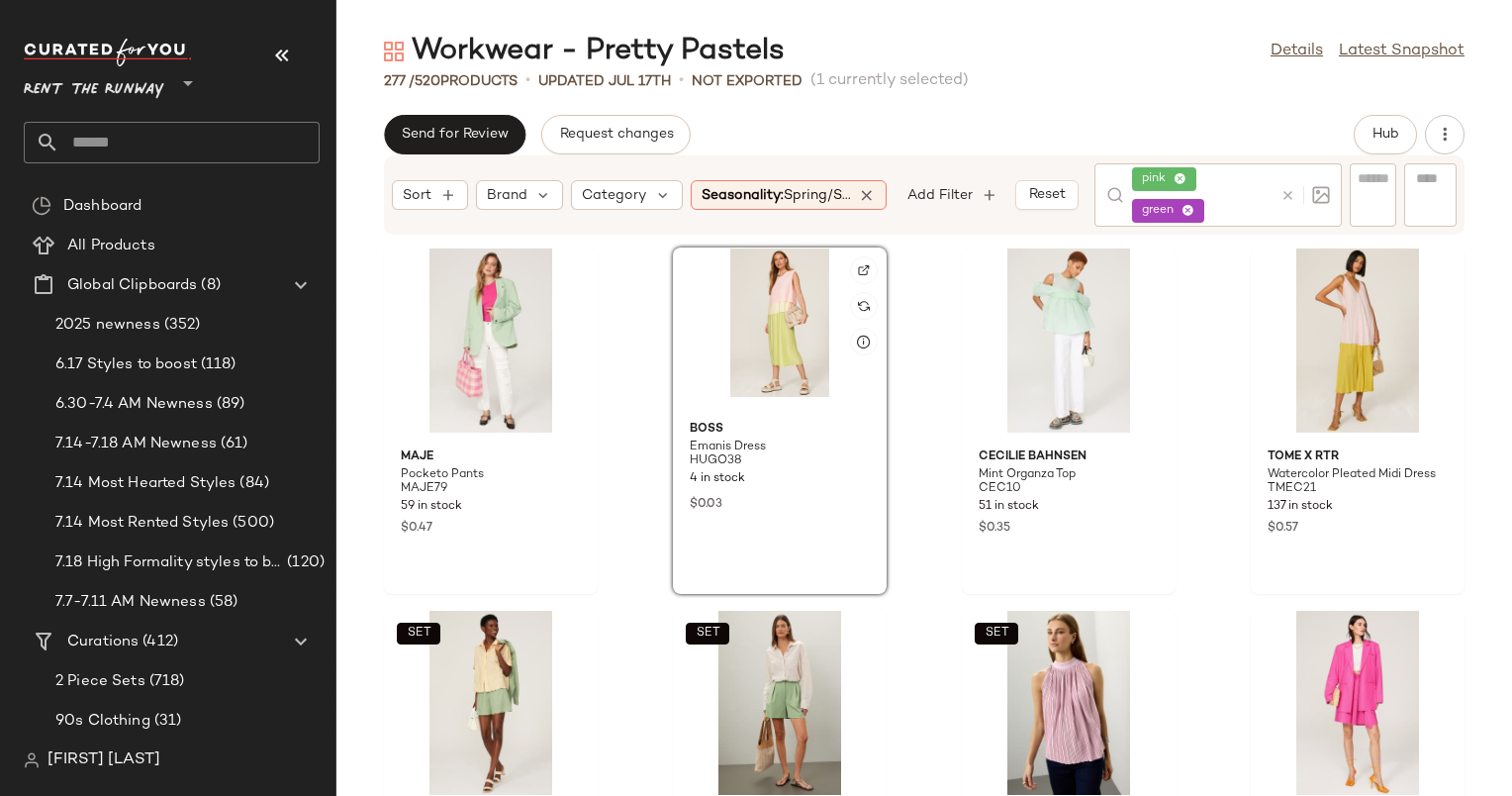 scroll, scrollTop: 20, scrollLeft: 0, axis: vertical 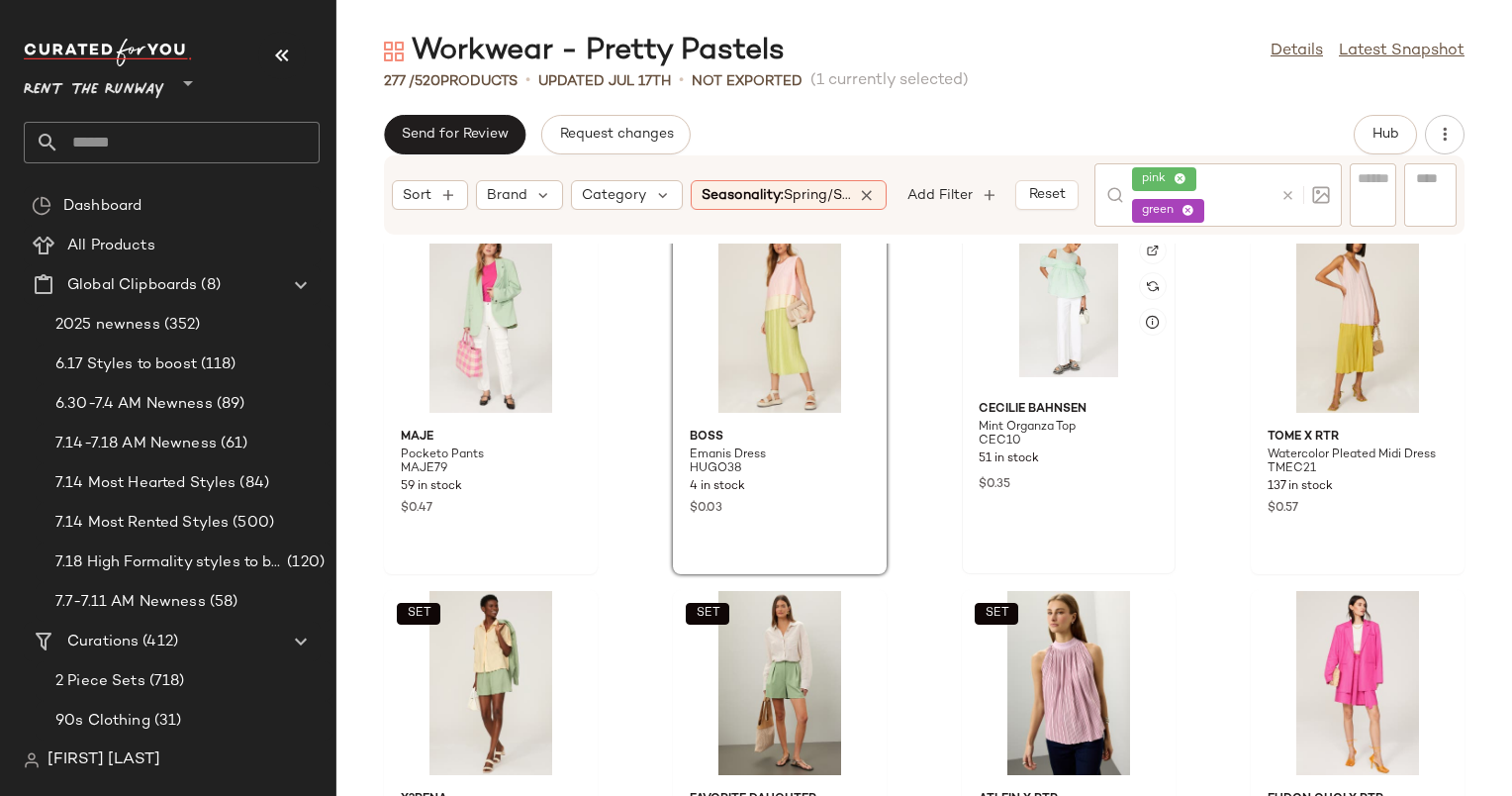 click 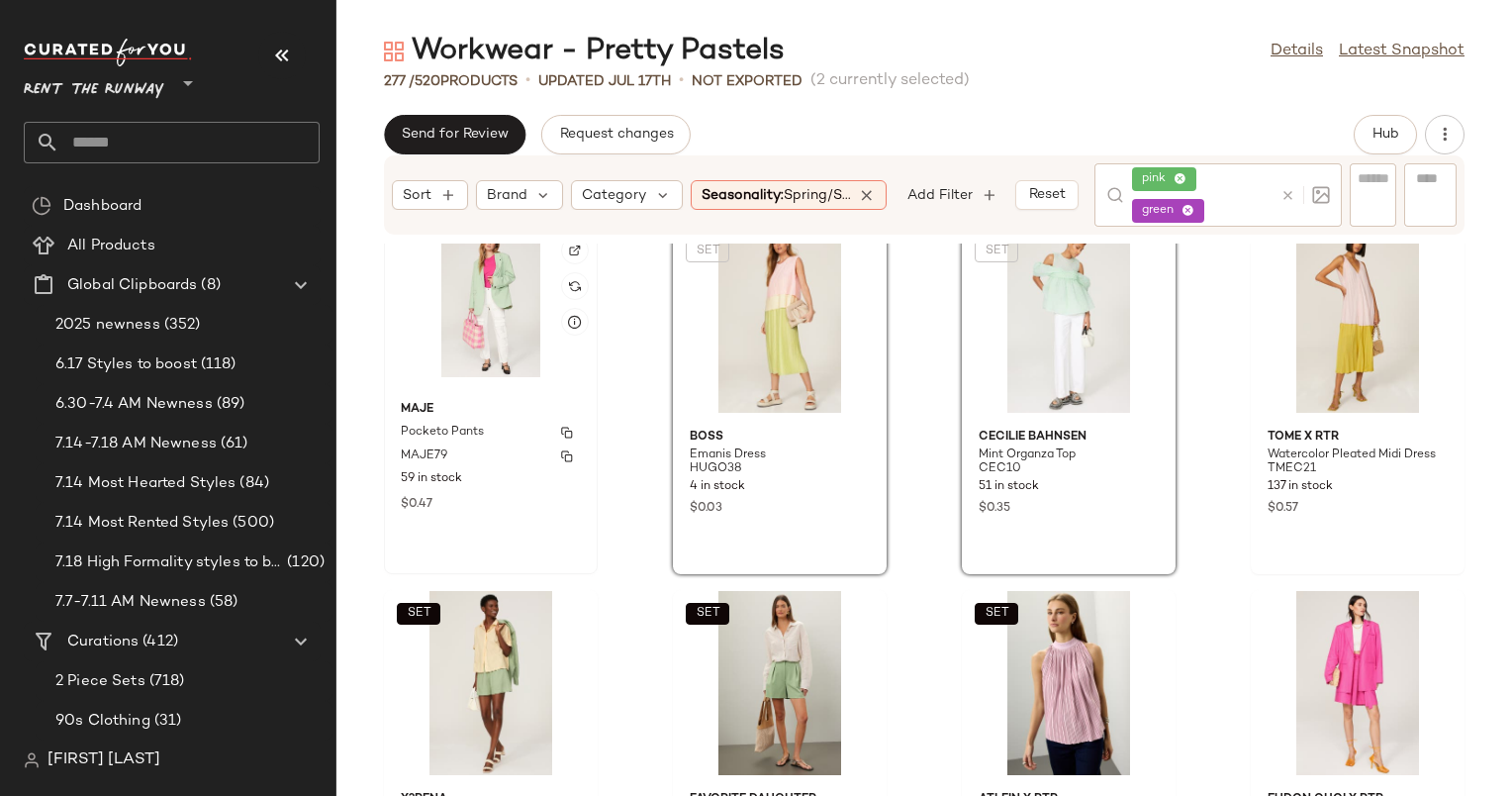 click on "Maje Pocketo Pants MAJE79 59 in stock $0.47" 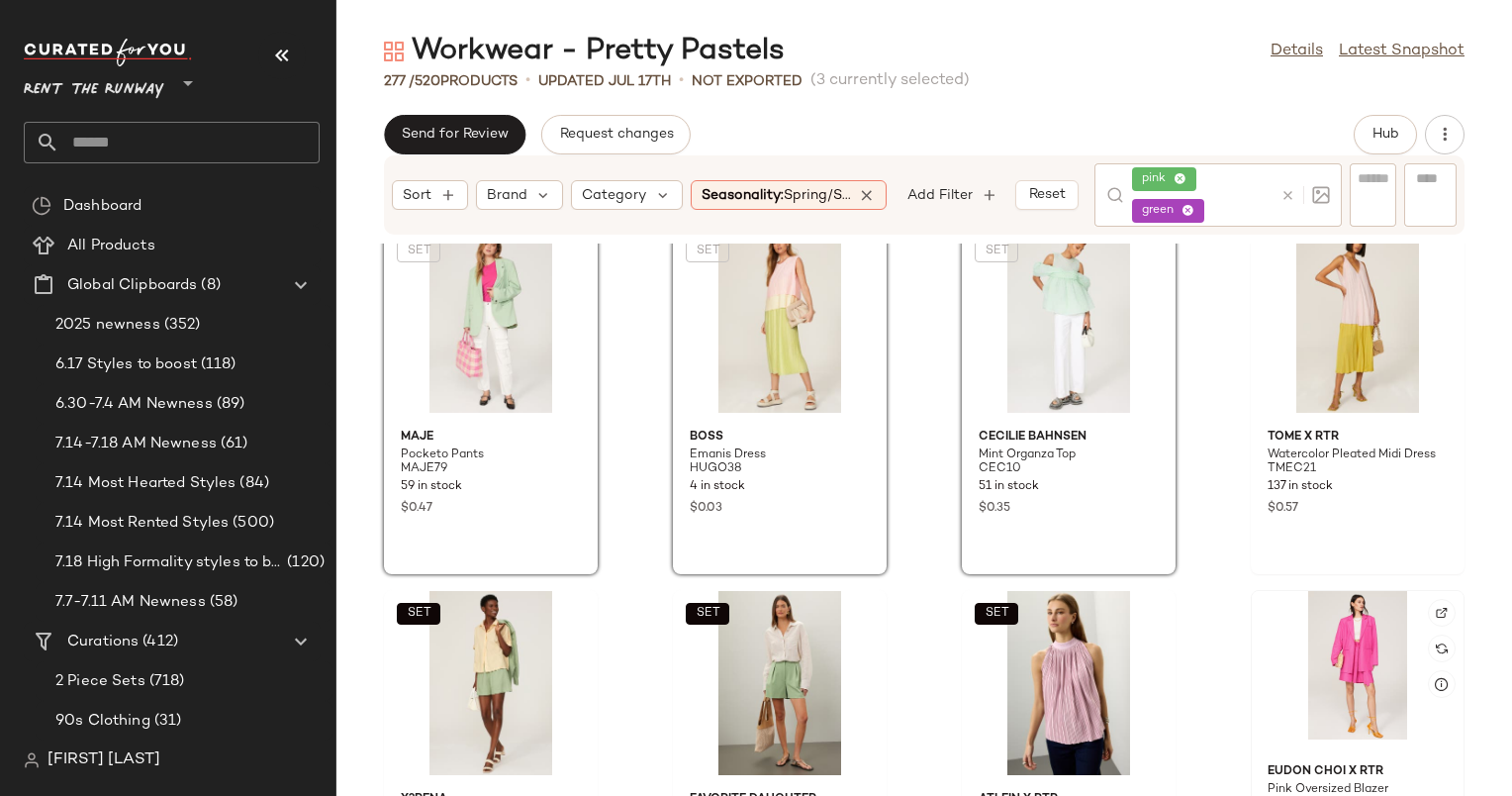 click 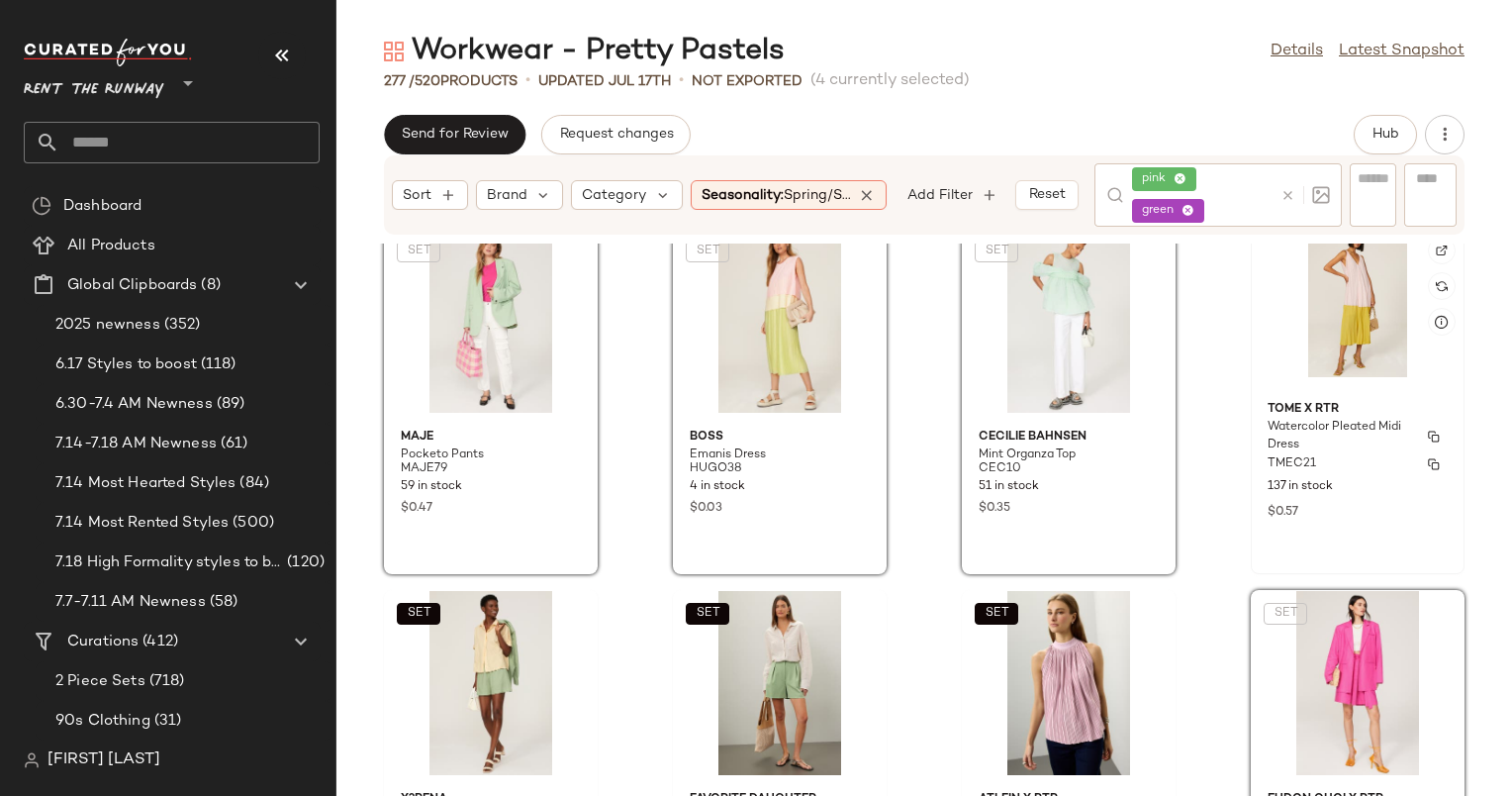 click on "TOME x RTR" at bounding box center (1358, 410) 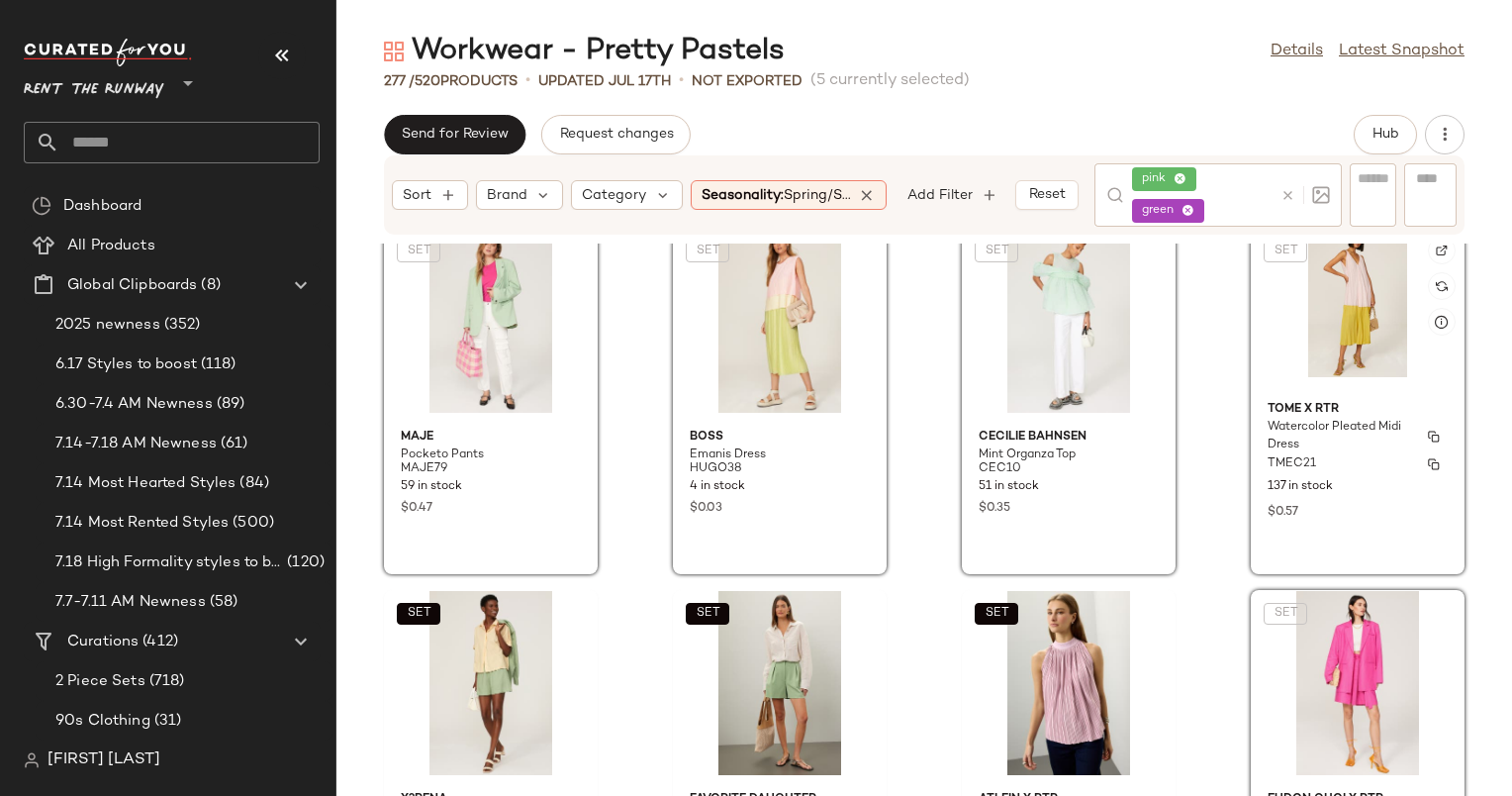 click on "Watercolor Pleated Midi Dress" at bounding box center (1340, 437) 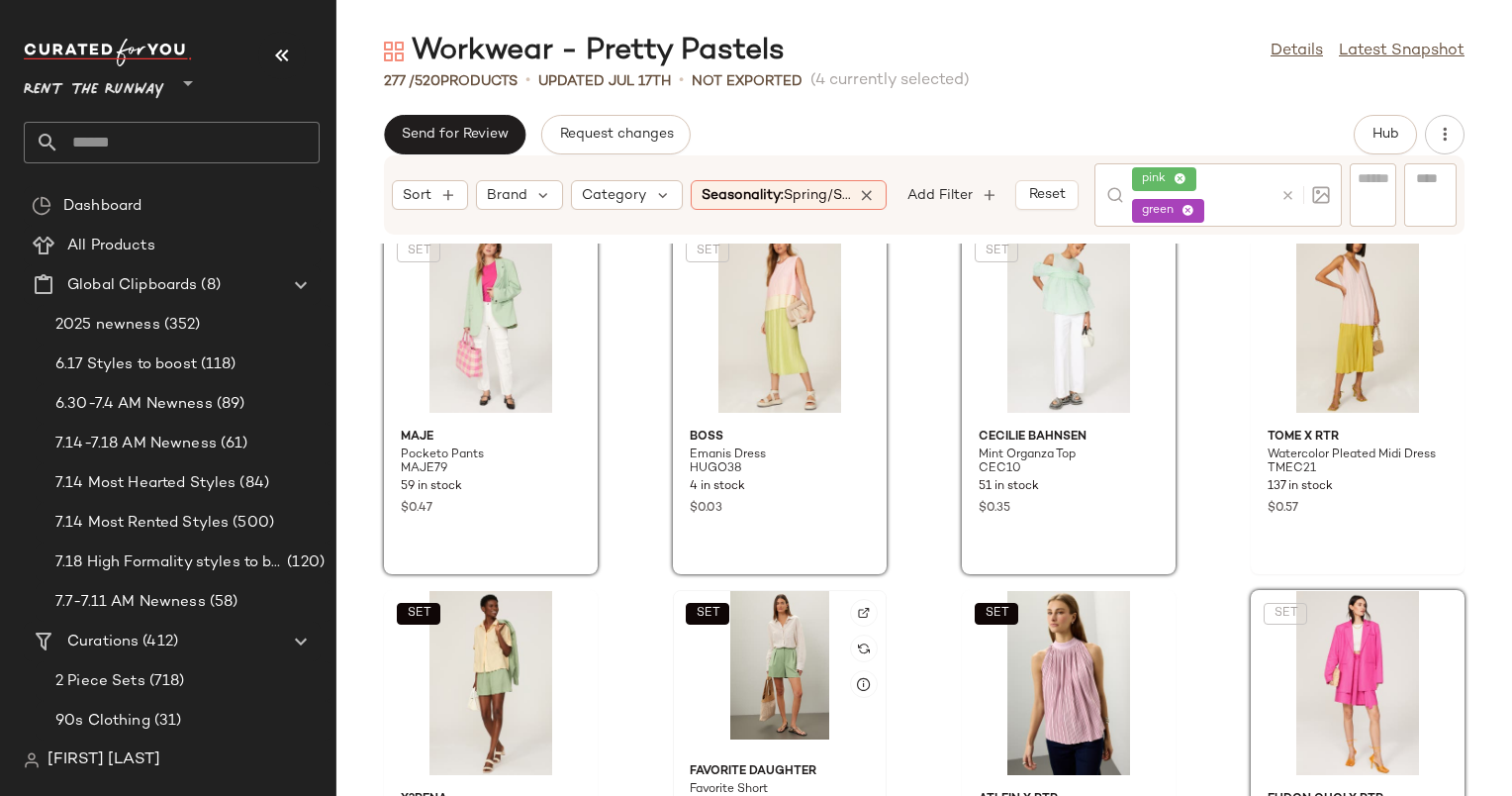 click on "SET" 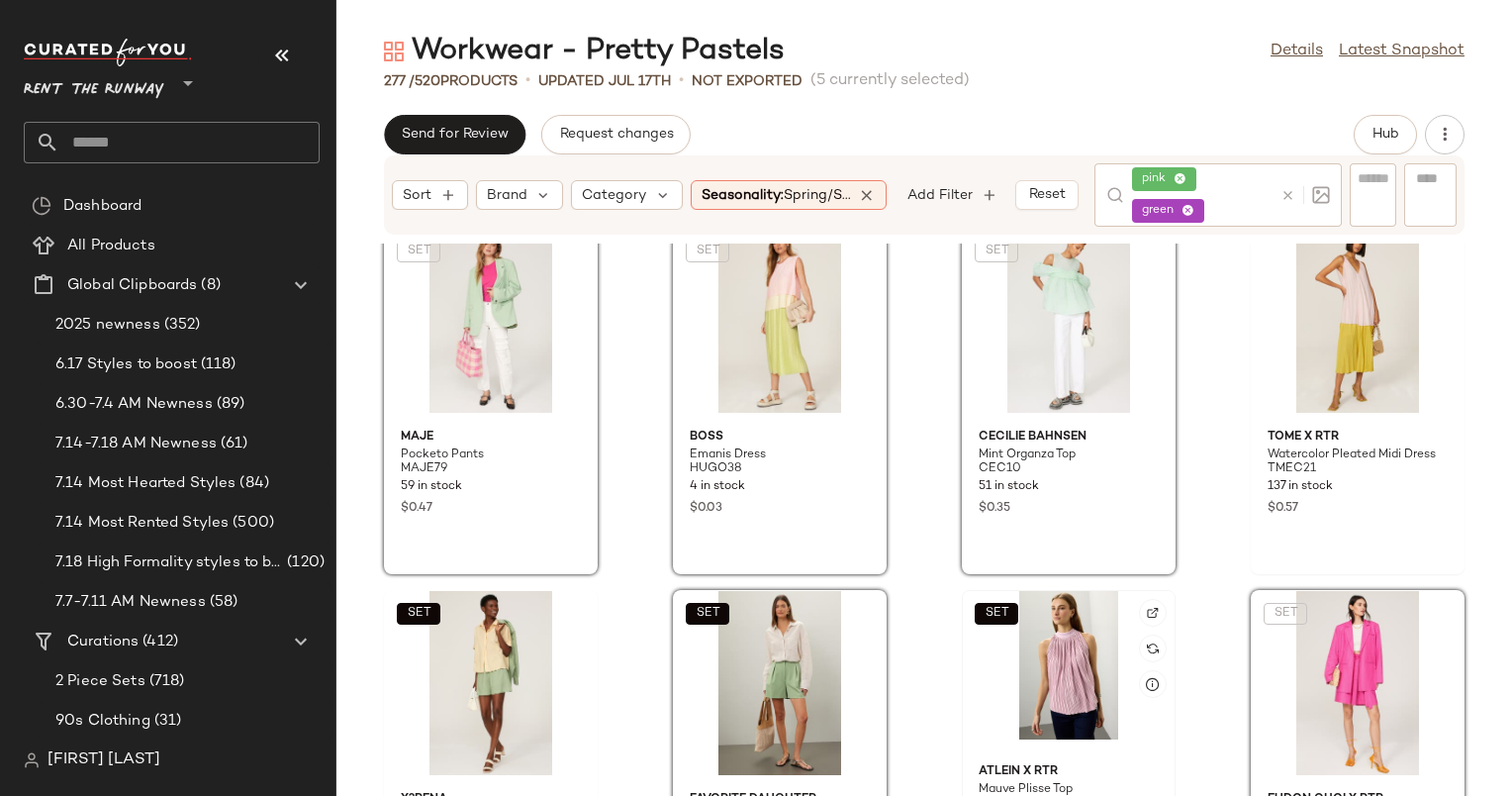 click on "SET" 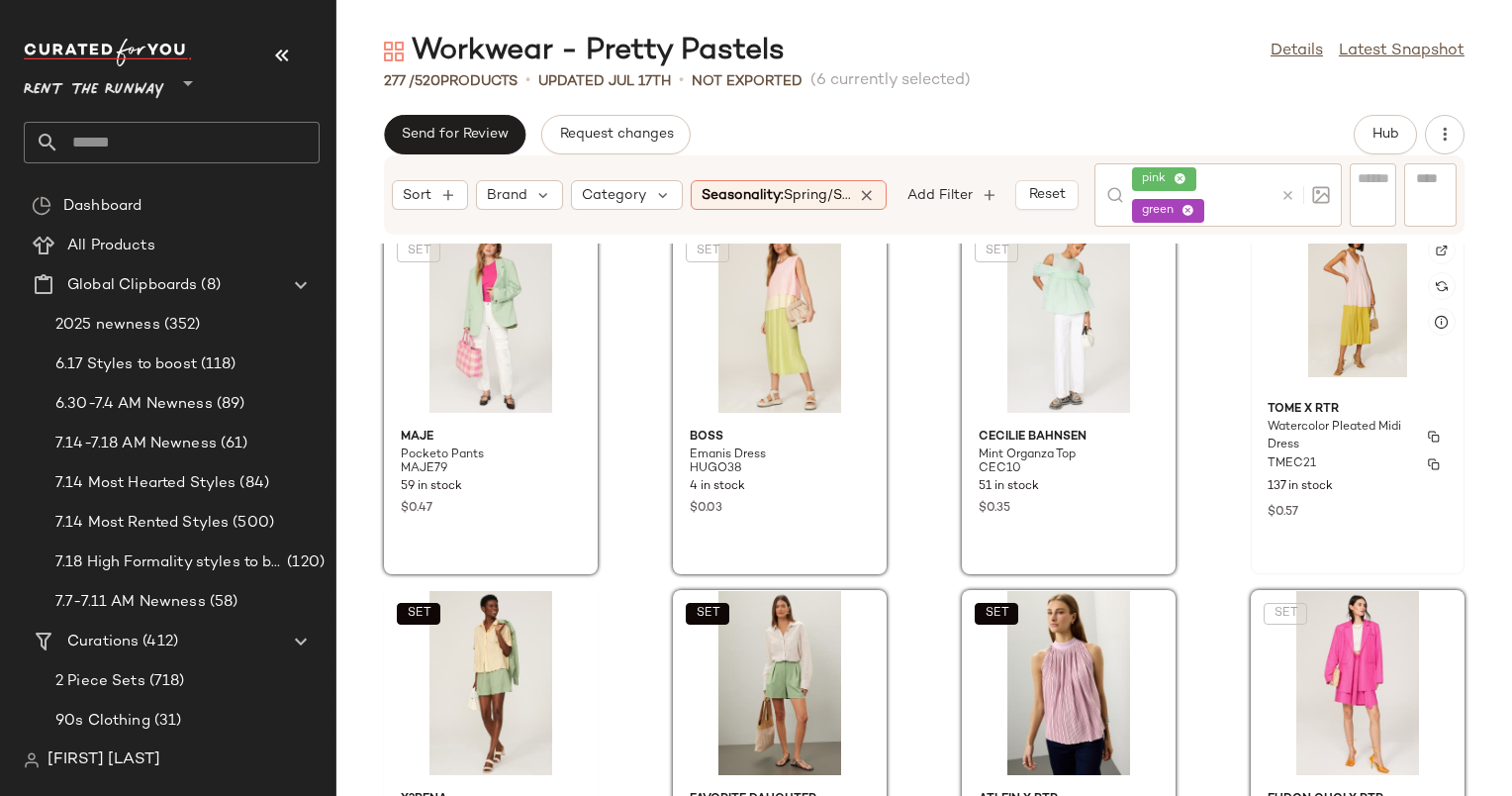 click on "TOME x RTR Watercolor Pleated Midi Dress TMEC21 137 in stock $0.57" 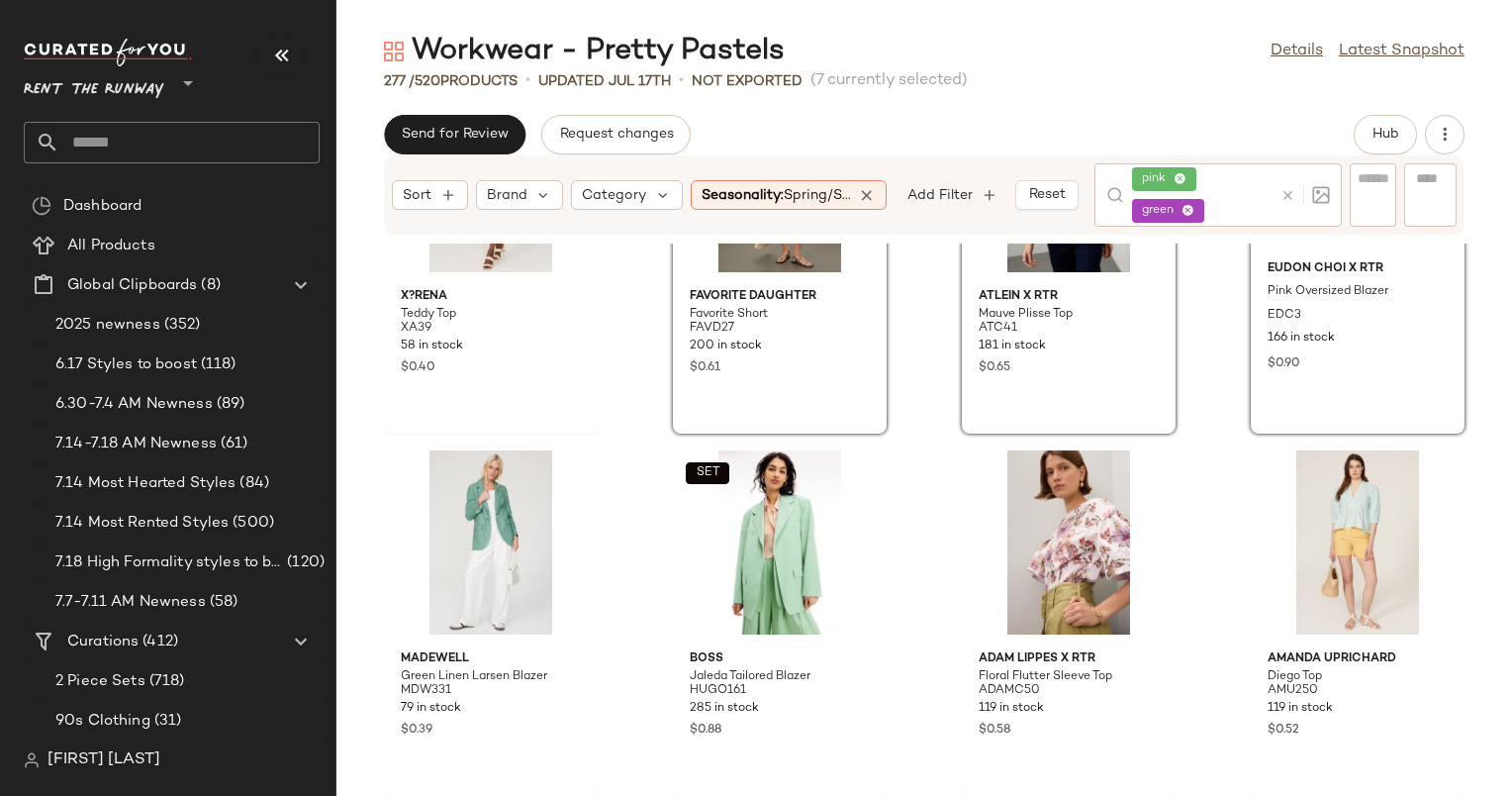 scroll, scrollTop: 671, scrollLeft: 0, axis: vertical 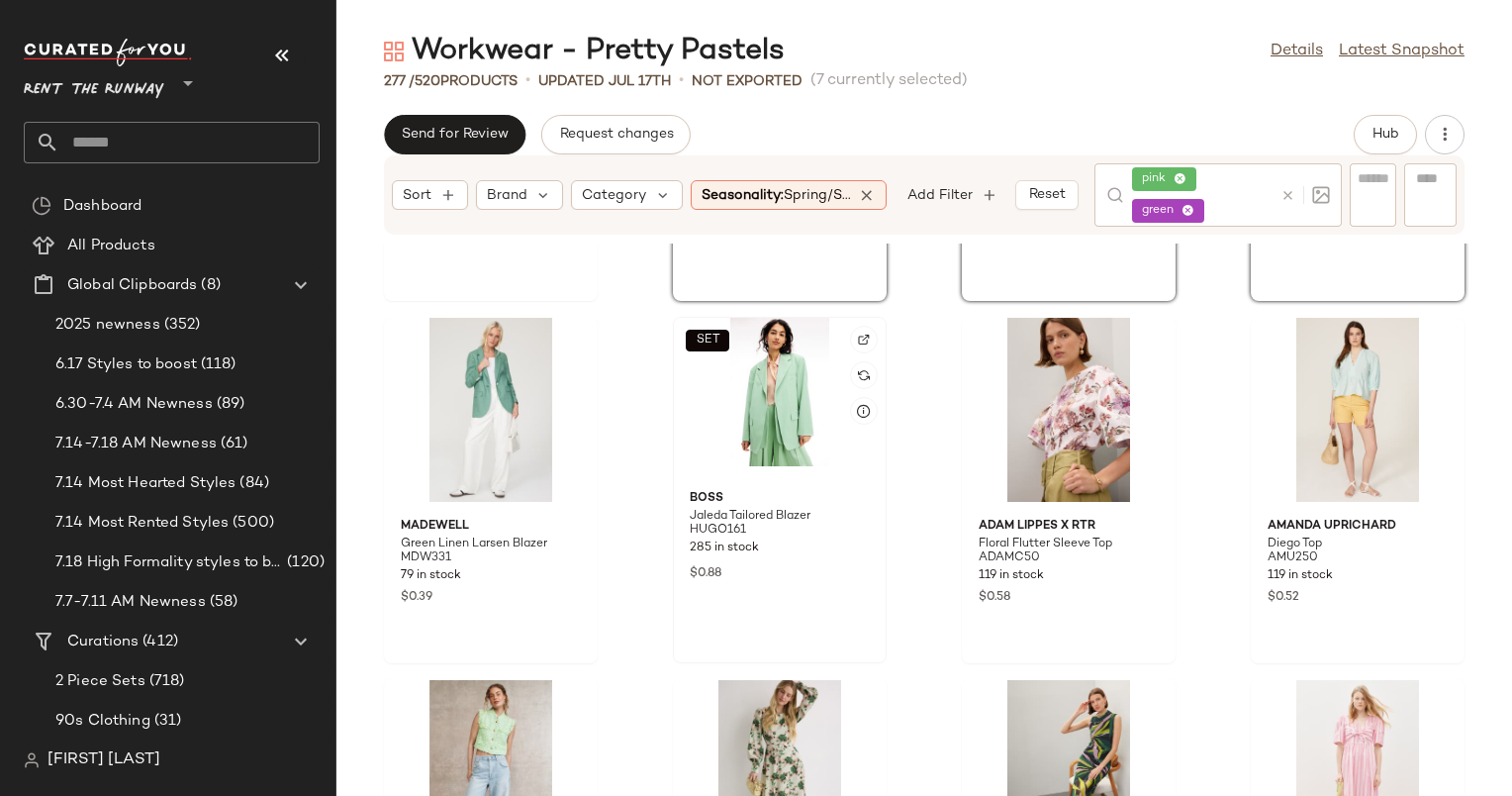 click on "SET" 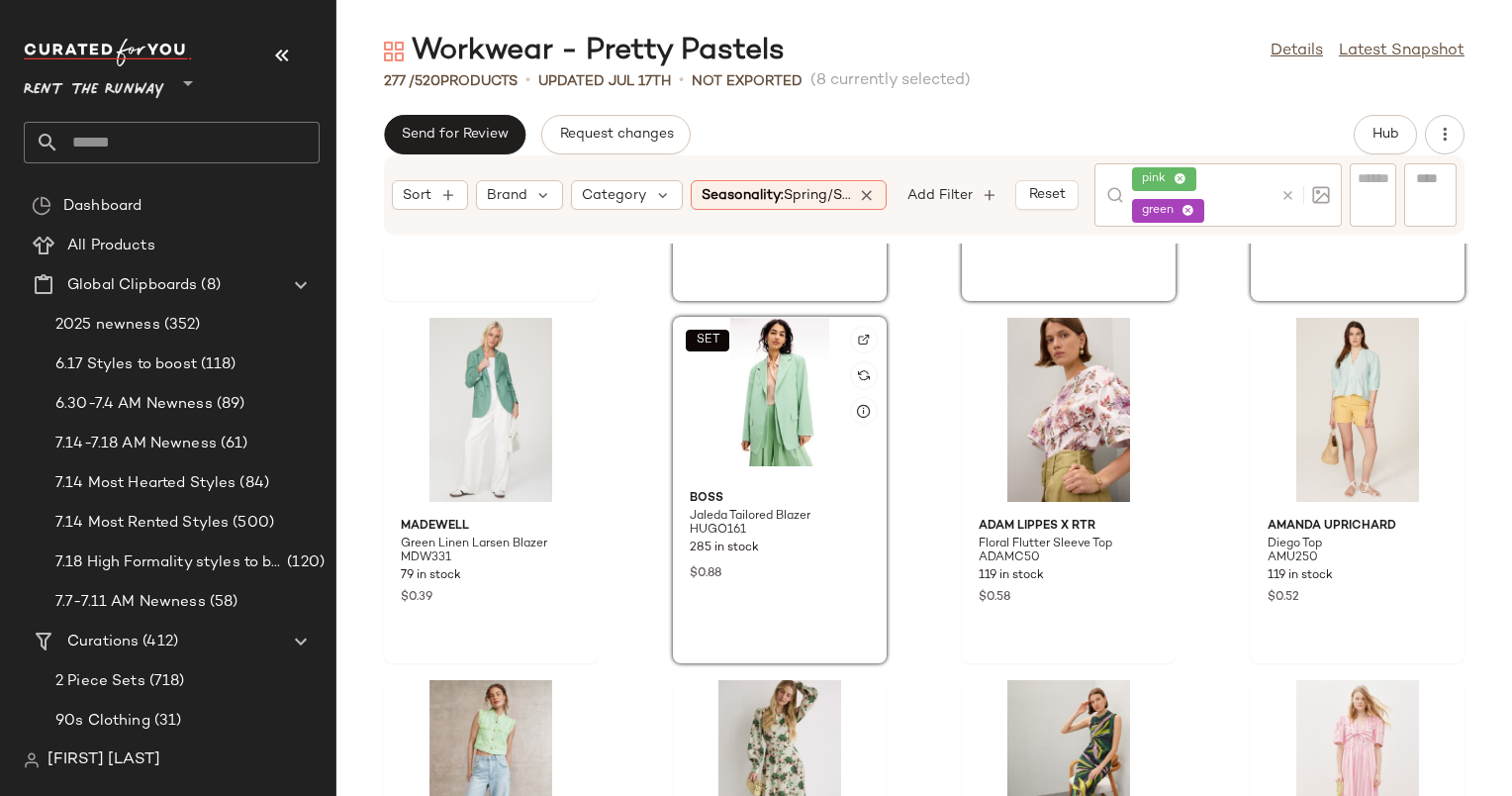 scroll, scrollTop: 764, scrollLeft: 0, axis: vertical 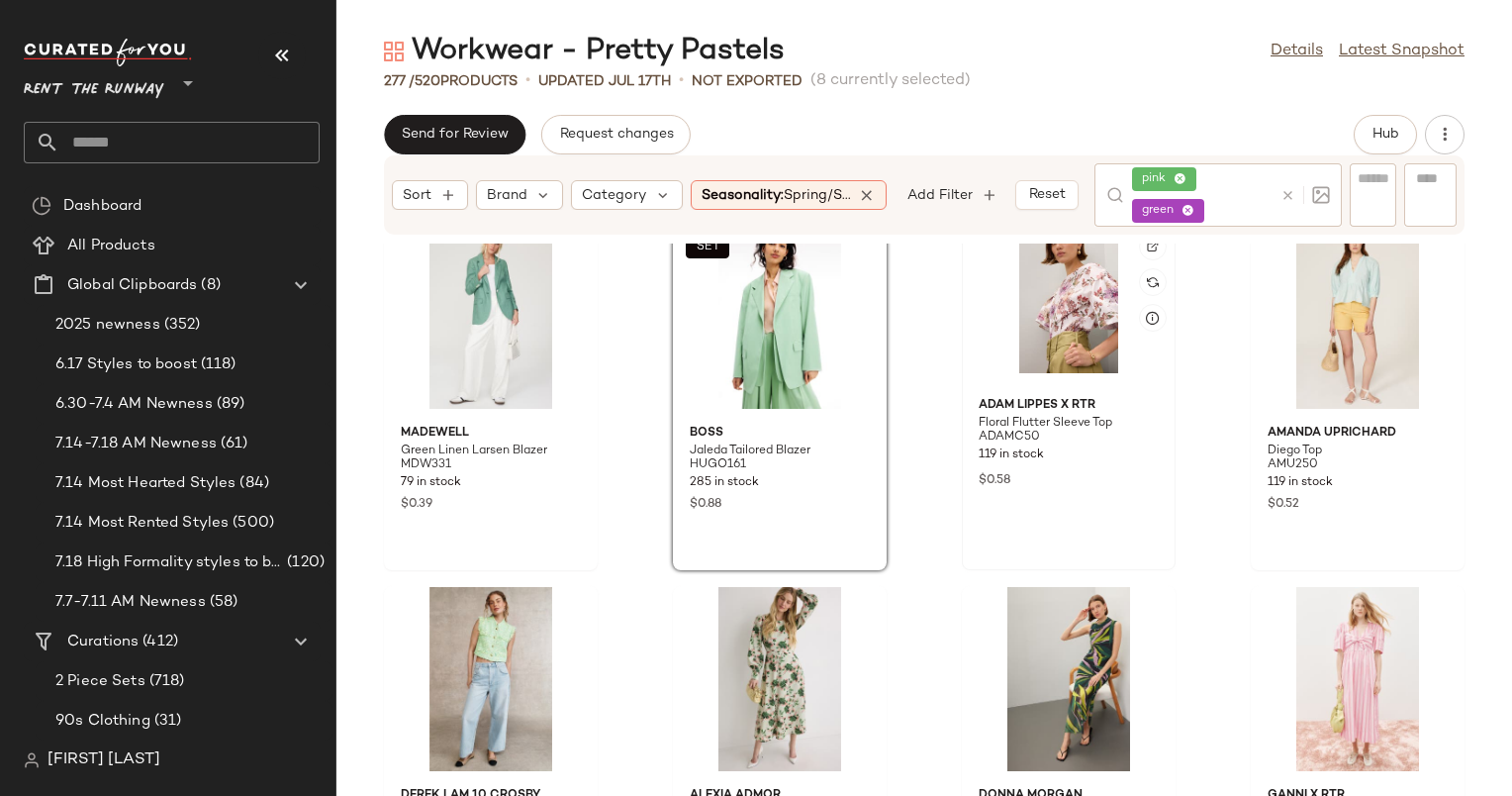 click 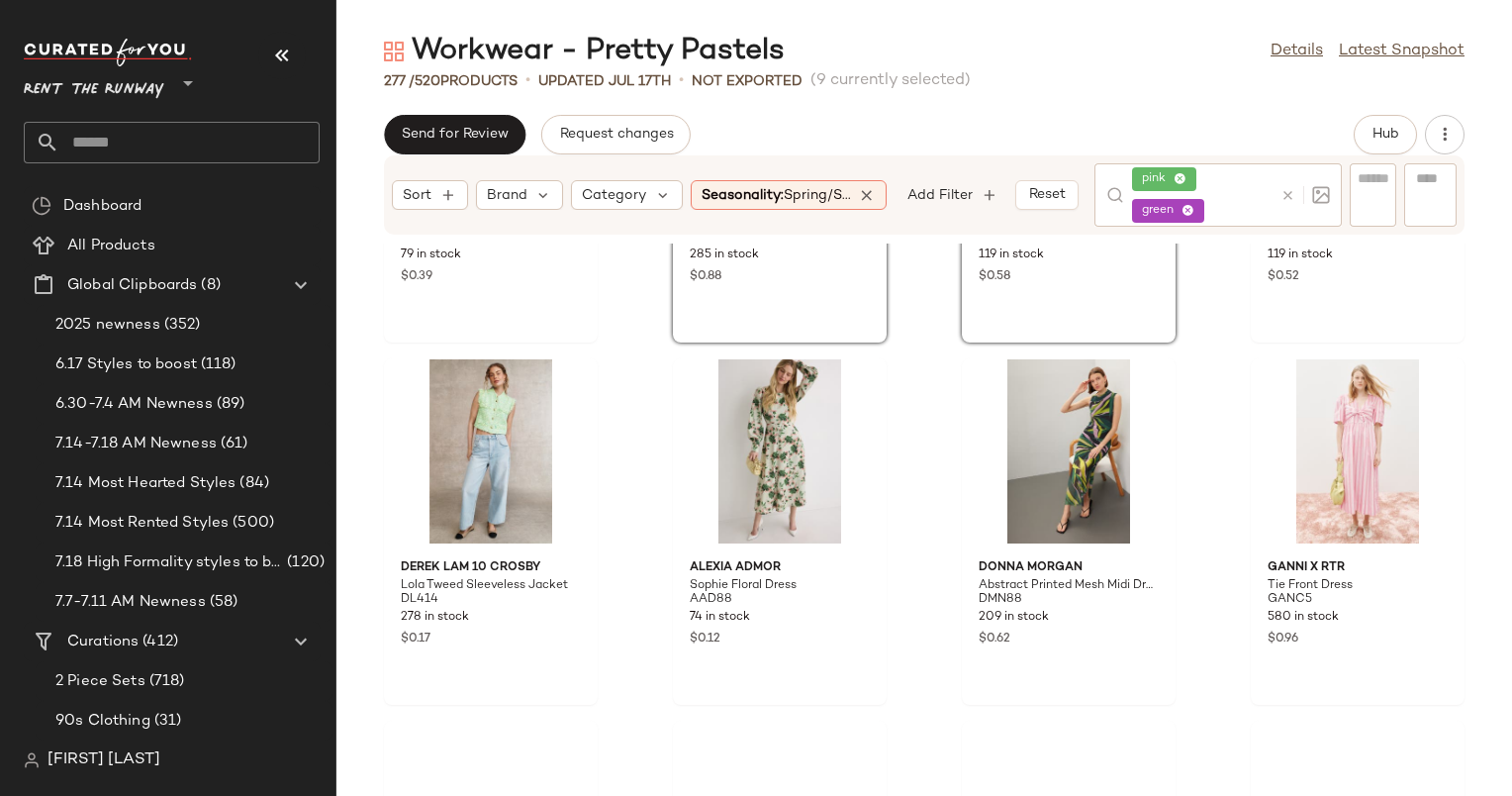 scroll, scrollTop: 993, scrollLeft: 0, axis: vertical 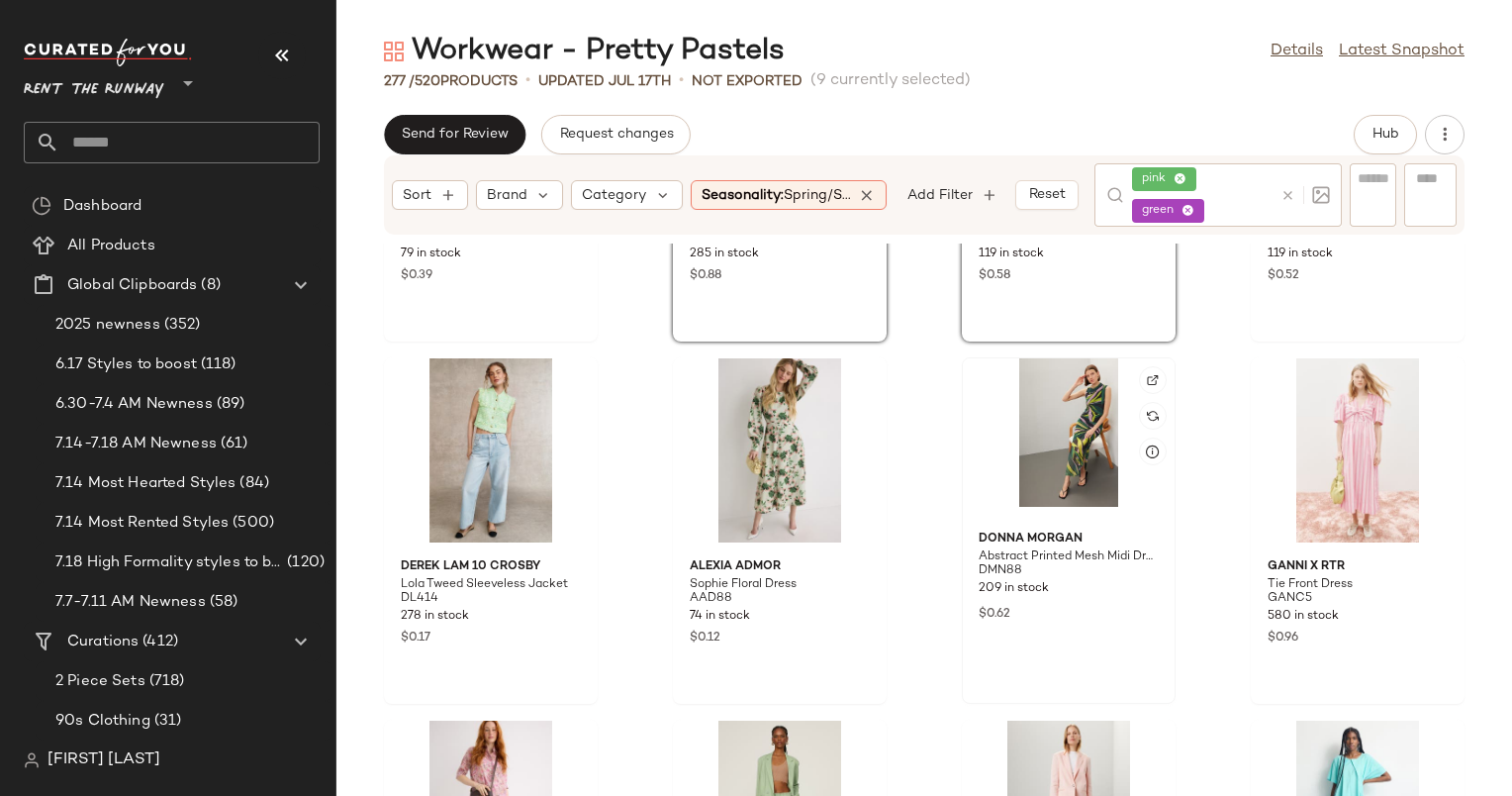 click 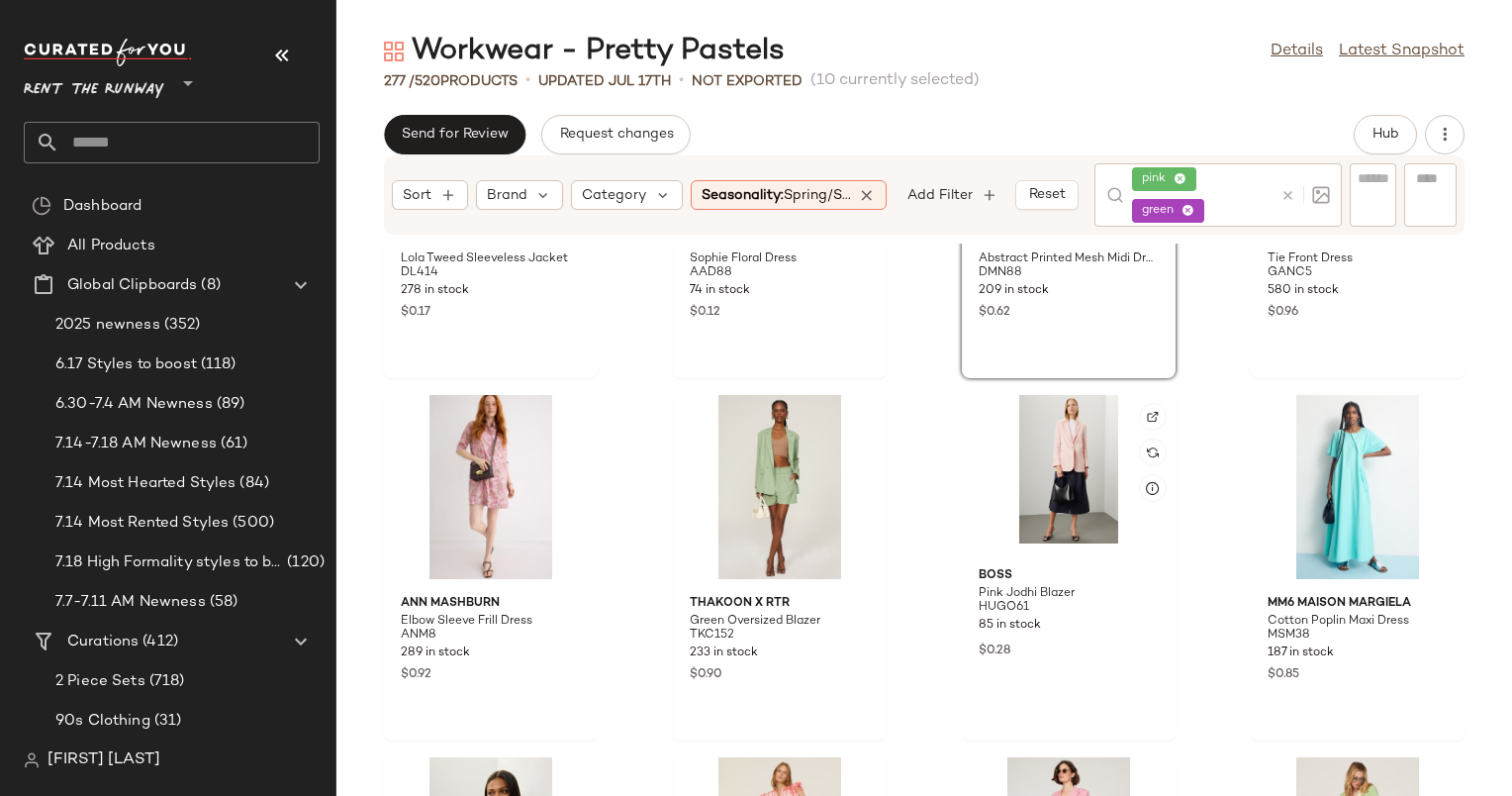 scroll, scrollTop: 1321, scrollLeft: 0, axis: vertical 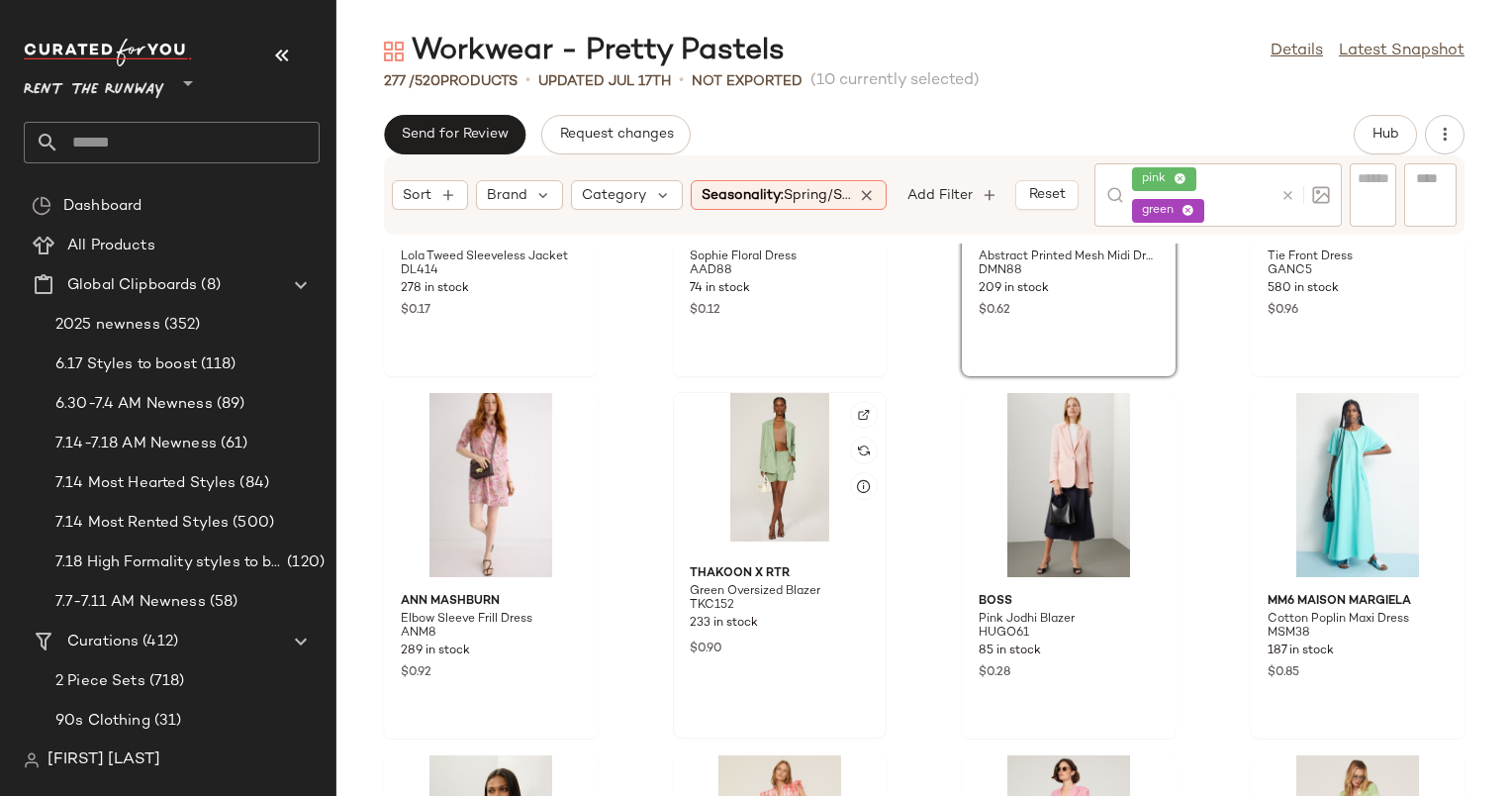 click 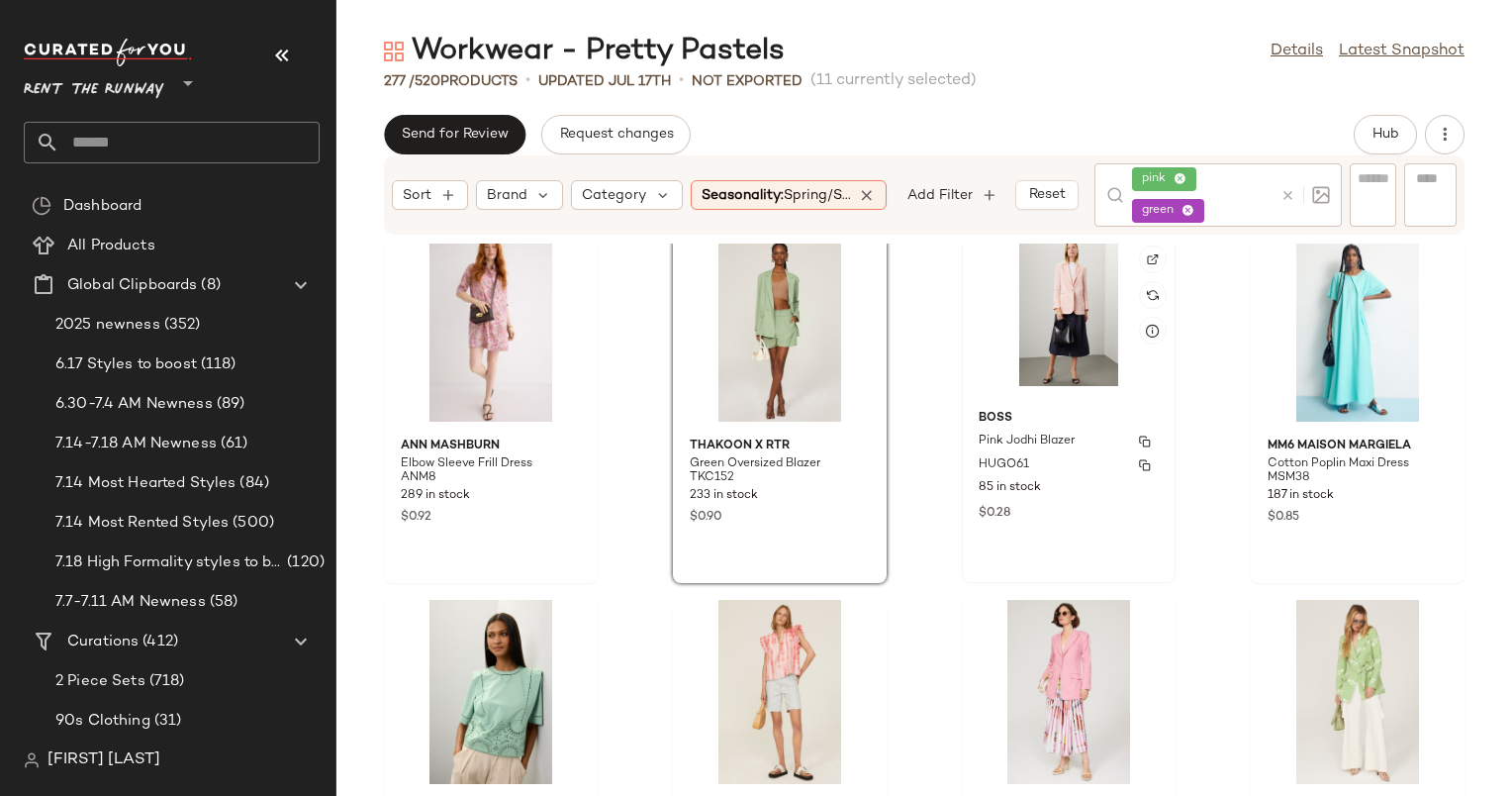 scroll, scrollTop: 1473, scrollLeft: 0, axis: vertical 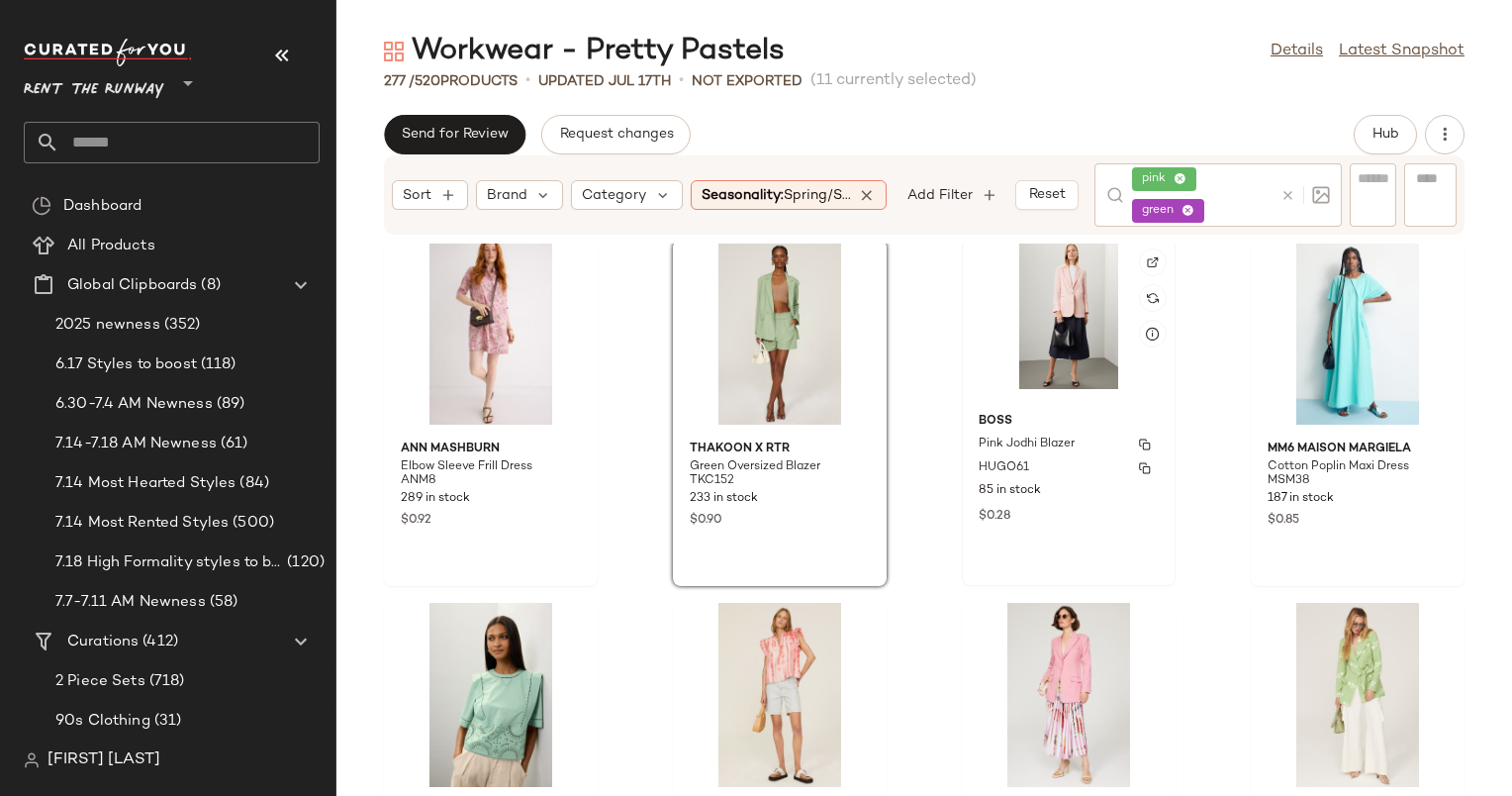 click on "Pink Jodhi Blazer" at bounding box center (1069, 445) 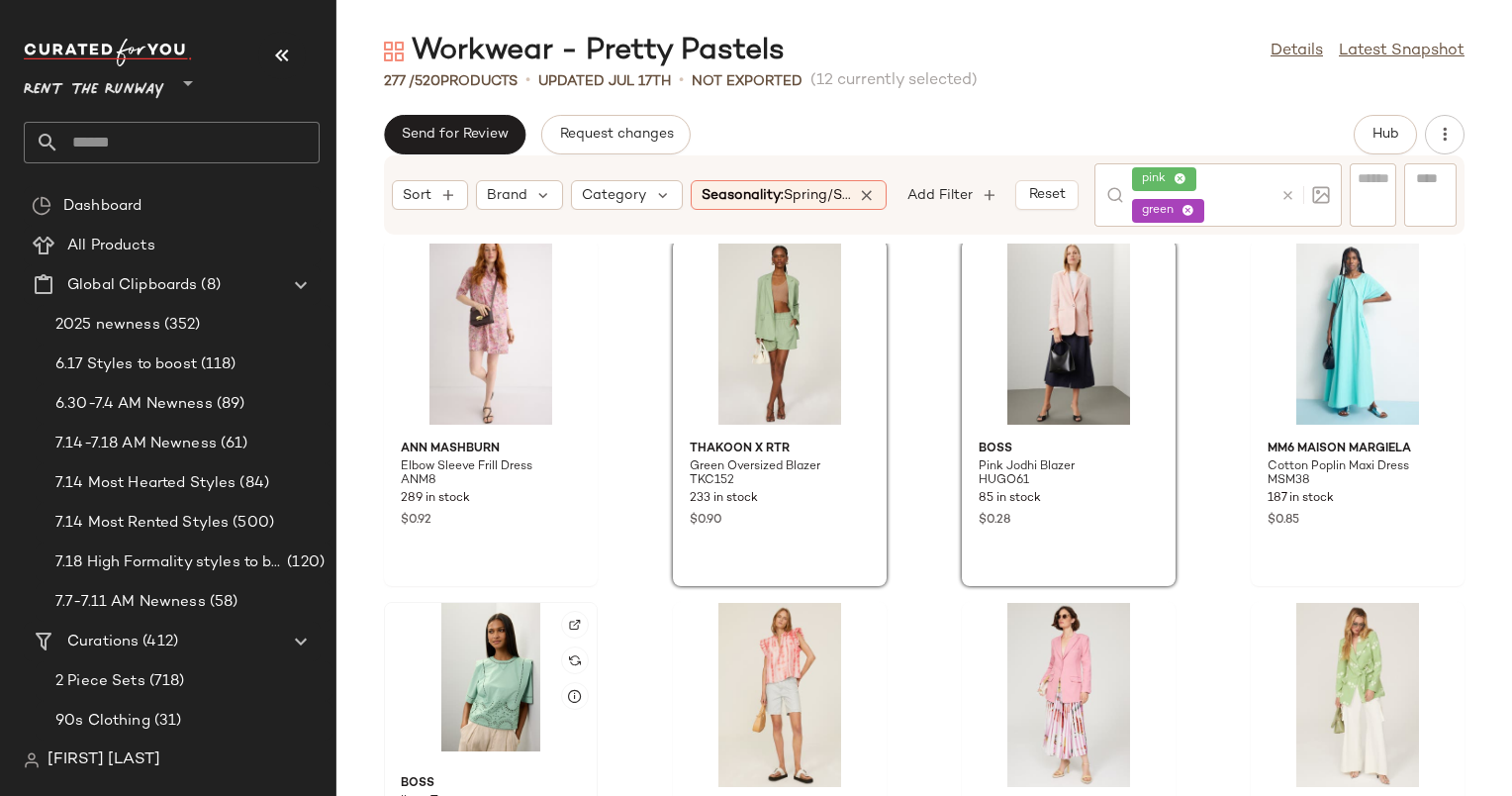 click 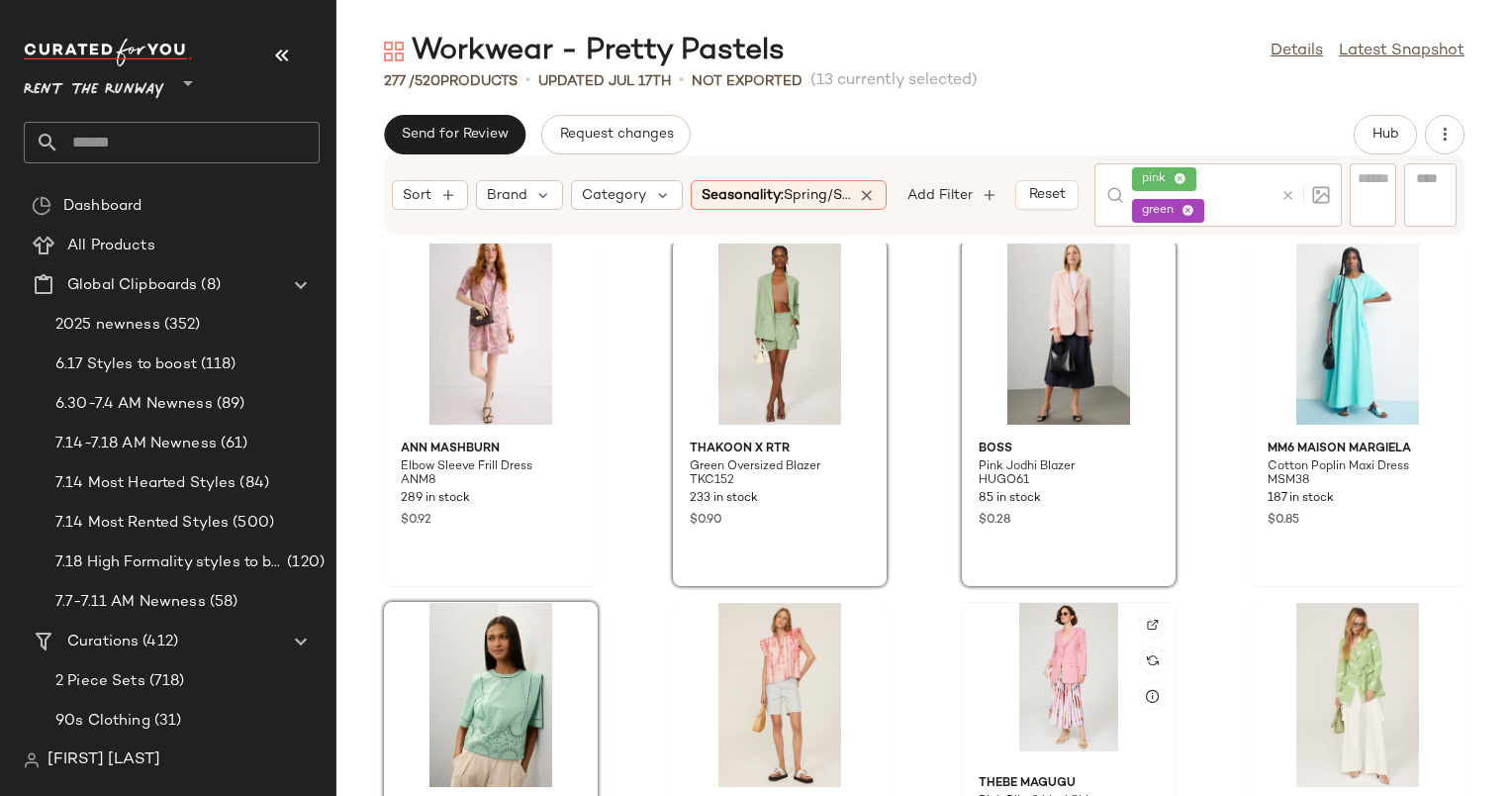 click 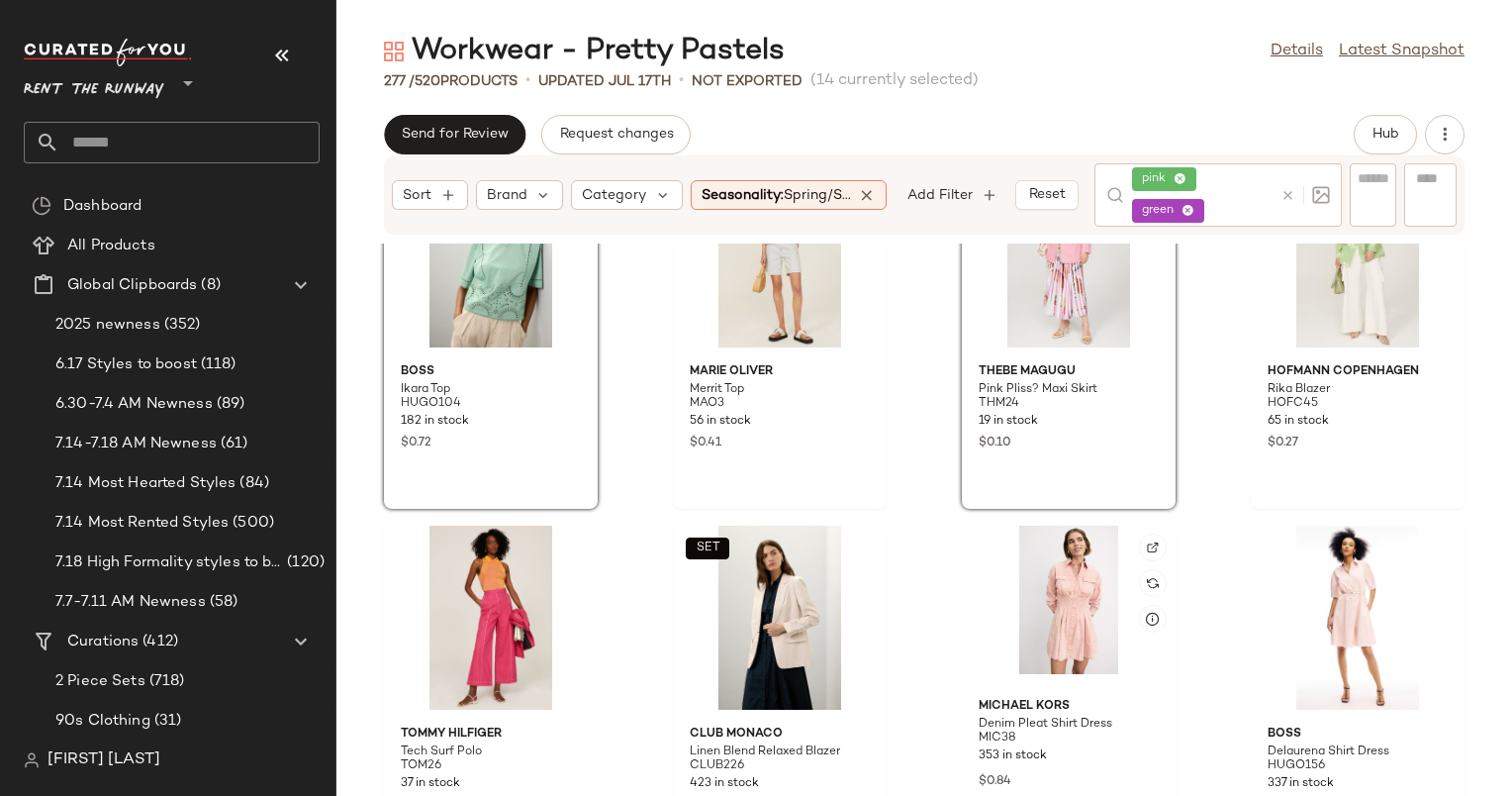 scroll, scrollTop: 1976, scrollLeft: 0, axis: vertical 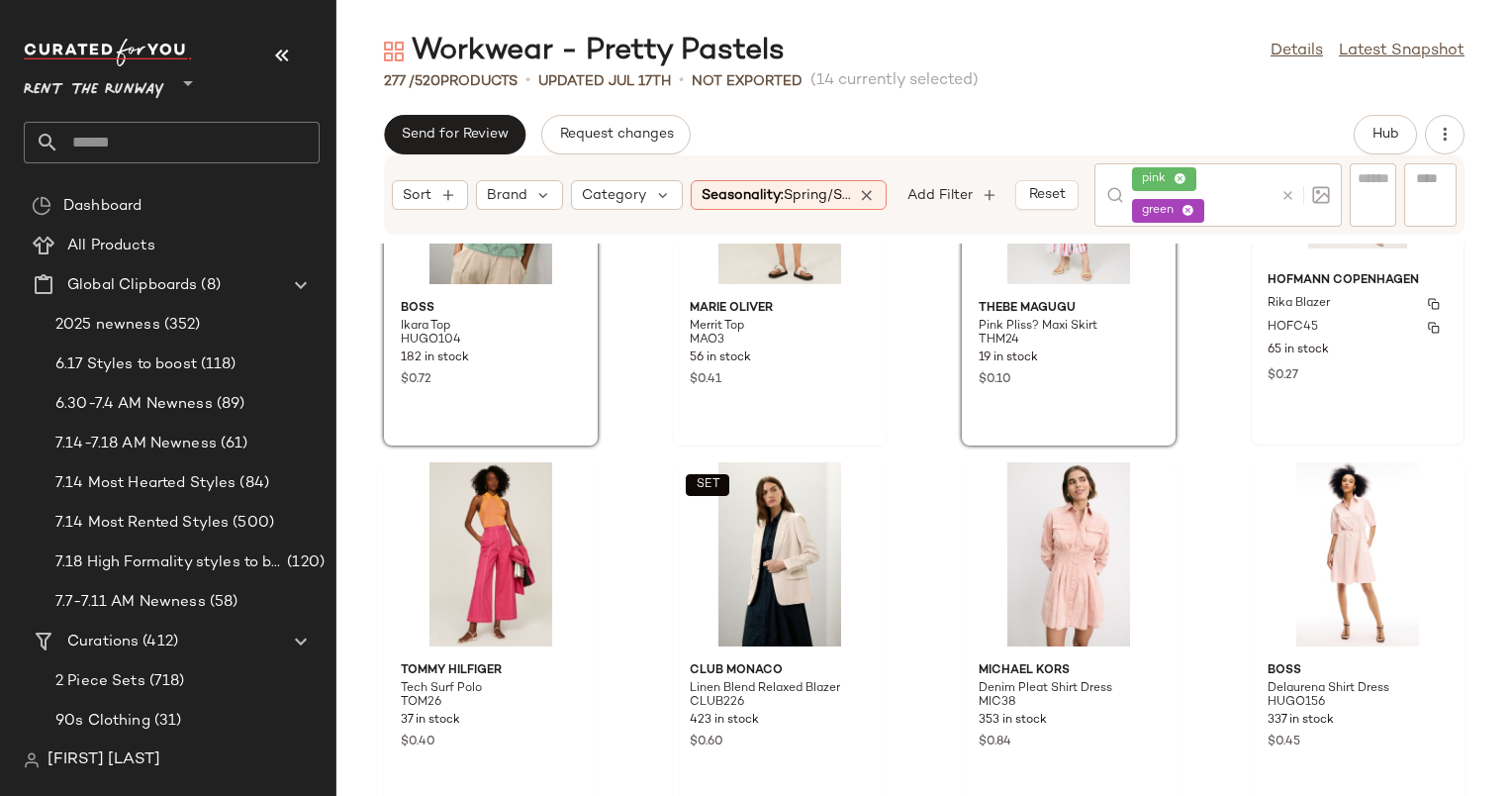 click on "HOFC45" at bounding box center (1358, 328) 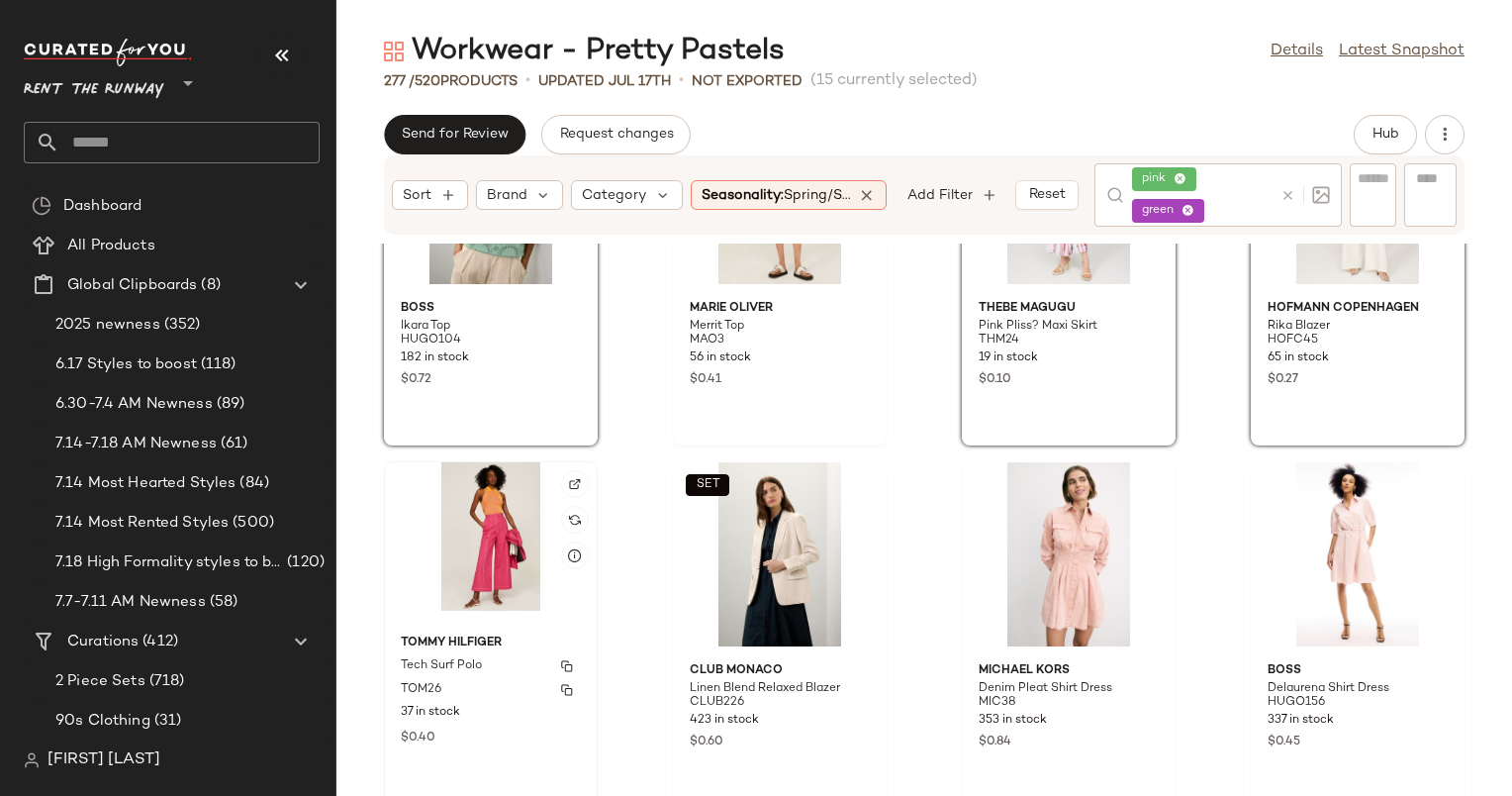 click on "Tommy Hilfiger Tech Surf Polo TOM26 37 in stock $0.40" 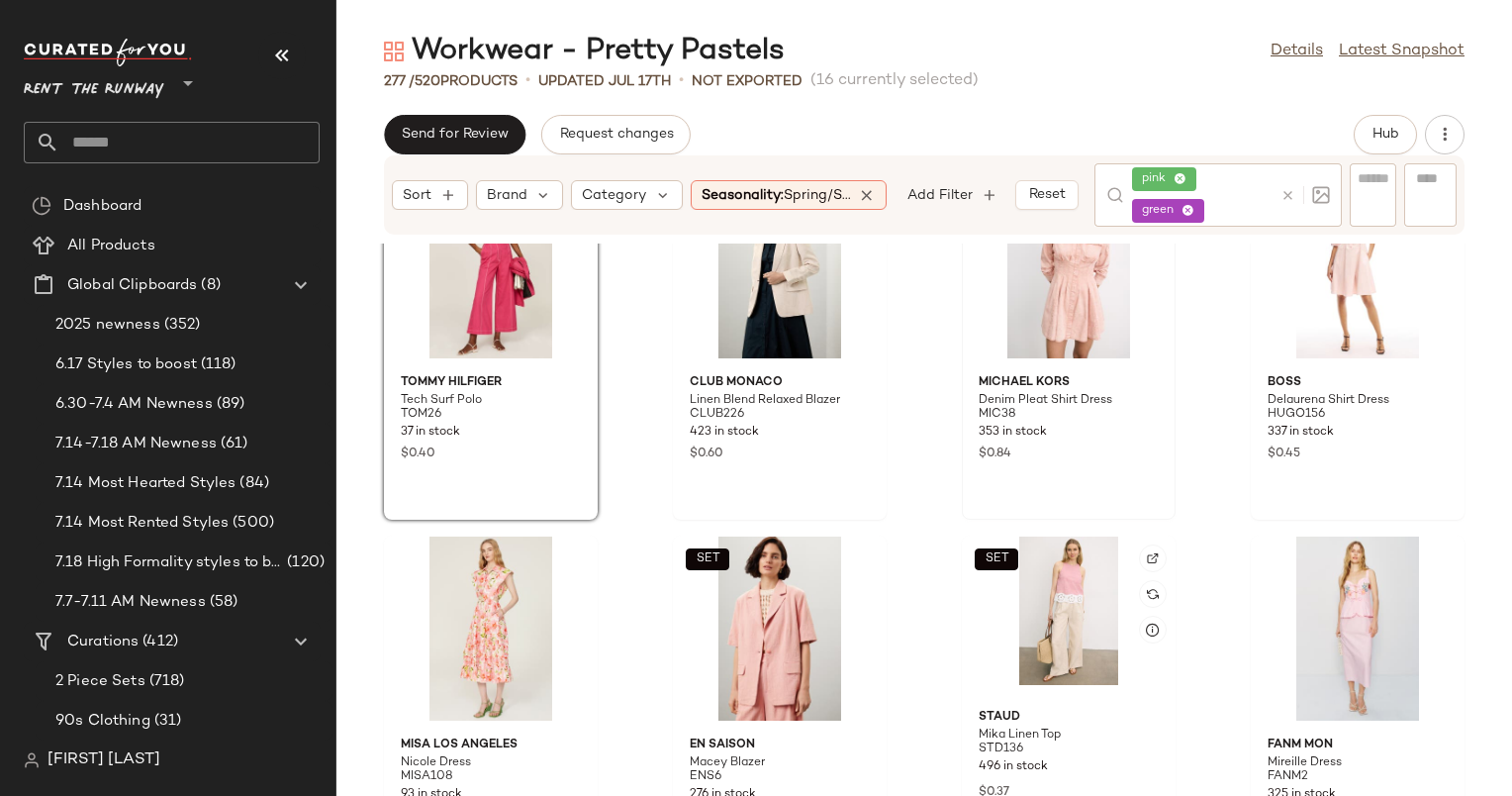 scroll, scrollTop: 2285, scrollLeft: 0, axis: vertical 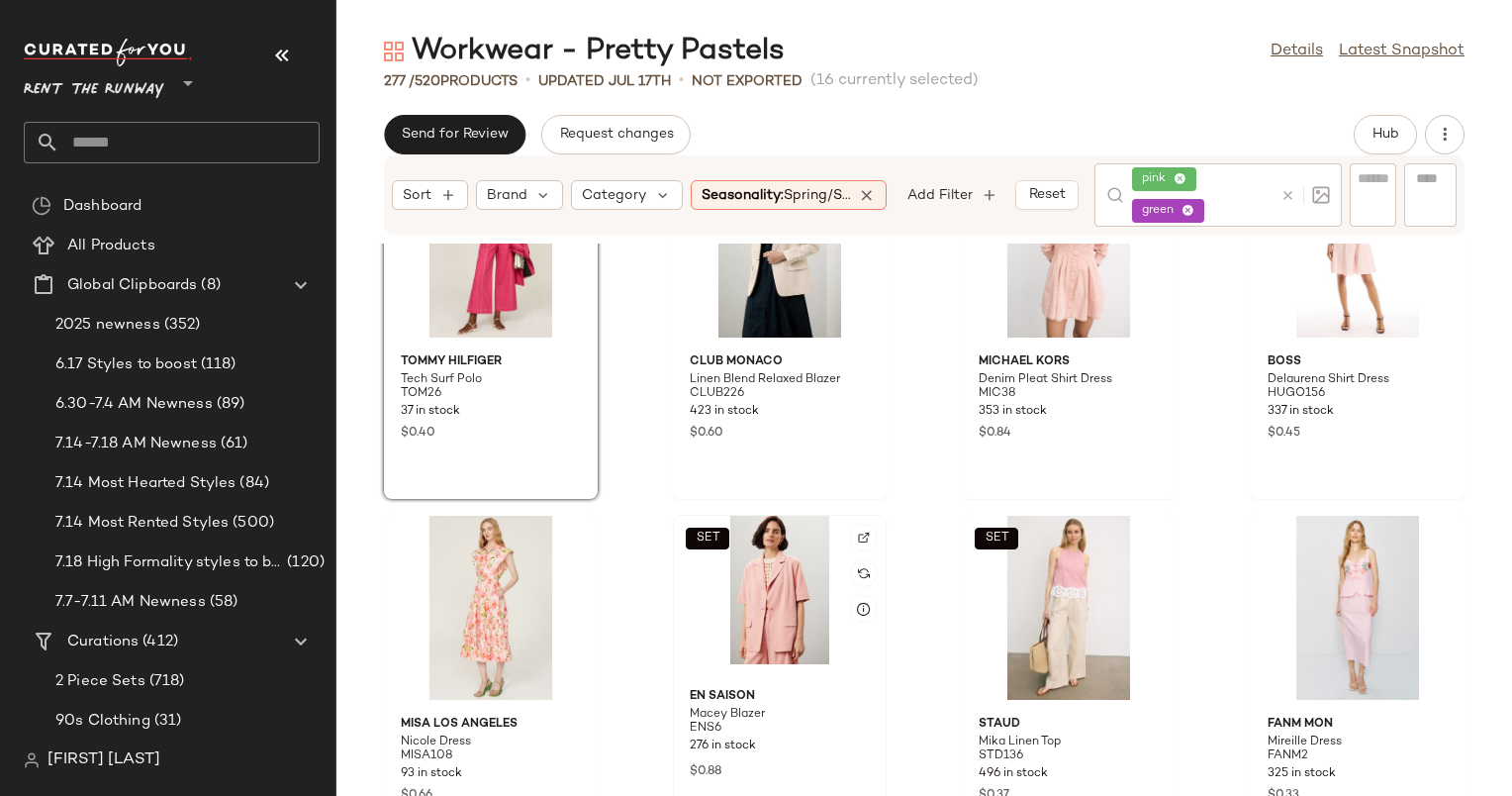 click on "SET" 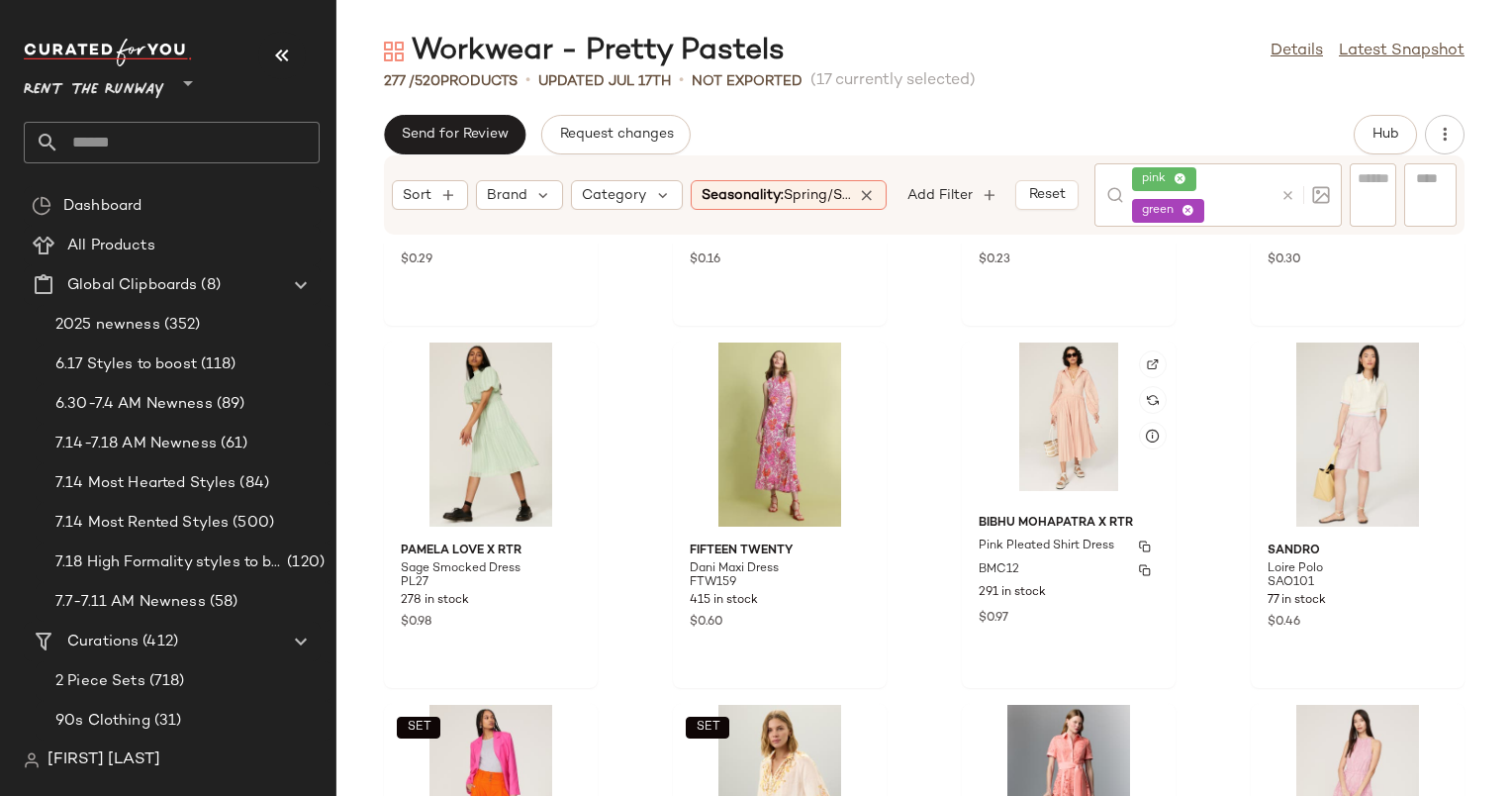 scroll, scrollTop: 3184, scrollLeft: 0, axis: vertical 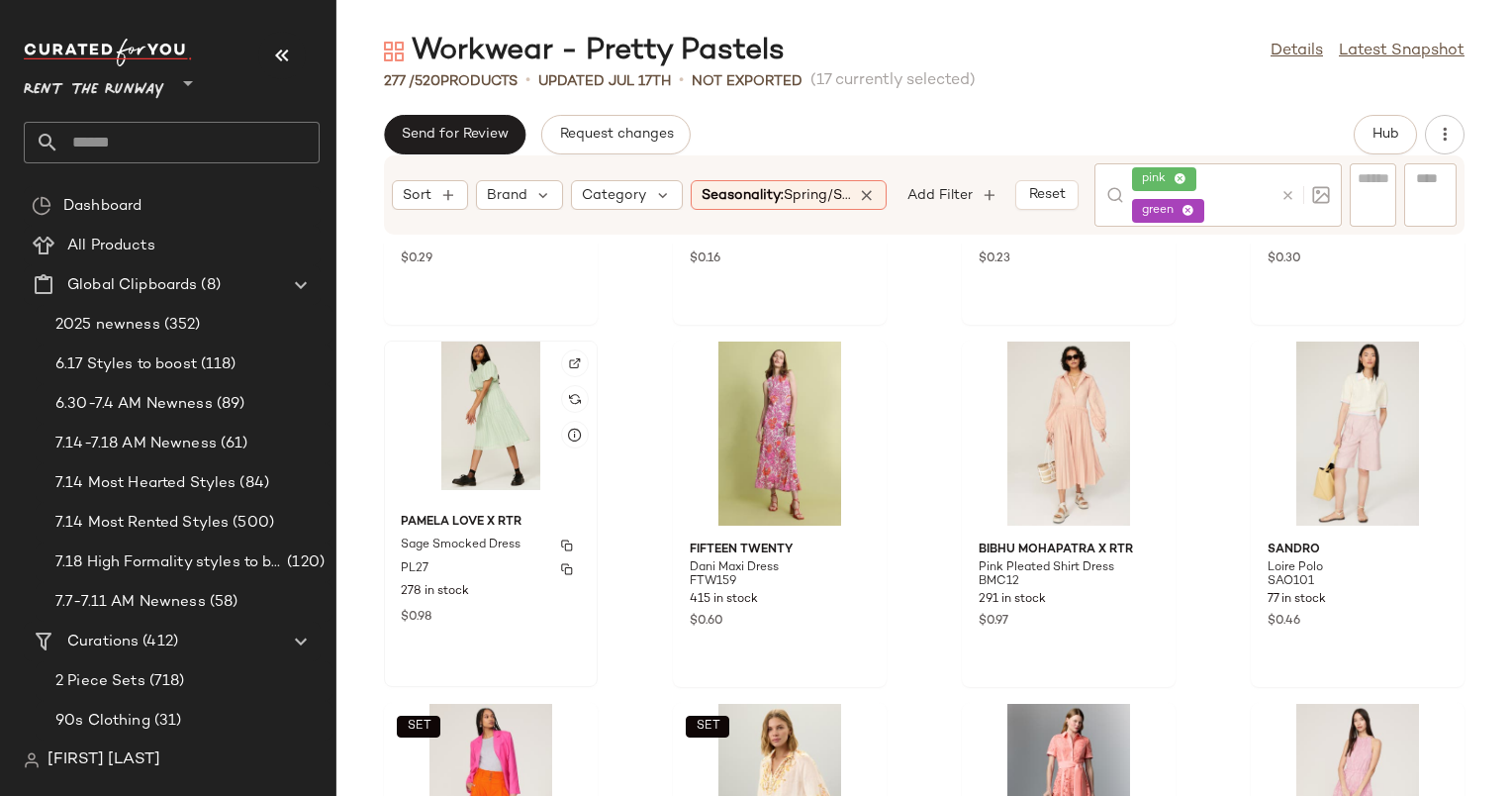 click on "Pamela Love x RTR Sage Smocked Dress PL27 278 in stock $0.98" 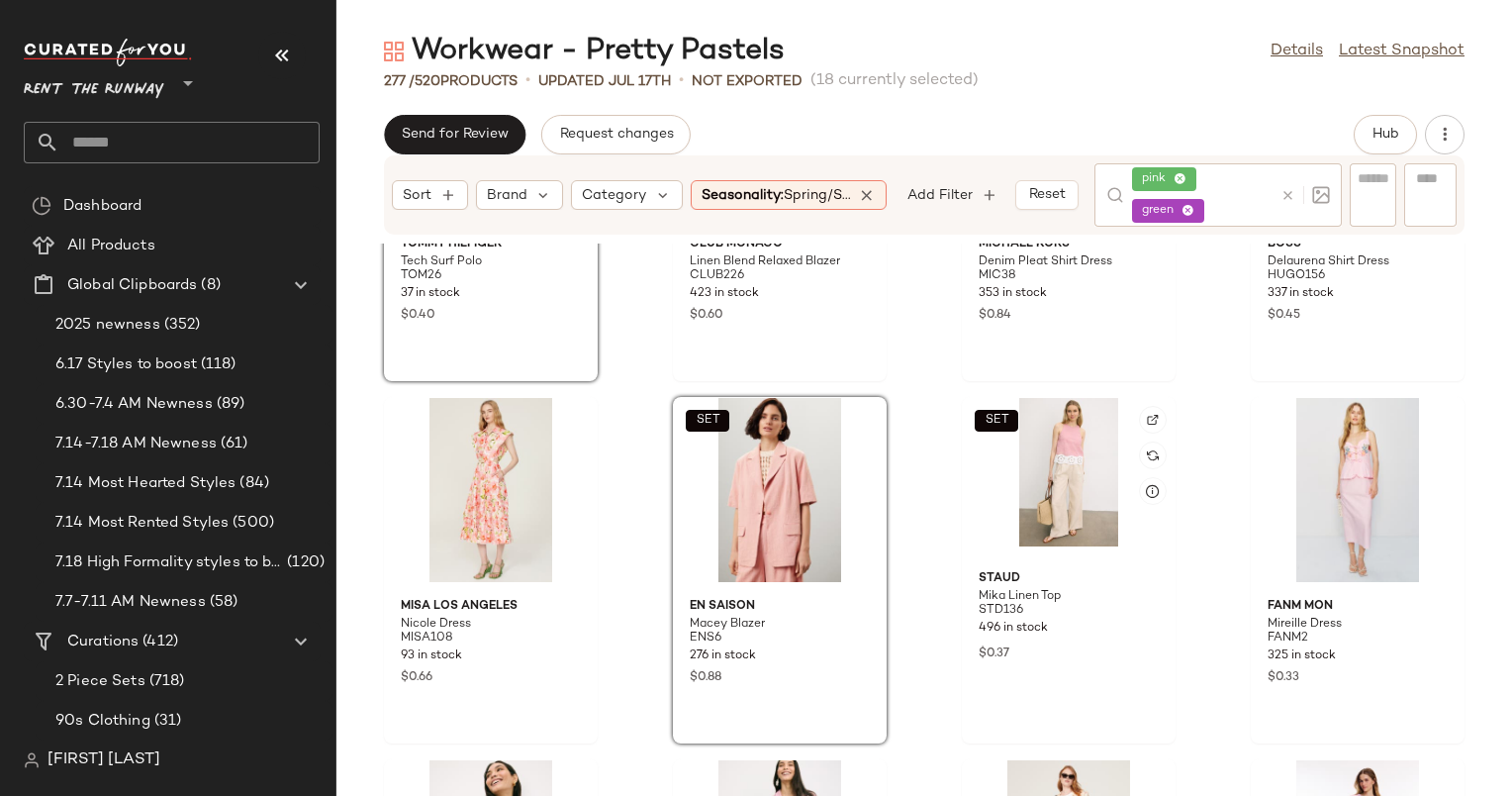 scroll, scrollTop: 2402, scrollLeft: 0, axis: vertical 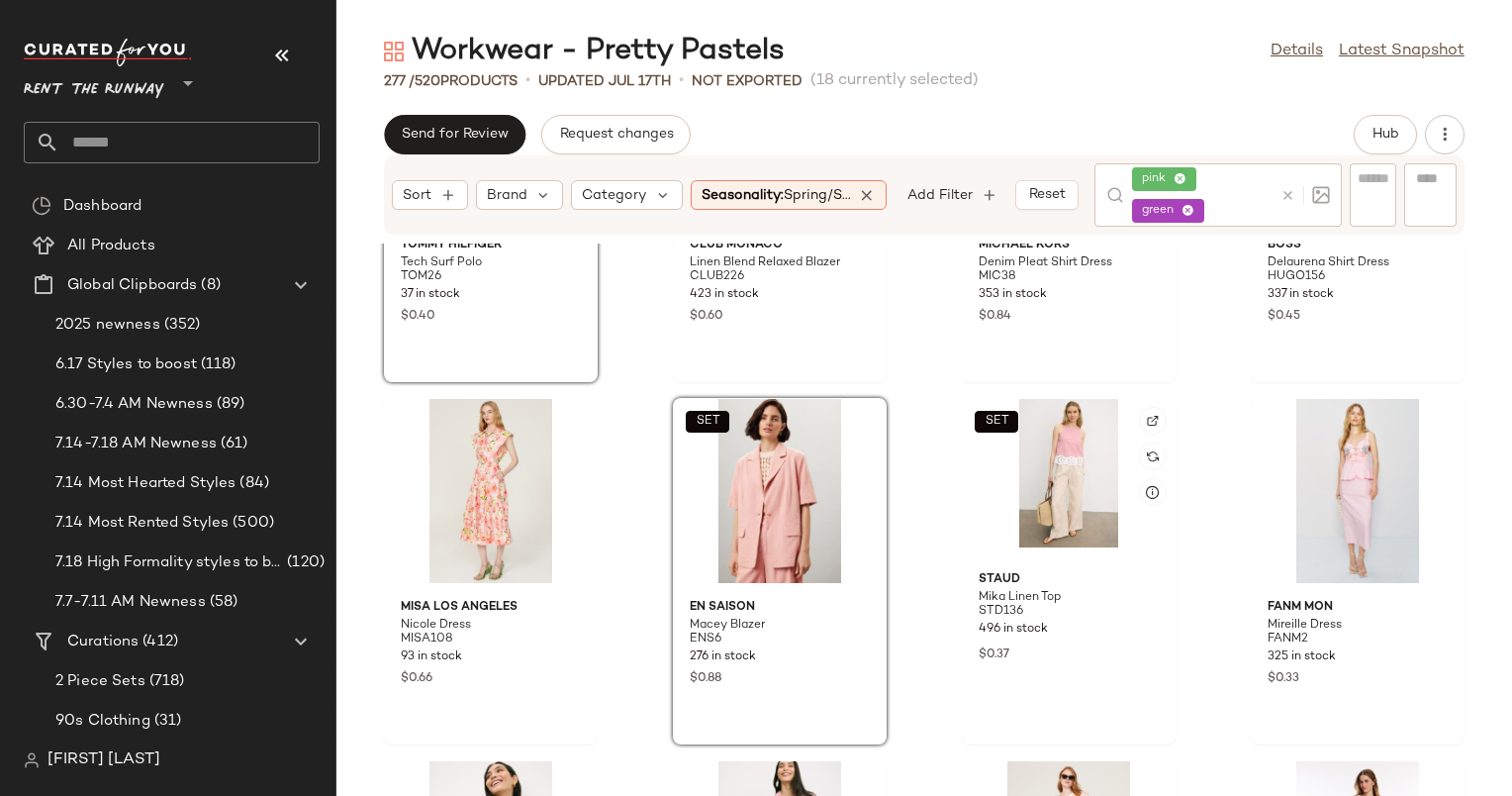 click on "SET" 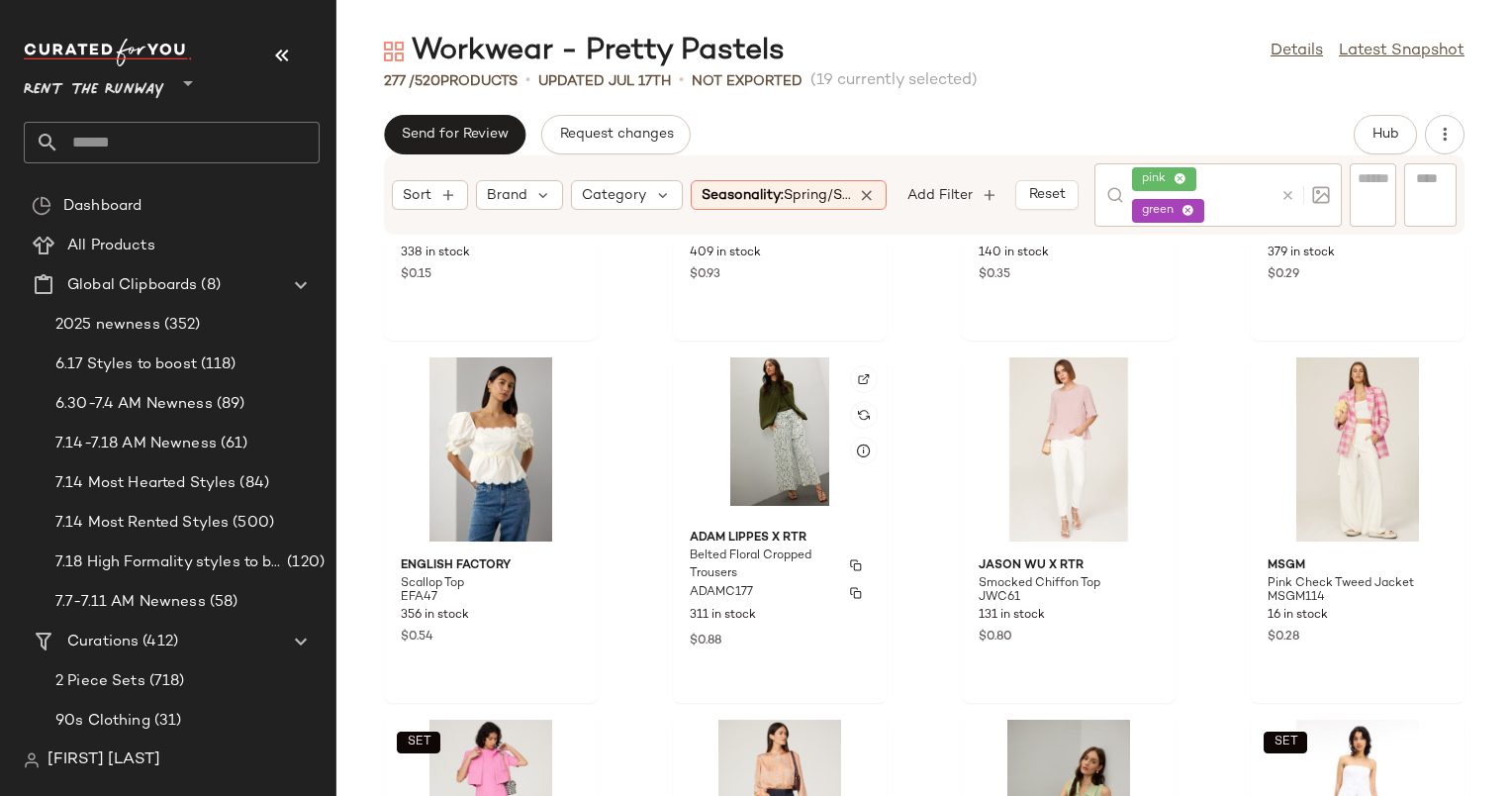scroll, scrollTop: 4657, scrollLeft: 0, axis: vertical 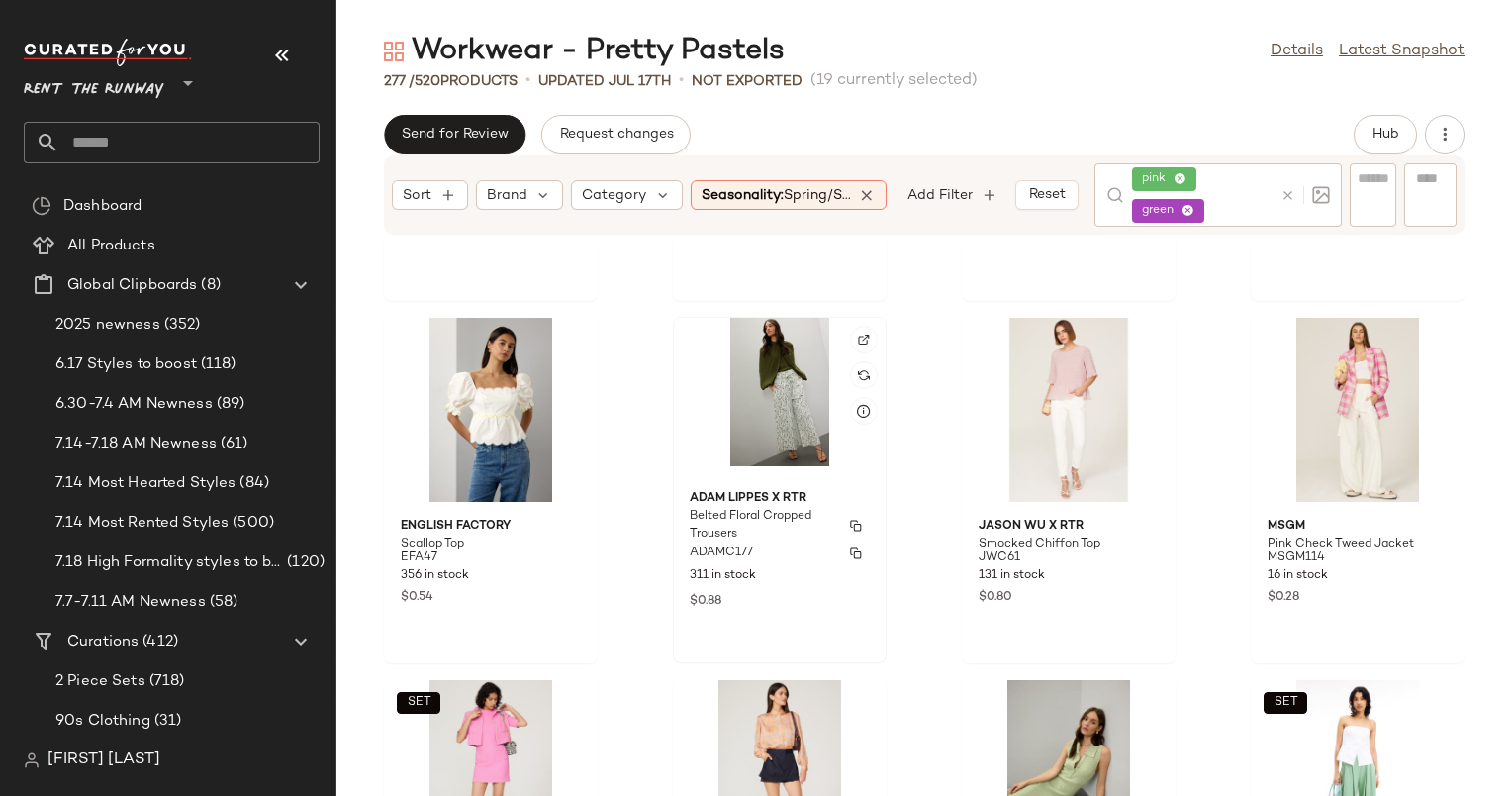 click on "Adam Lippes x RTR" at bounding box center [780, 499] 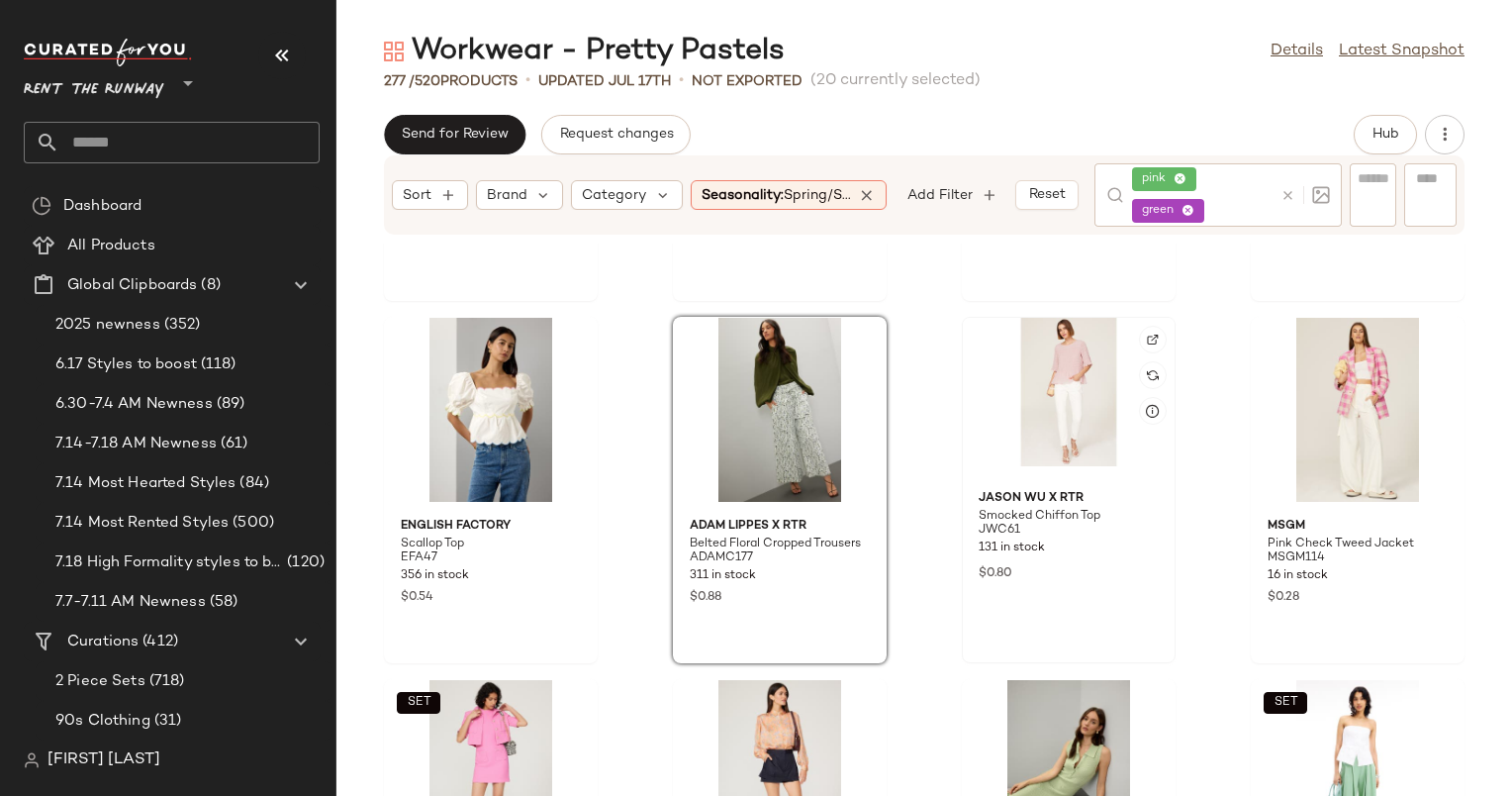 click 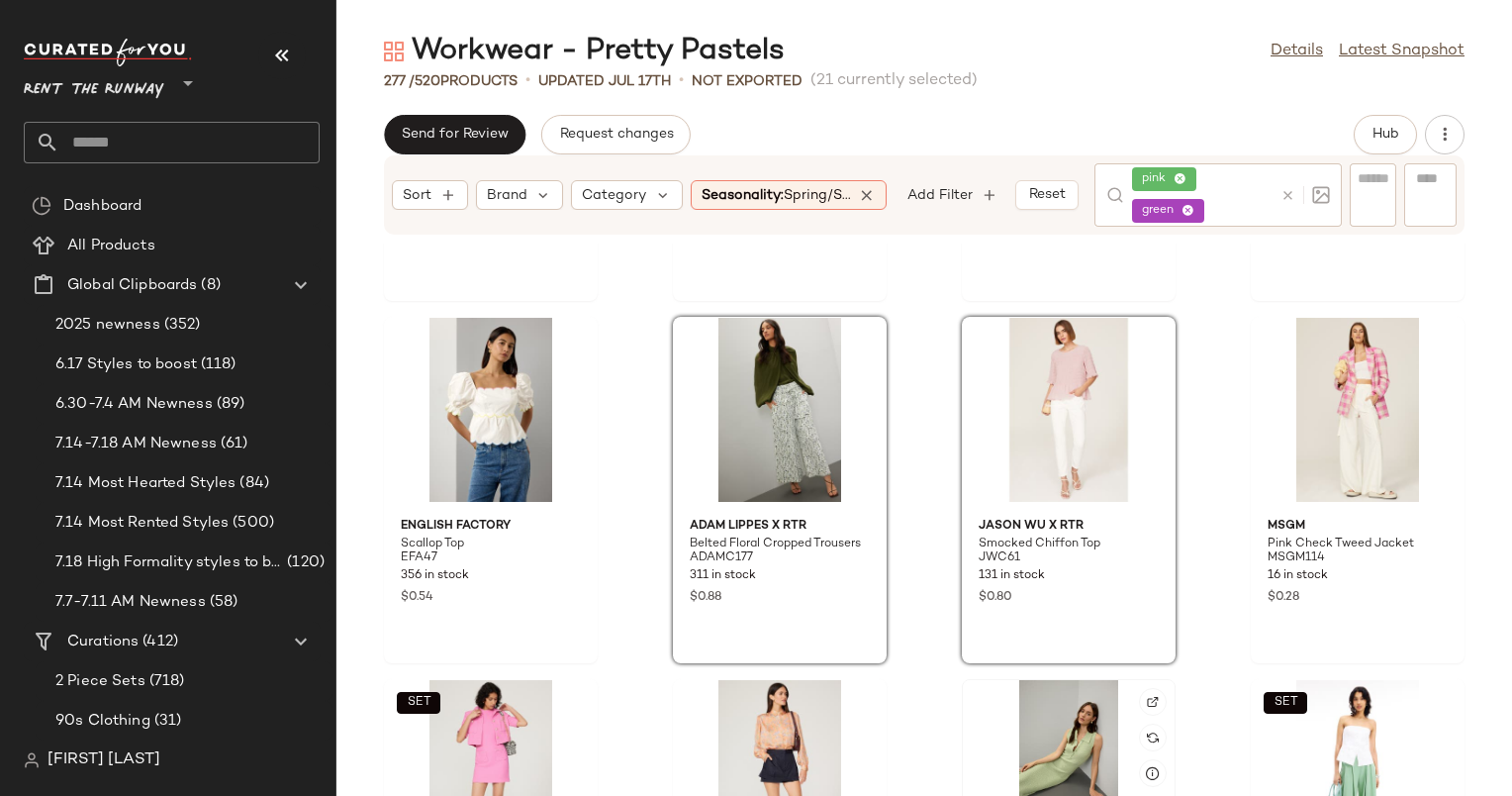 click 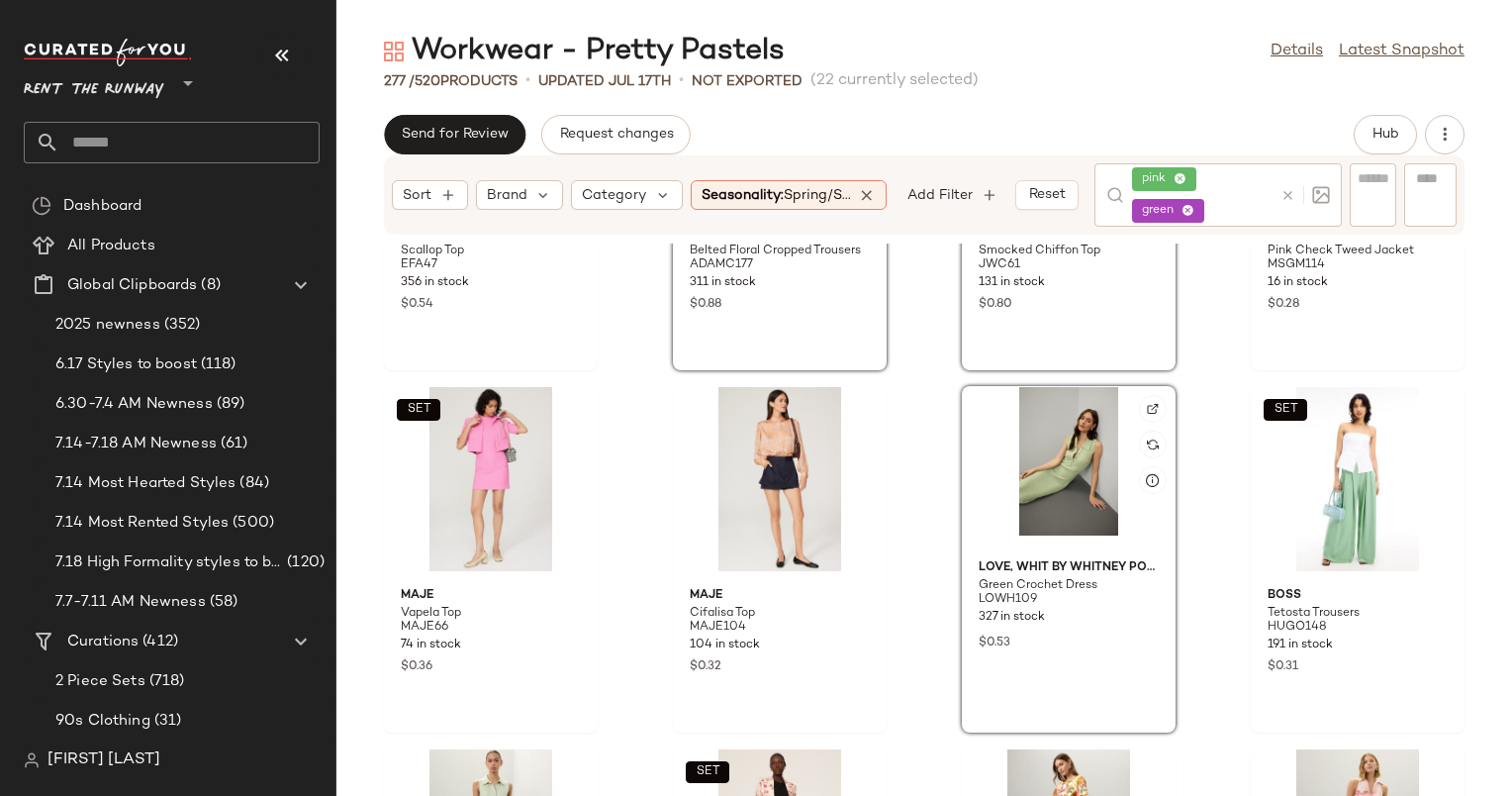 scroll, scrollTop: 4932, scrollLeft: 0, axis: vertical 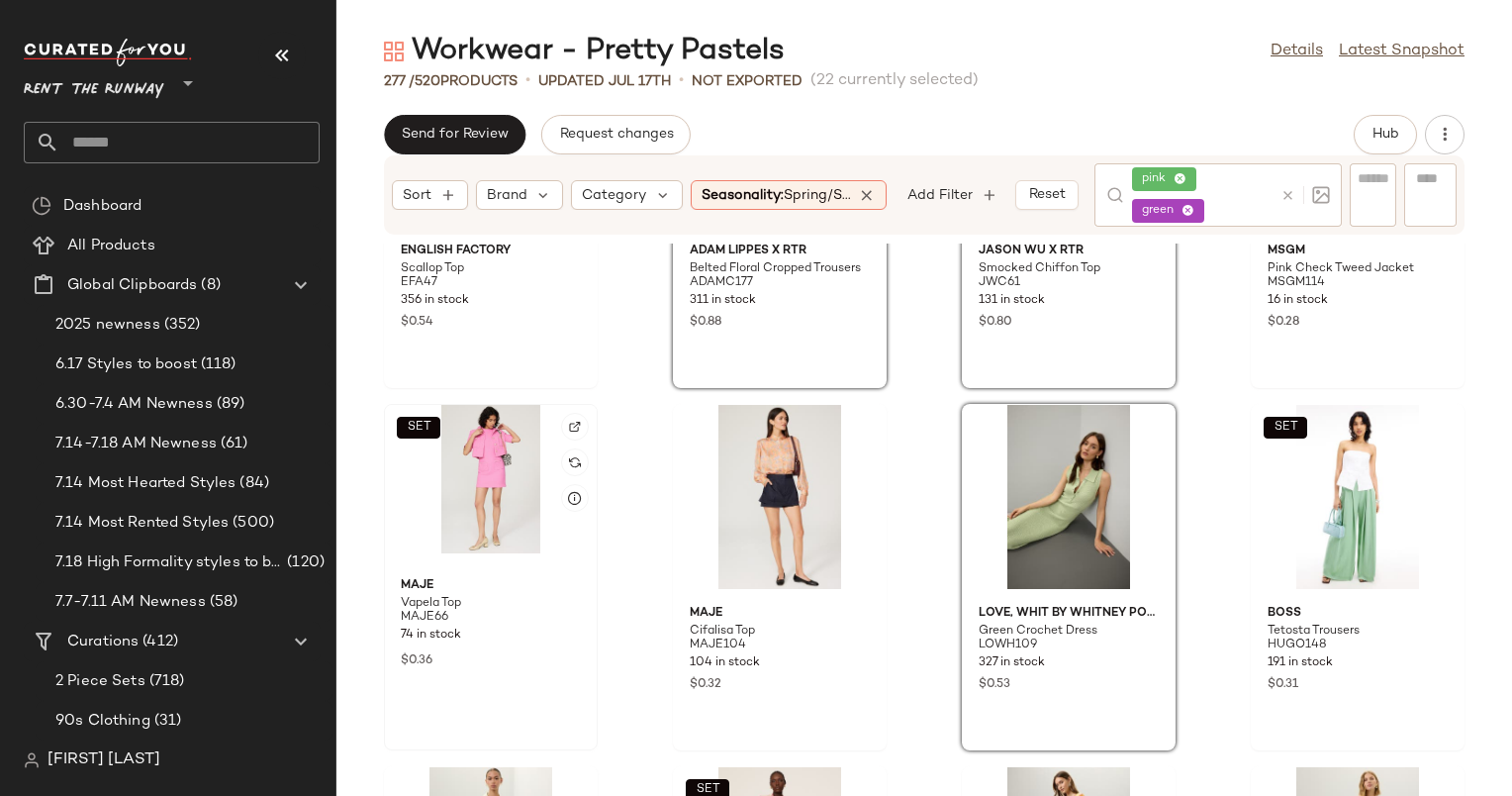 click on "SET" 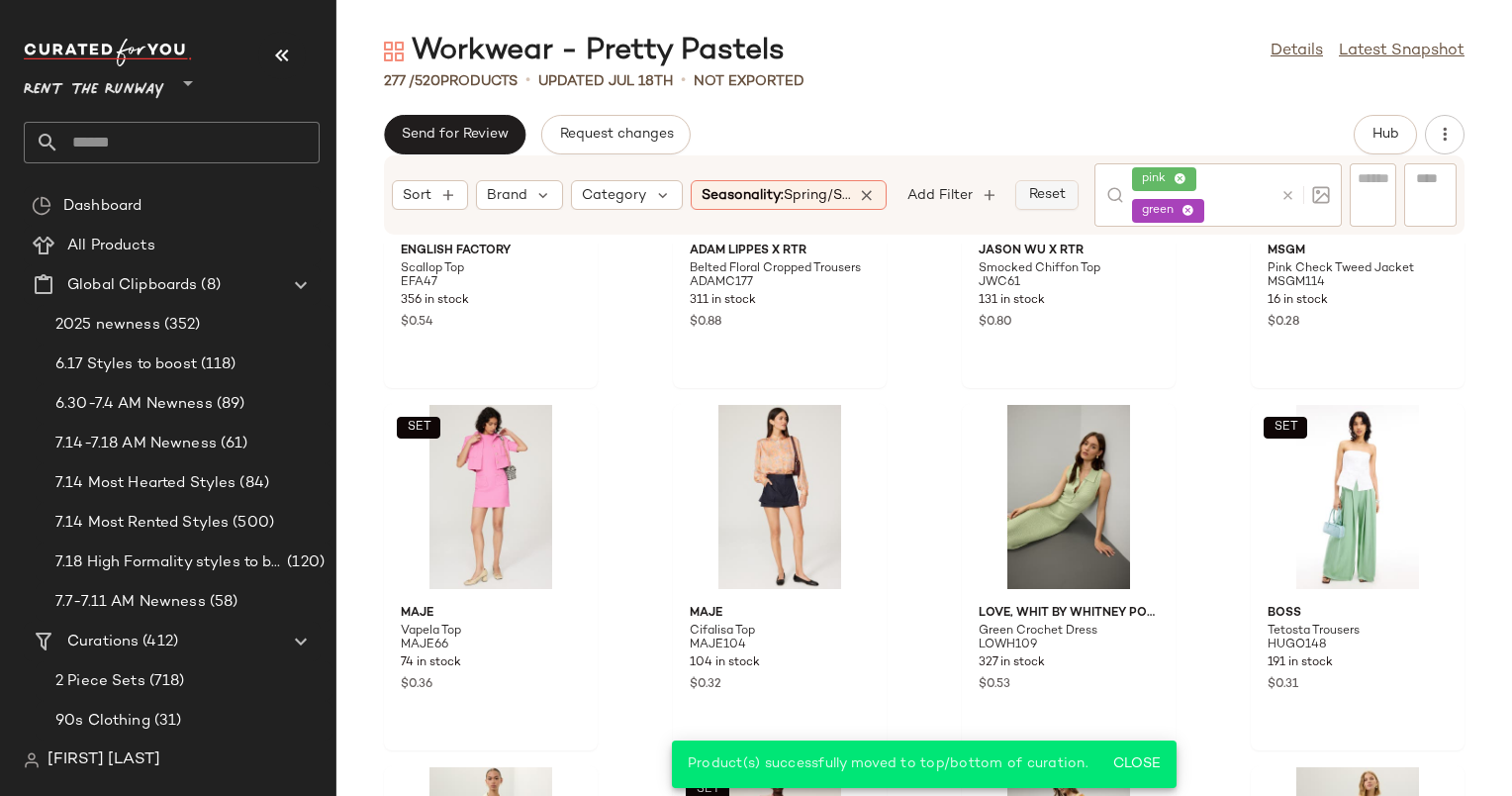 click on "Reset" 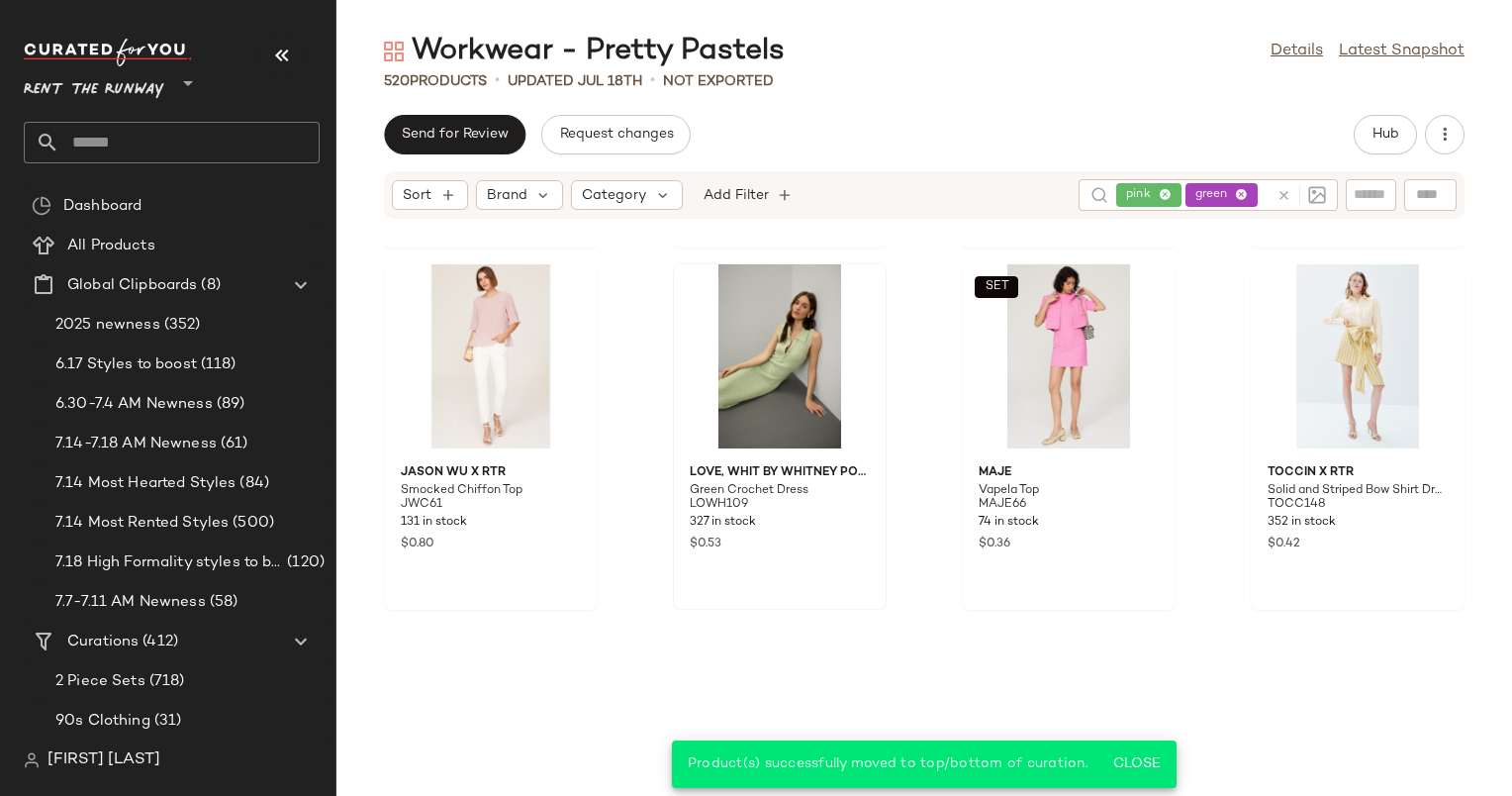 scroll, scrollTop: 0, scrollLeft: 0, axis: both 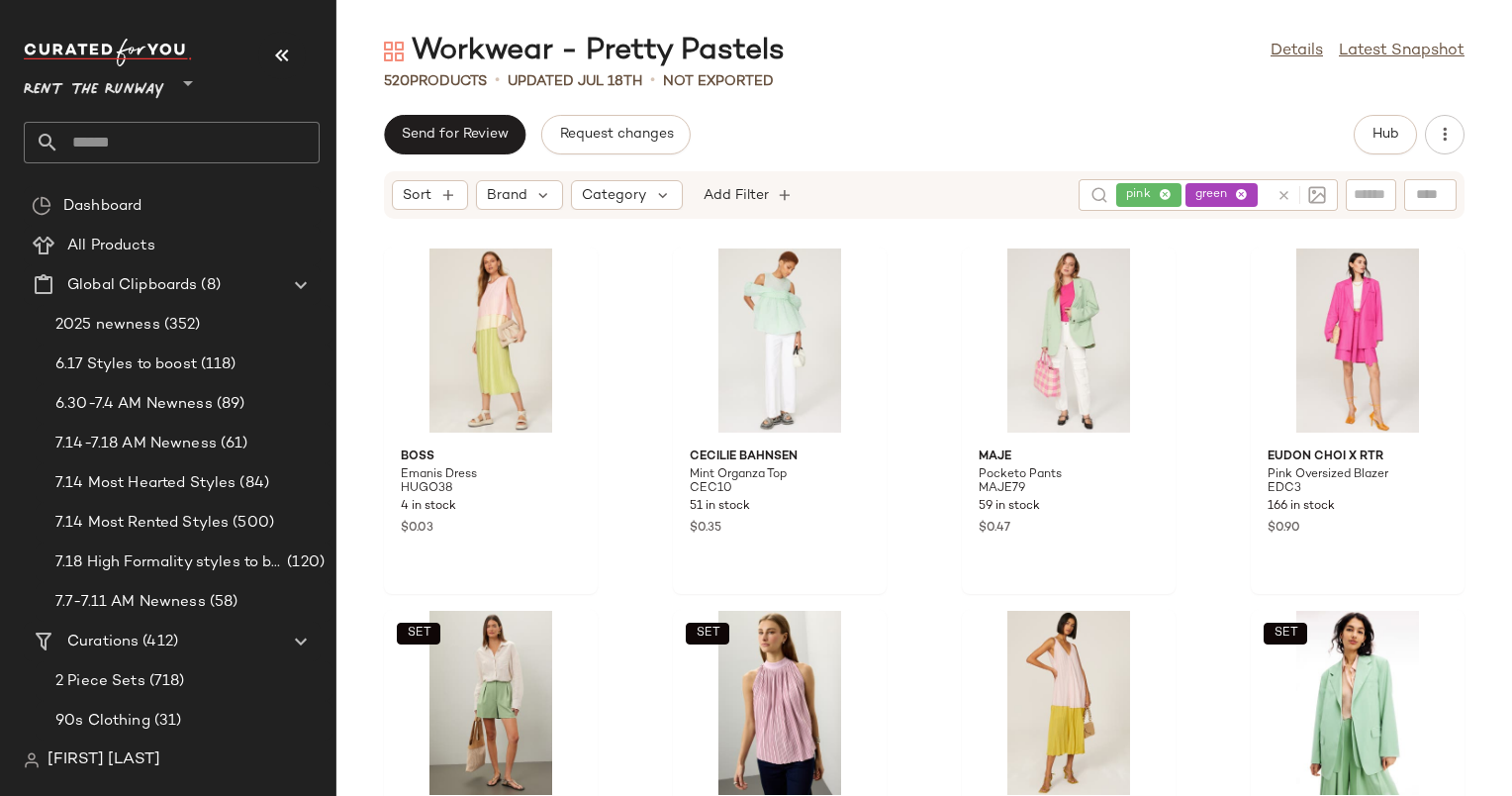 click at bounding box center [1283, 195] 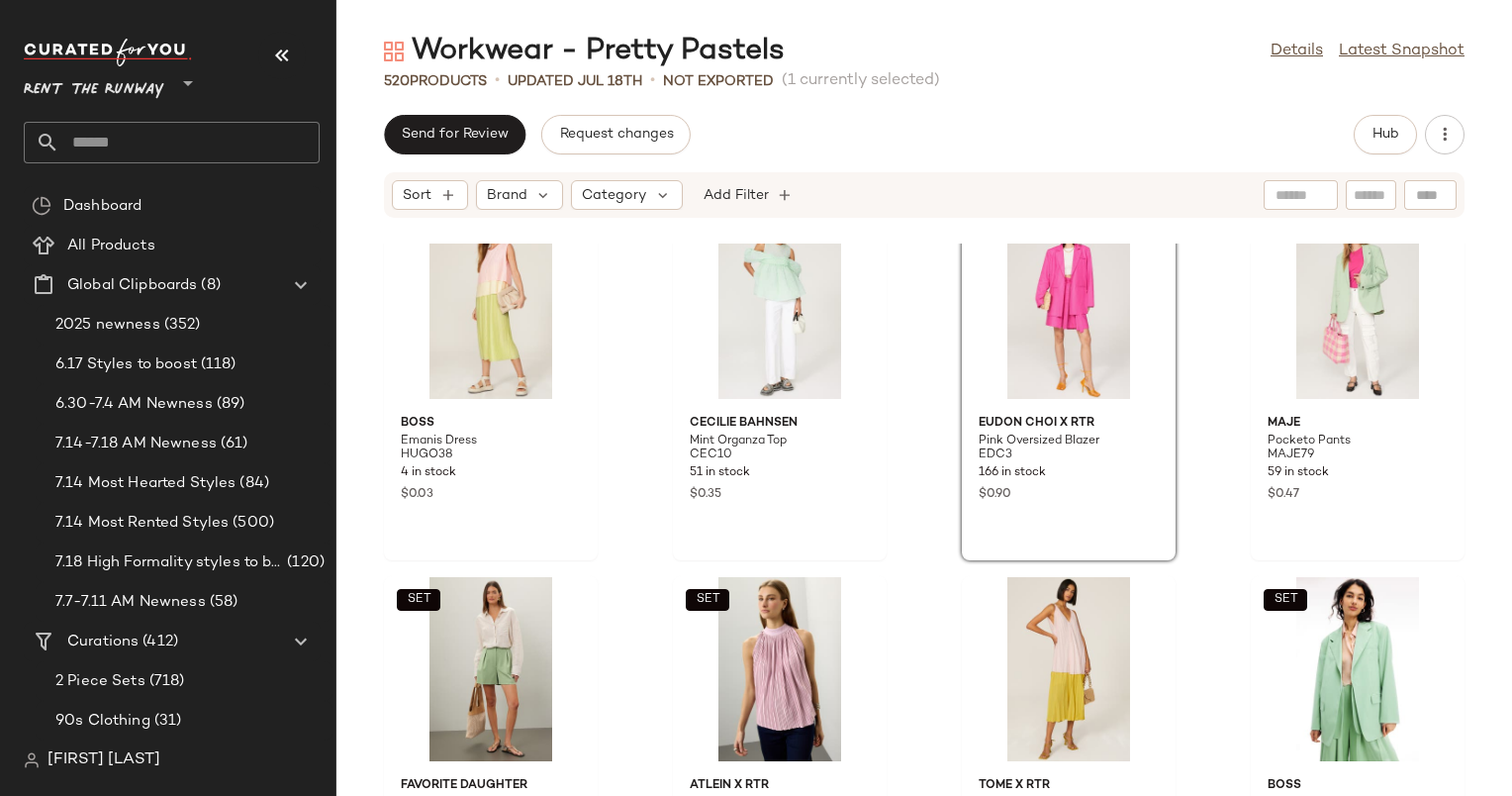 scroll, scrollTop: 0, scrollLeft: 0, axis: both 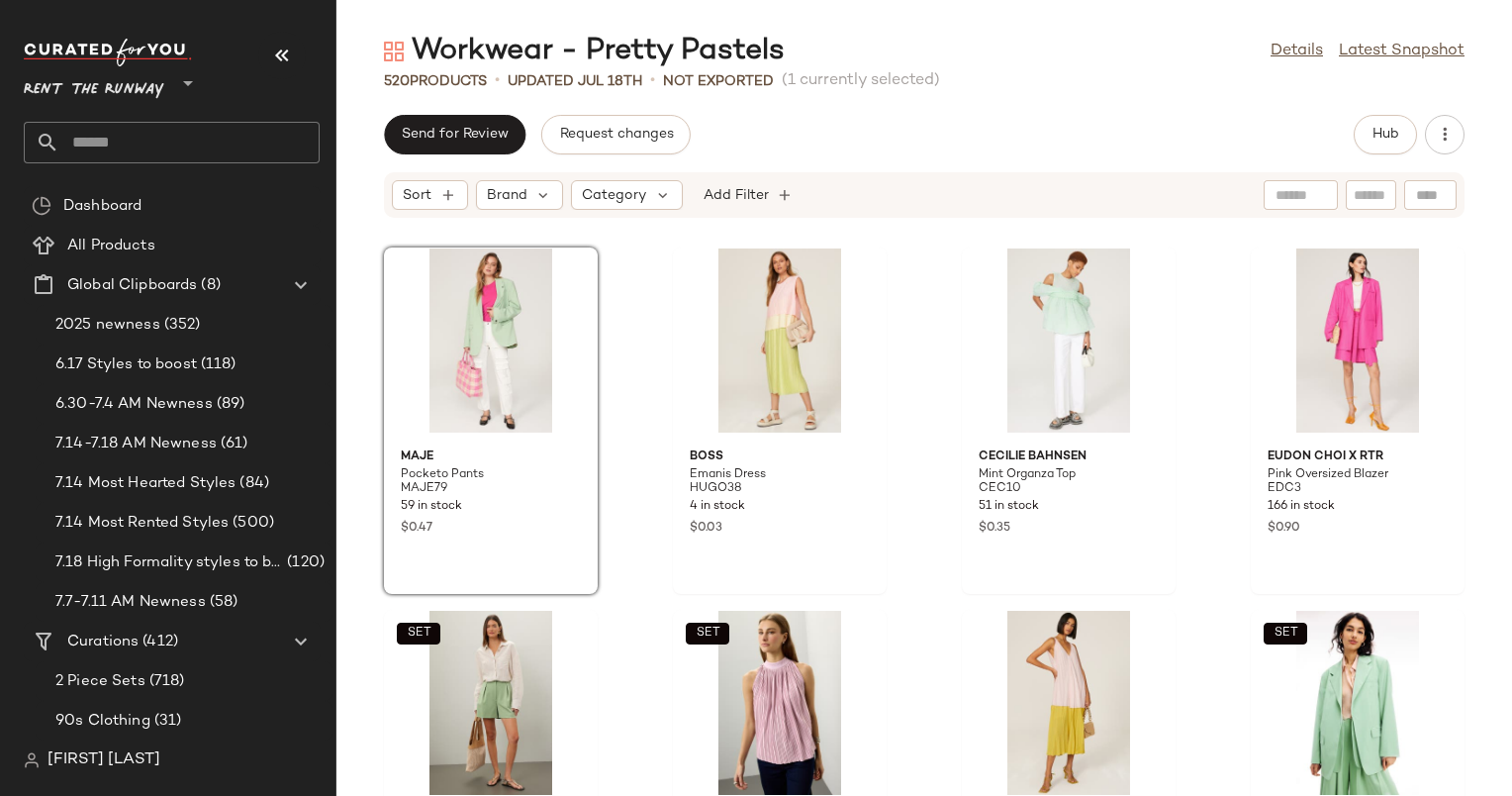 click on "Maje Pocketo Pants MAJE79 59 in stock $0.47 BOSS Emanis Dress HUGO38 4 in stock $0.03 Cecilie Bahnsen Mint Organza Top CEC10 51 in stock $0.35 Eudon Choi x RTR Pink Oversized Blazer EDC3 166 in stock $0.90 SET Favorite Daughter Favorite Short FAVD27 200 in stock $0.61 SET Atlein x RTR Mauve Plisse Top ATC41 181 in stock $0.65 TOME x RTR Watercolor Pleated Midi Dress TMEC21 137 in stock $0.57 SET BOSS Jaleda Tailored Blazer HUGO161 285 in stock $0.88 Adam Lippes x RTR Floral Flutter Sleeve Top ADAMC50 119 in stock $0.58 Donna Morgan Abstract Printed Mesh Midi Dress DMN88 209 in stock $0.62 Thakoon x RTR Green Oversized Blazer TKC152 233 in stock $0.90 BOSS Pink Jodhi Blazer HUGO61 85 in stock $0.28 BOSS Ikara Top HUGO104 182 in stock $0.72 Thebe Magugu Pink Pliss? Maxi Skirt THM24 19 in stock $0.10 Hofmann Copenhagen Rika Blazer HOFC45 65 in stock $0.27 Tommy Hilfiger Tech Surf Polo TOM26 37 in stock $0.40" 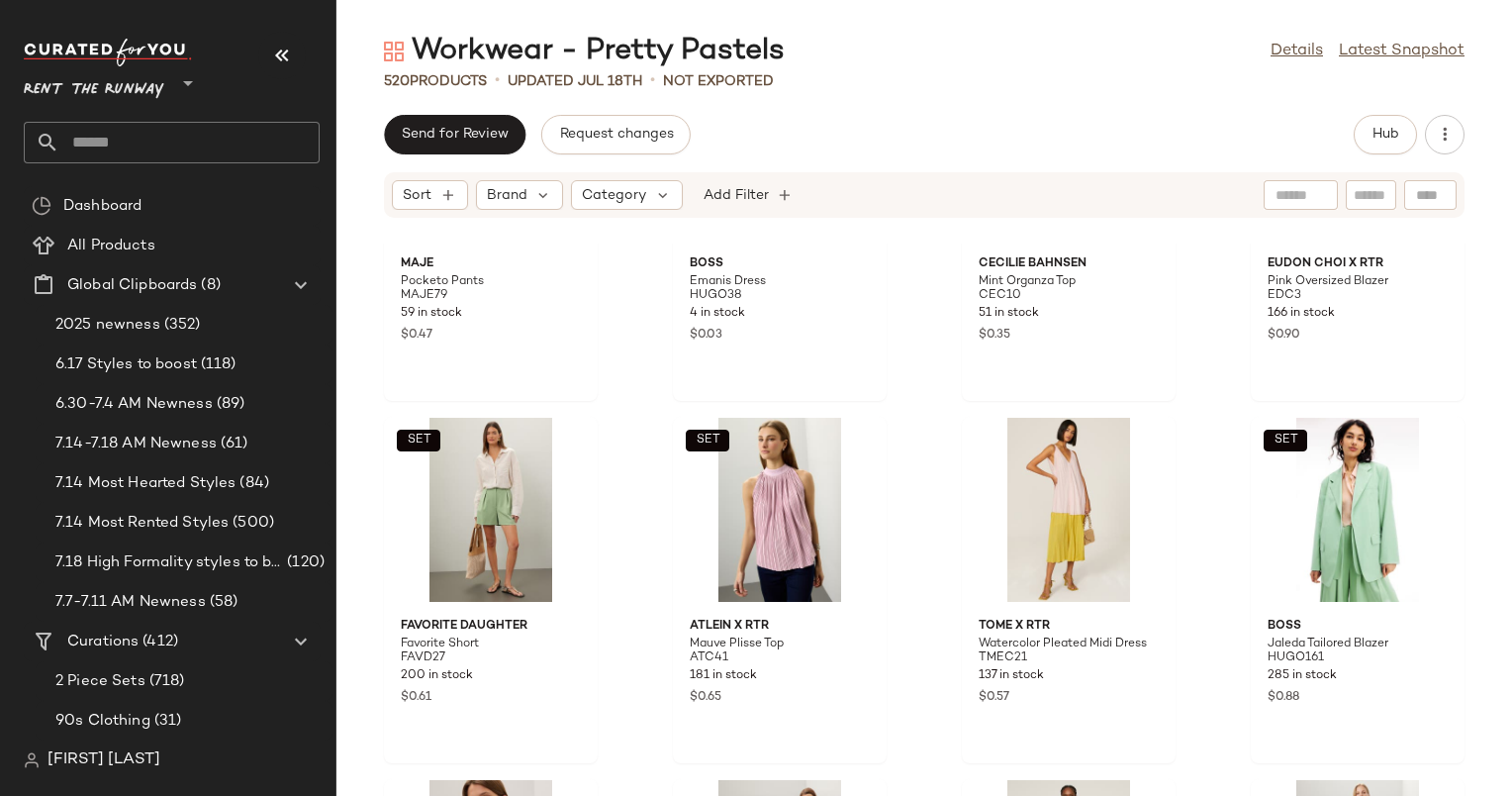 scroll, scrollTop: 194, scrollLeft: 0, axis: vertical 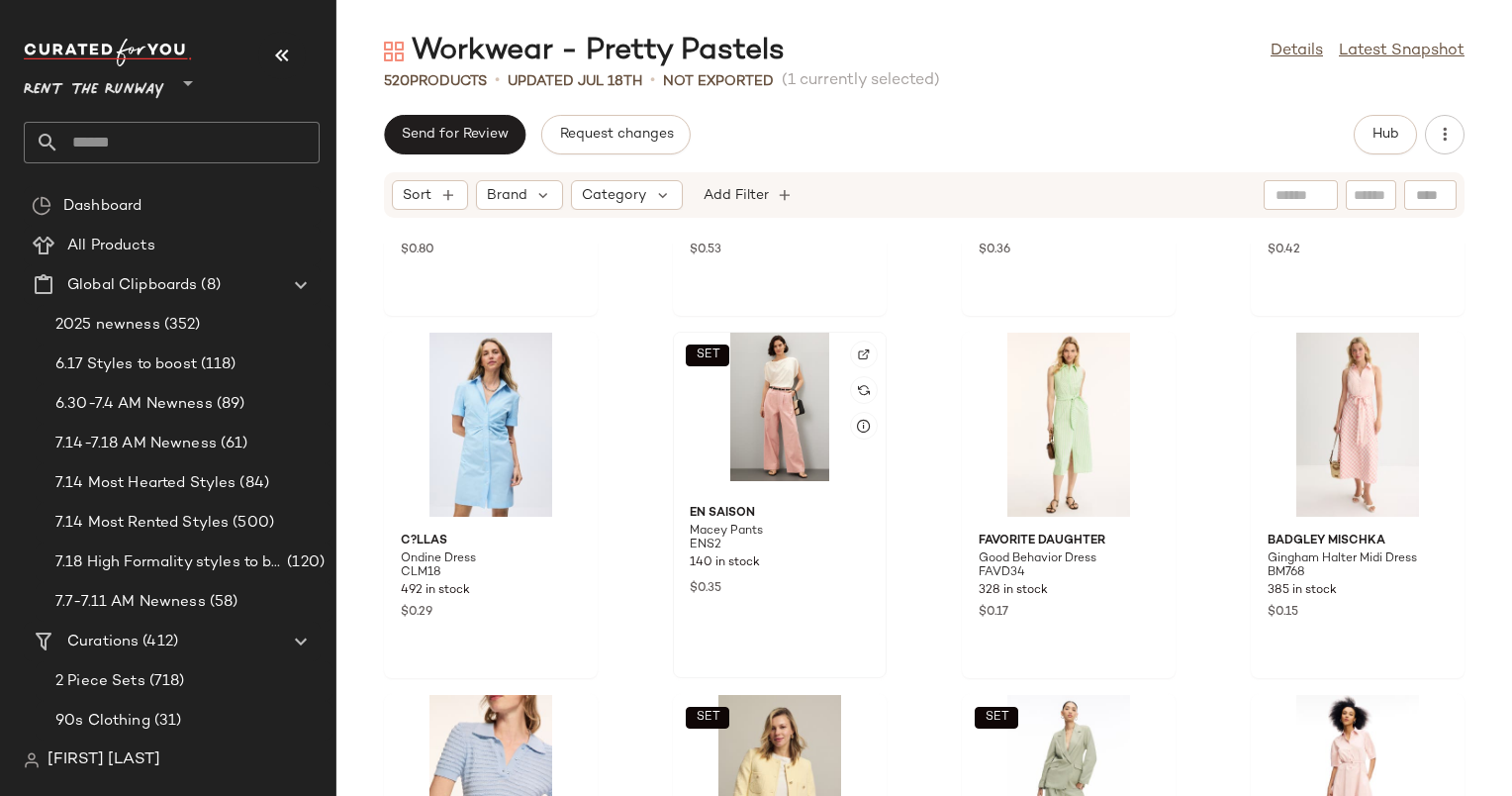 click on "SET" 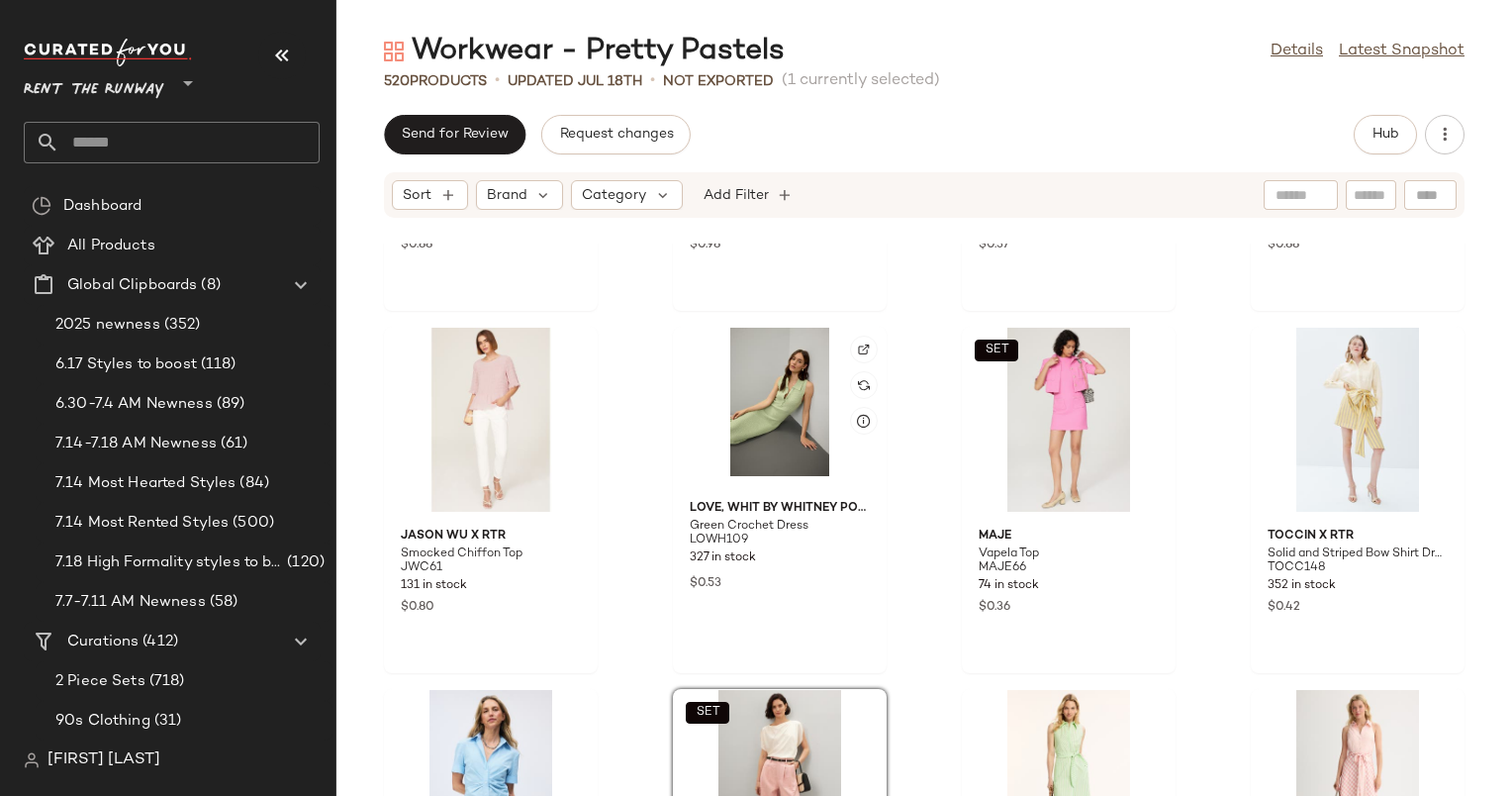 scroll, scrollTop: 1746, scrollLeft: 0, axis: vertical 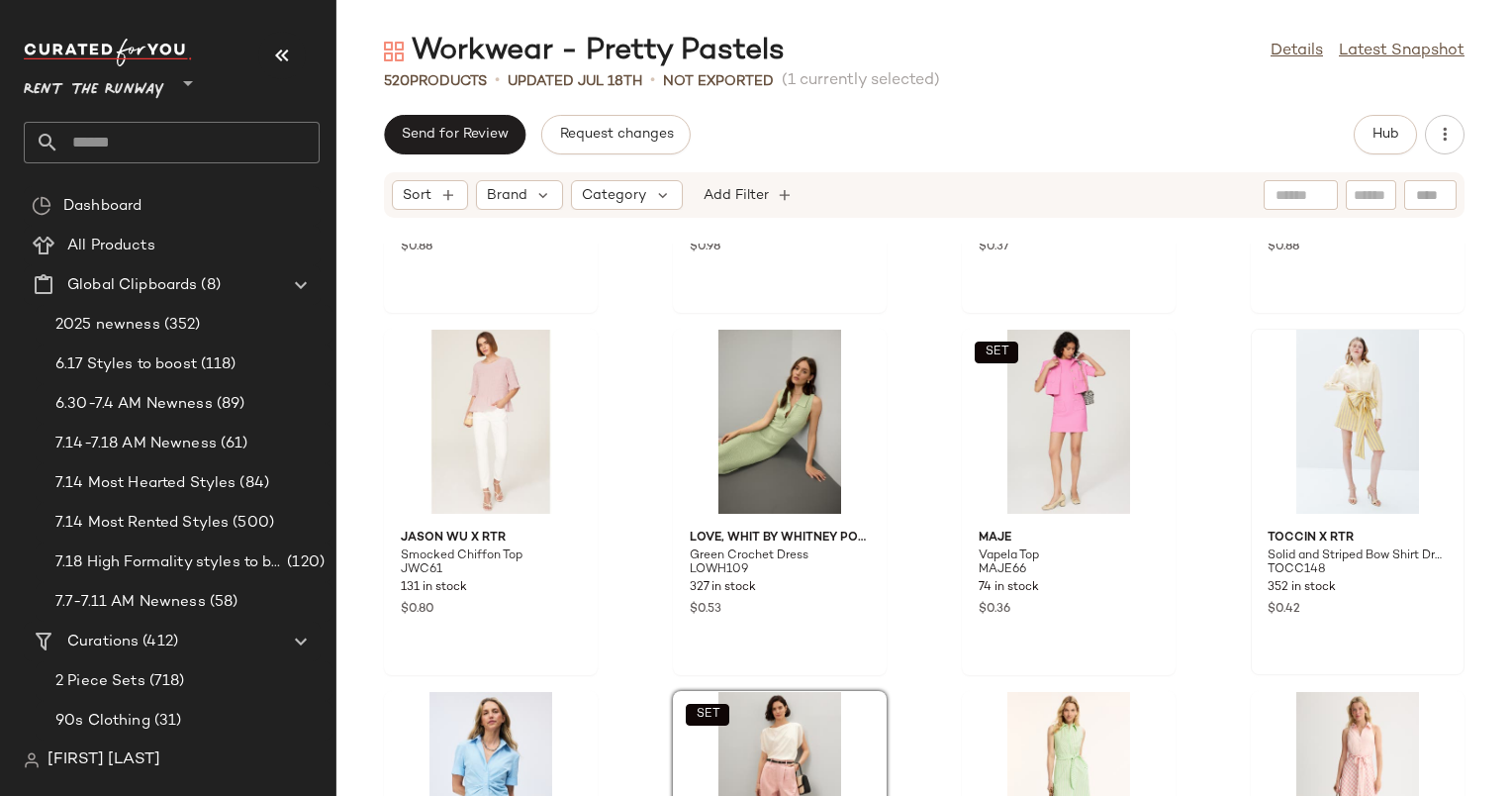 click 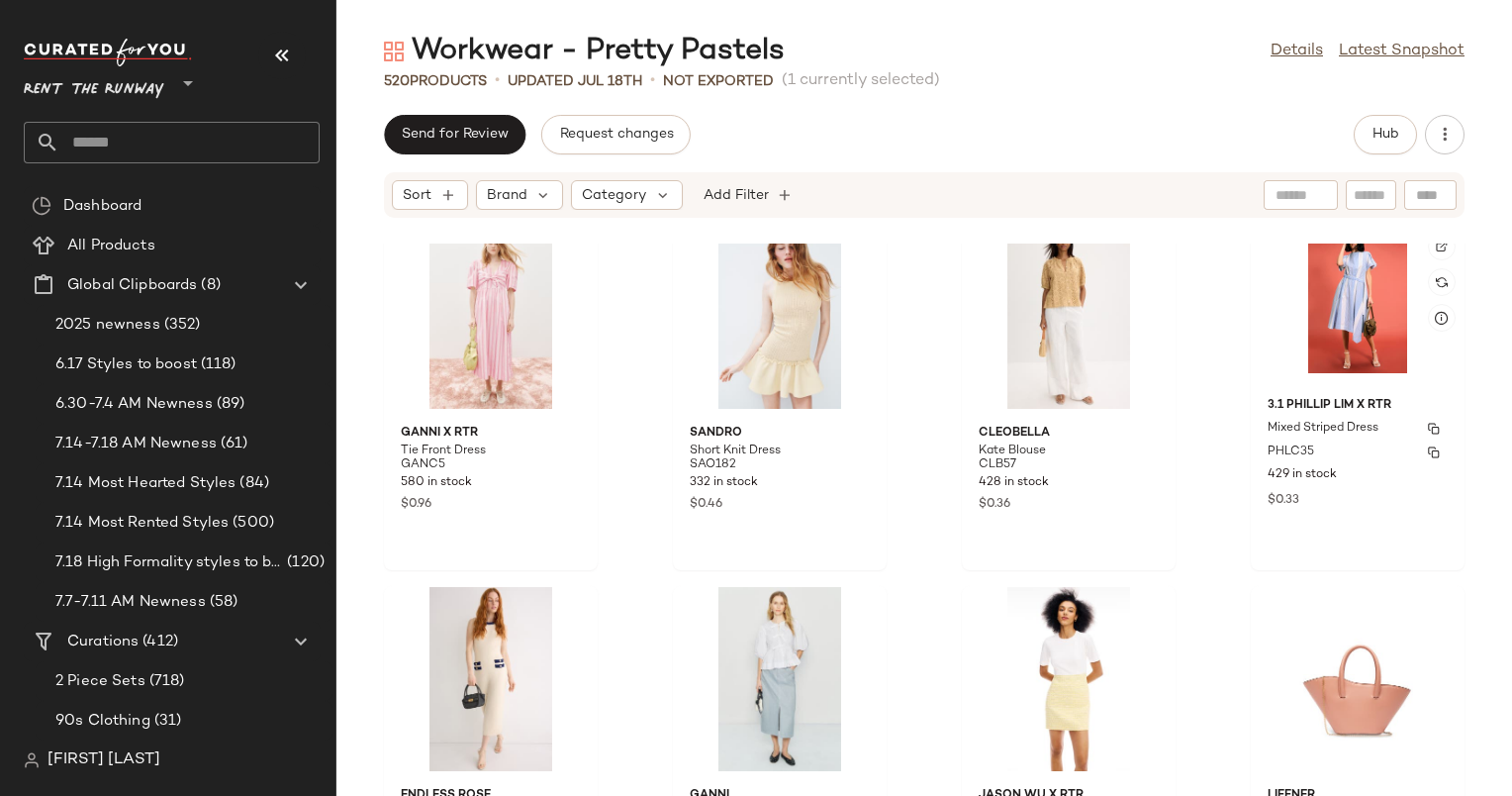 scroll, scrollTop: 3350, scrollLeft: 0, axis: vertical 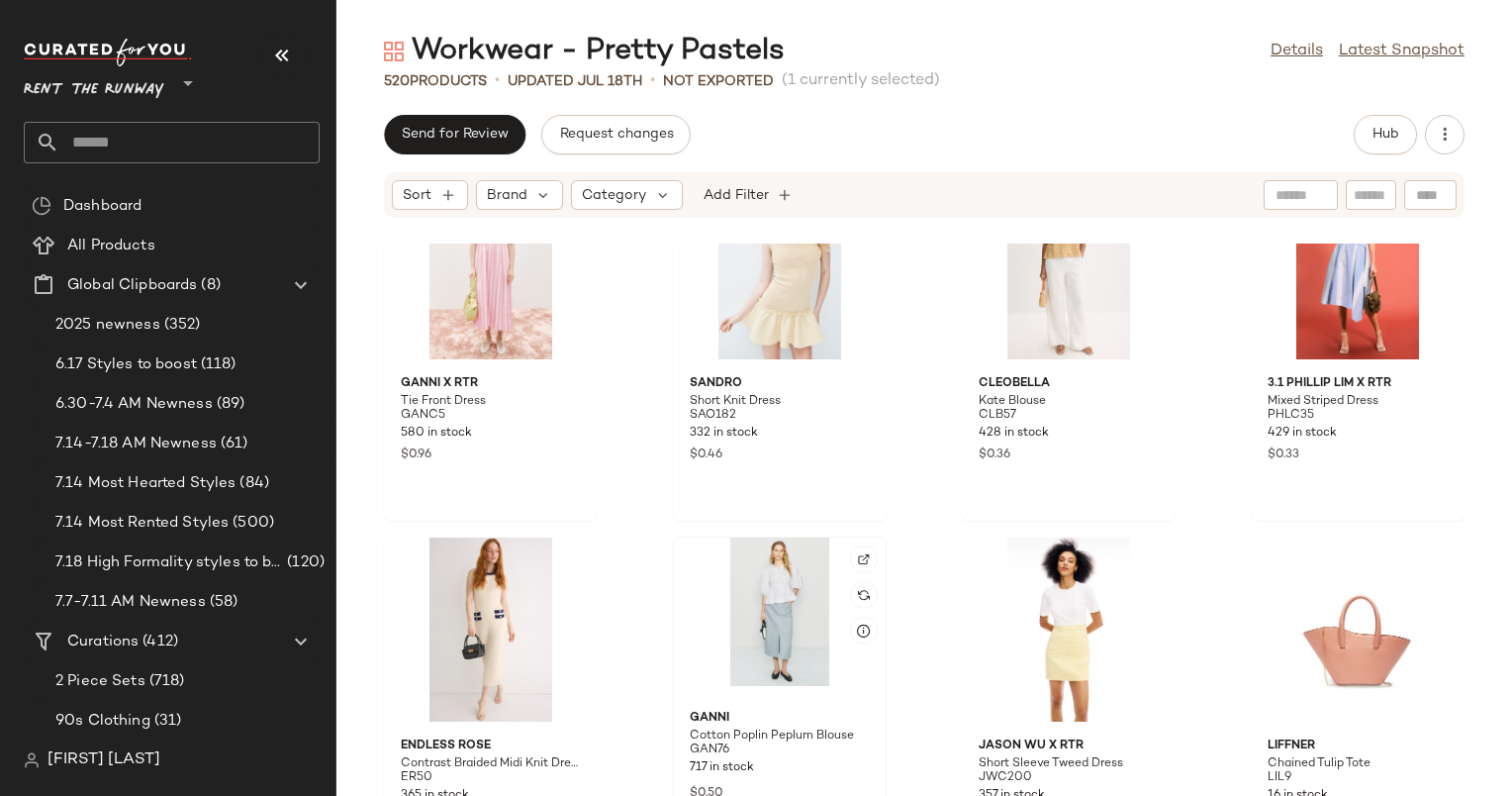 click 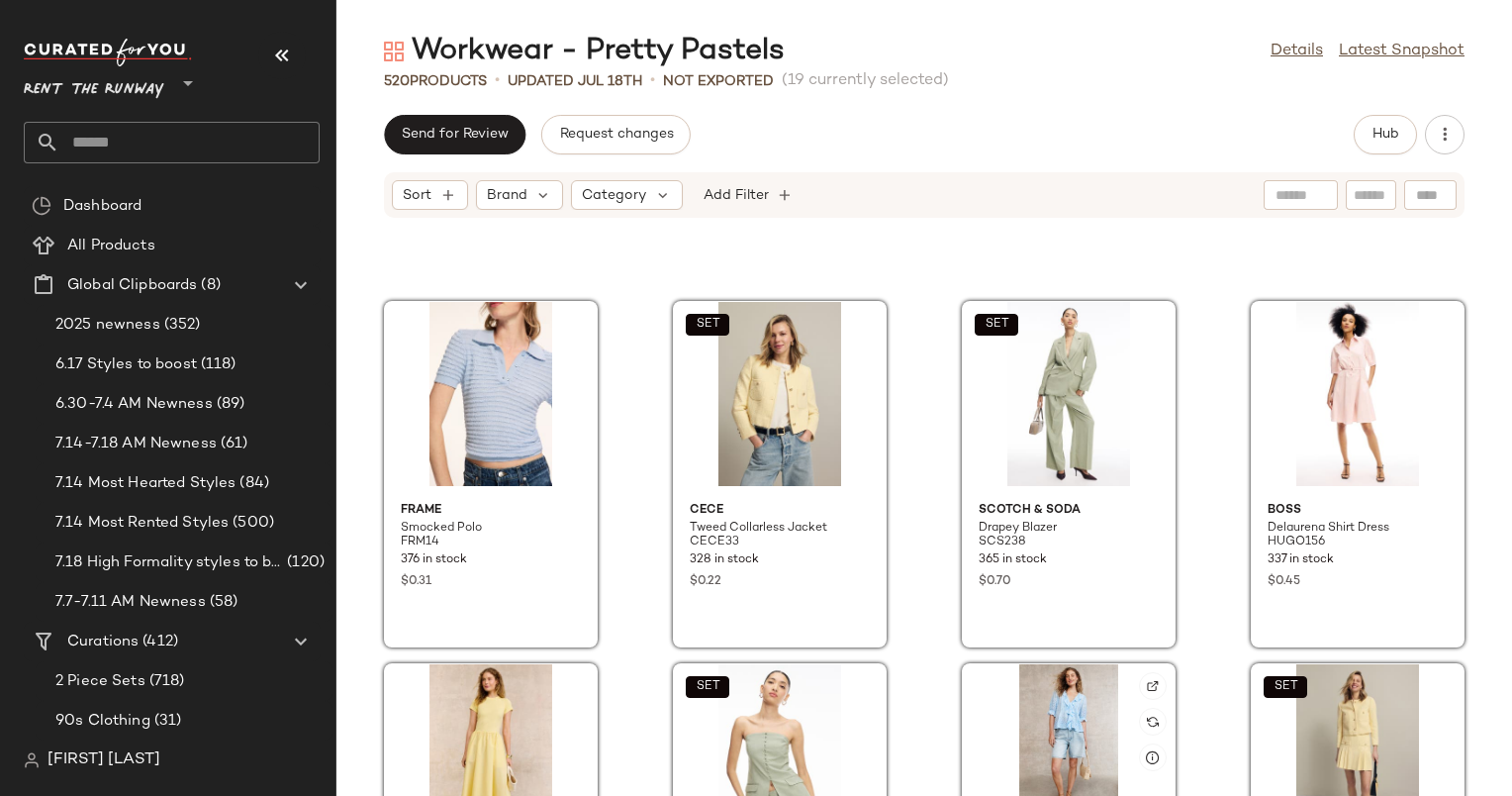 scroll, scrollTop: 2803, scrollLeft: 0, axis: vertical 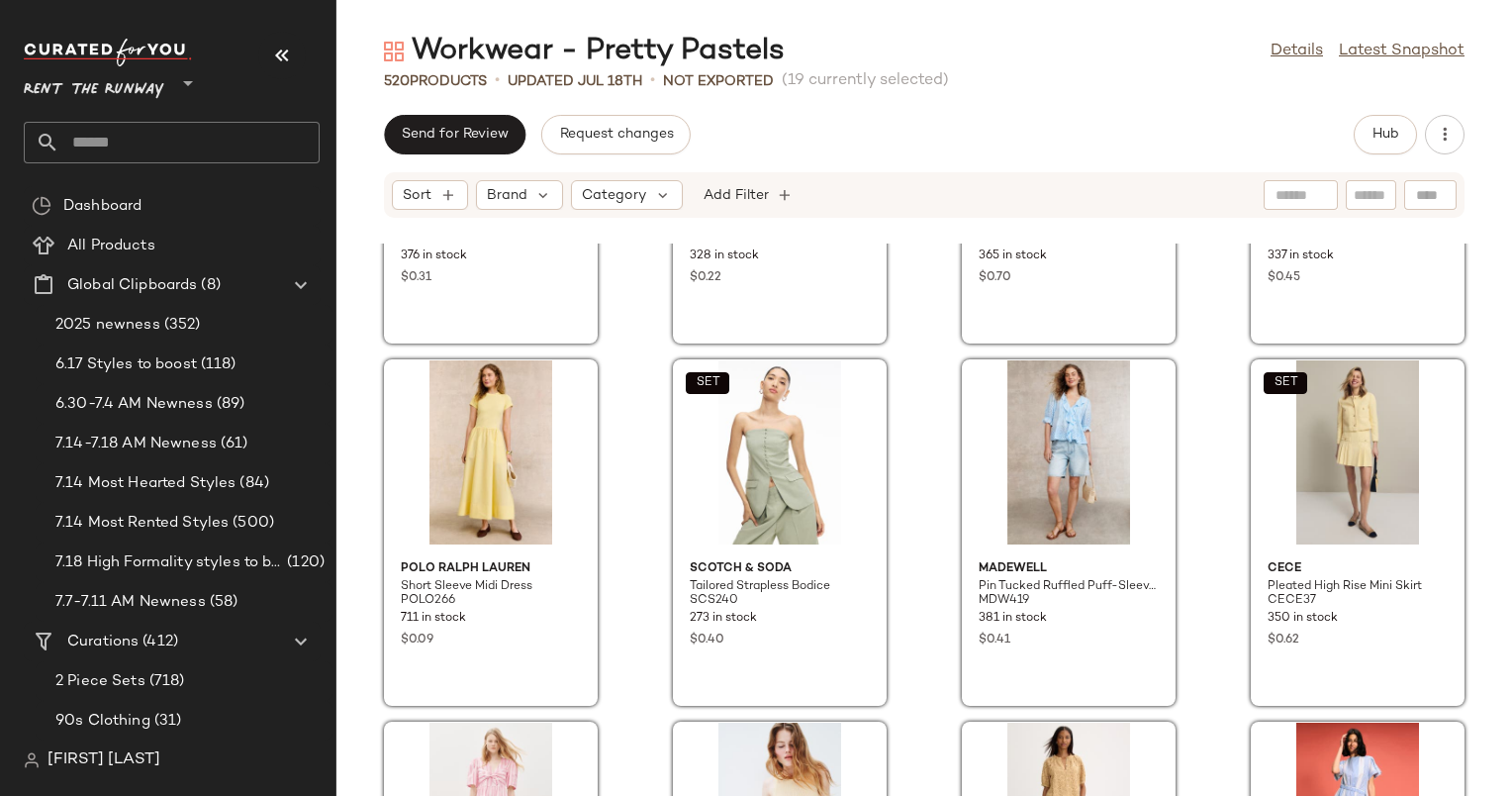 click on "FRAME Smocked Polo FRM14 376 in stock $0.31 SET CeCe Tweed Collarless Jacket CECE33 328 in stock $0.22 SET Scotch & Soda Drapey Blazer SCS238 365 in stock $0.70 BOSS Delaurena Shirt Dress HUGO156 337 in stock $0.45 Polo Ralph Lauren Short Sleeve Midi Dress POLO266 711 in stock $0.09 SET Scotch & Soda Tailored Strapless Bodice SCS240 273 in stock $0.40 Madewell Pin Tucked Ruffled Puff-Sleeve Top MDW419 381 in stock $0.41 SET CeCe Pleated High Rise Mini Skirt CECE37 350 in stock $0.62 GANNI x RTR Tie Front Dress GANC5 580 in stock $0.96 Sandro Short Knit Dress SAO182 332 in stock $0.46 Cleobella Kate Blouse CLB57 428 in stock $0.36 3.1 Phillip Lim x RTR Mixed Striped Dress PHLC35 429 in stock $0.33 Endless Rose Contrast Braided Midi Knit Dress ER50 365 in stock $0.47 GANNI Cotton Poplin Peplum Blouse GAN76 717 in stock $0.50 Jason Wu x RTR Short Sleeve Tweed Dress JWC200 357 in stock $0.49 Liffner Chained Tulip Tote LIL9 16 in stock $0.39" 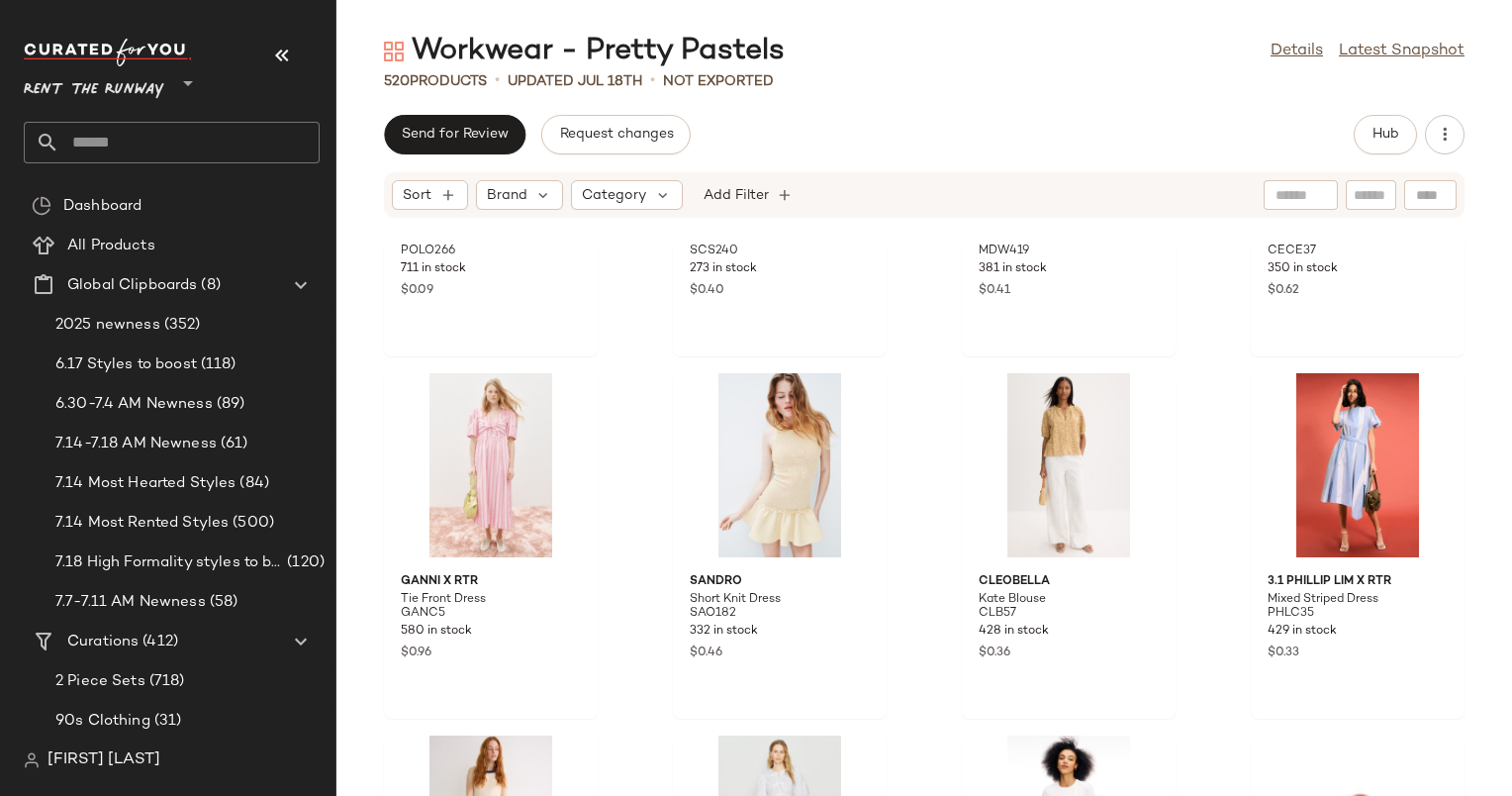 scroll, scrollTop: 3154, scrollLeft: 0, axis: vertical 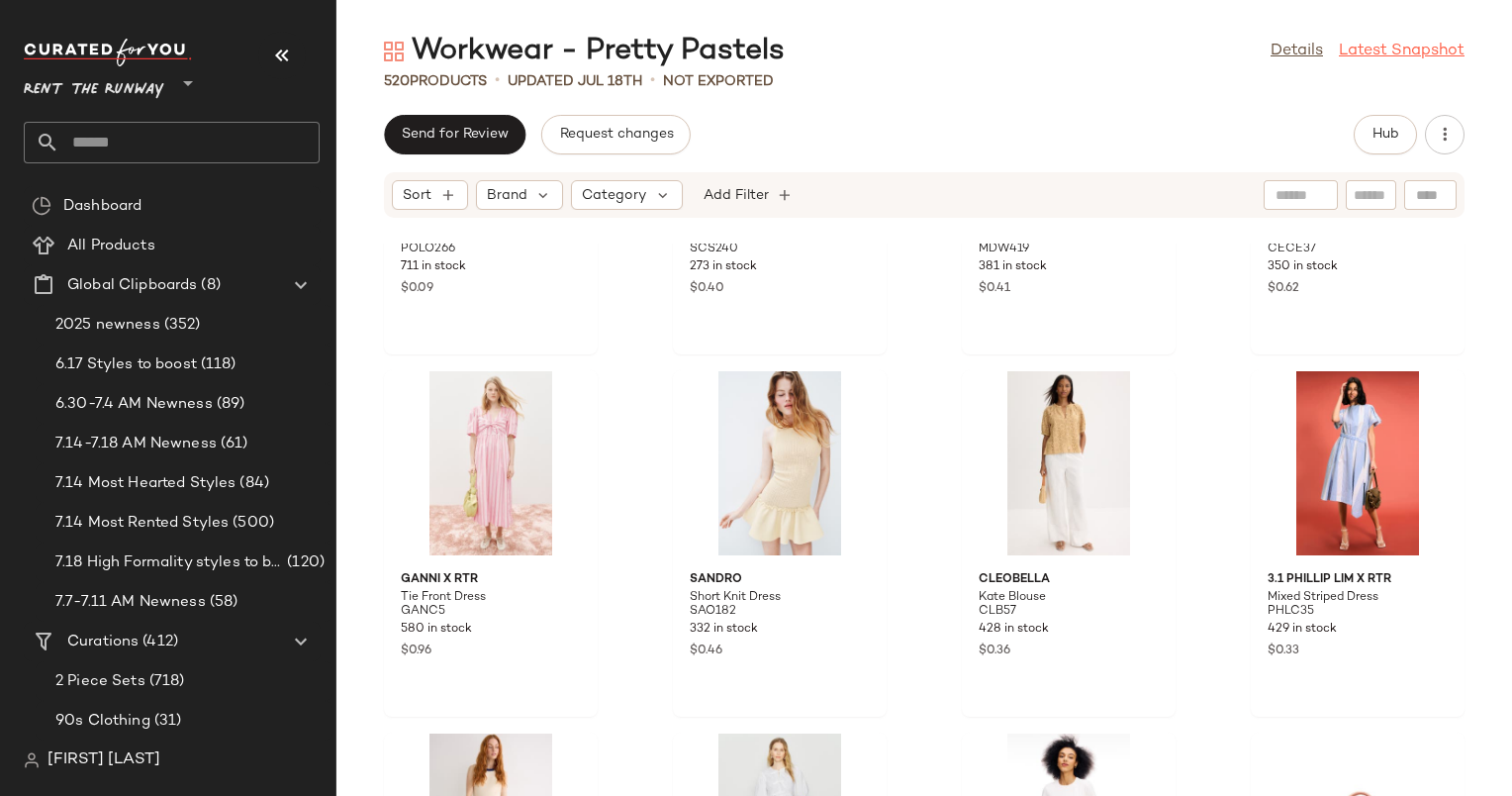 click on "Latest Snapshot" at bounding box center (1401, 51) 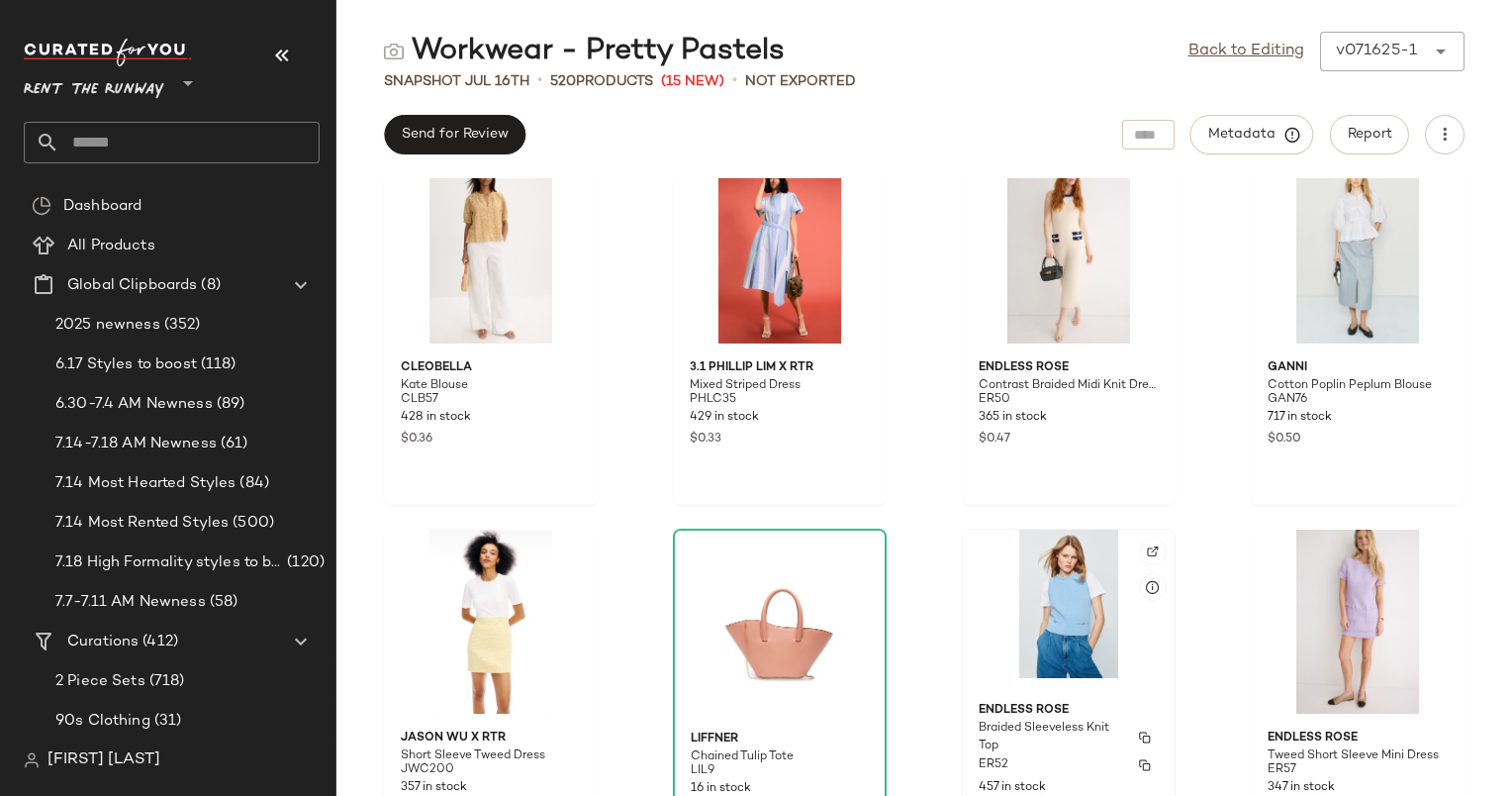 scroll, scrollTop: 1529, scrollLeft: 0, axis: vertical 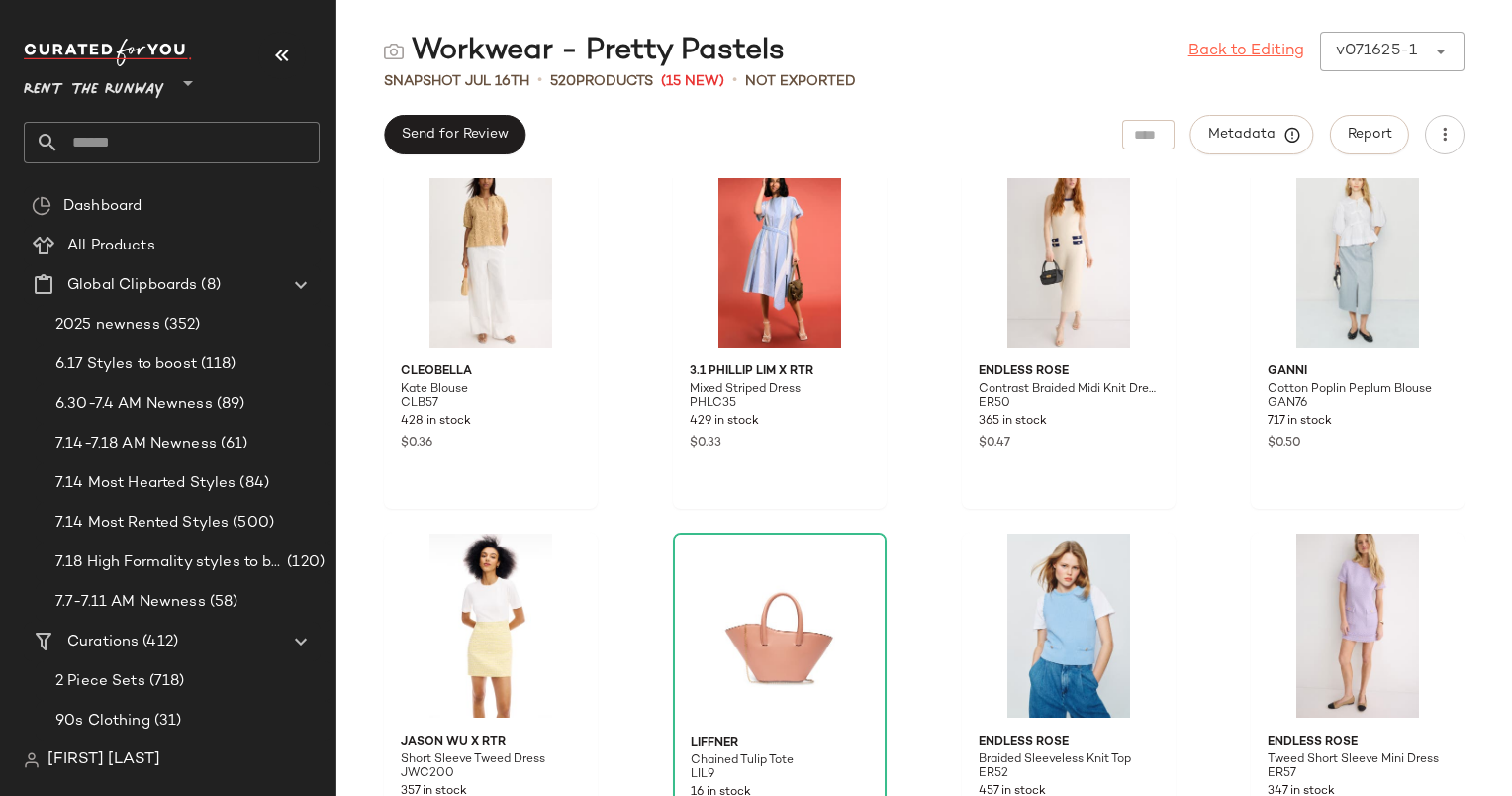 click on "Back to Editing" at bounding box center [1246, 51] 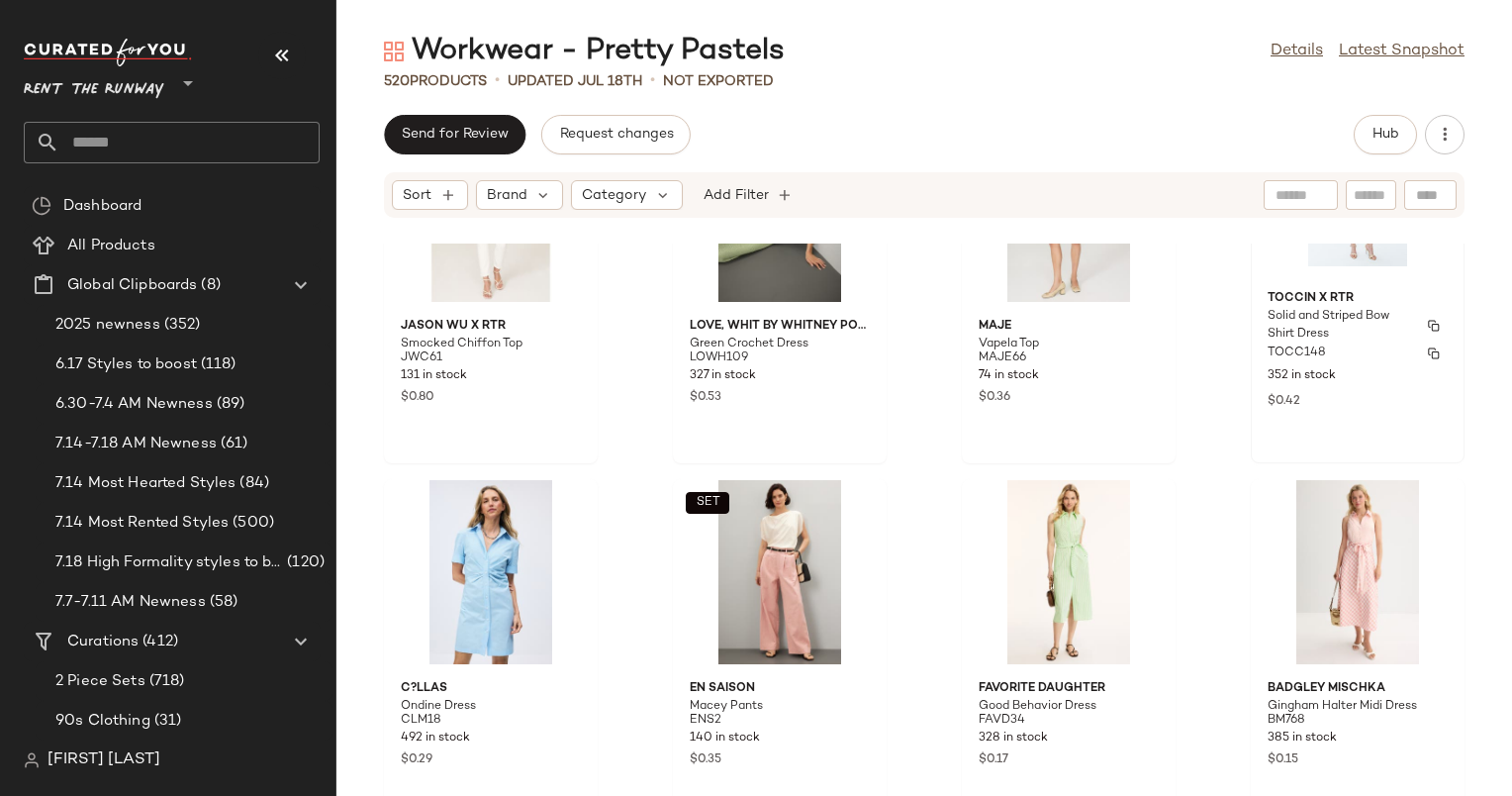 click on "TOCC148" at bounding box center (1358, 353) 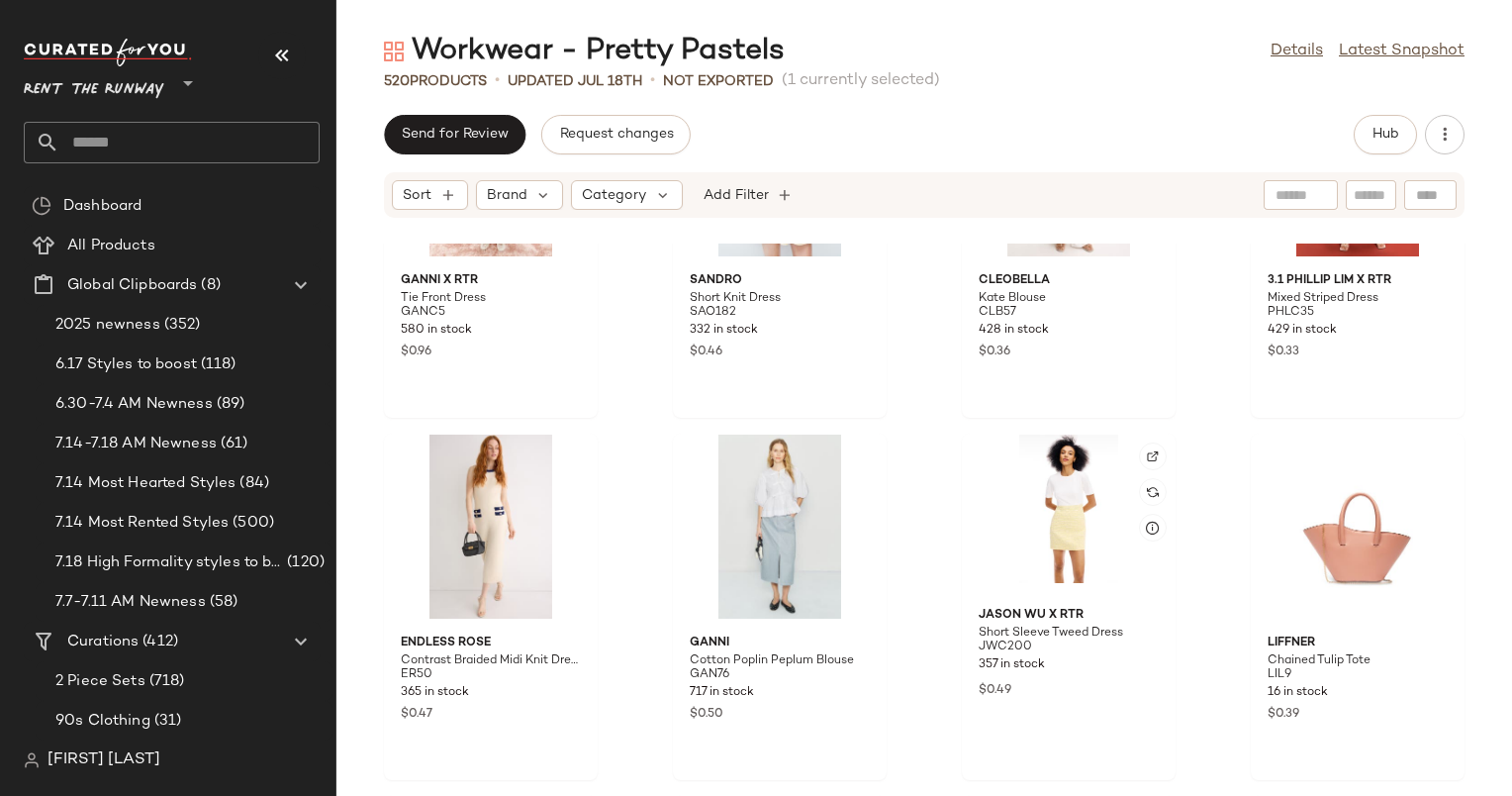 scroll, scrollTop: 3361, scrollLeft: 0, axis: vertical 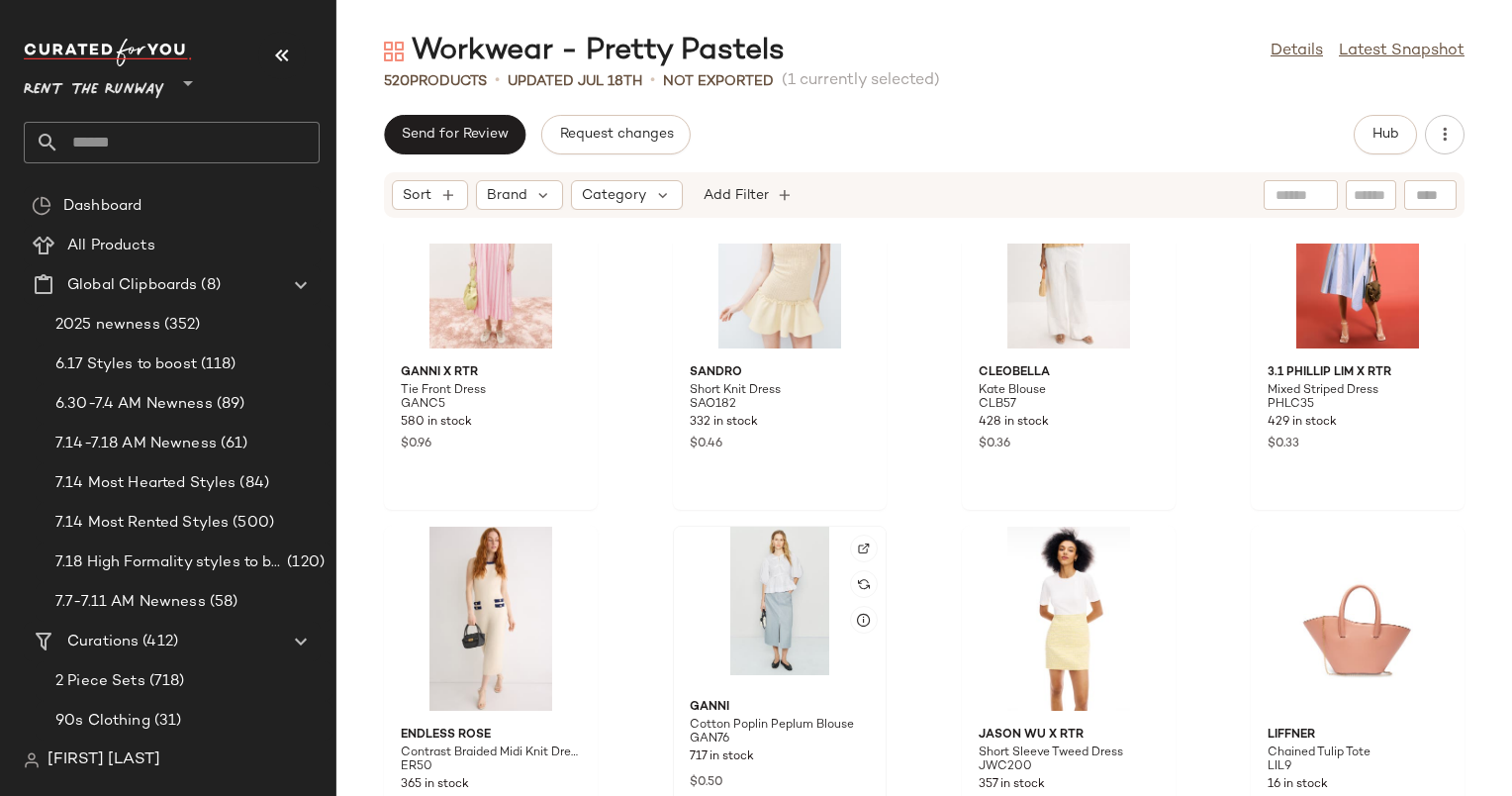 click 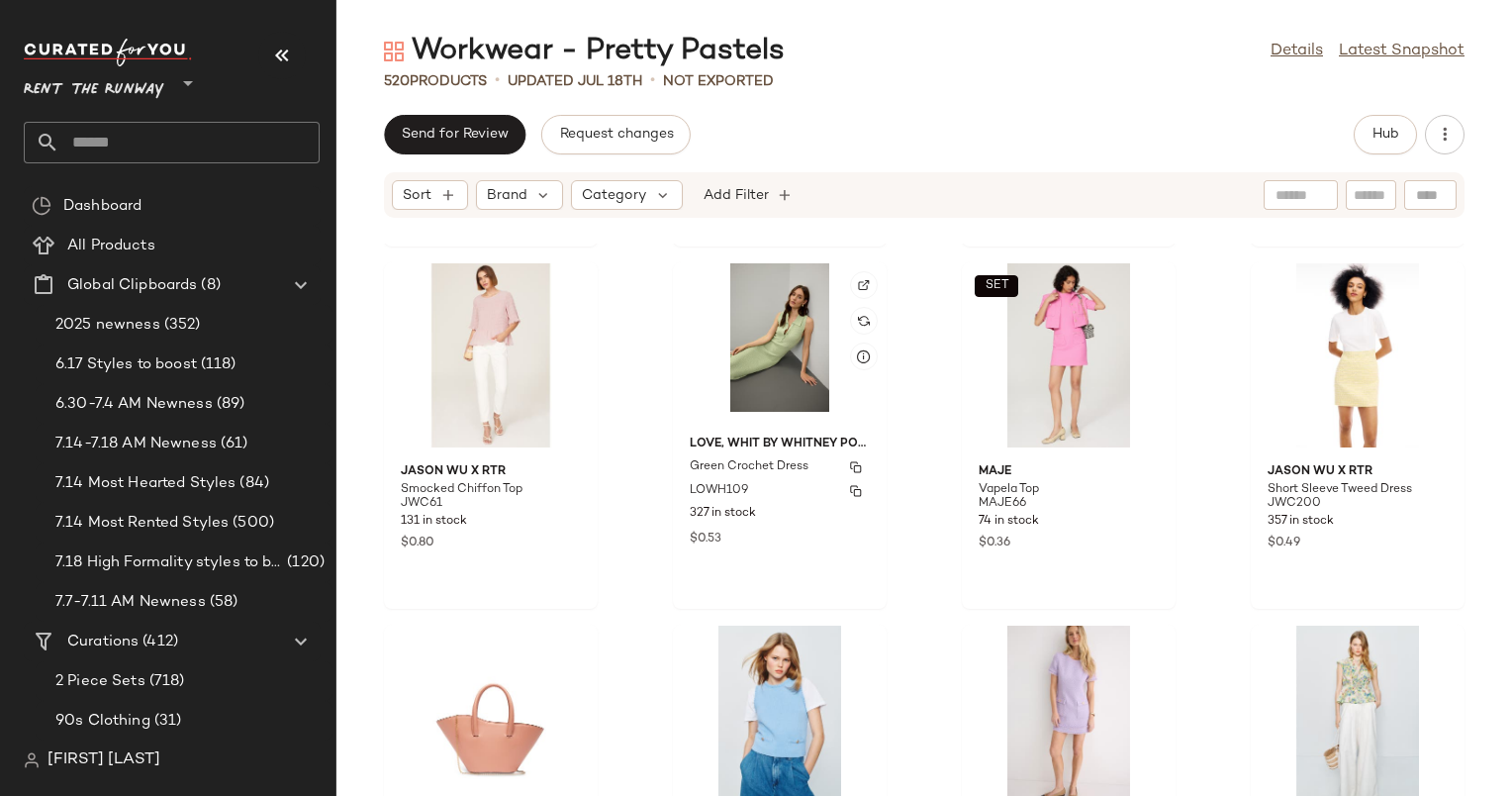 scroll, scrollTop: 1840, scrollLeft: 0, axis: vertical 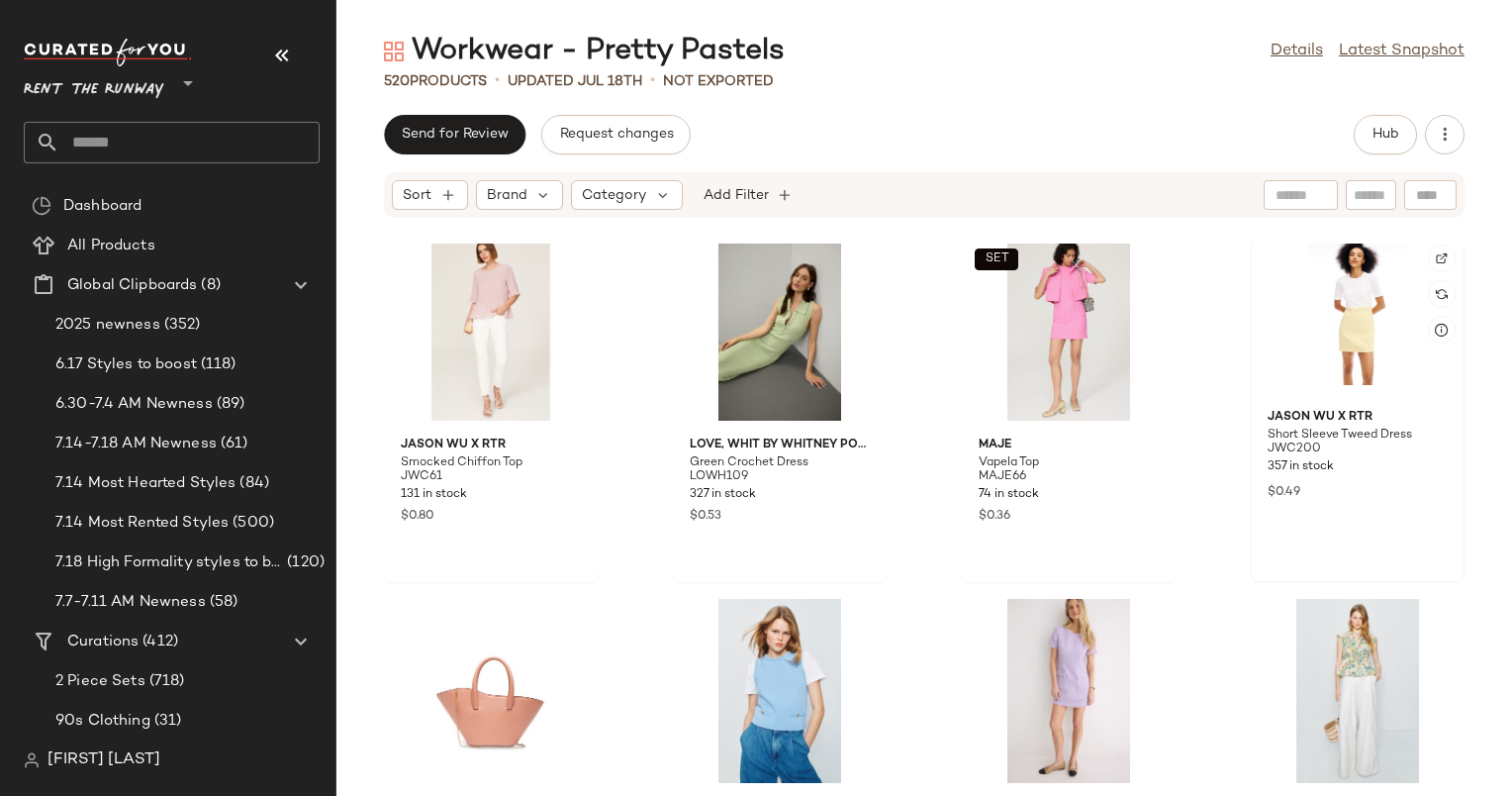 click 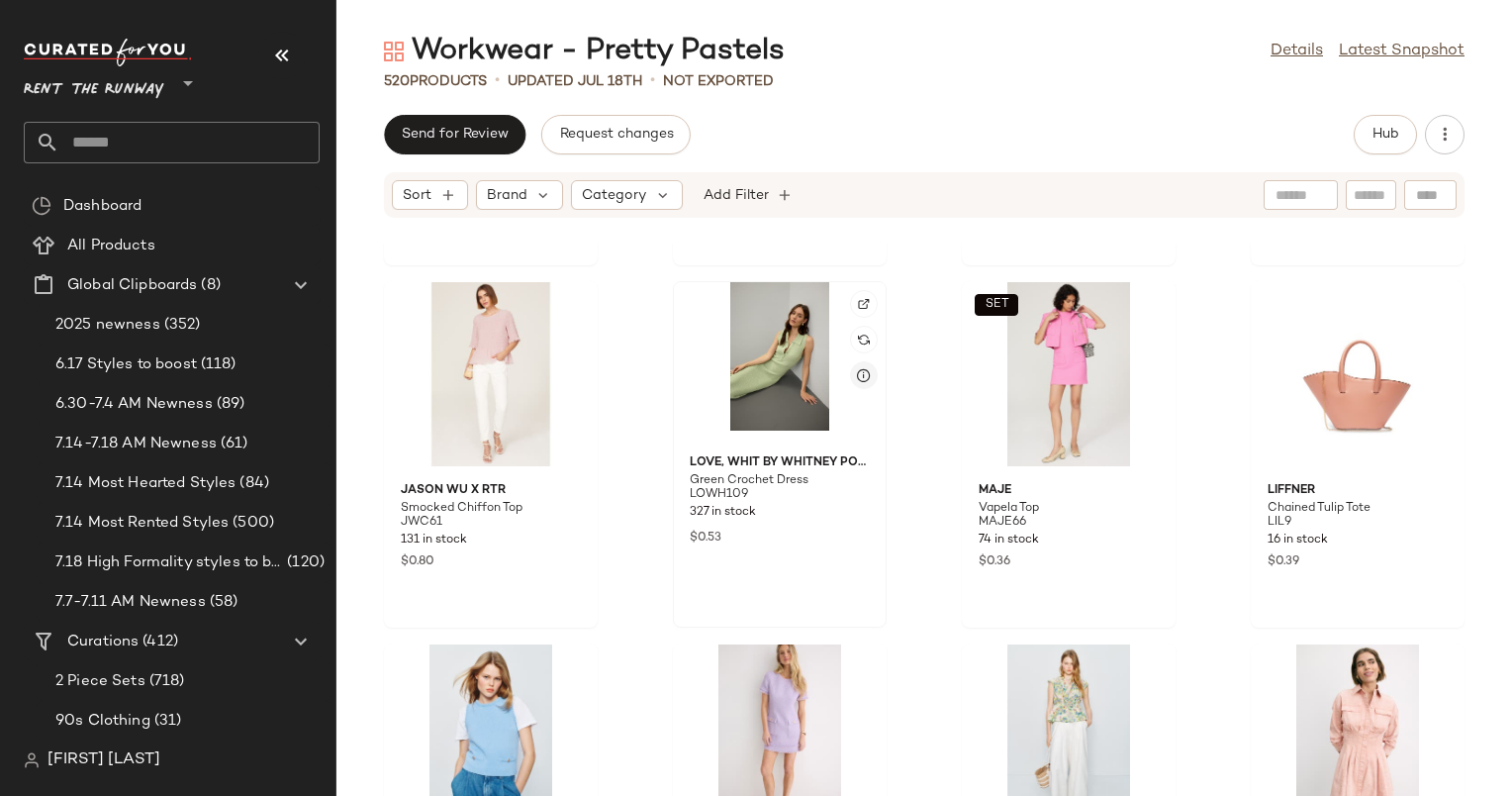 scroll, scrollTop: 1829, scrollLeft: 0, axis: vertical 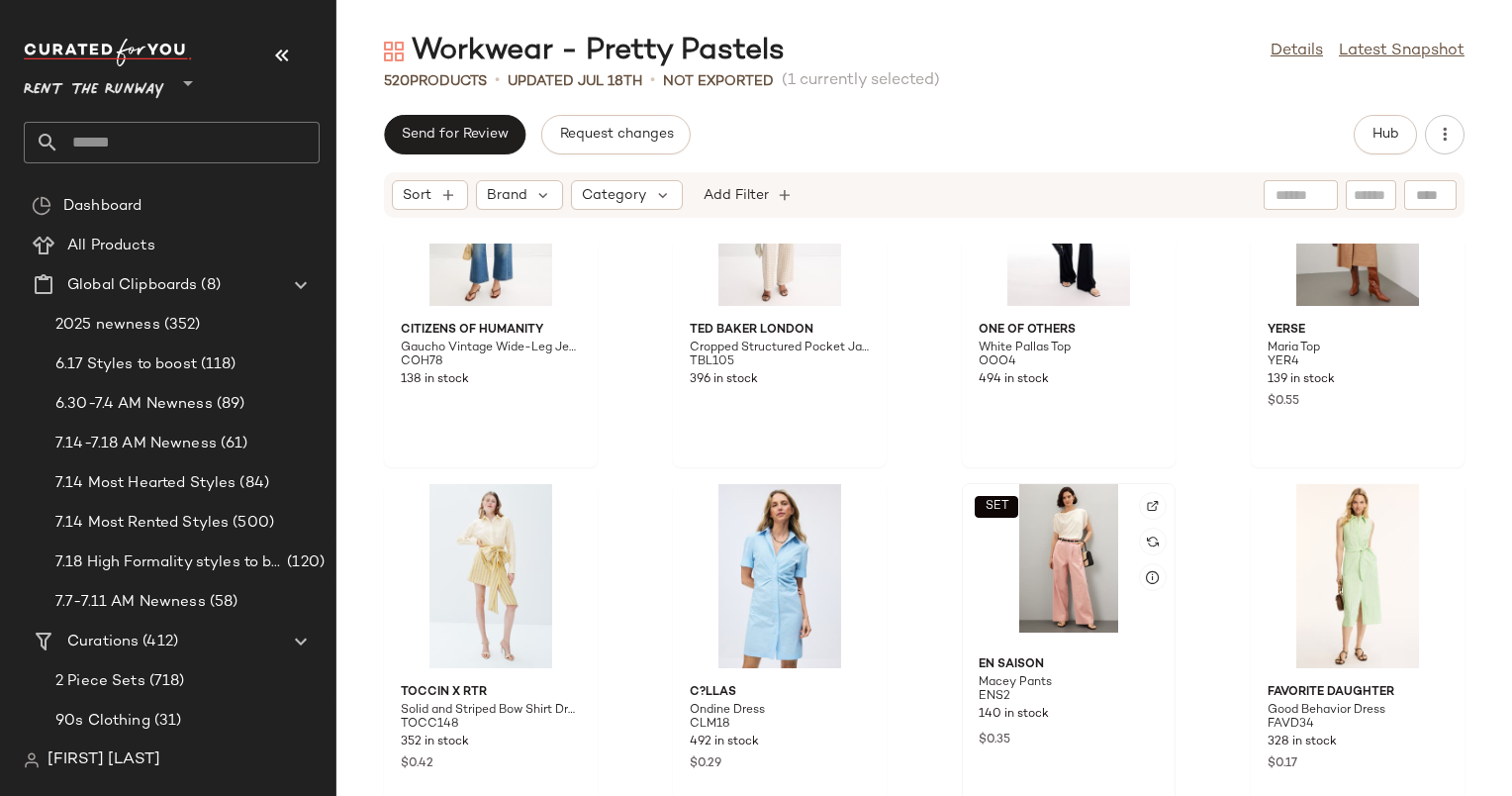 click on "SET" 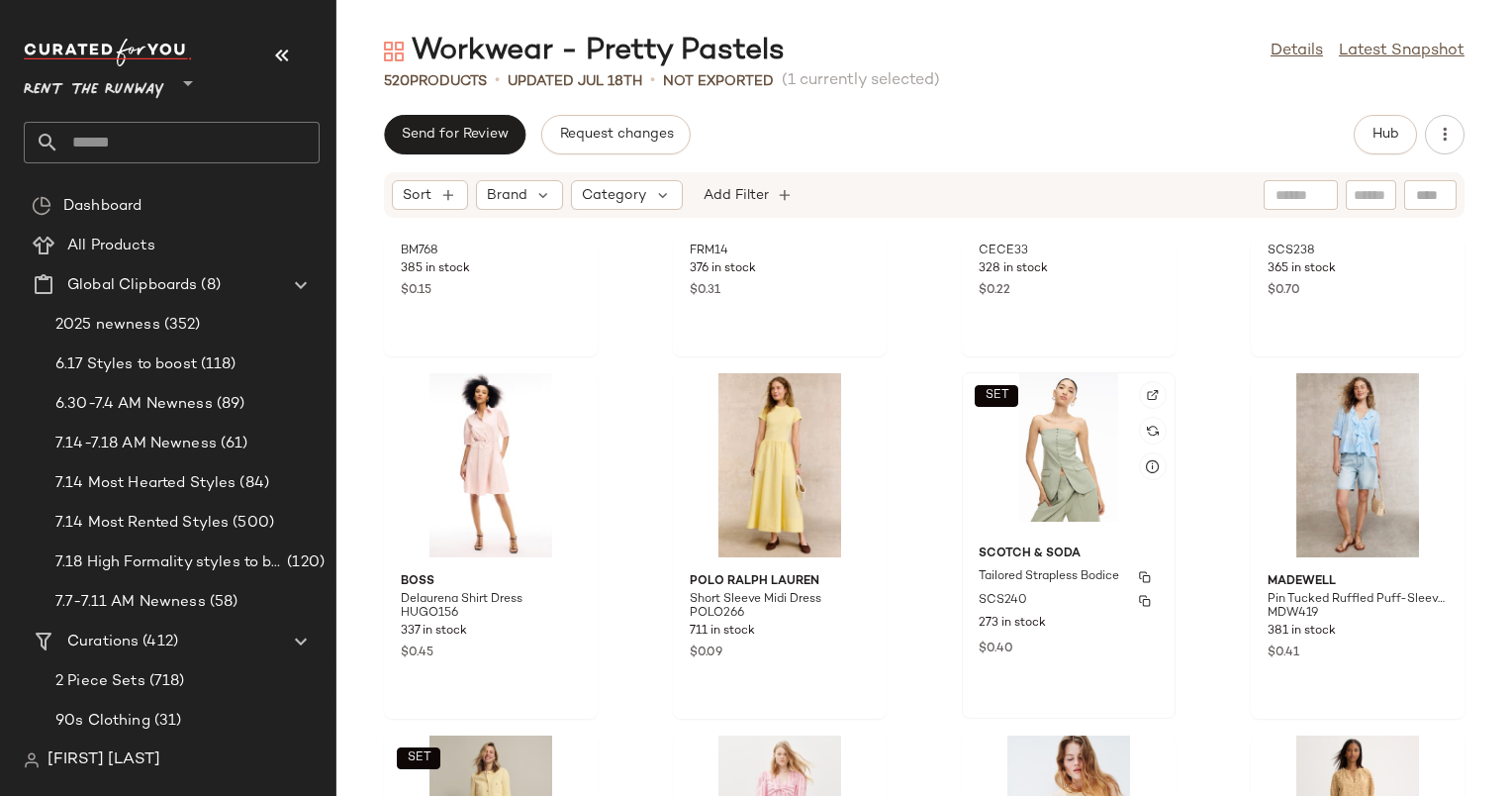 scroll, scrollTop: 45631, scrollLeft: 0, axis: vertical 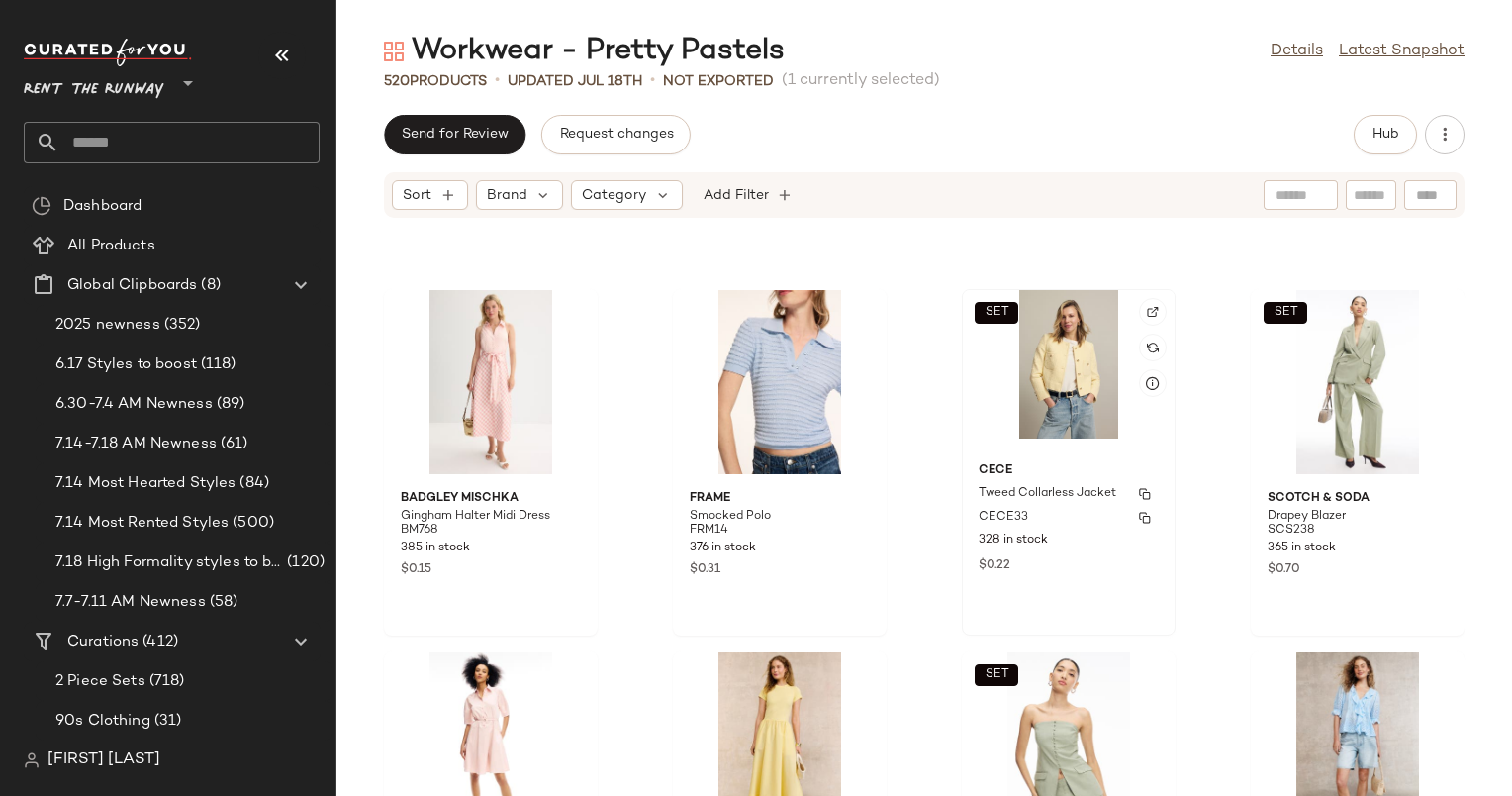click on "Tweed Collarless Jacket" at bounding box center (1069, 494) 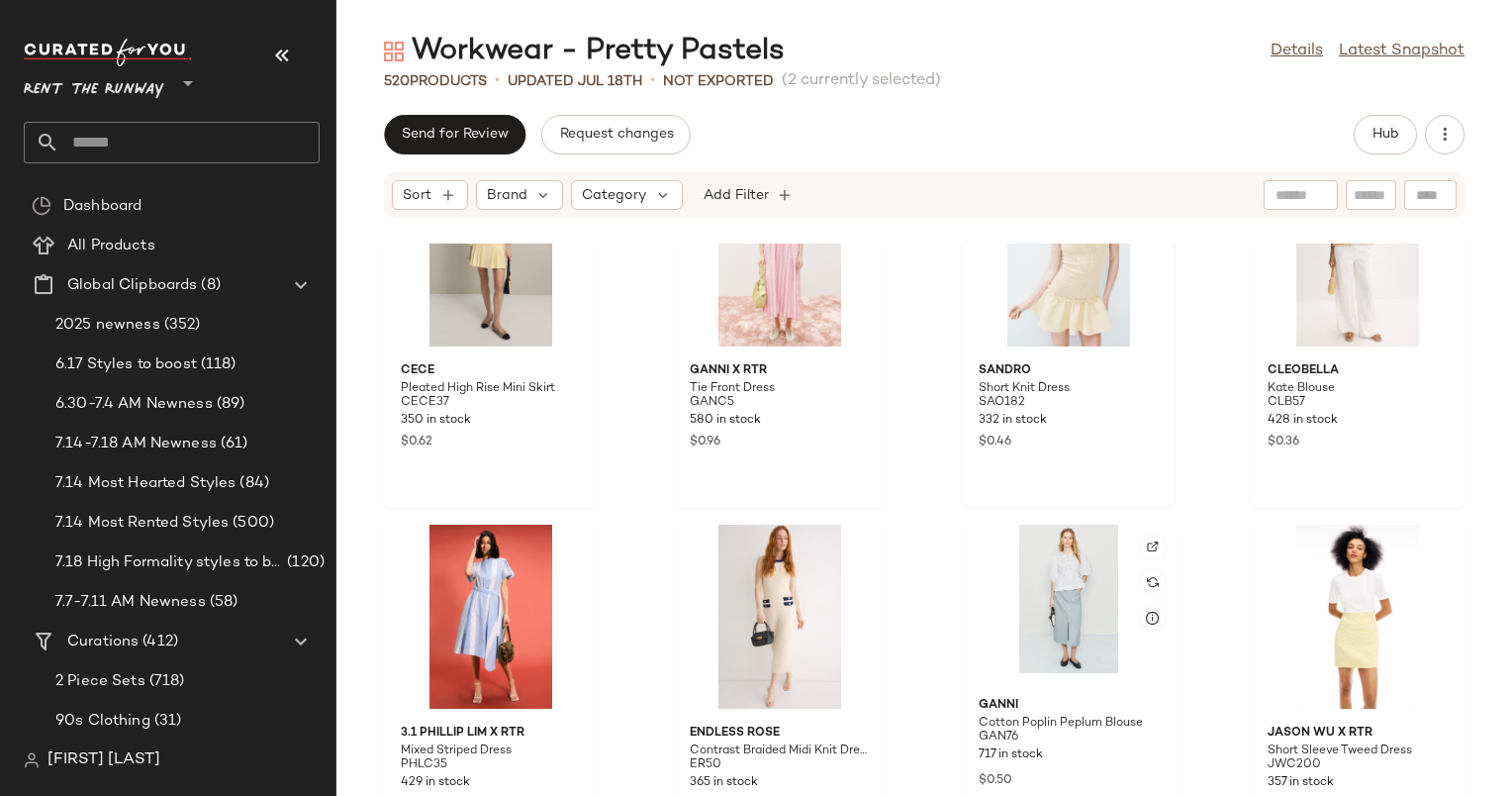 scroll, scrollTop: 46557, scrollLeft: 0, axis: vertical 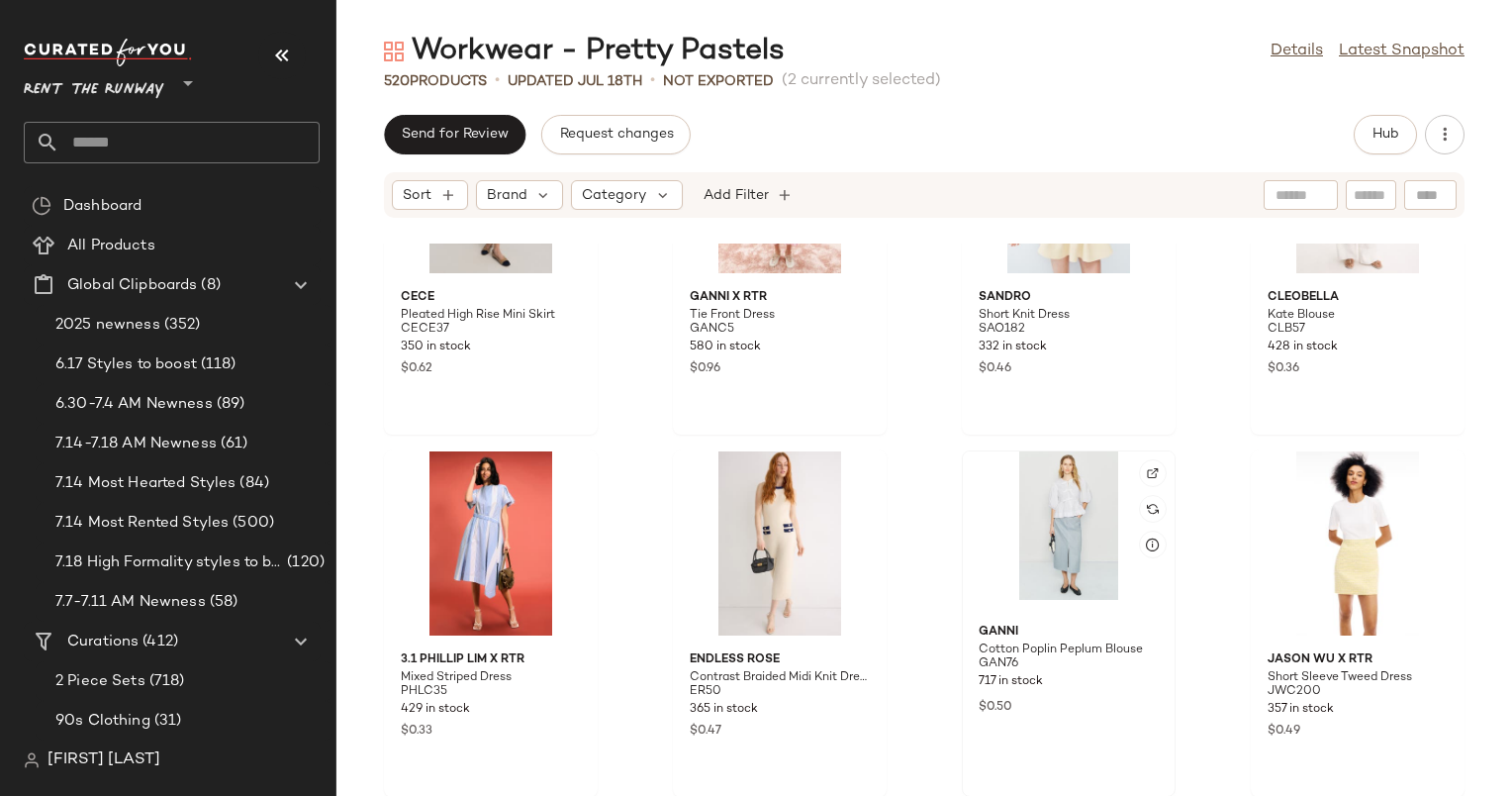 click 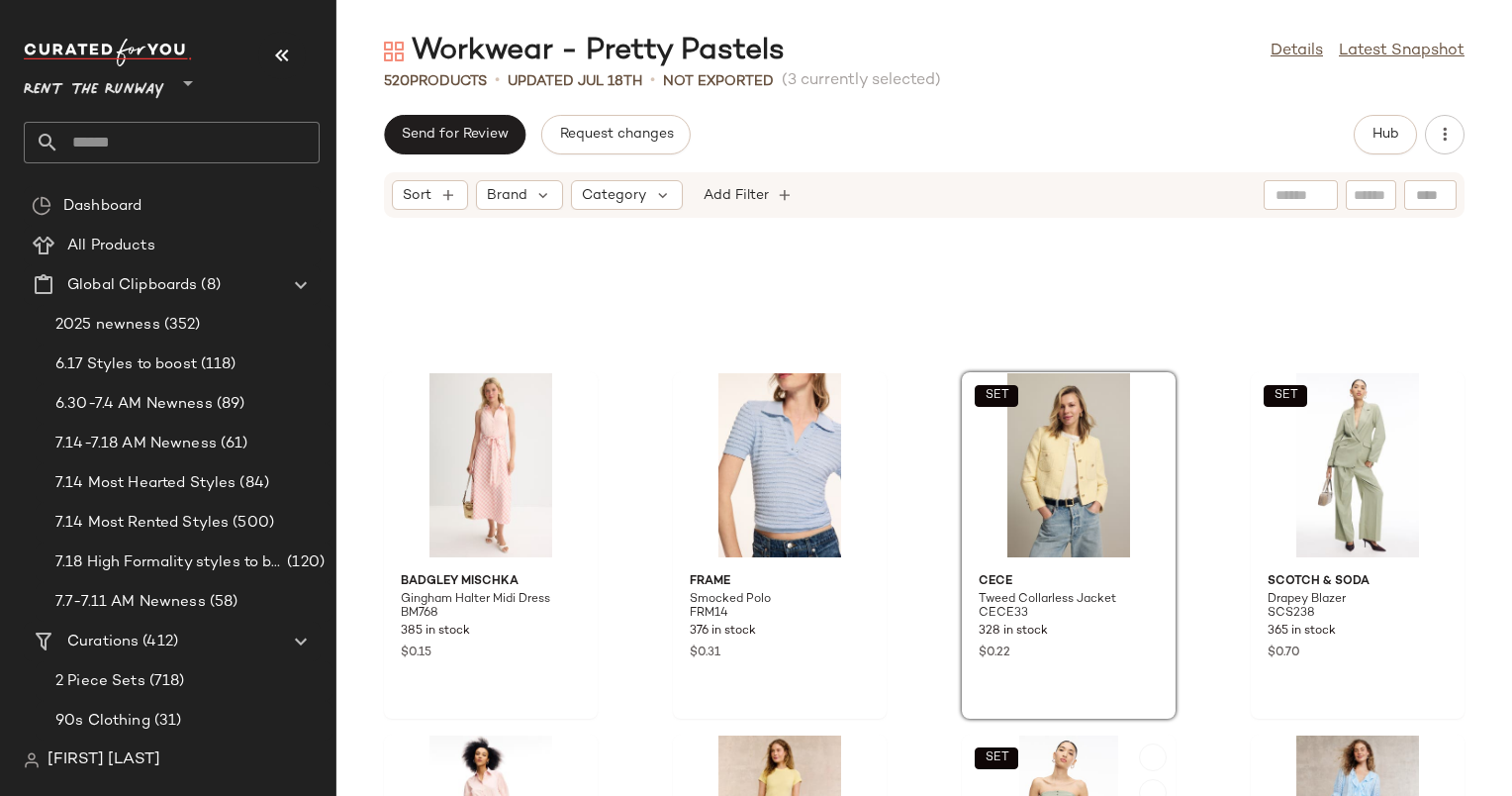 scroll, scrollTop: 45782, scrollLeft: 0, axis: vertical 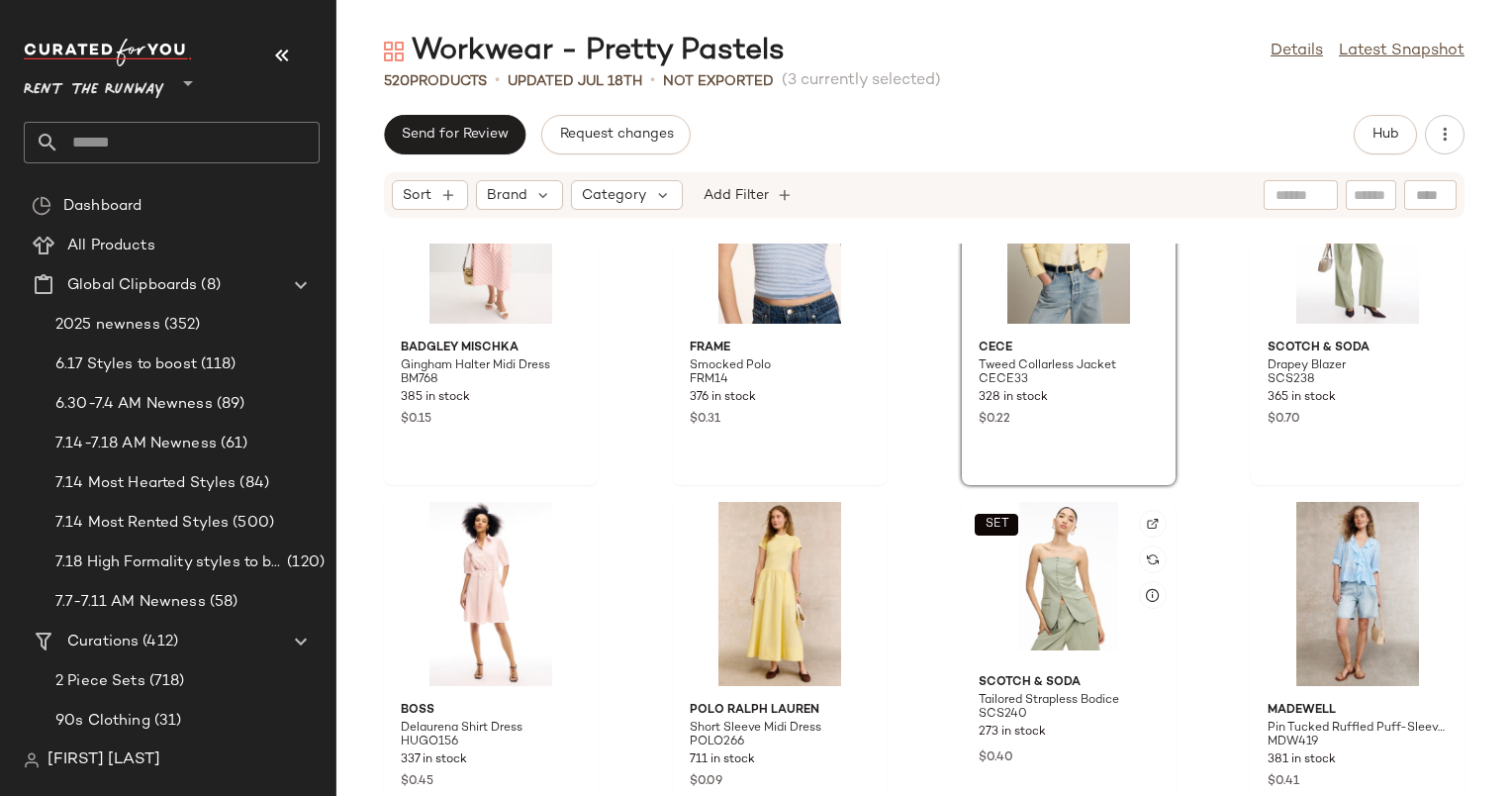 click on "SET" 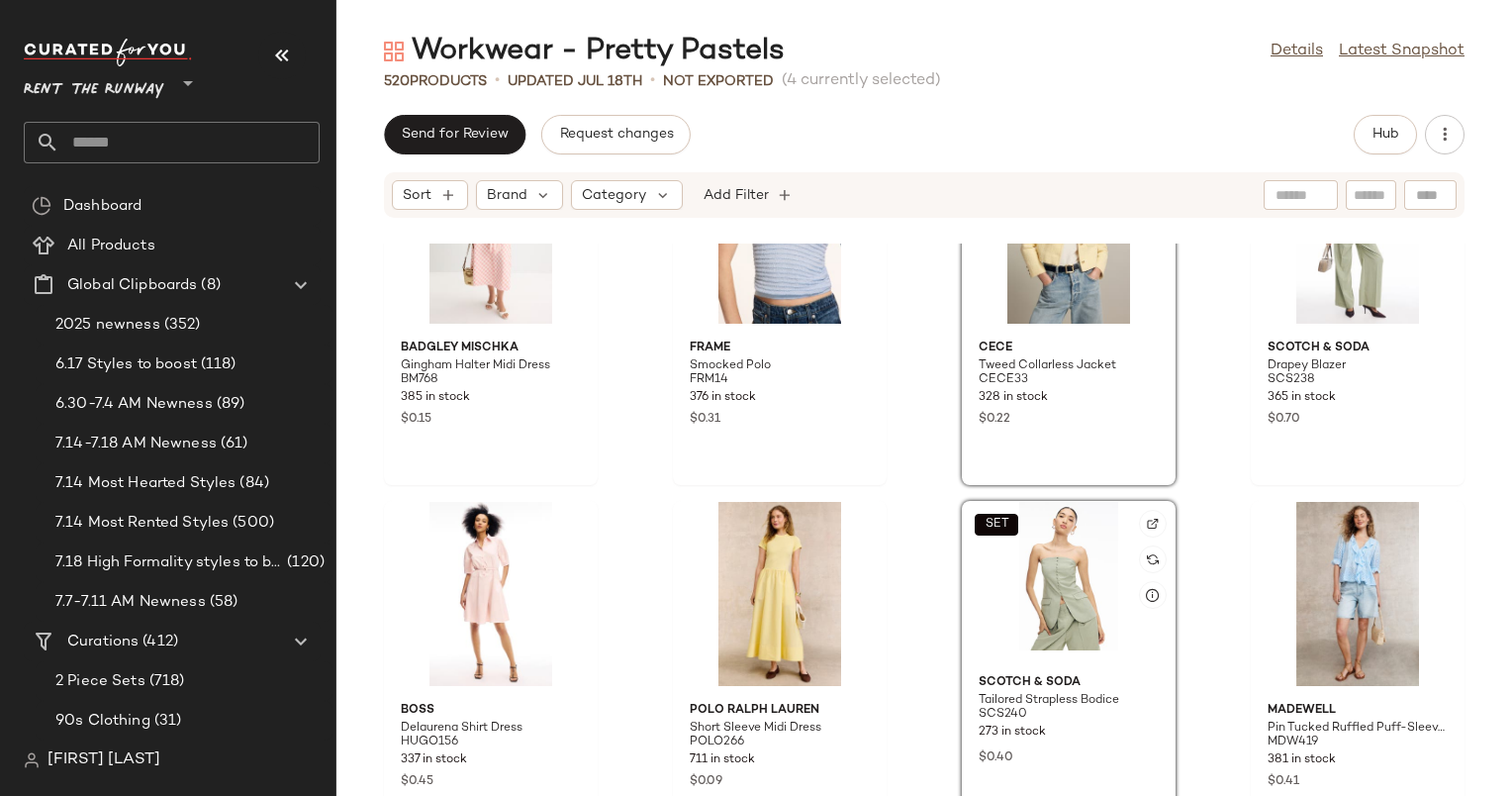 click on "SET" 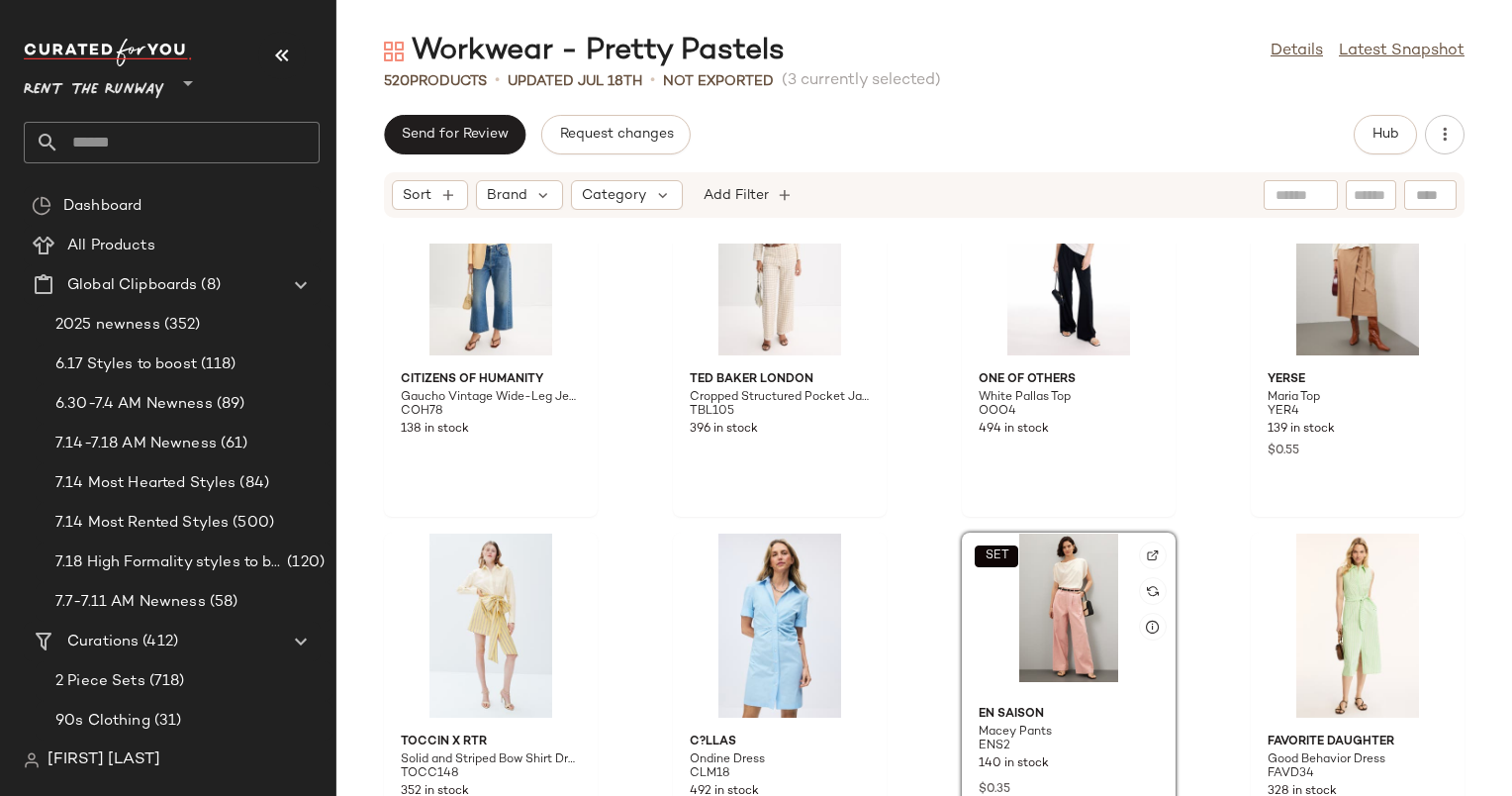 scroll, scrollTop: 45354, scrollLeft: 0, axis: vertical 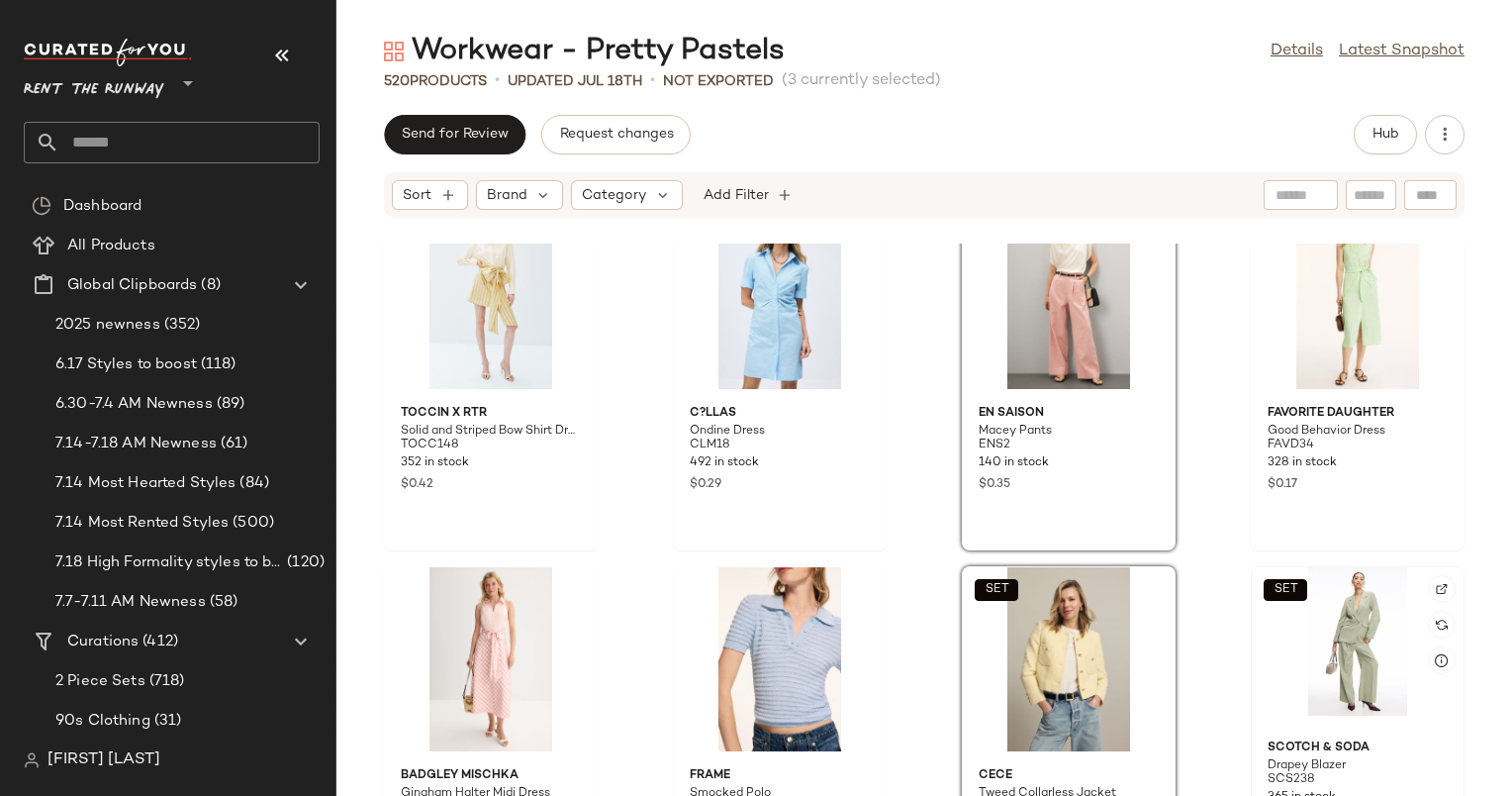 click on "SET" 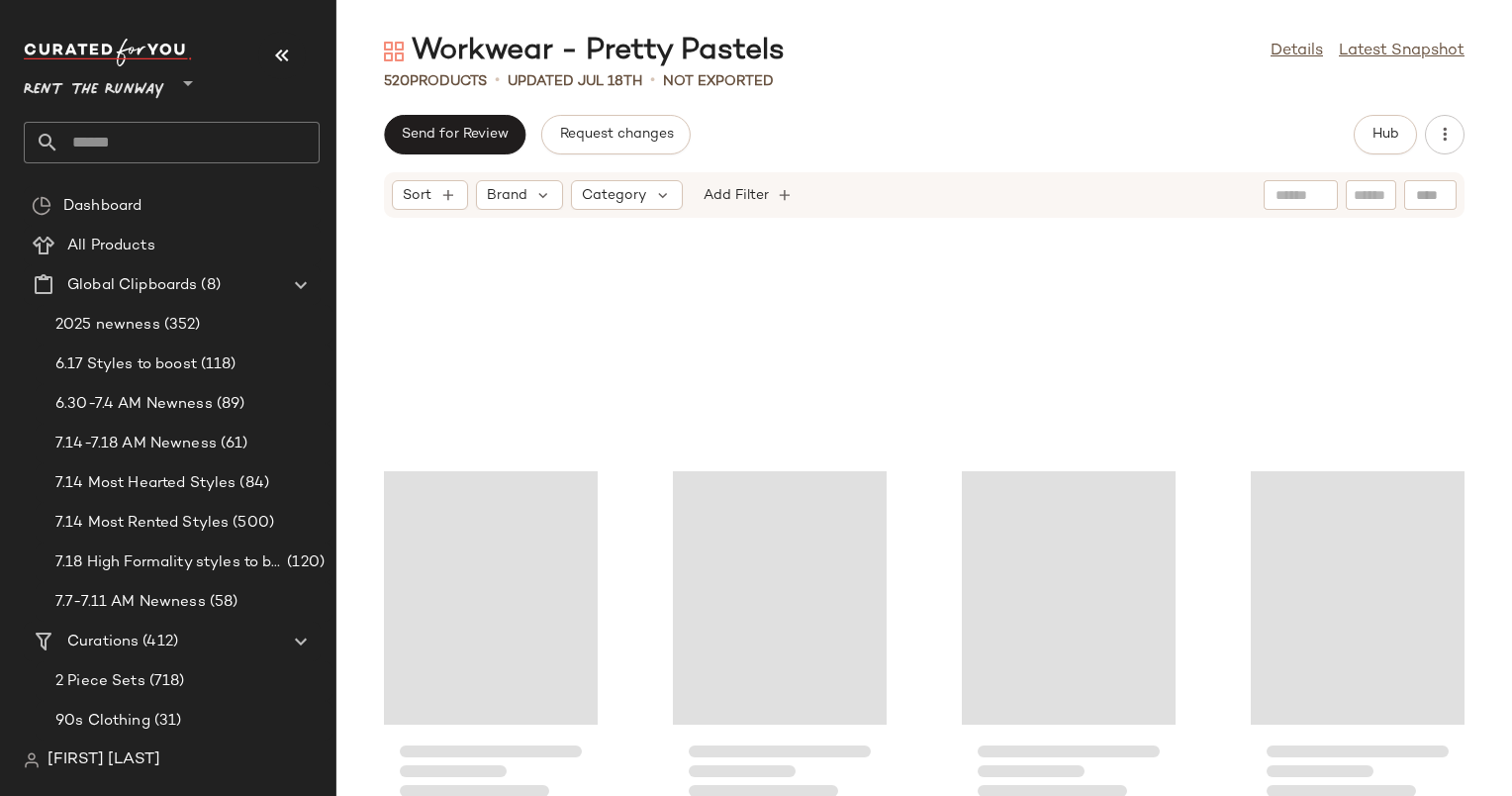 scroll, scrollTop: 38491, scrollLeft: 0, axis: vertical 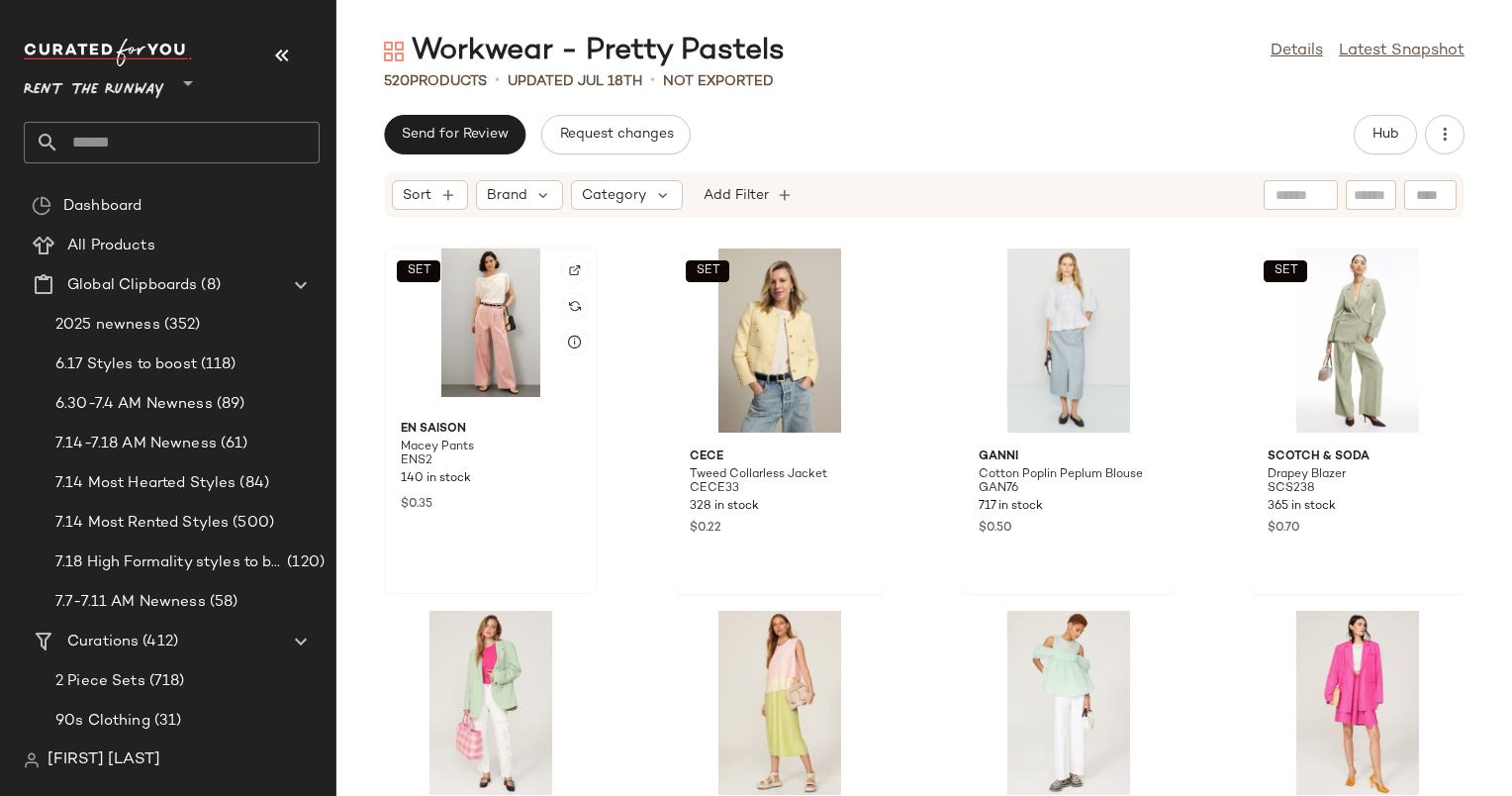 click on "SET" 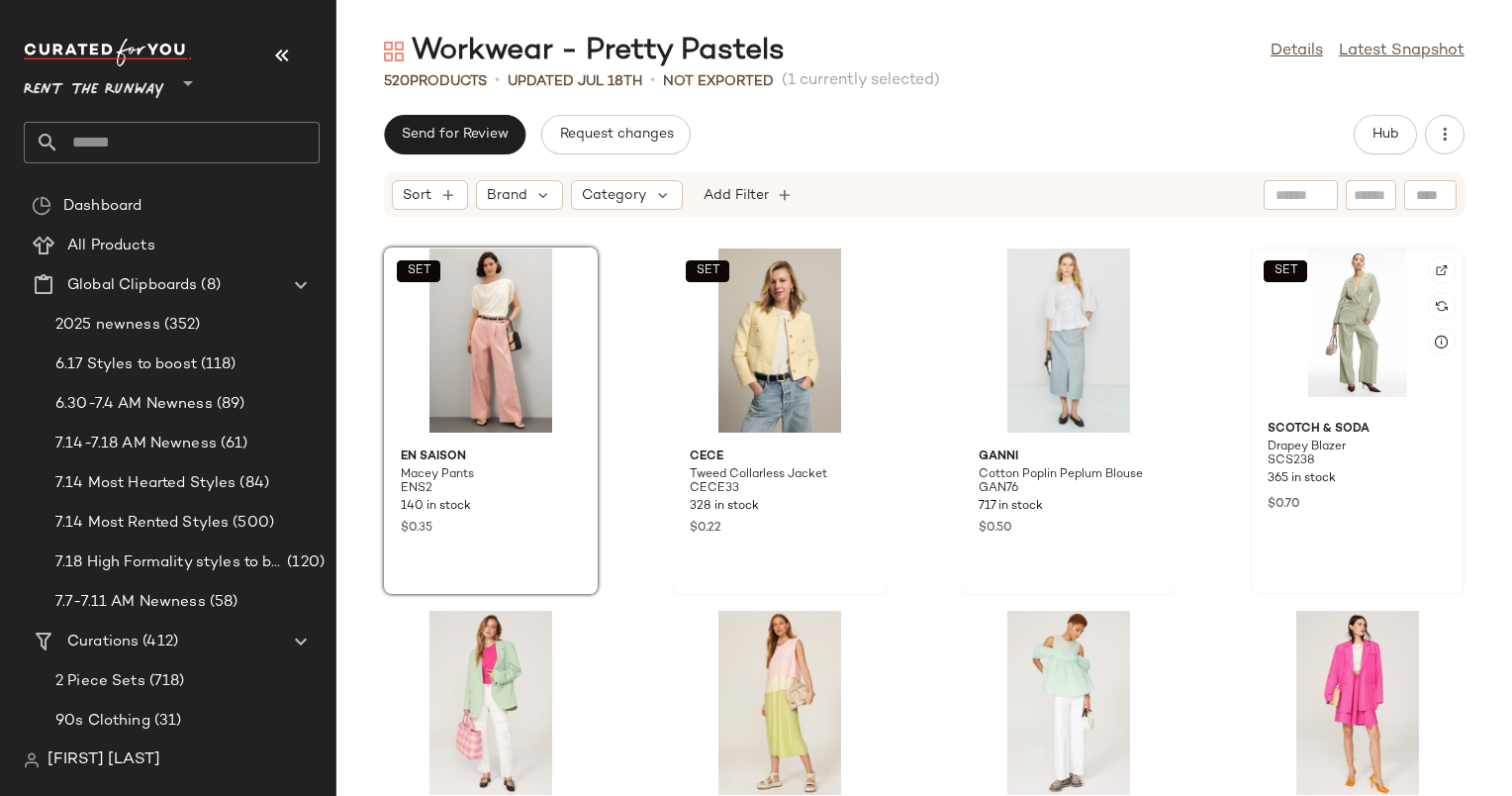 click on "SET" 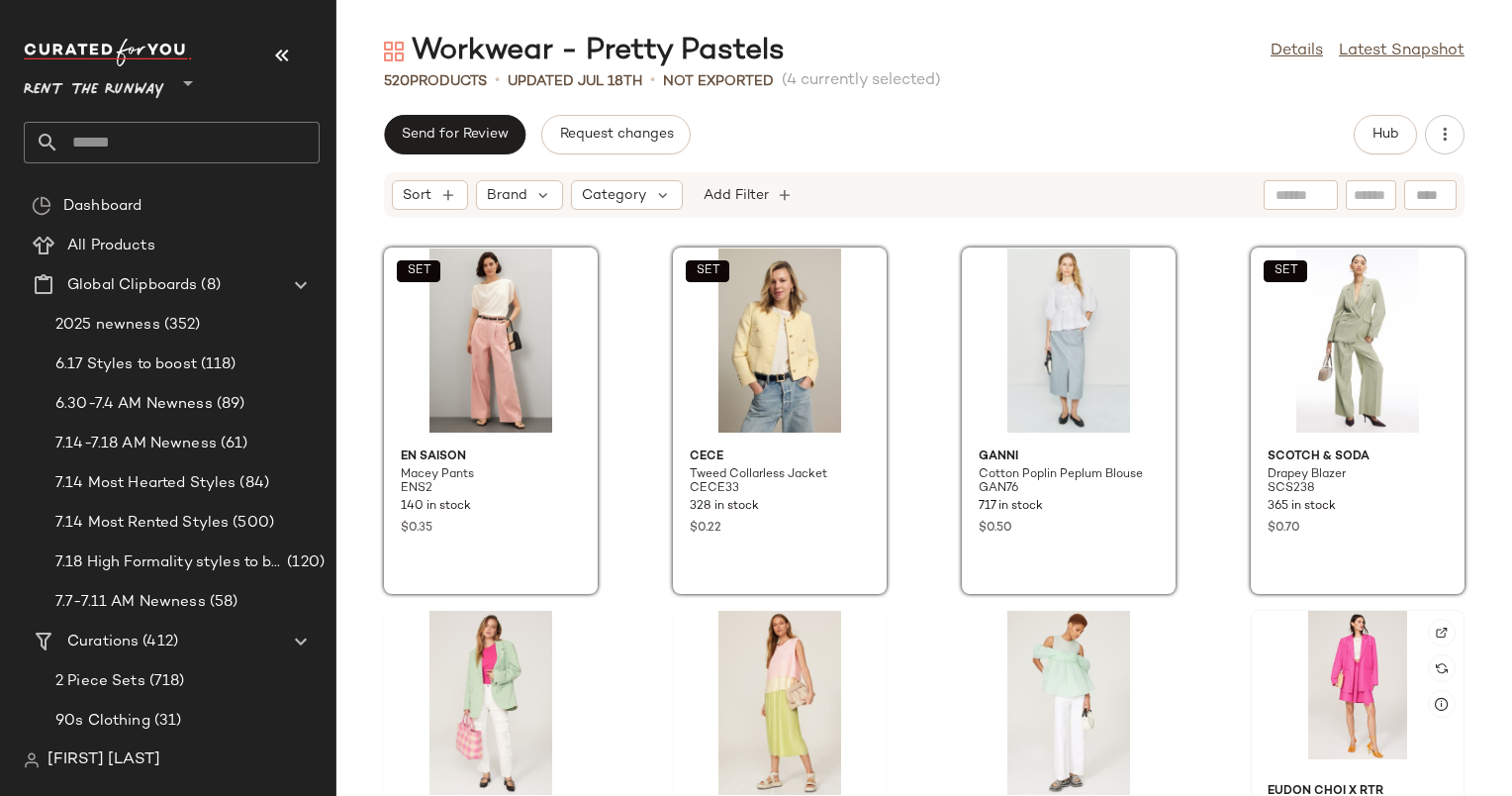 drag, startPoint x: 1331, startPoint y: 377, endPoint x: 1329, endPoint y: 764, distance: 387.00517 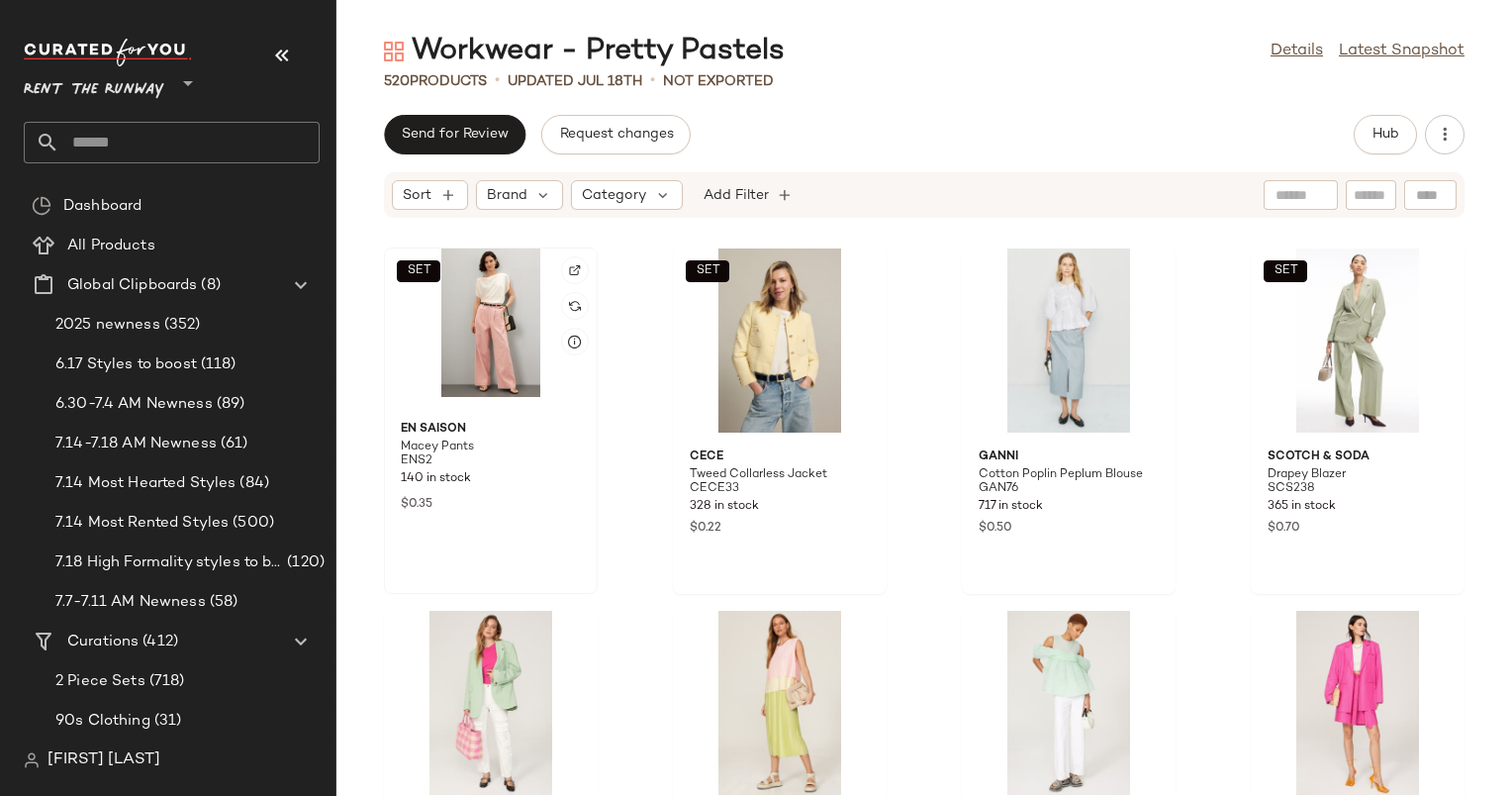 click on "SET" 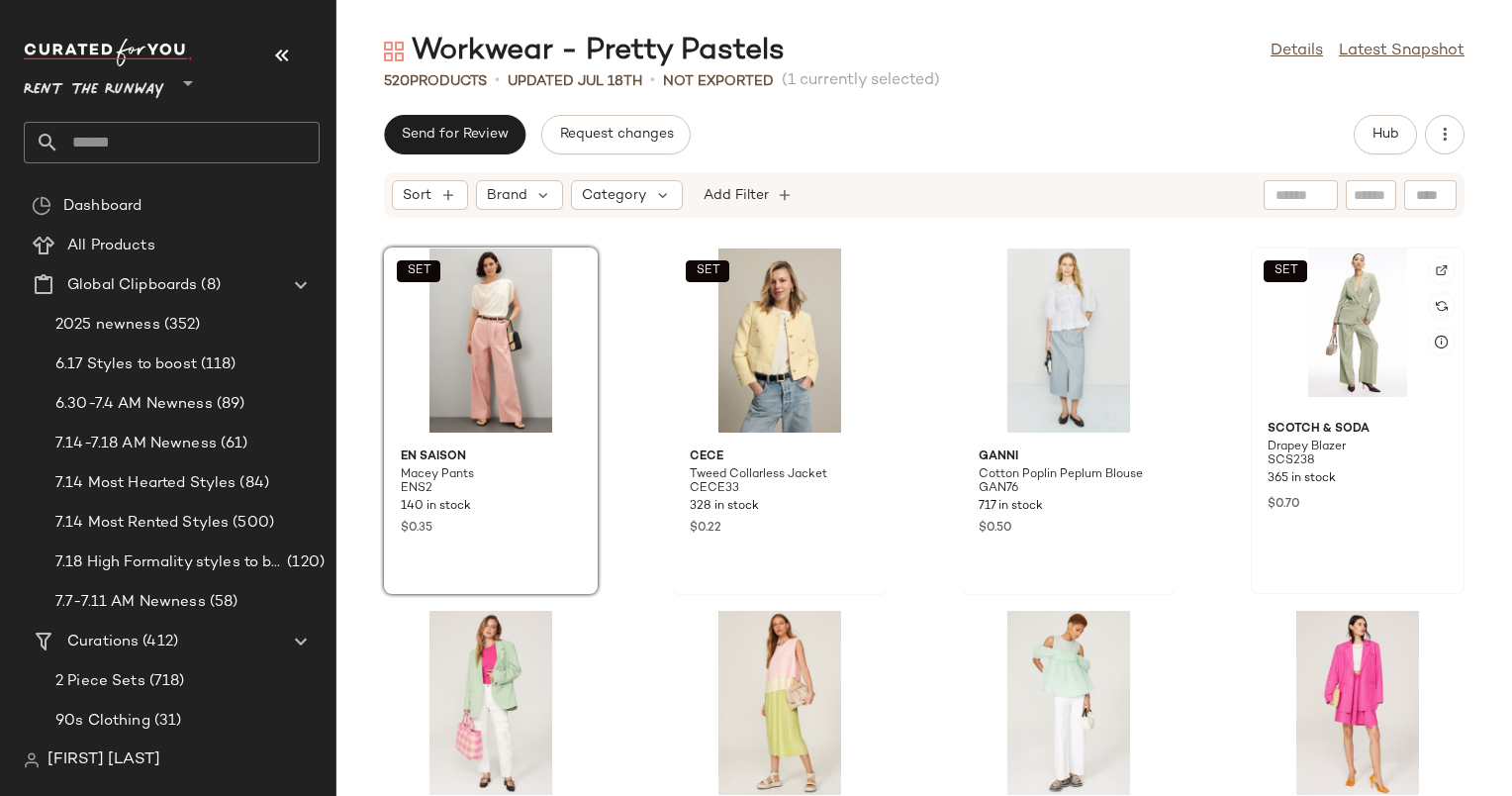 click on "SET" 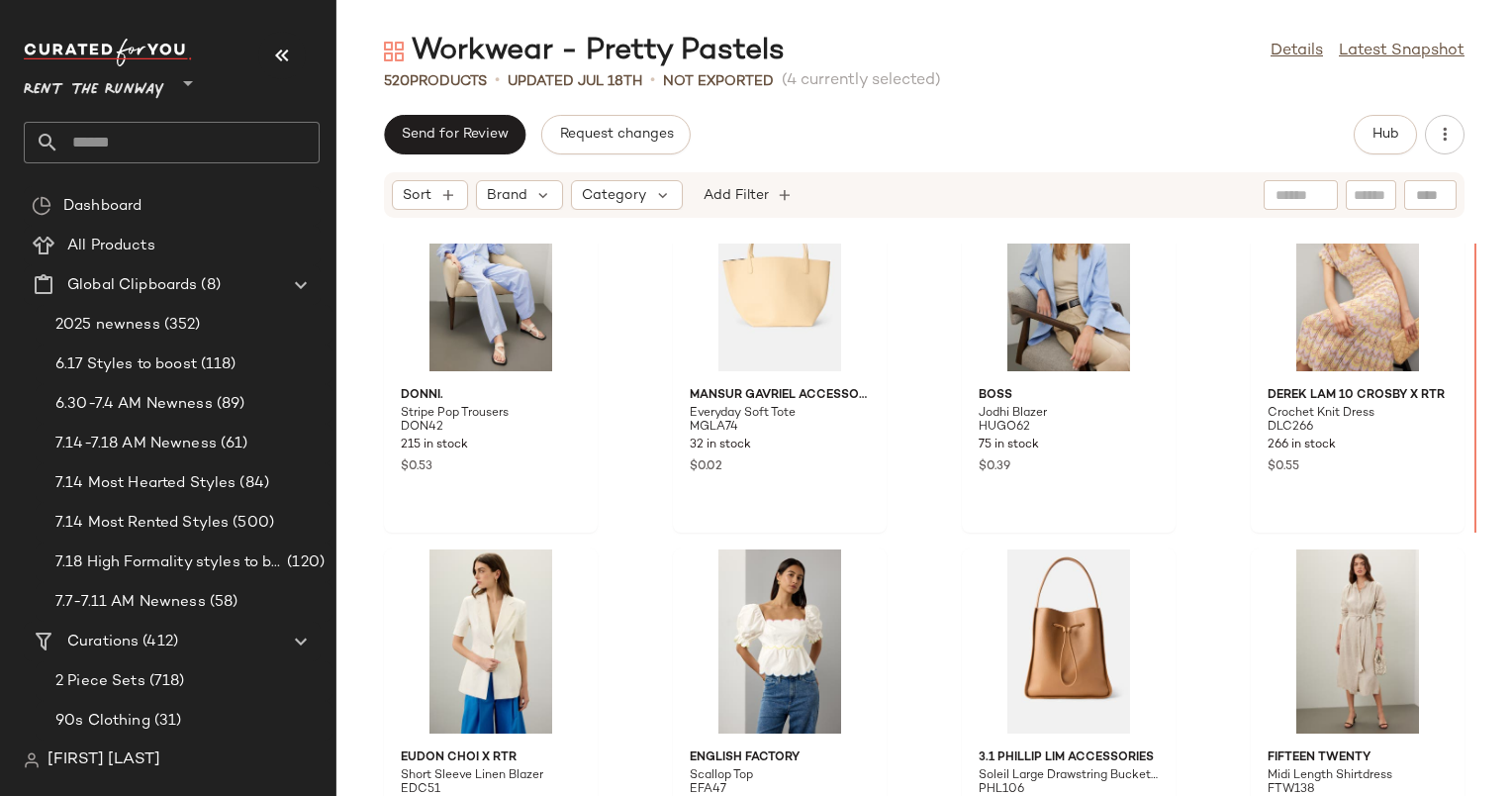 scroll, scrollTop: 5136, scrollLeft: 0, axis: vertical 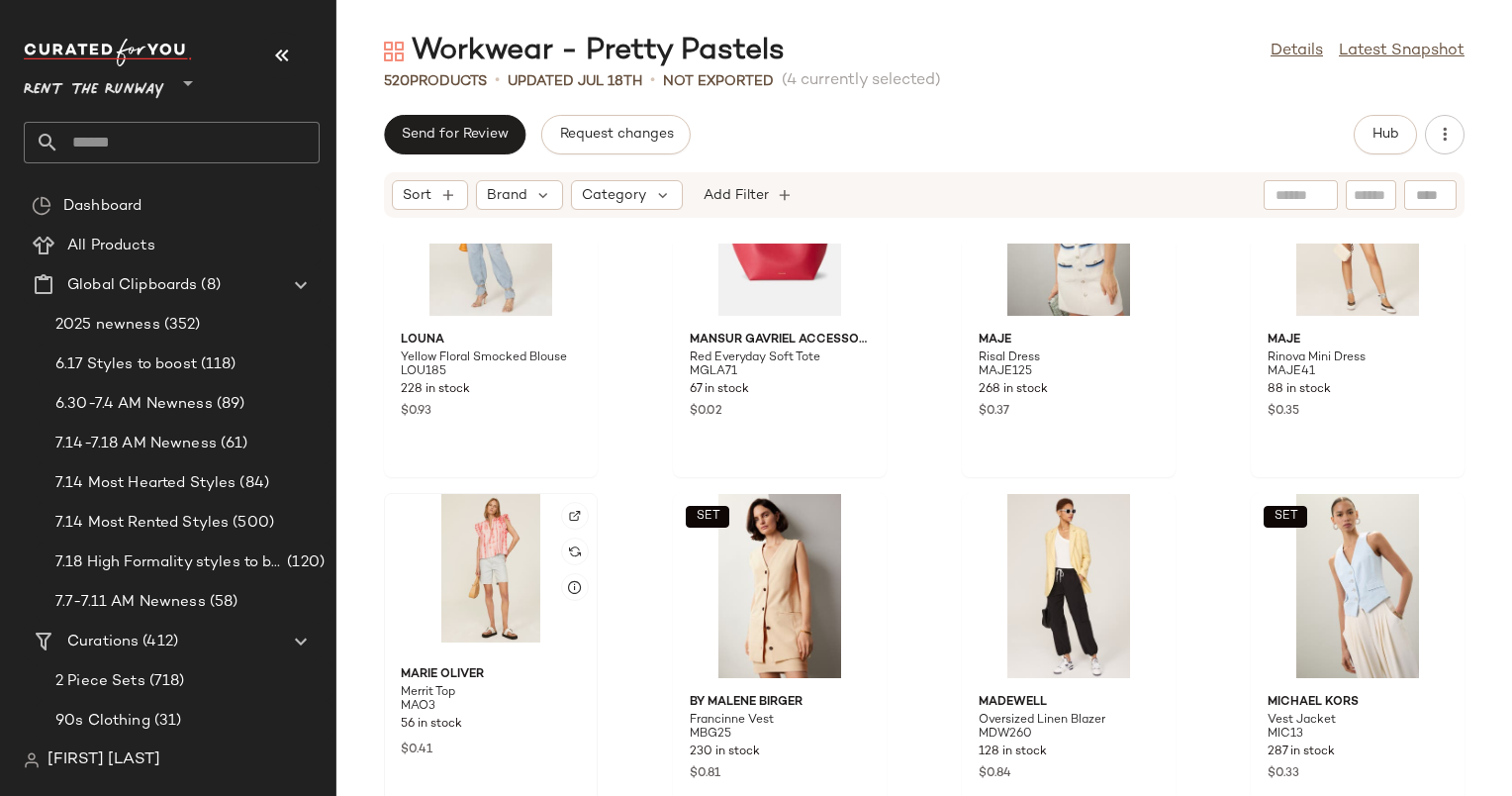 click 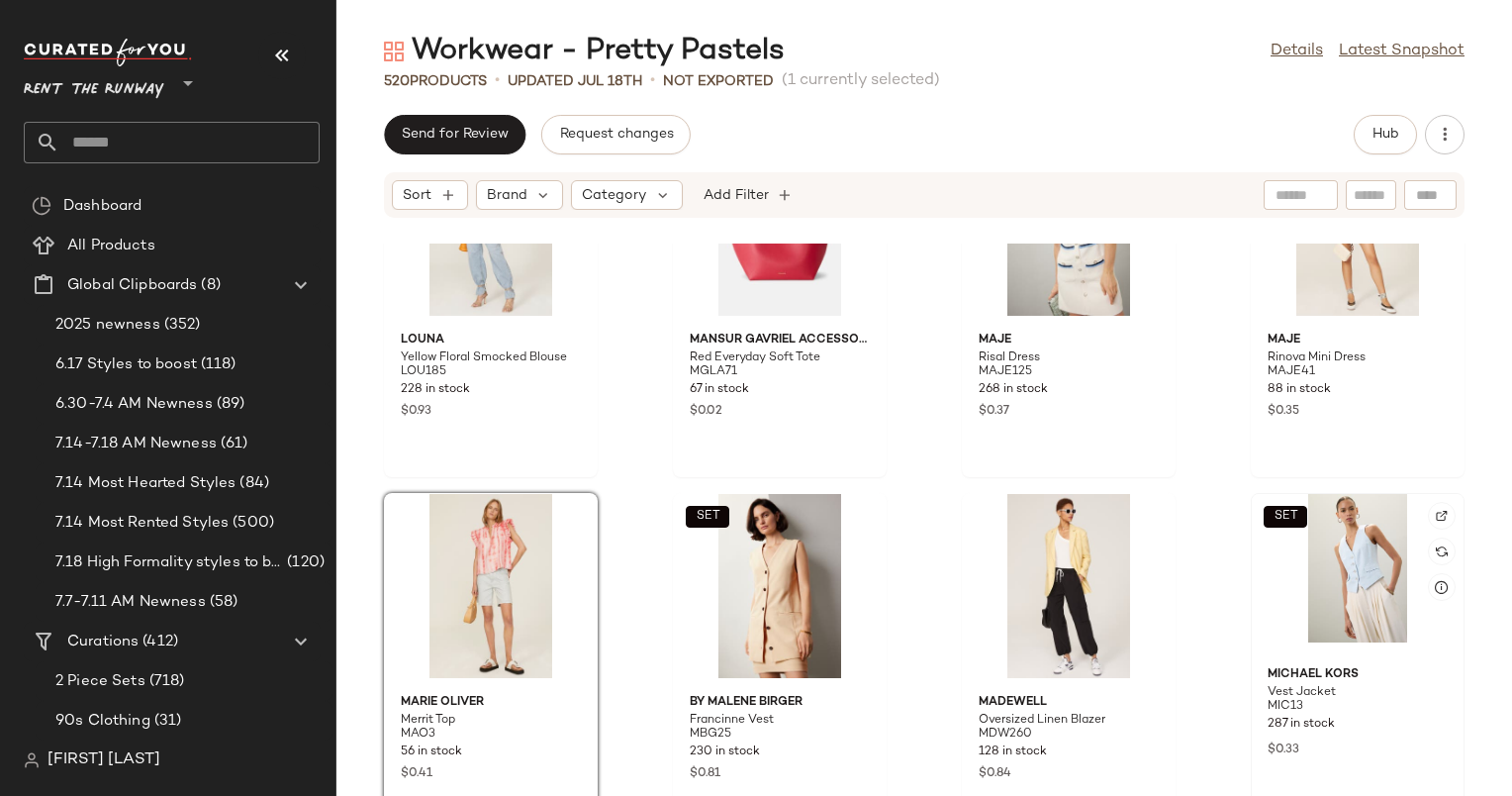 click on "SET" 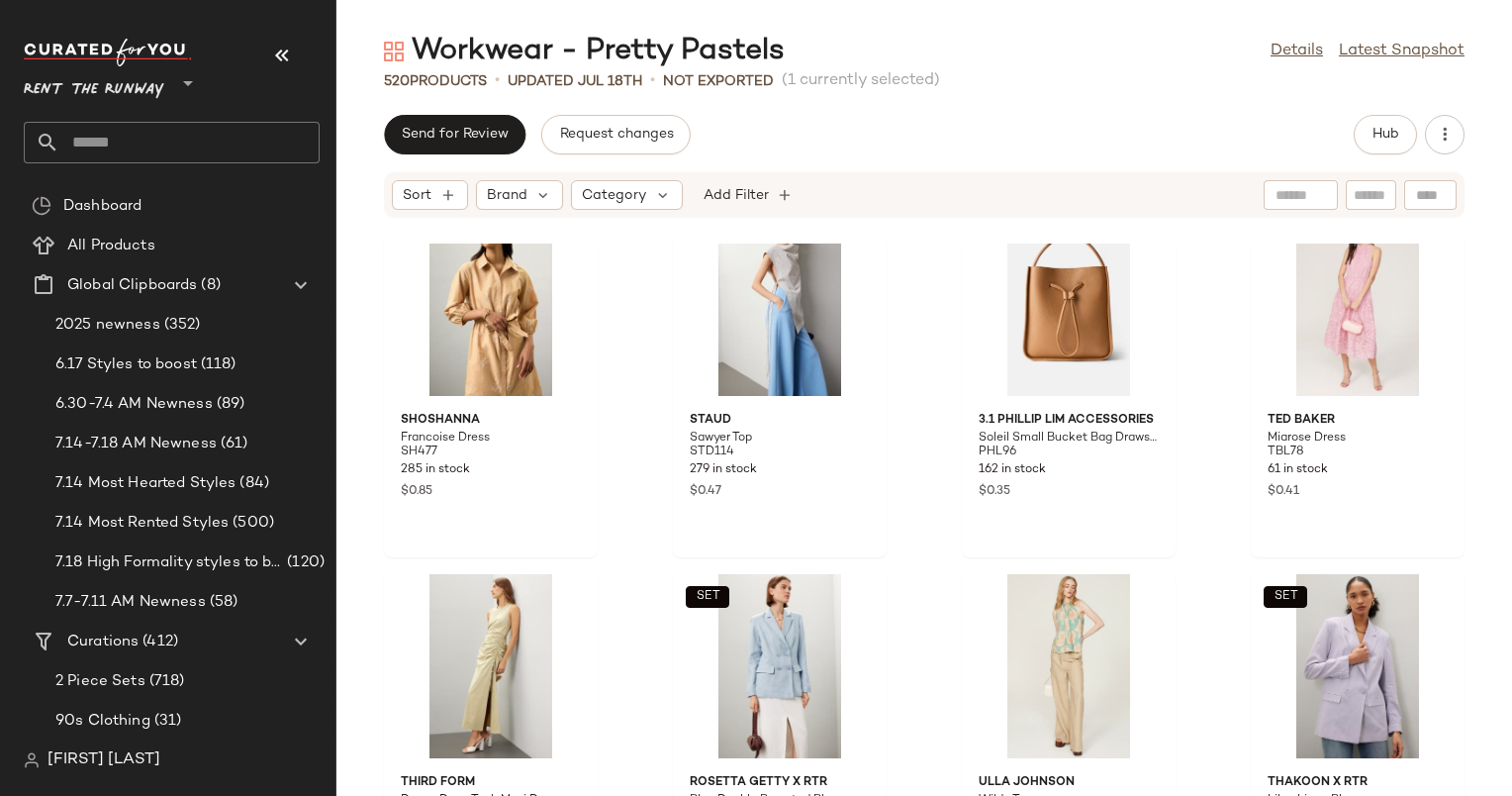 scroll, scrollTop: 8487, scrollLeft: 0, axis: vertical 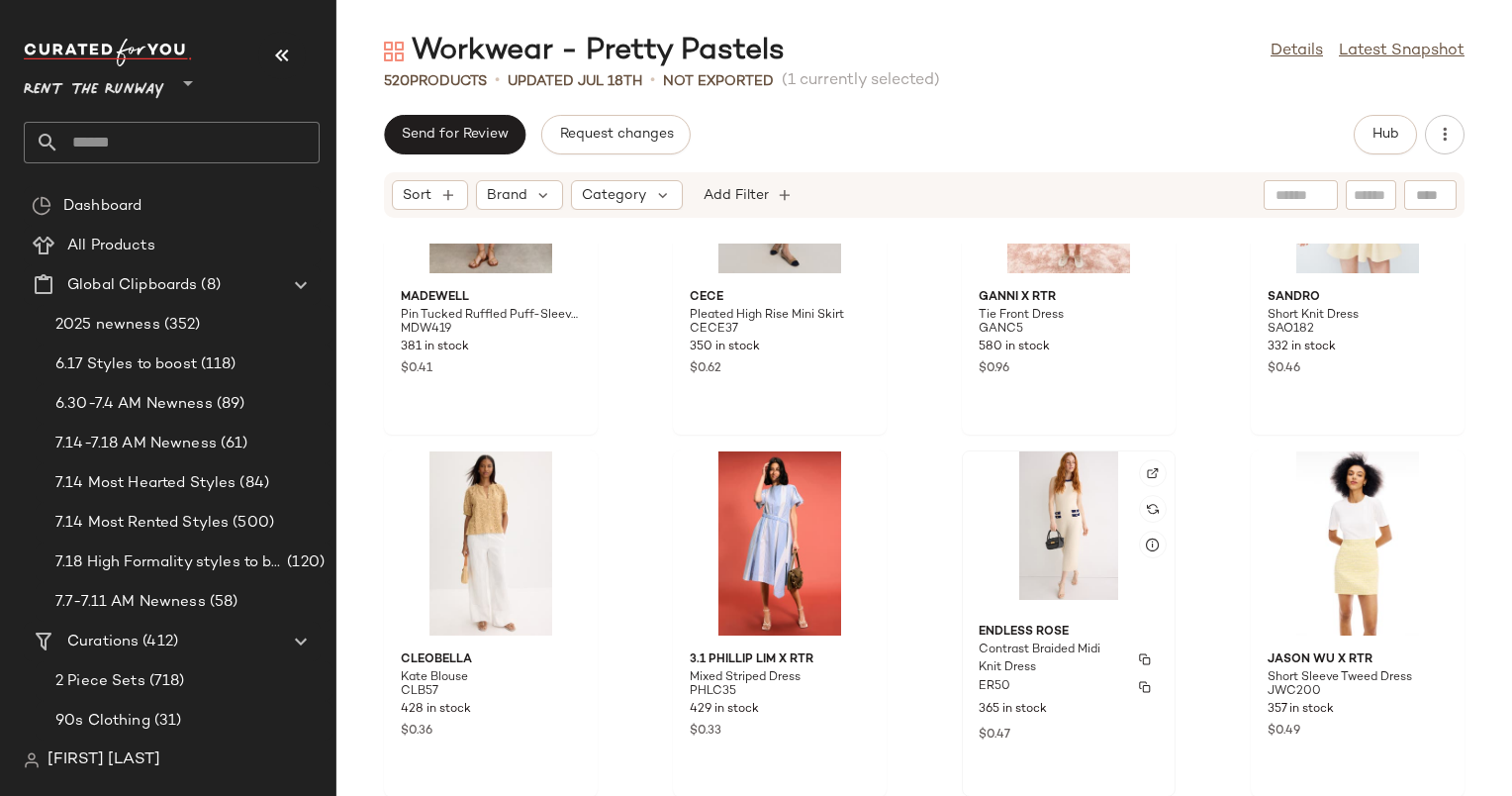 click on "Endless Rose" at bounding box center [1069, 633] 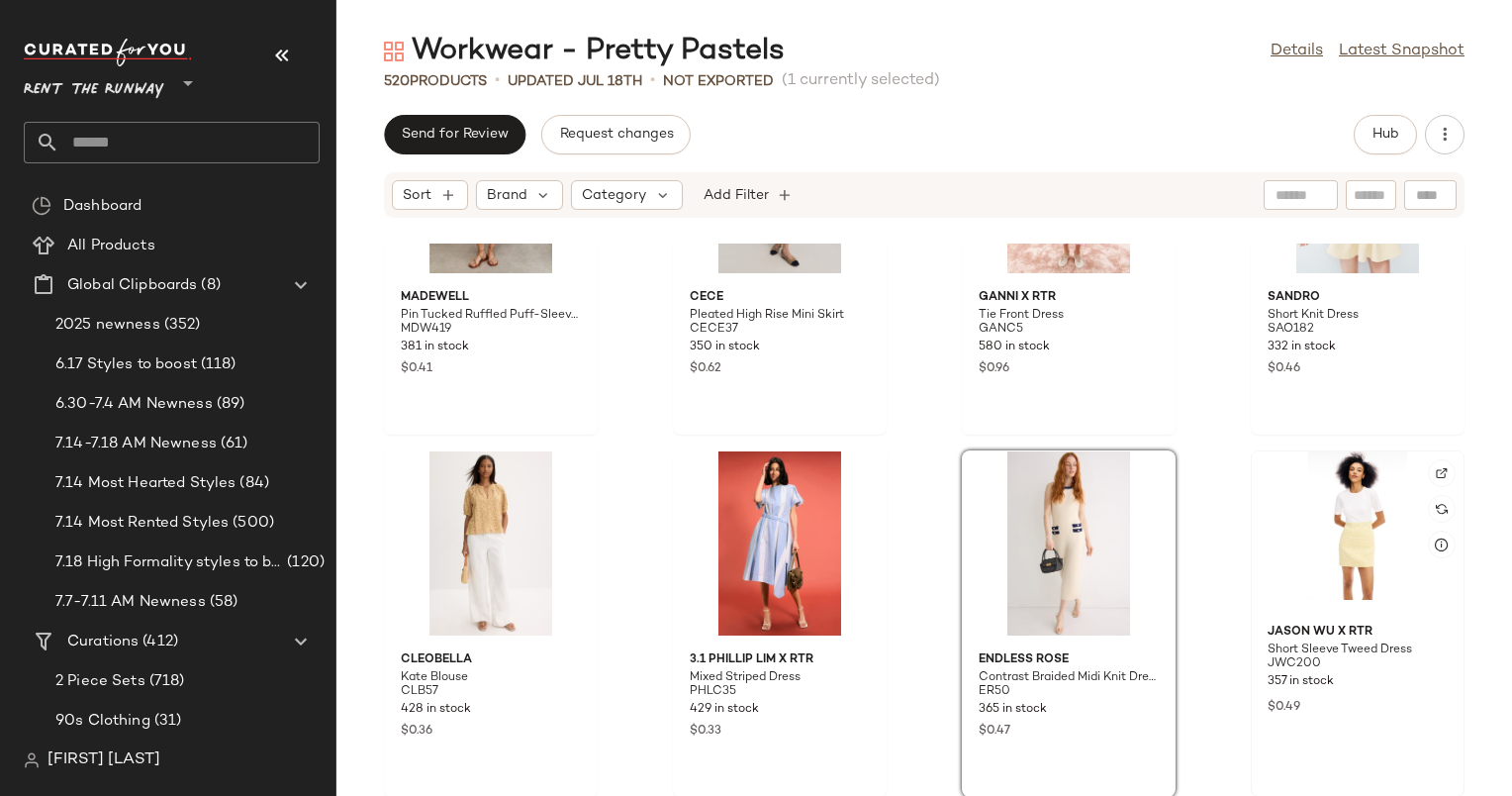 click 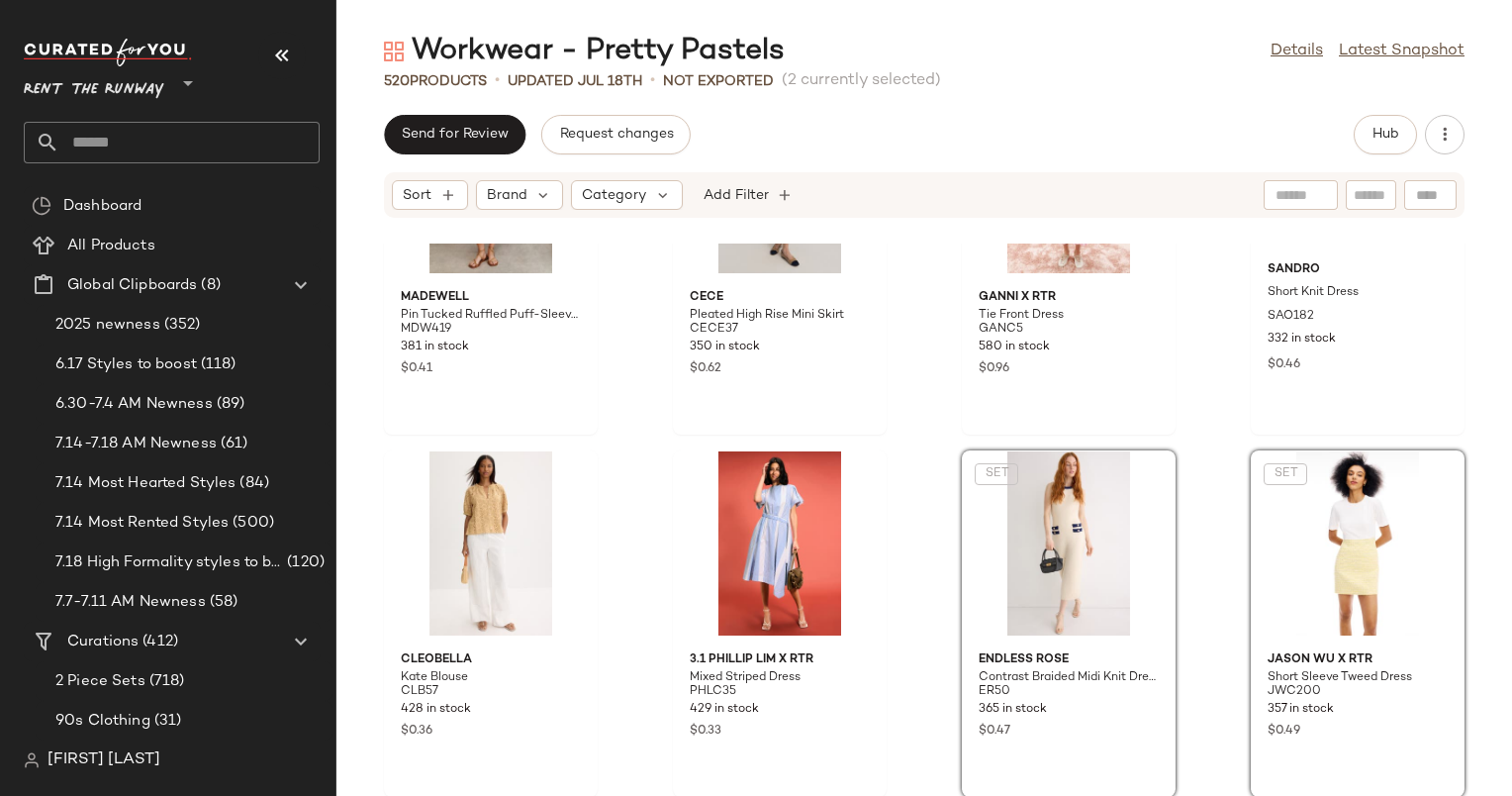 scroll, scrollTop: 46152, scrollLeft: 0, axis: vertical 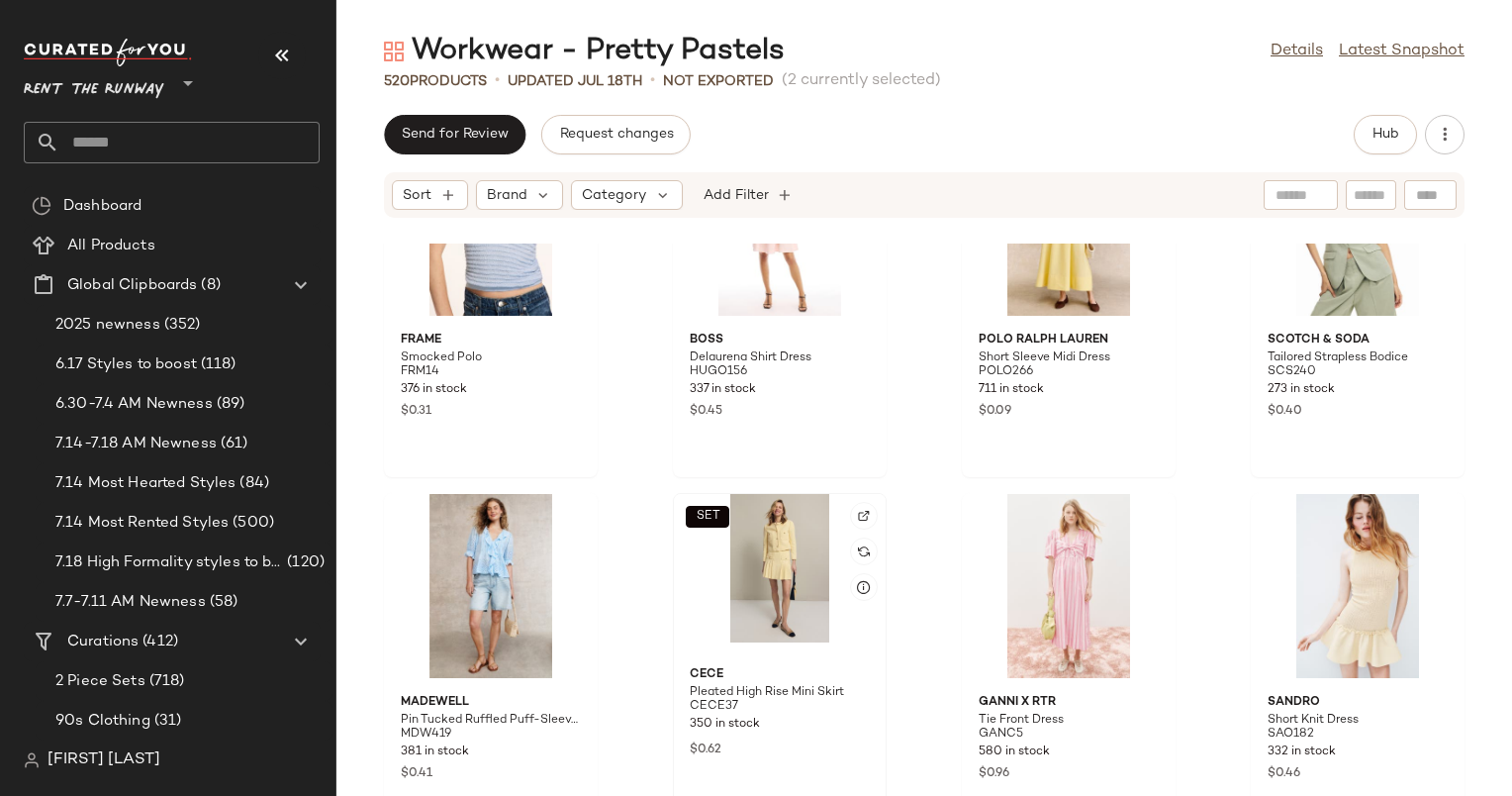 click on "SET" 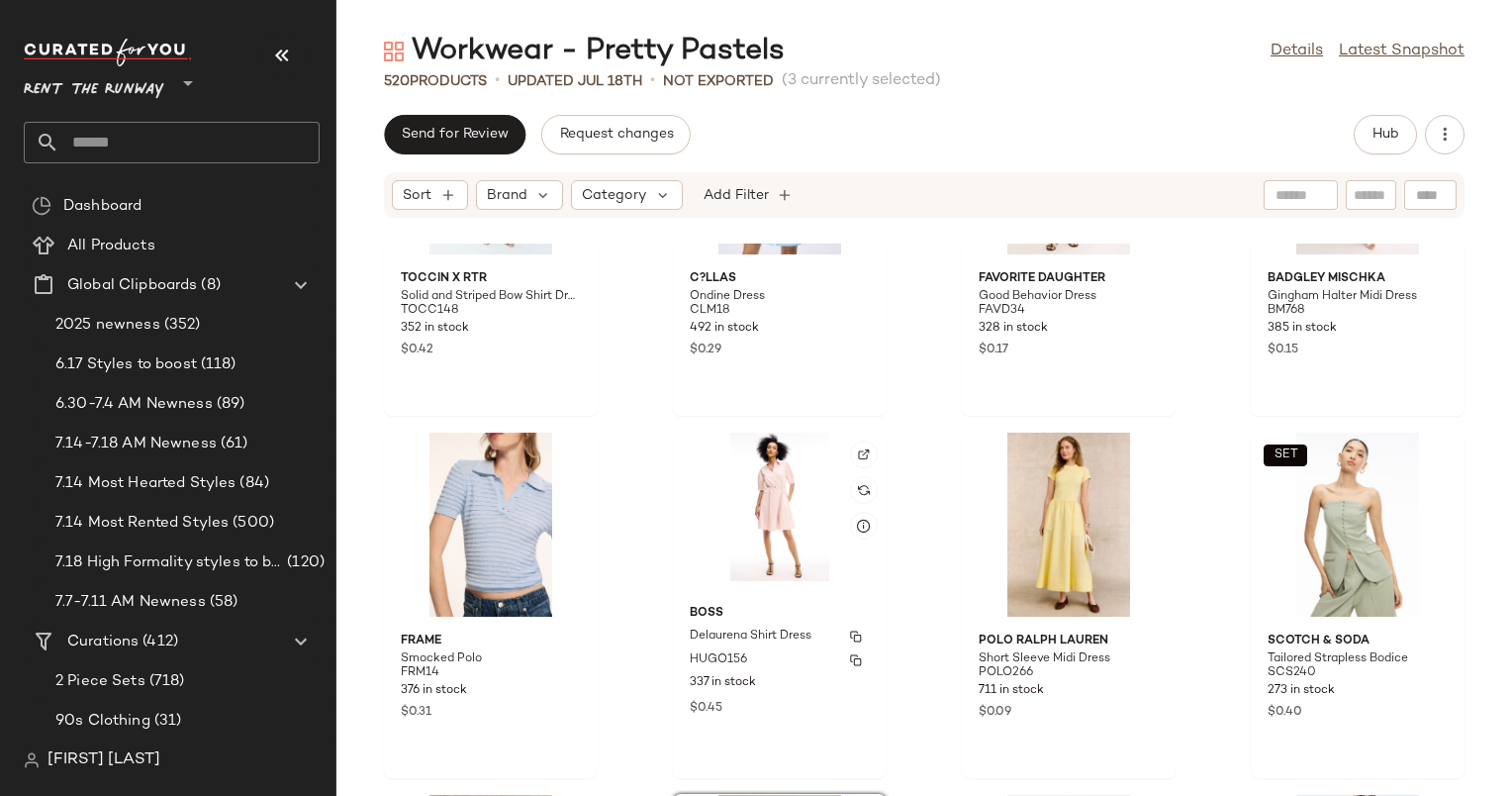 scroll, scrollTop: 45607, scrollLeft: 0, axis: vertical 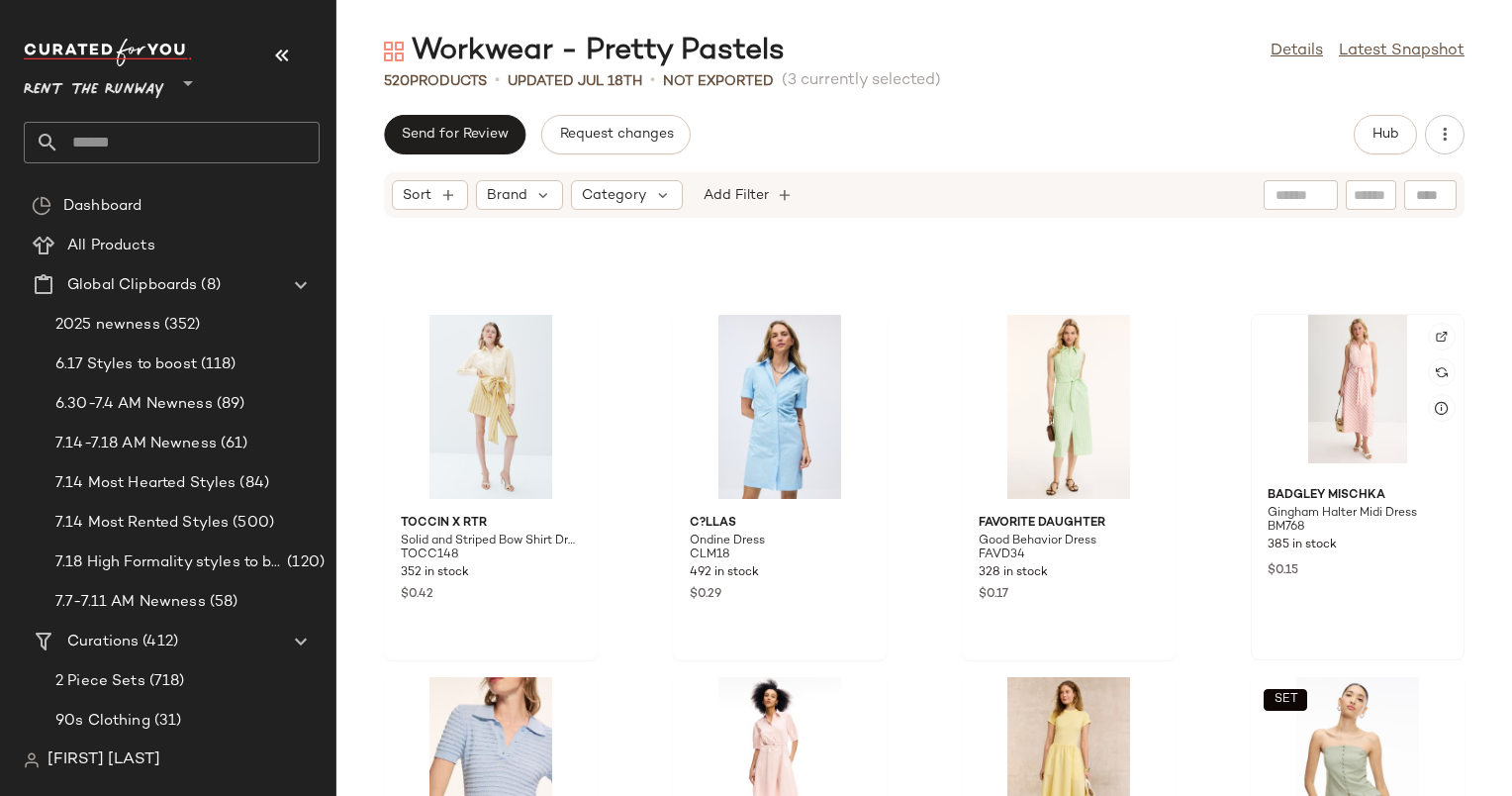 click 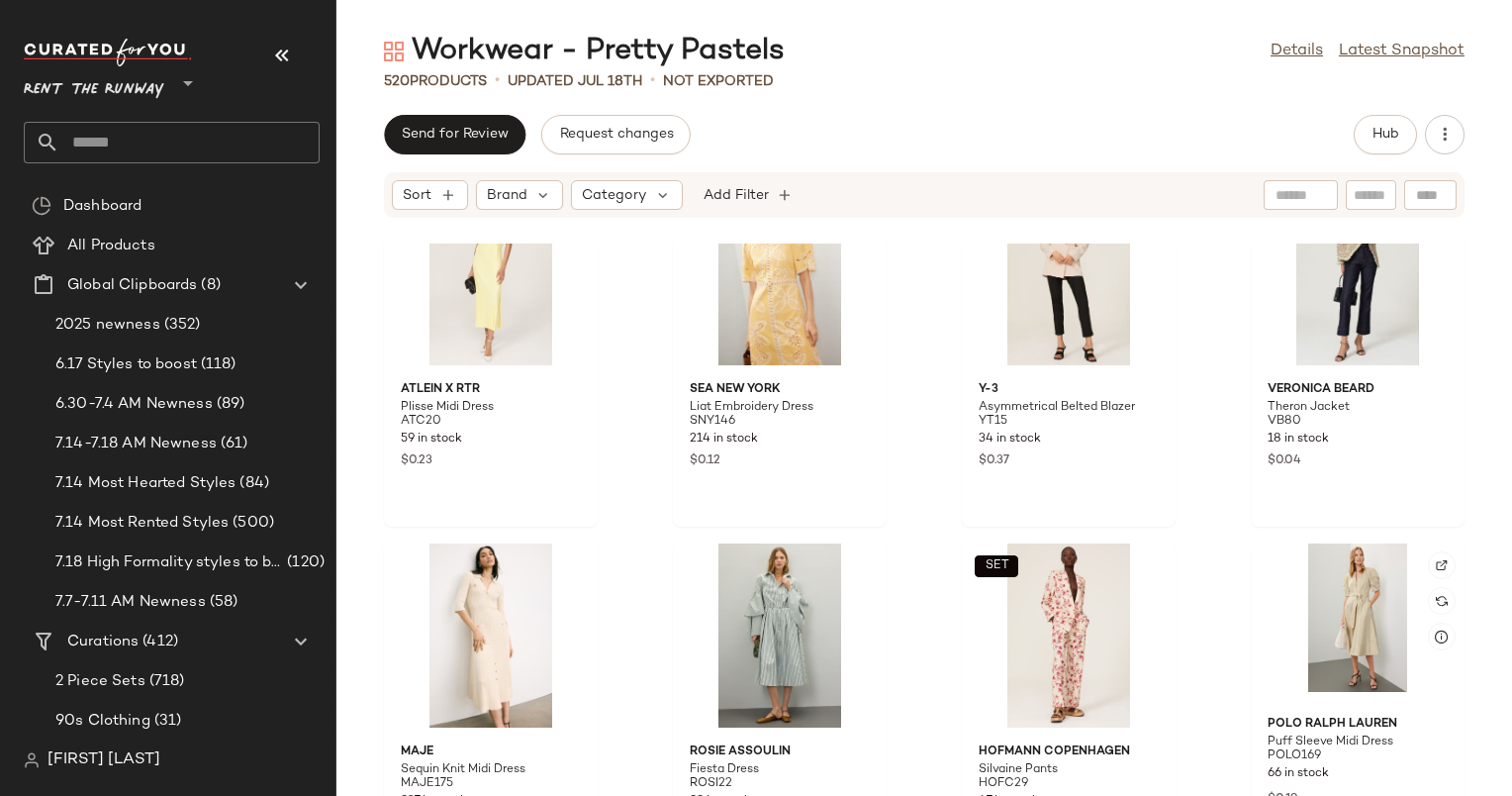 scroll, scrollTop: 43750, scrollLeft: 0, axis: vertical 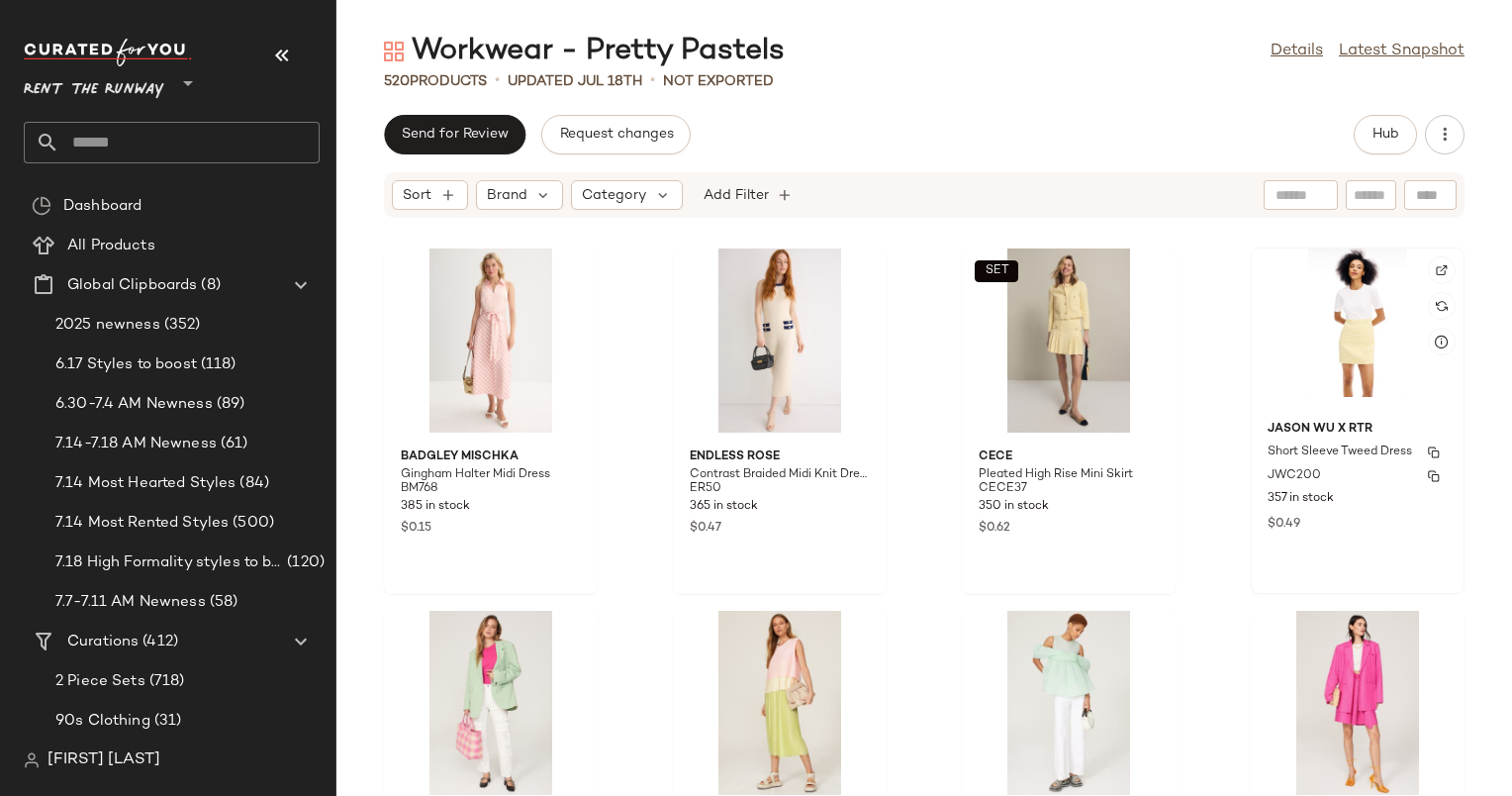 click on "Jason Wu x RTR Short Sleeve Tweed Dress JWC200 357 in stock $0.49" 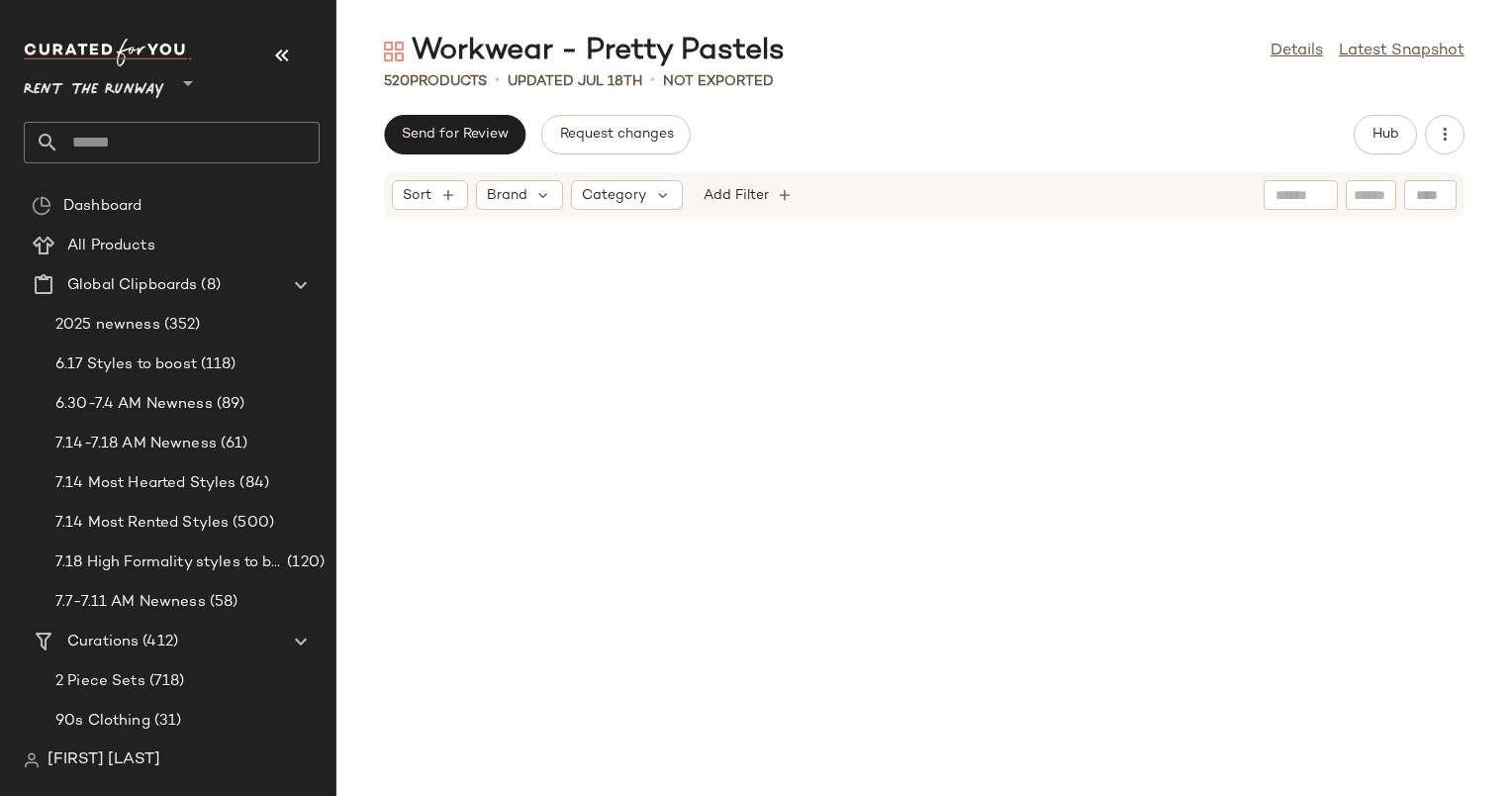 scroll, scrollTop: 46557, scrollLeft: 0, axis: vertical 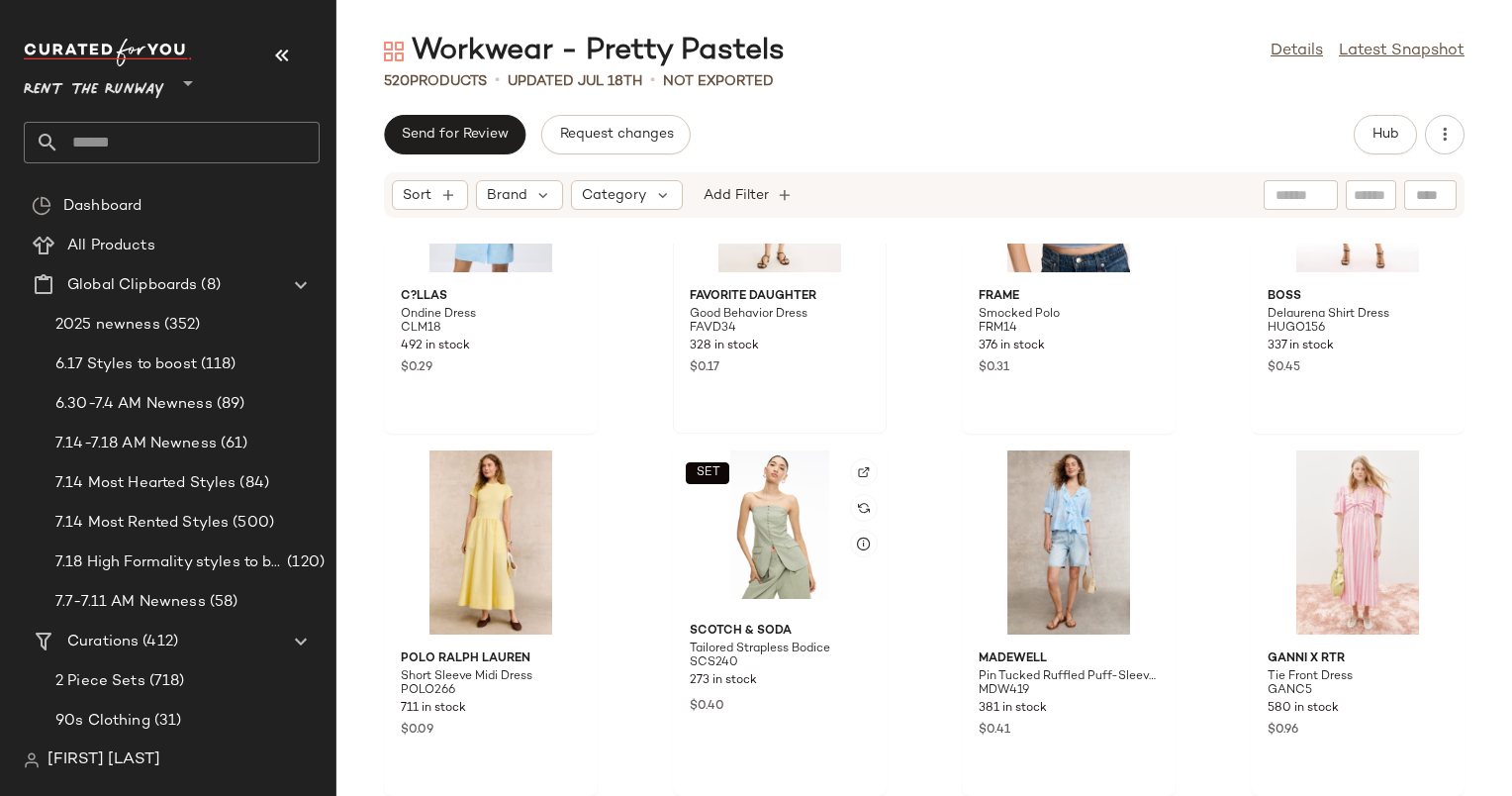 click on "SET" 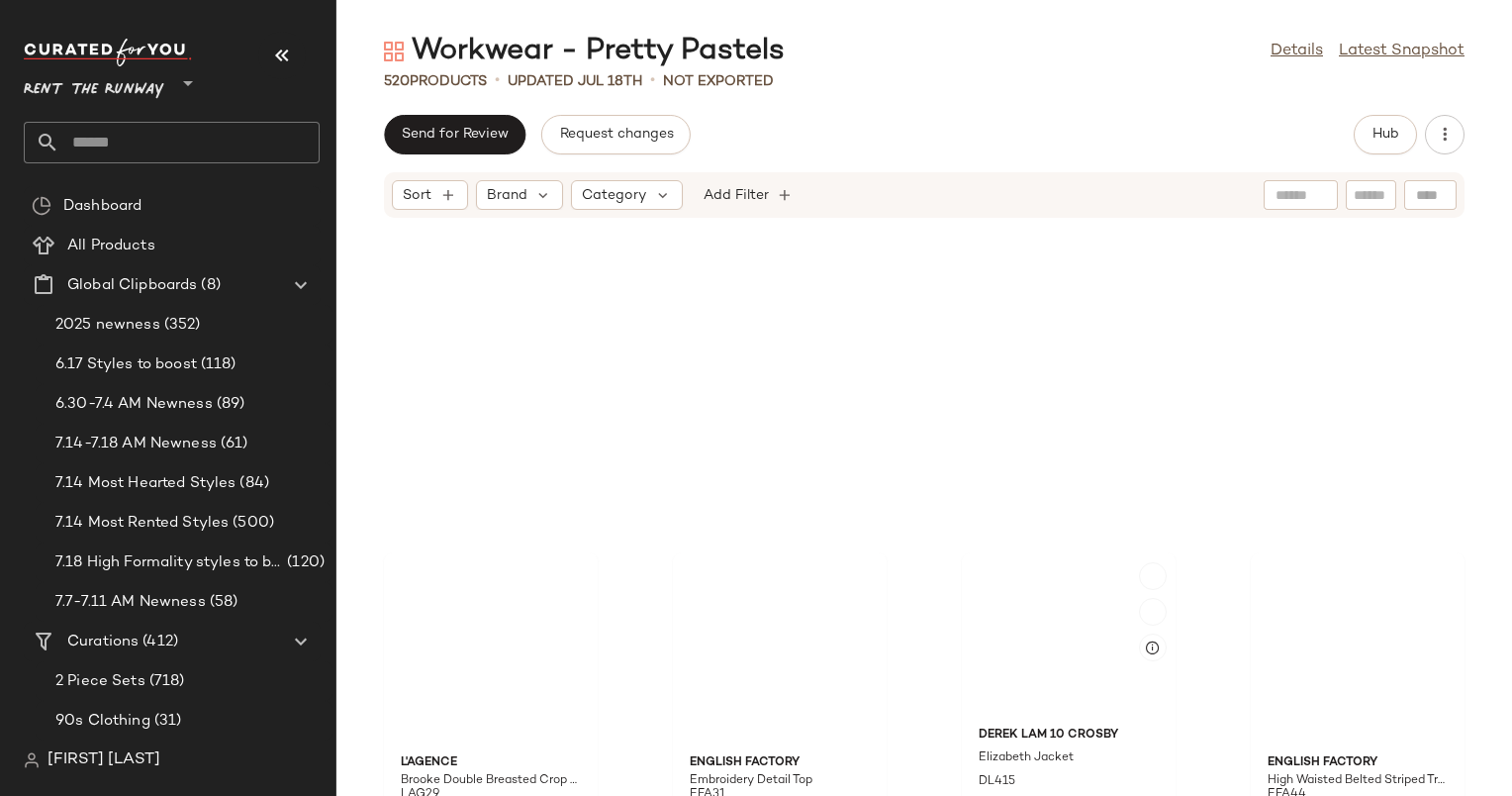 scroll, scrollTop: 44169, scrollLeft: 0, axis: vertical 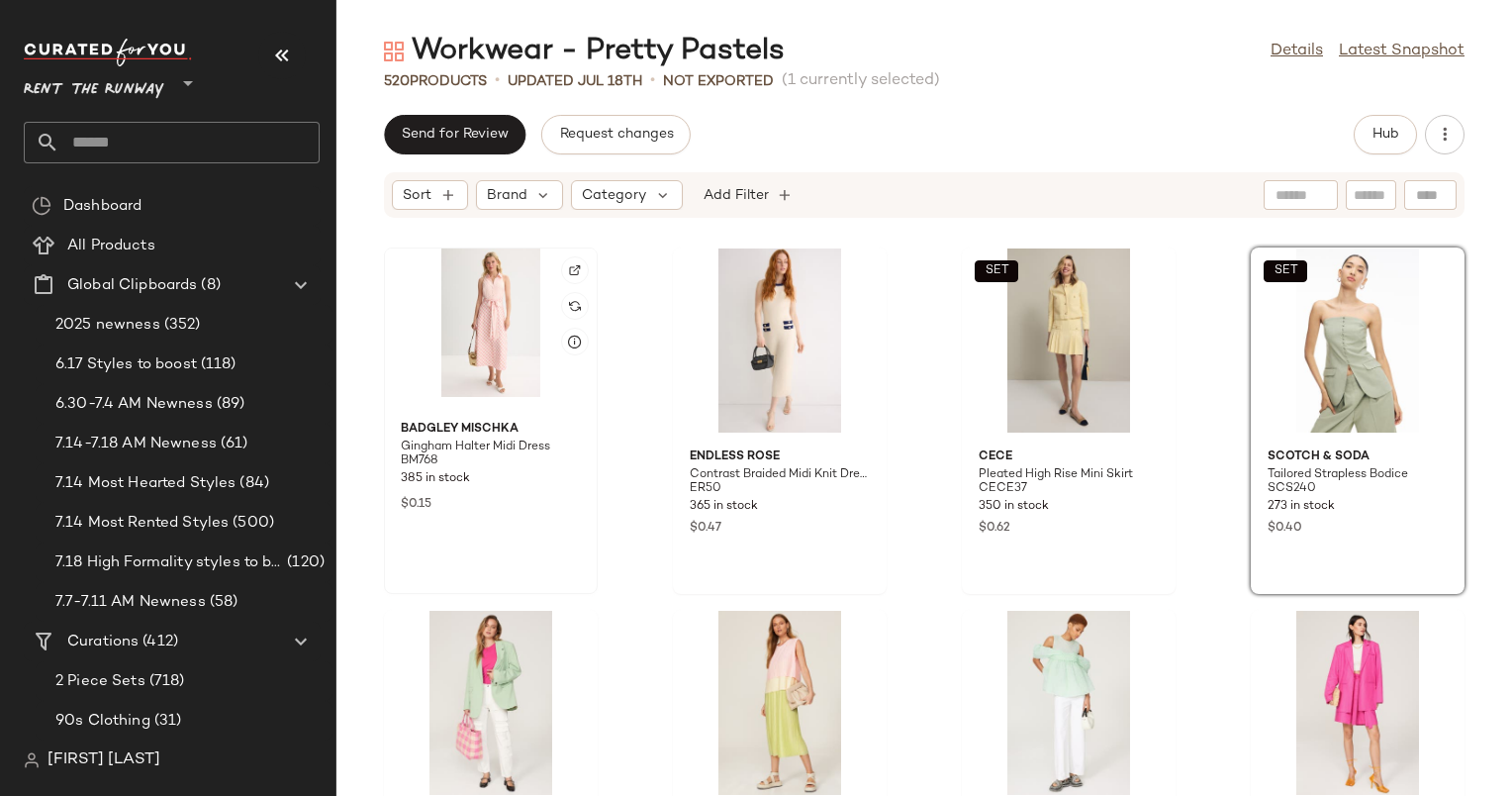 click 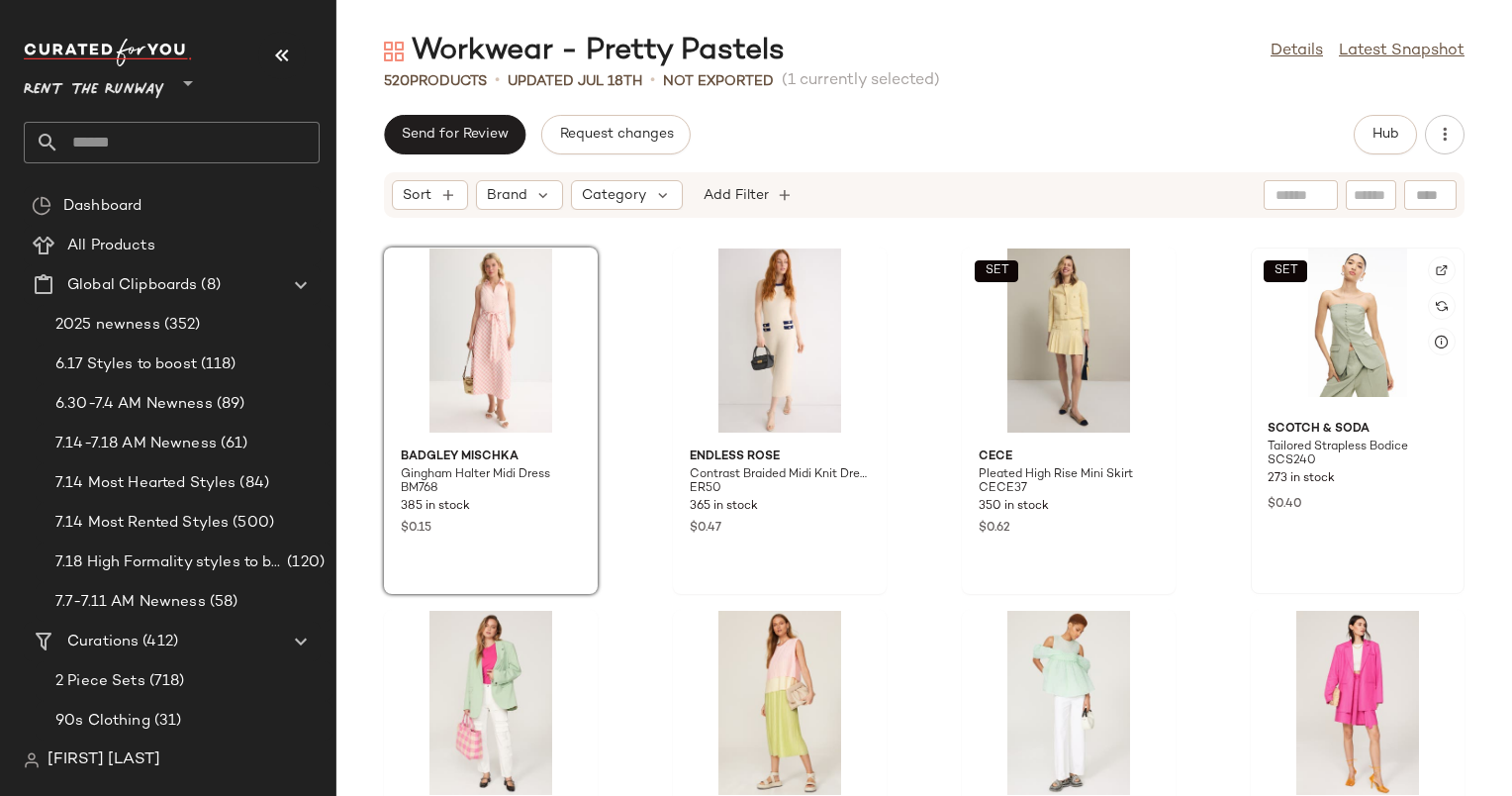 click on "SET" 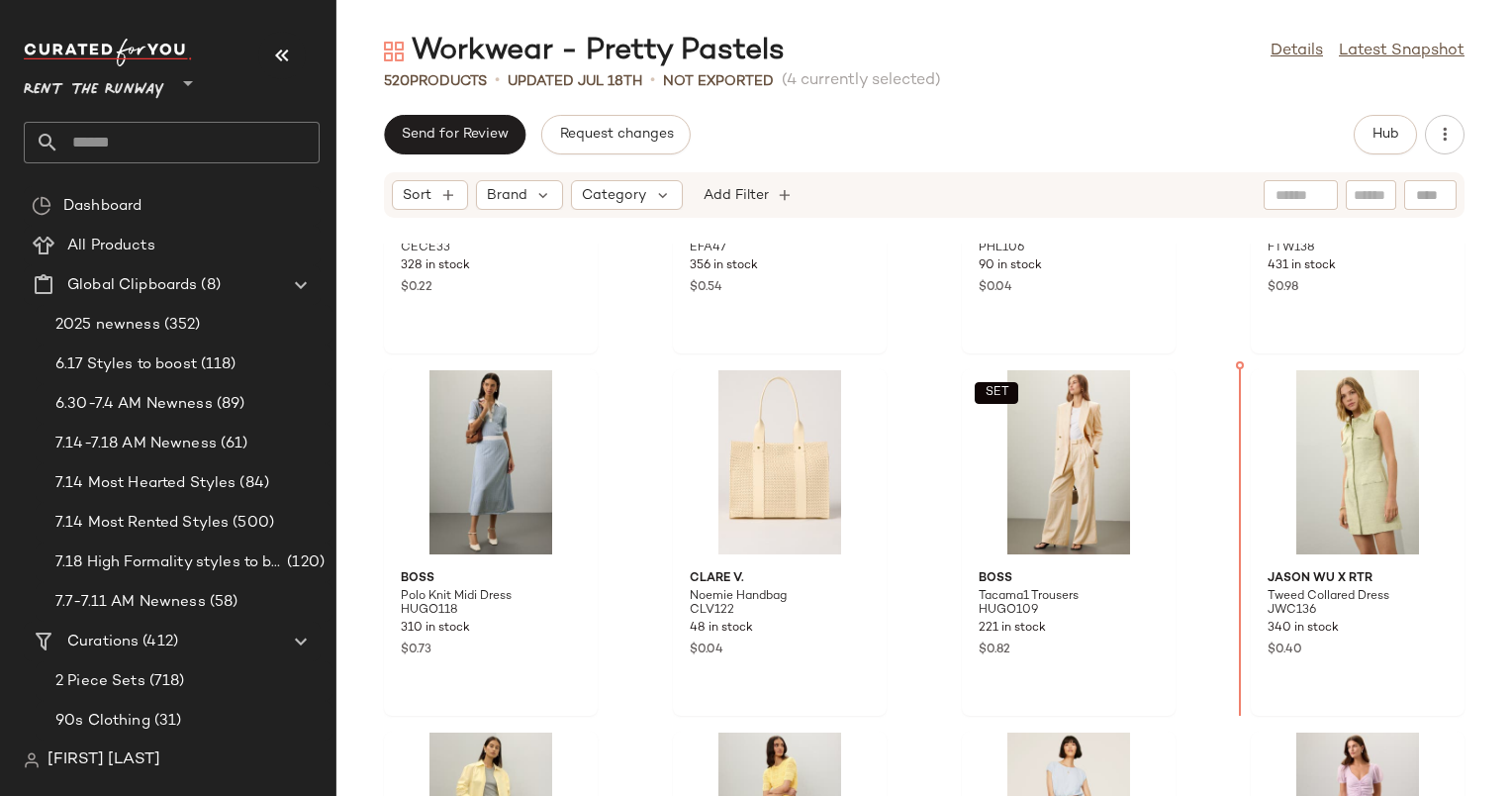 scroll, scrollTop: 6103, scrollLeft: 0, axis: vertical 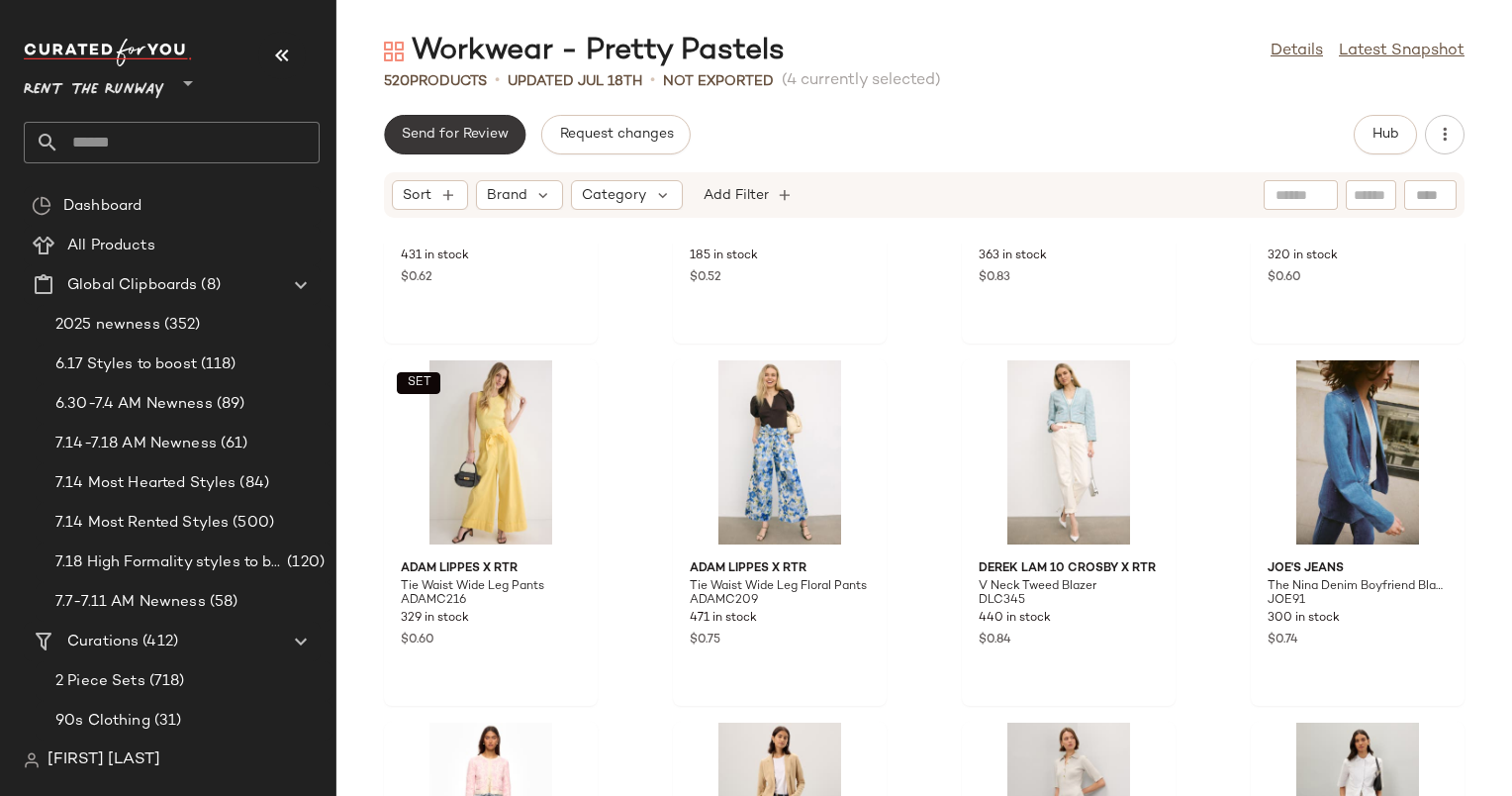 click on "Send for Review" 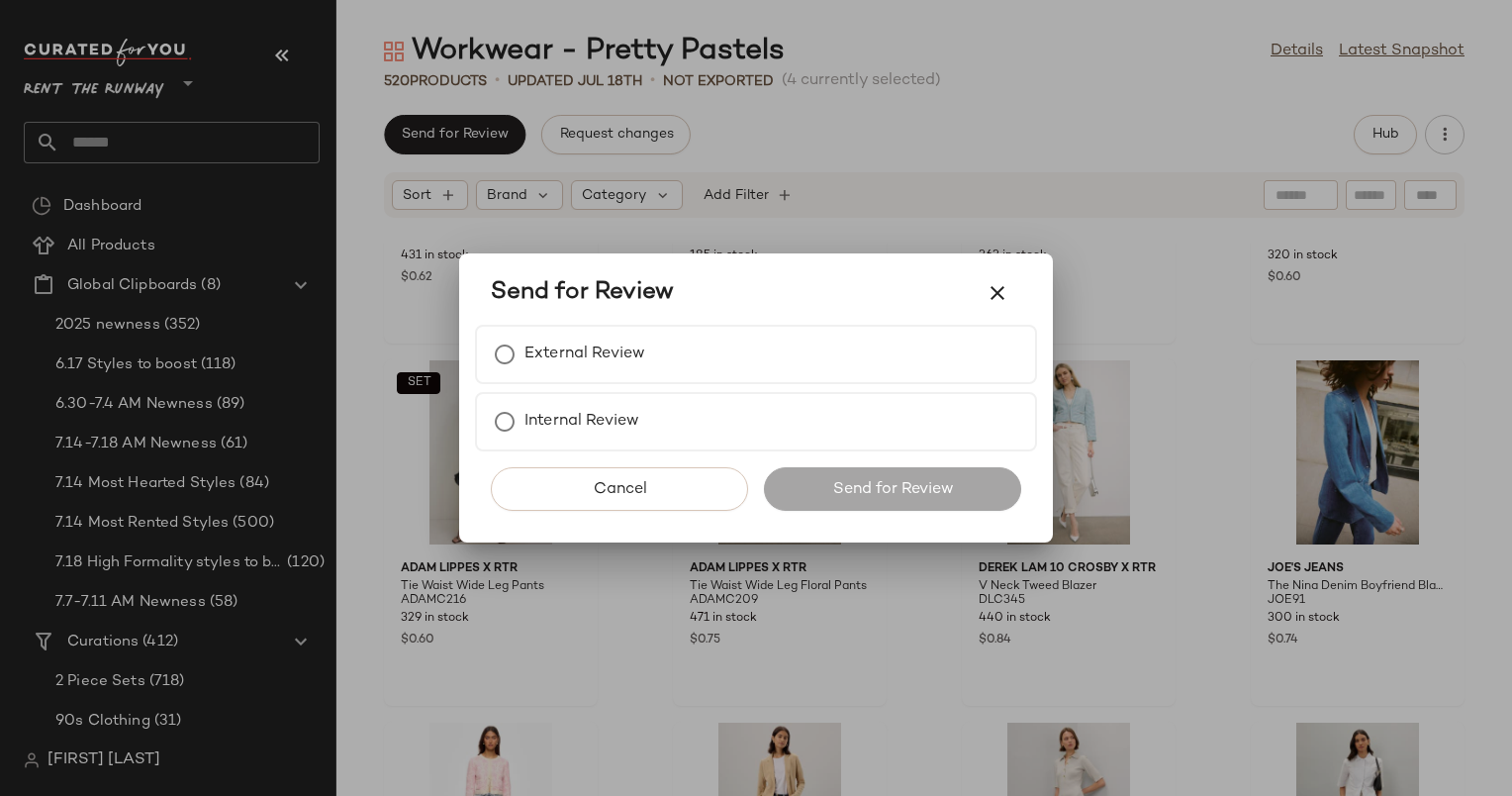 click on "Send for Review" at bounding box center (582, 293) 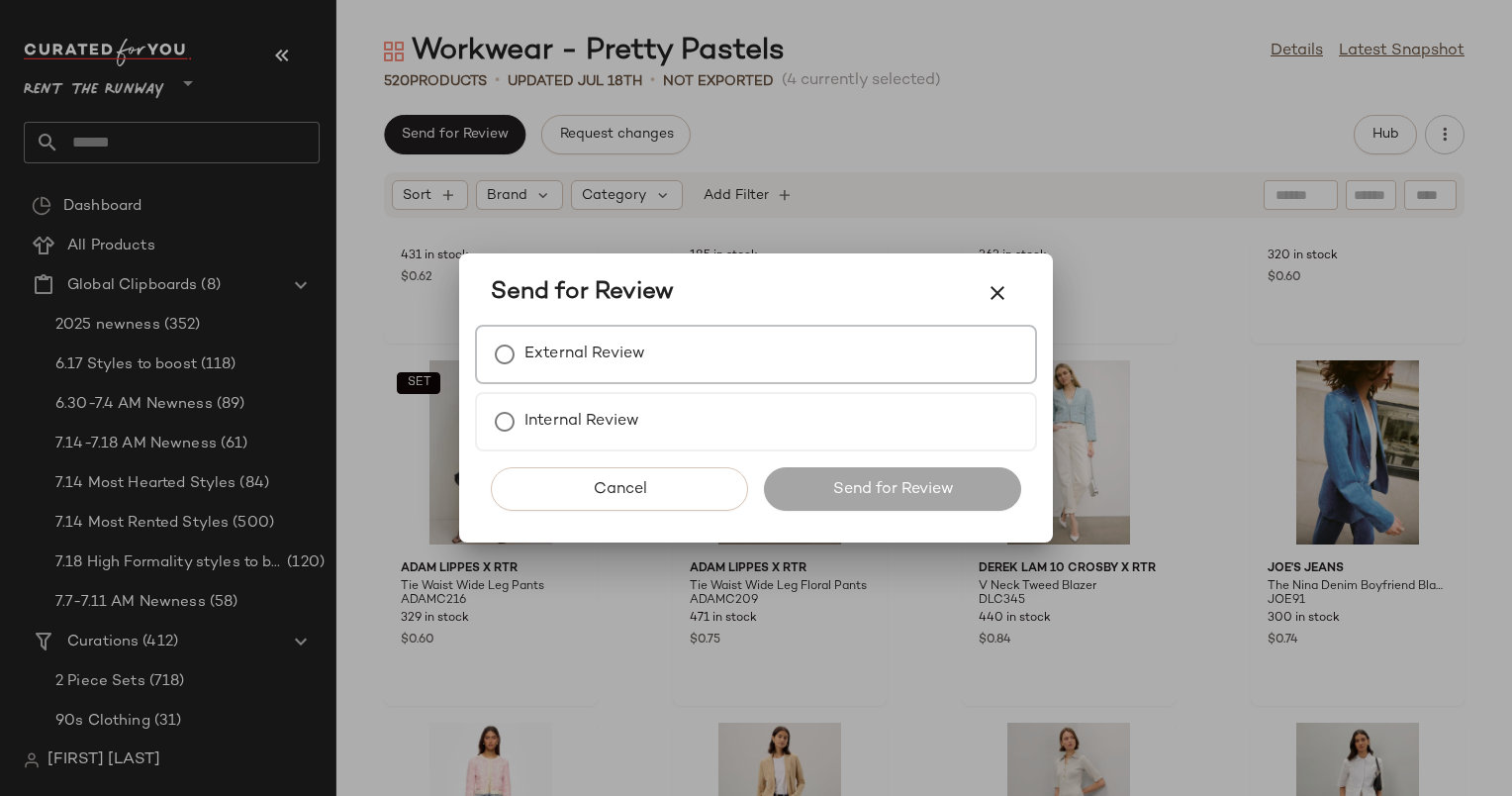 click on "External Review" at bounding box center (585, 354) 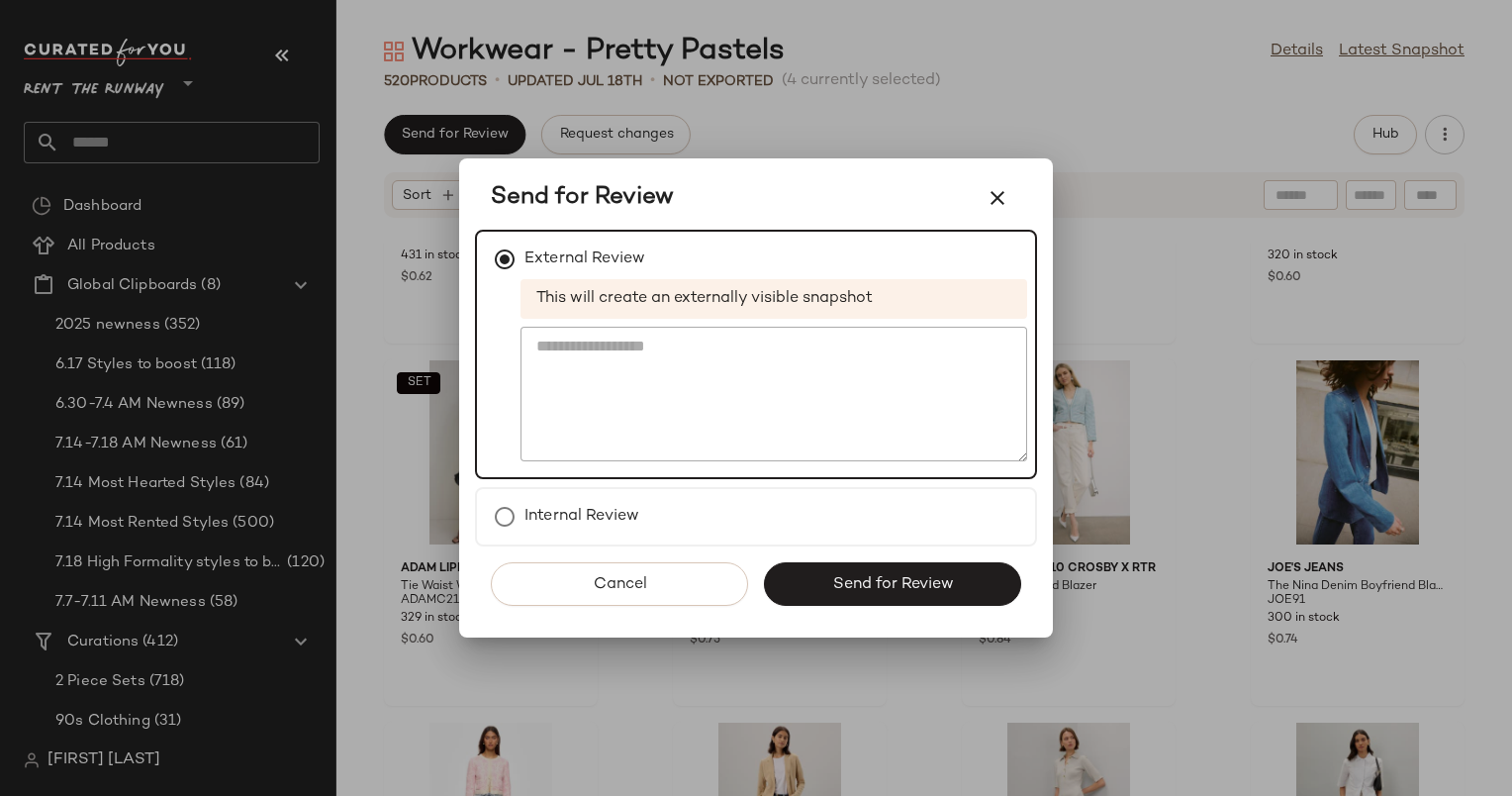 click on "Cancel   Send for Review" 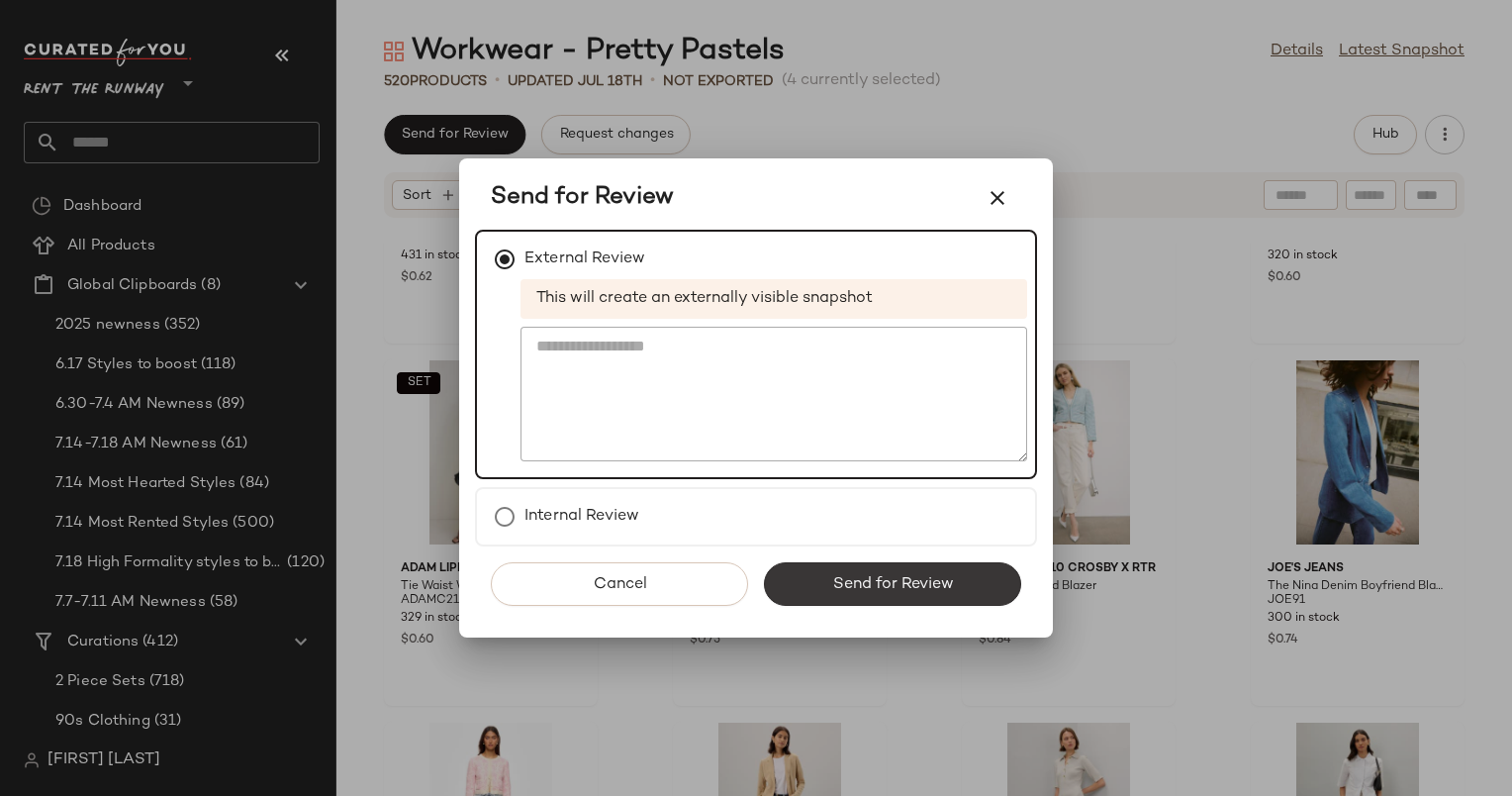 click on "Send for Review" at bounding box center (893, 584) 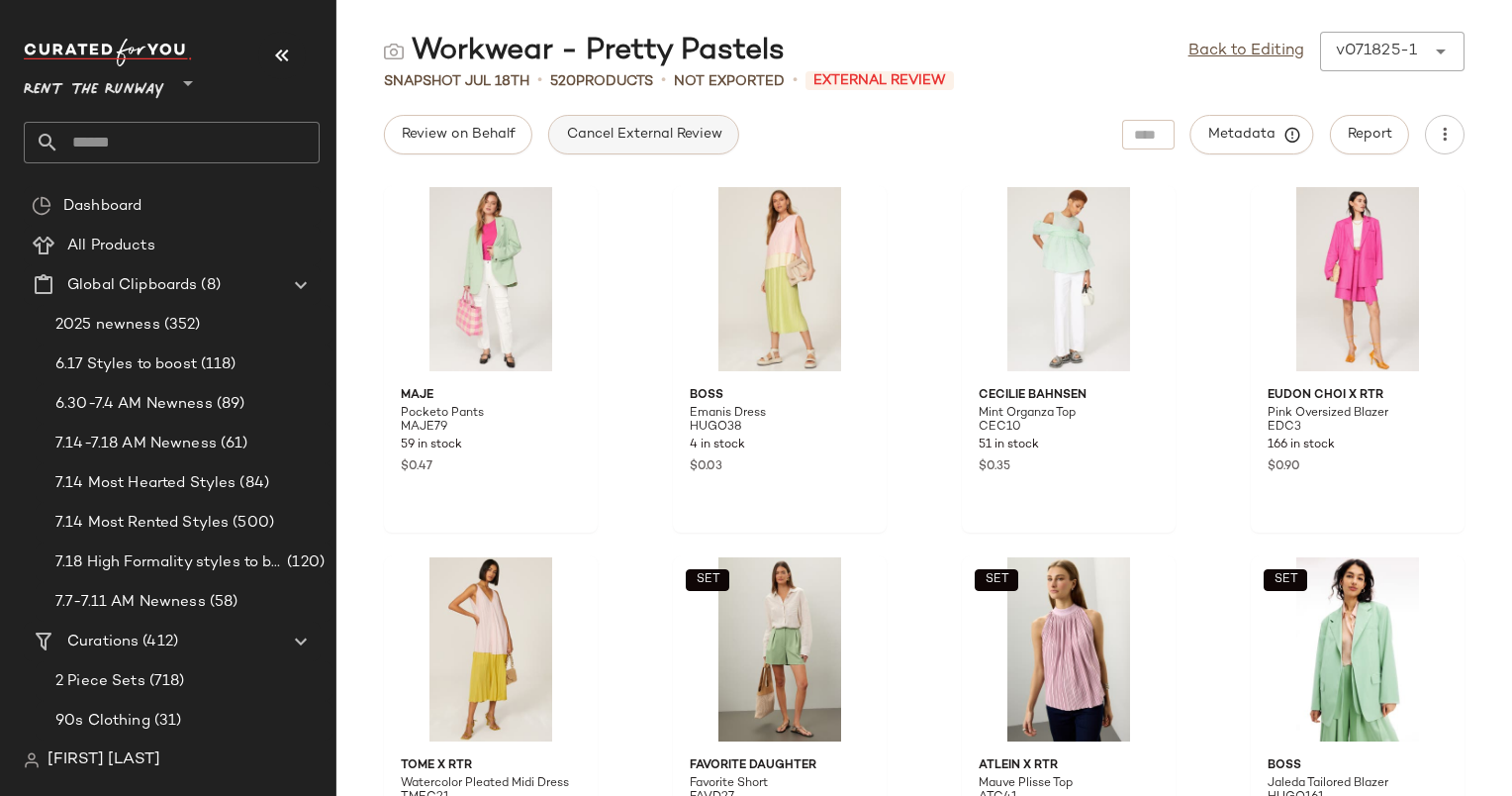 click on "Cancel External Review" at bounding box center (643, 135) 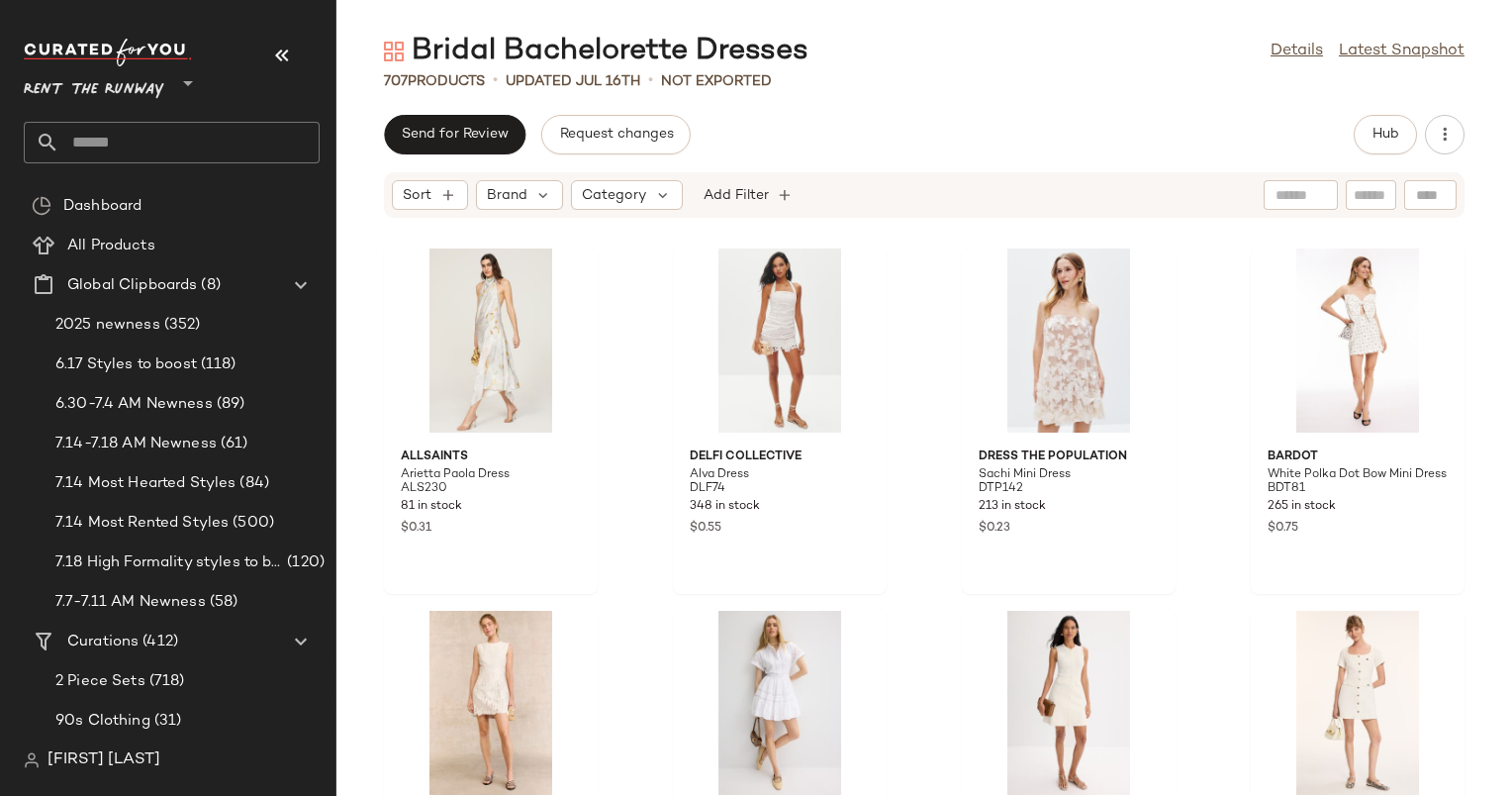 scroll, scrollTop: 0, scrollLeft: 0, axis: both 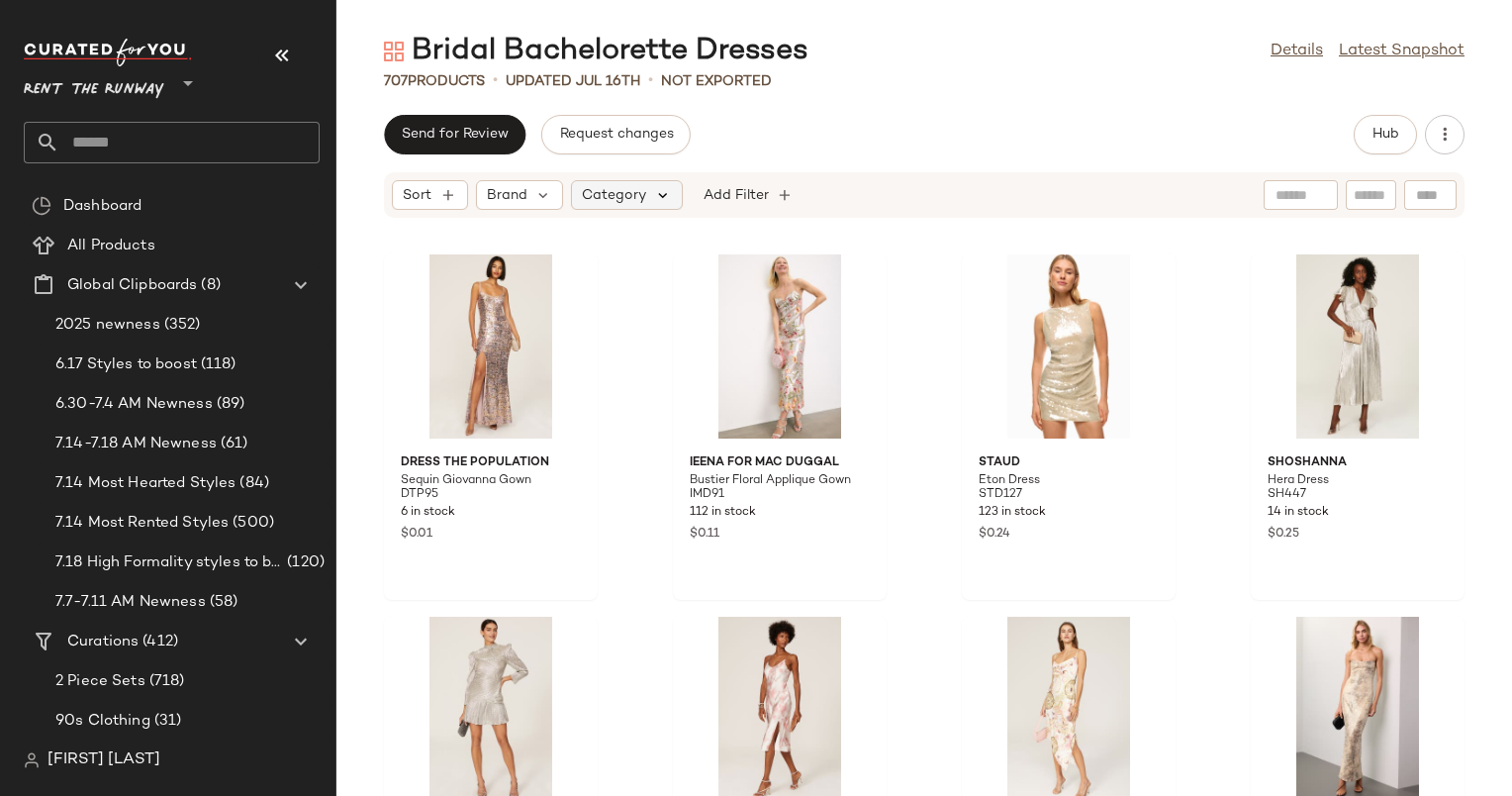 click at bounding box center (663, 195) 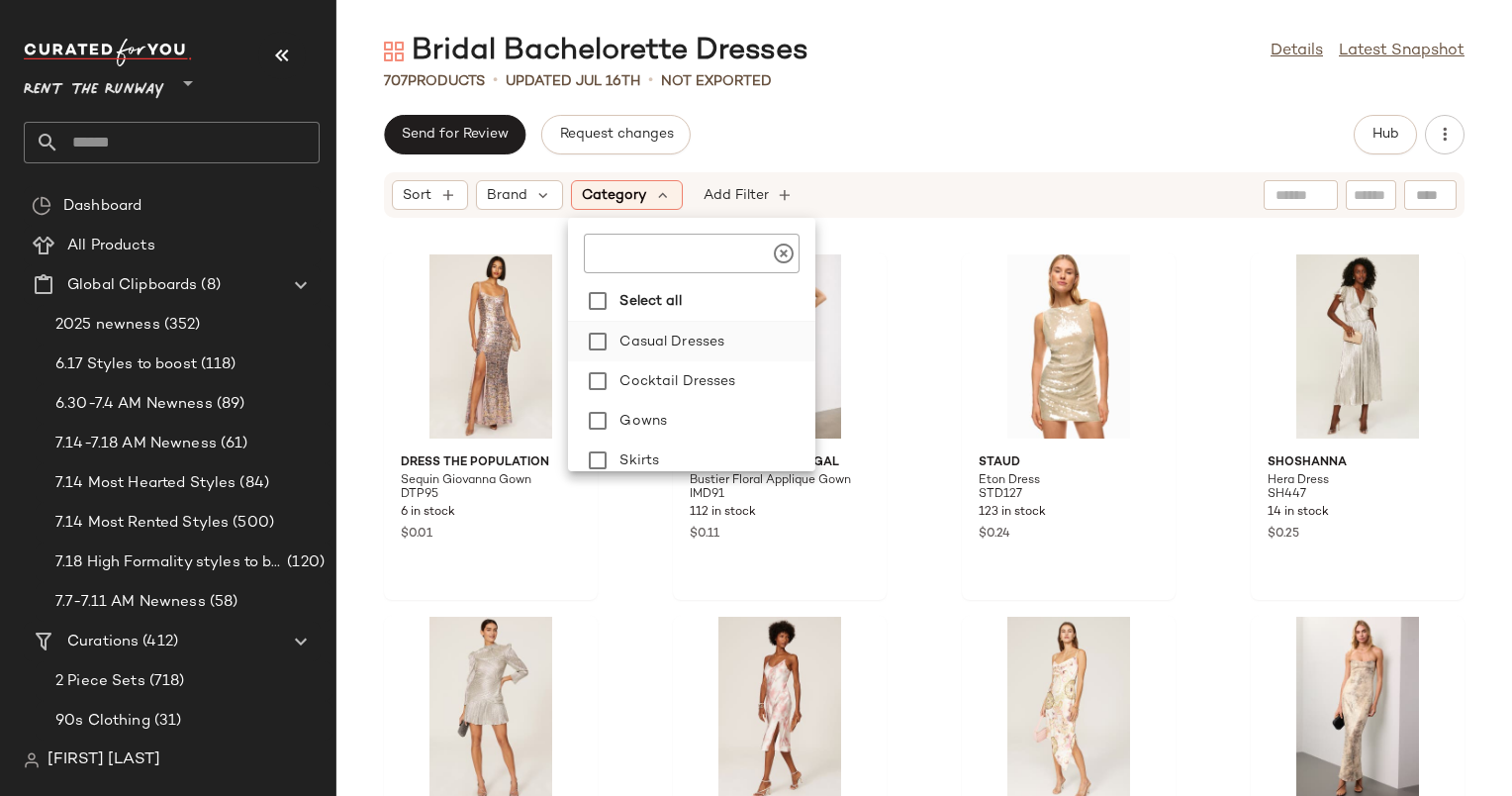 scroll, scrollTop: 8, scrollLeft: 0, axis: vertical 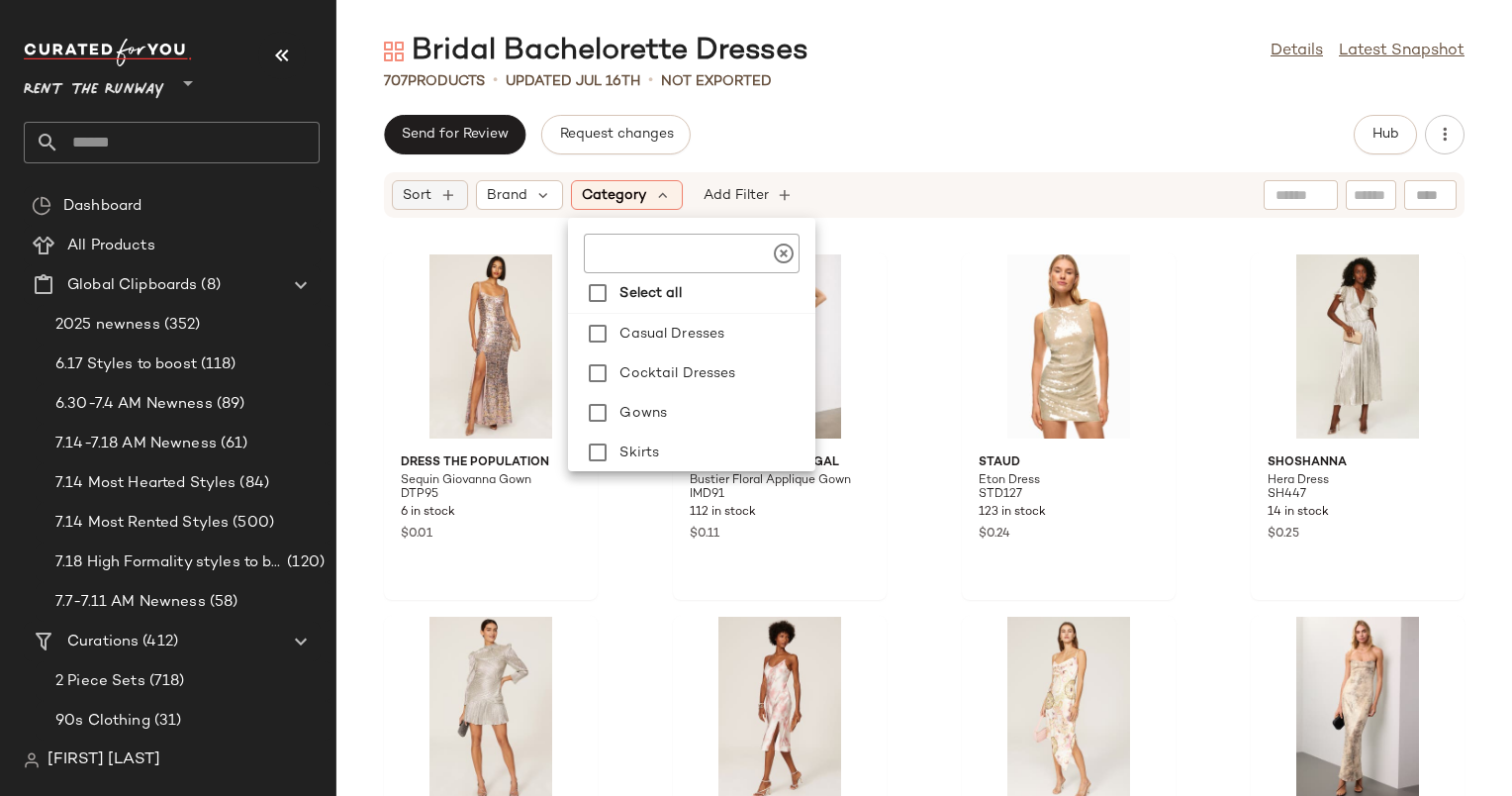 click on "Sort" at bounding box center (417, 195) 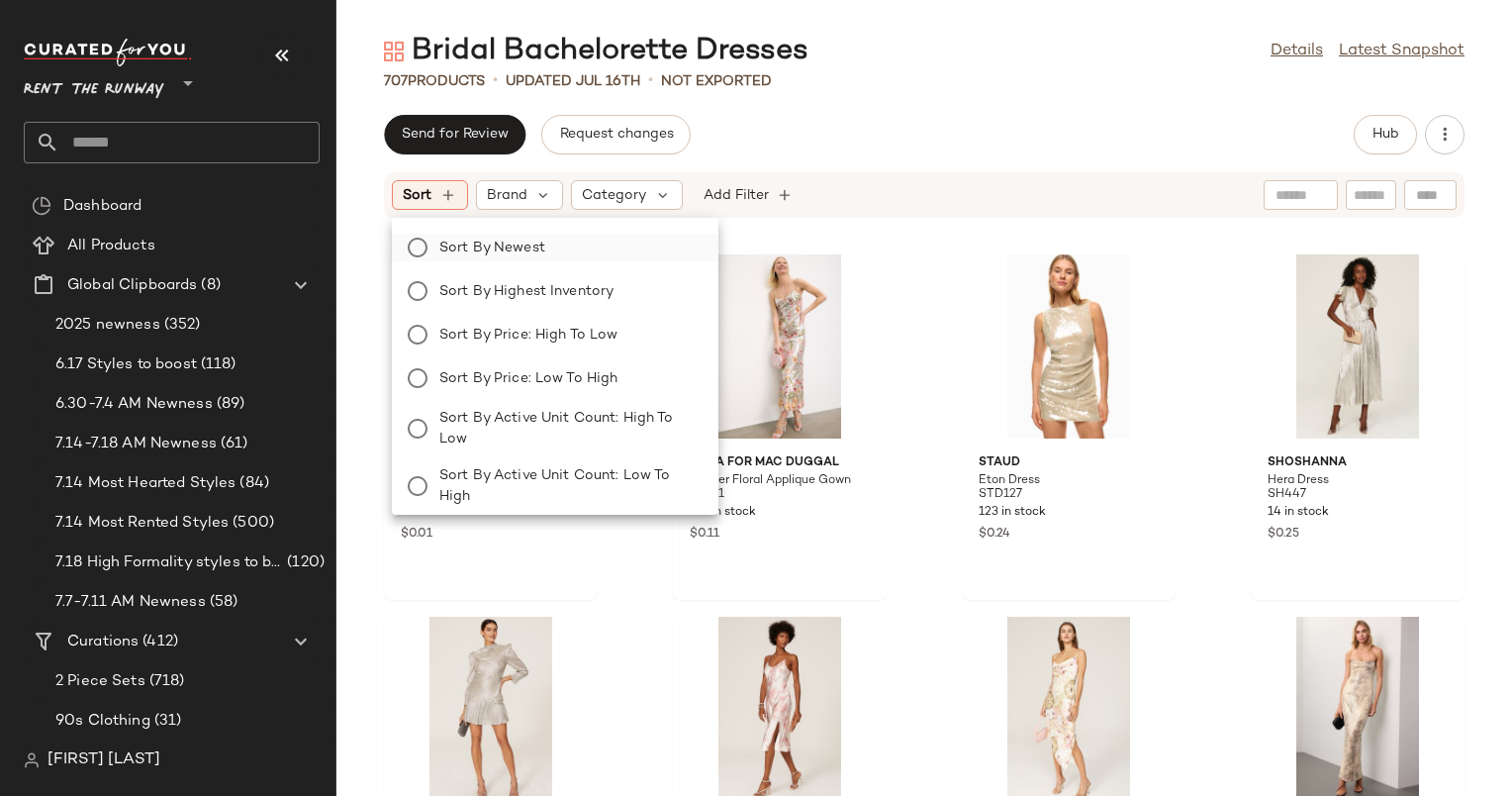 click on "Sort by Newest" at bounding box center (567, 248) 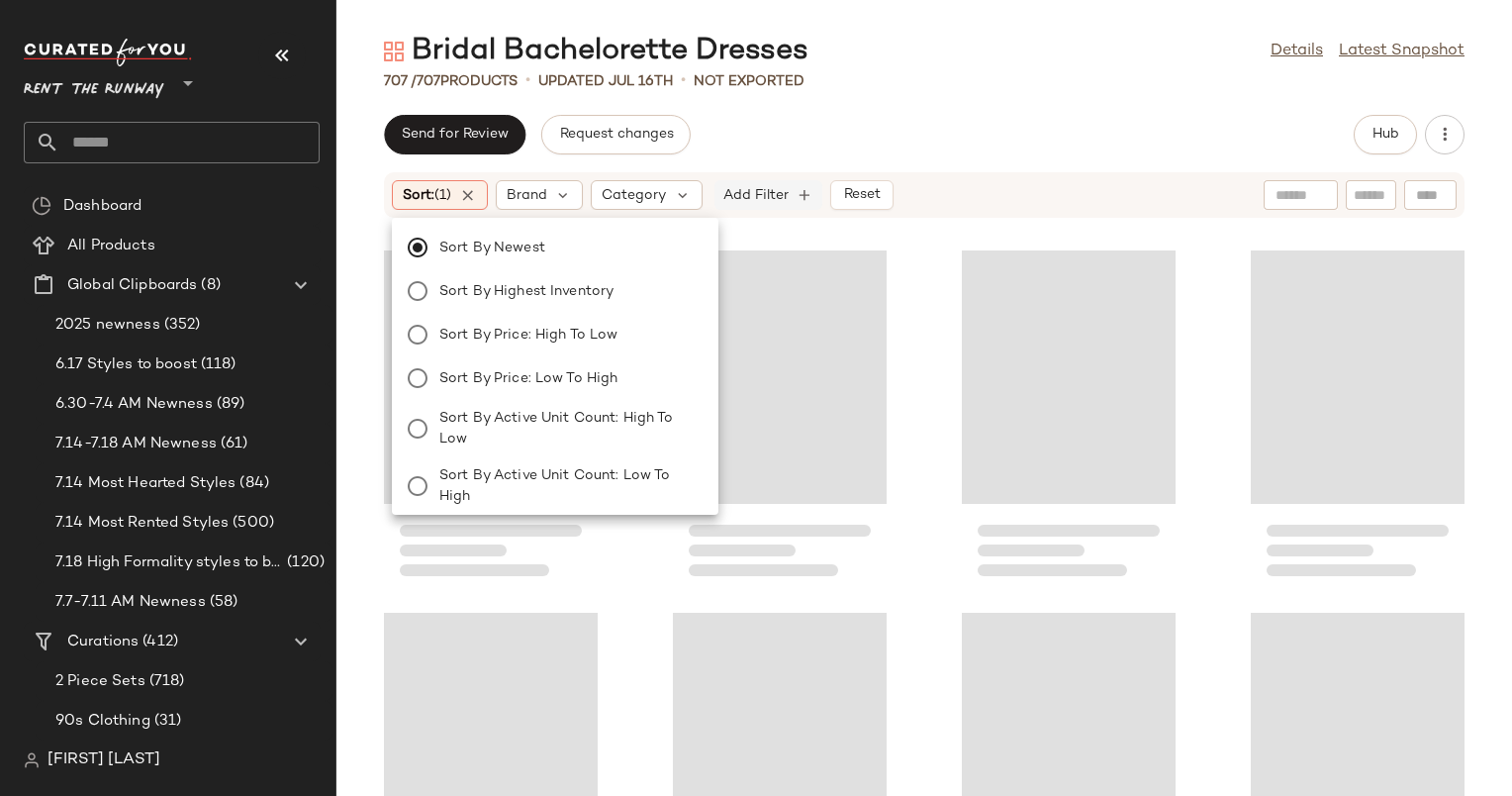 click on "Add Filter" 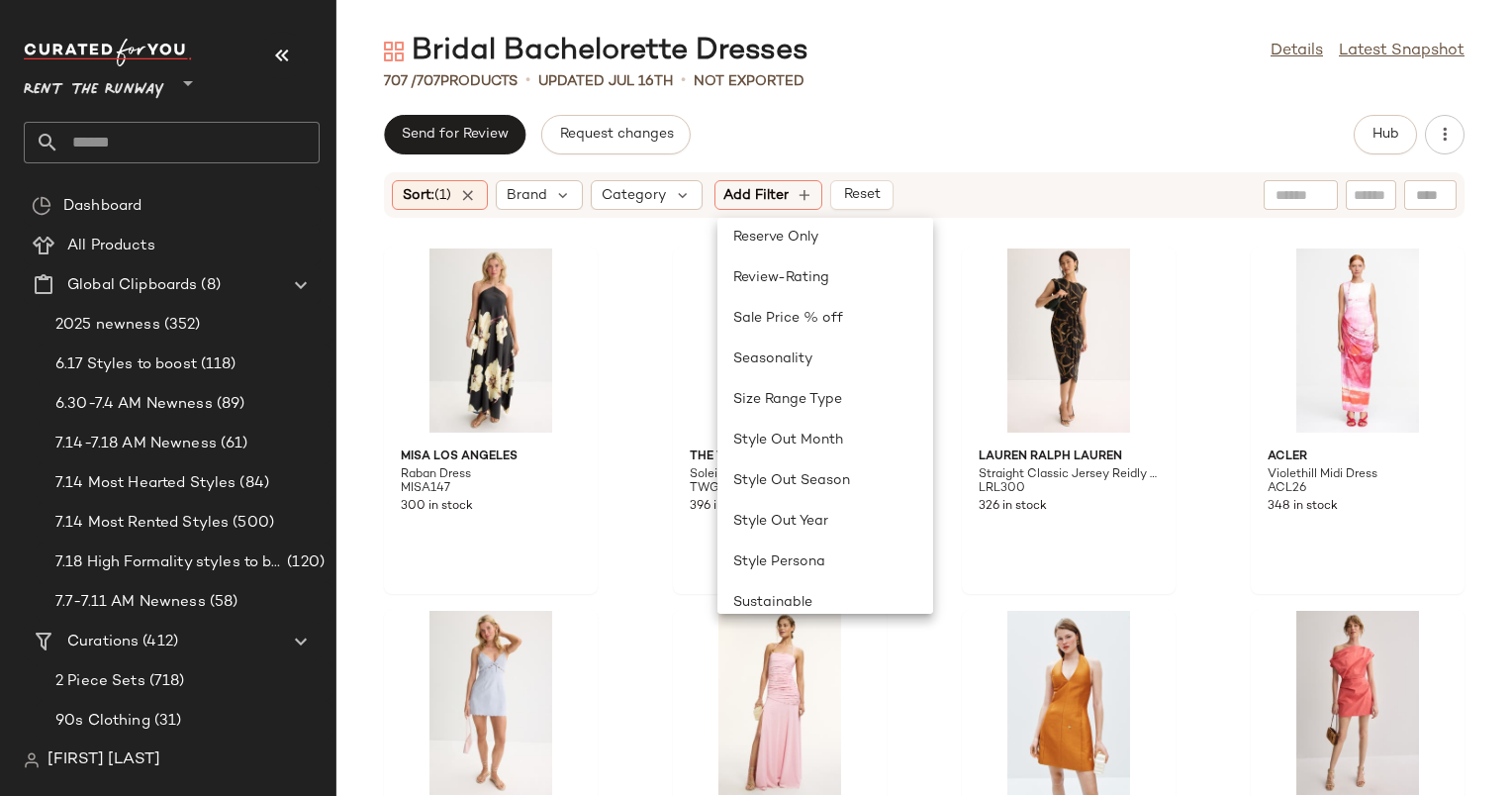 scroll, scrollTop: 1731, scrollLeft: 0, axis: vertical 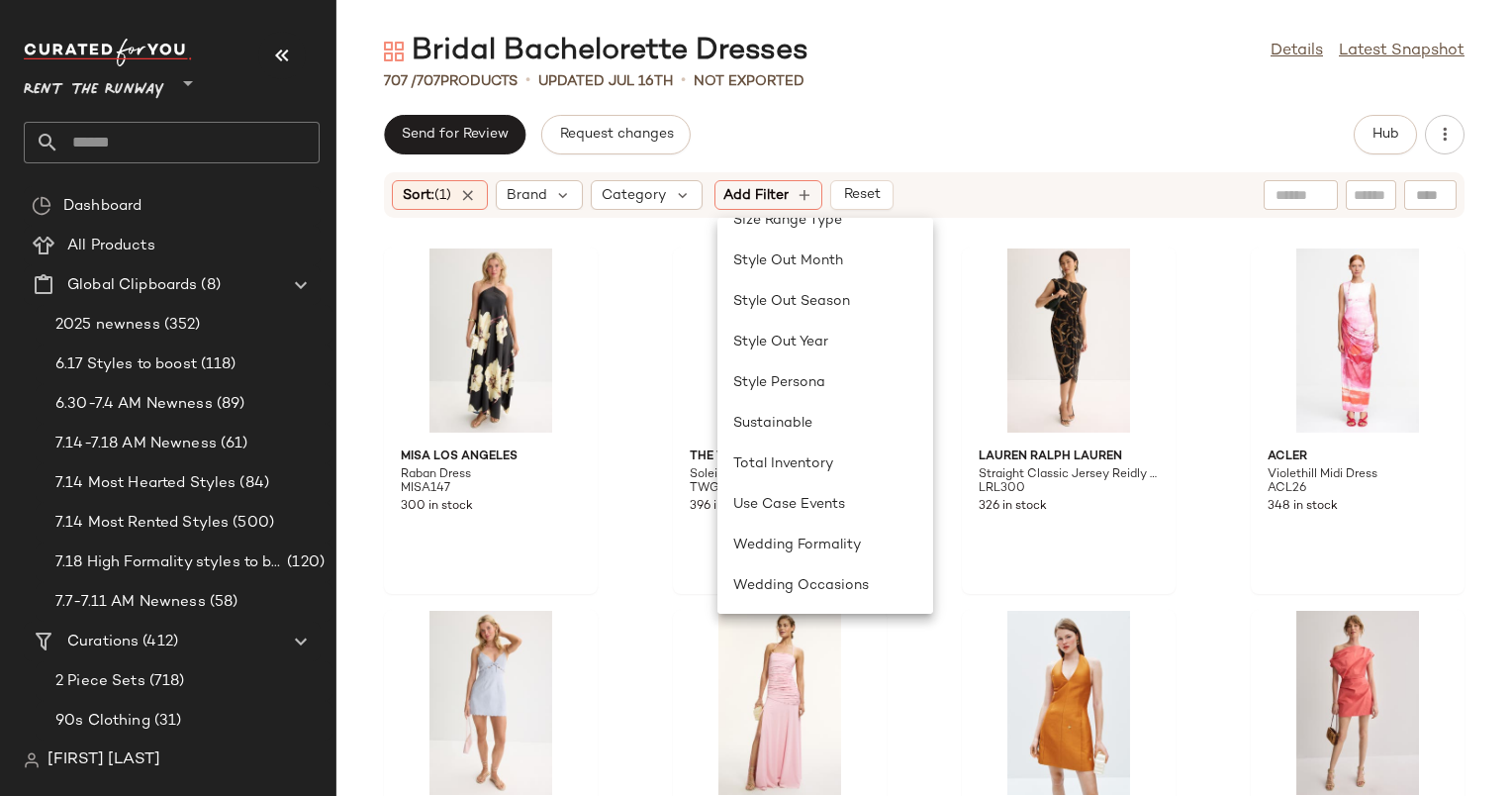 click on "Sort:   (1)" 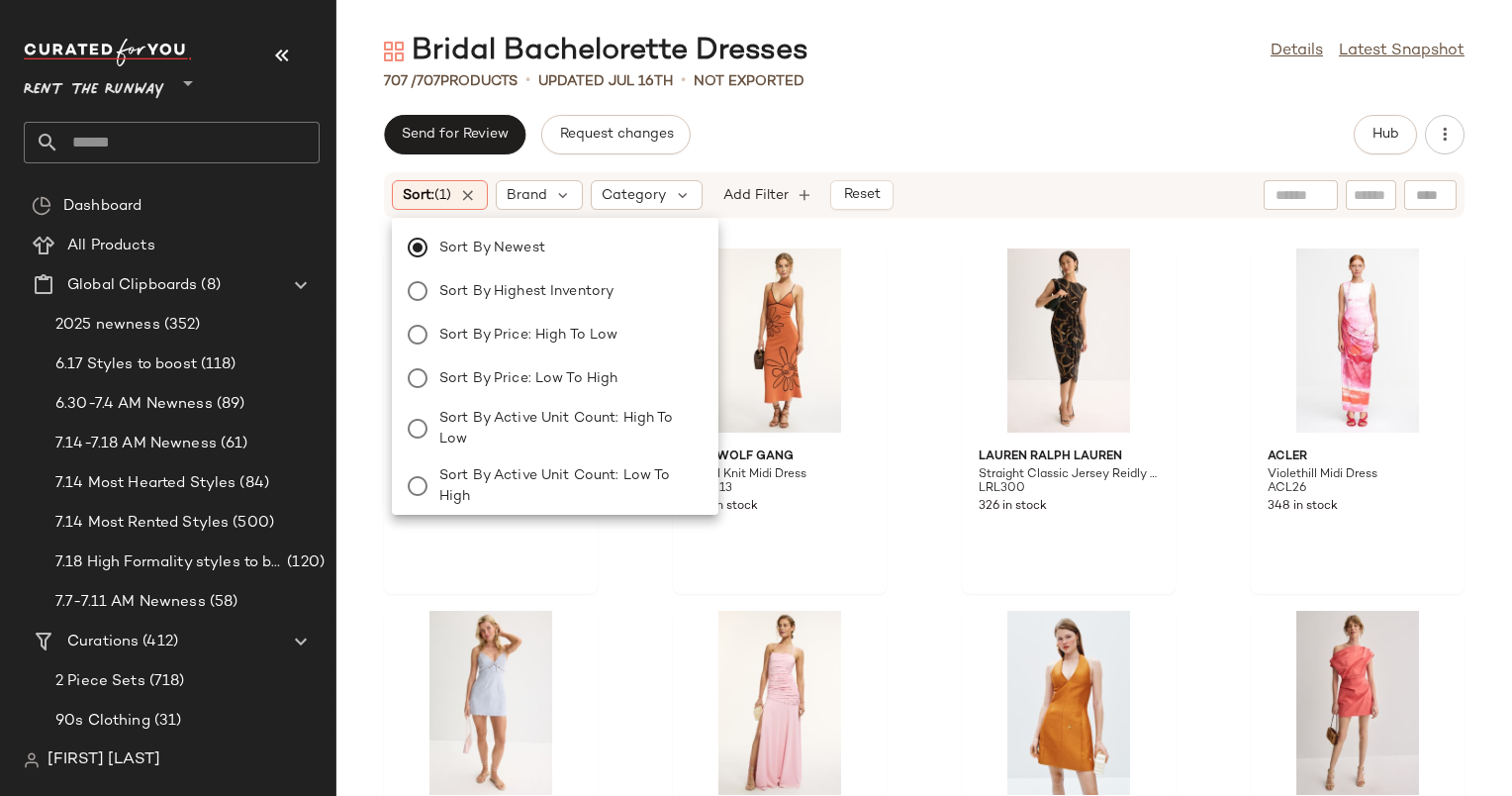 click on "(1)" at bounding box center [442, 195] 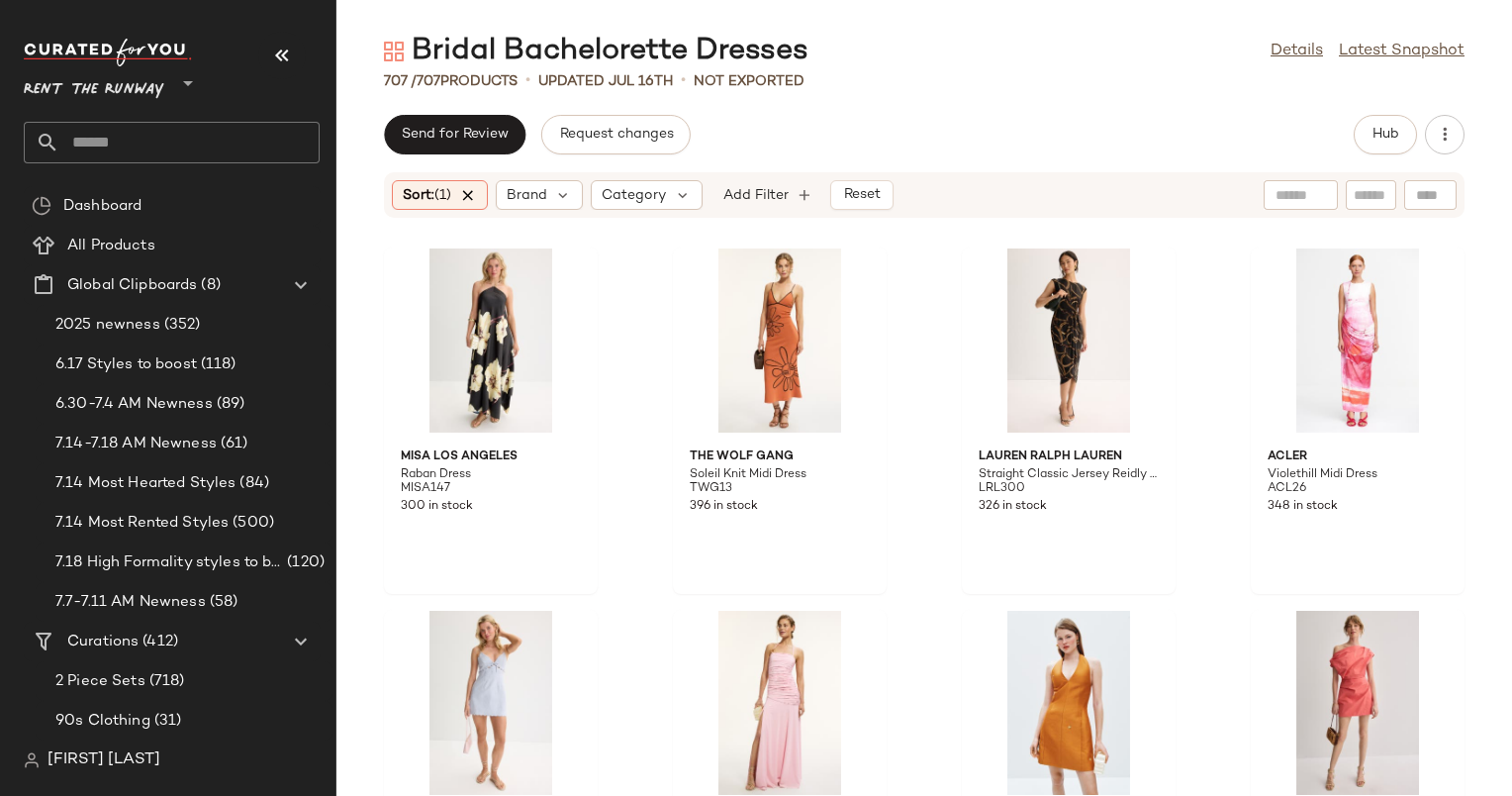 click at bounding box center (468, 195) 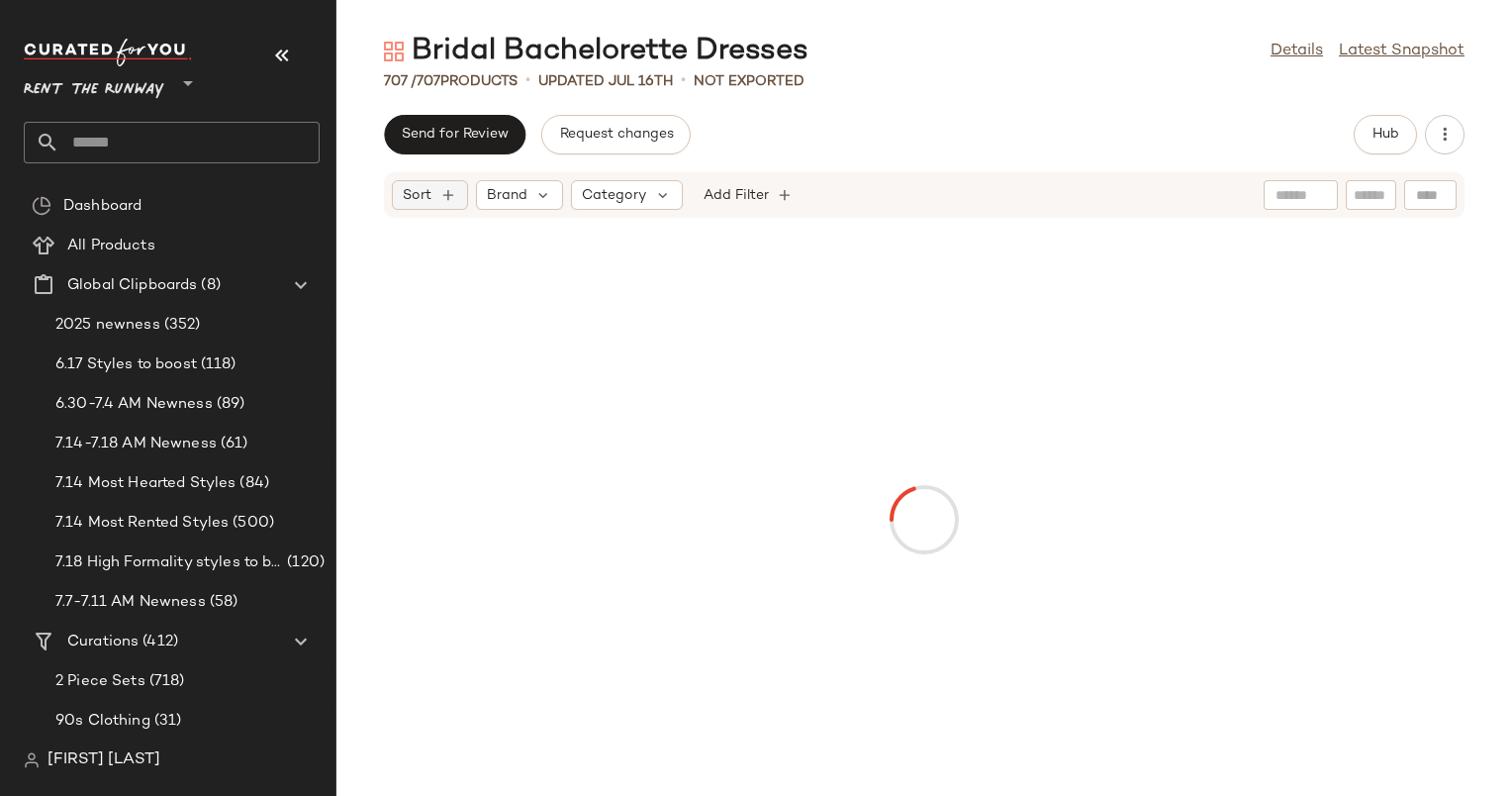click on "Sort" 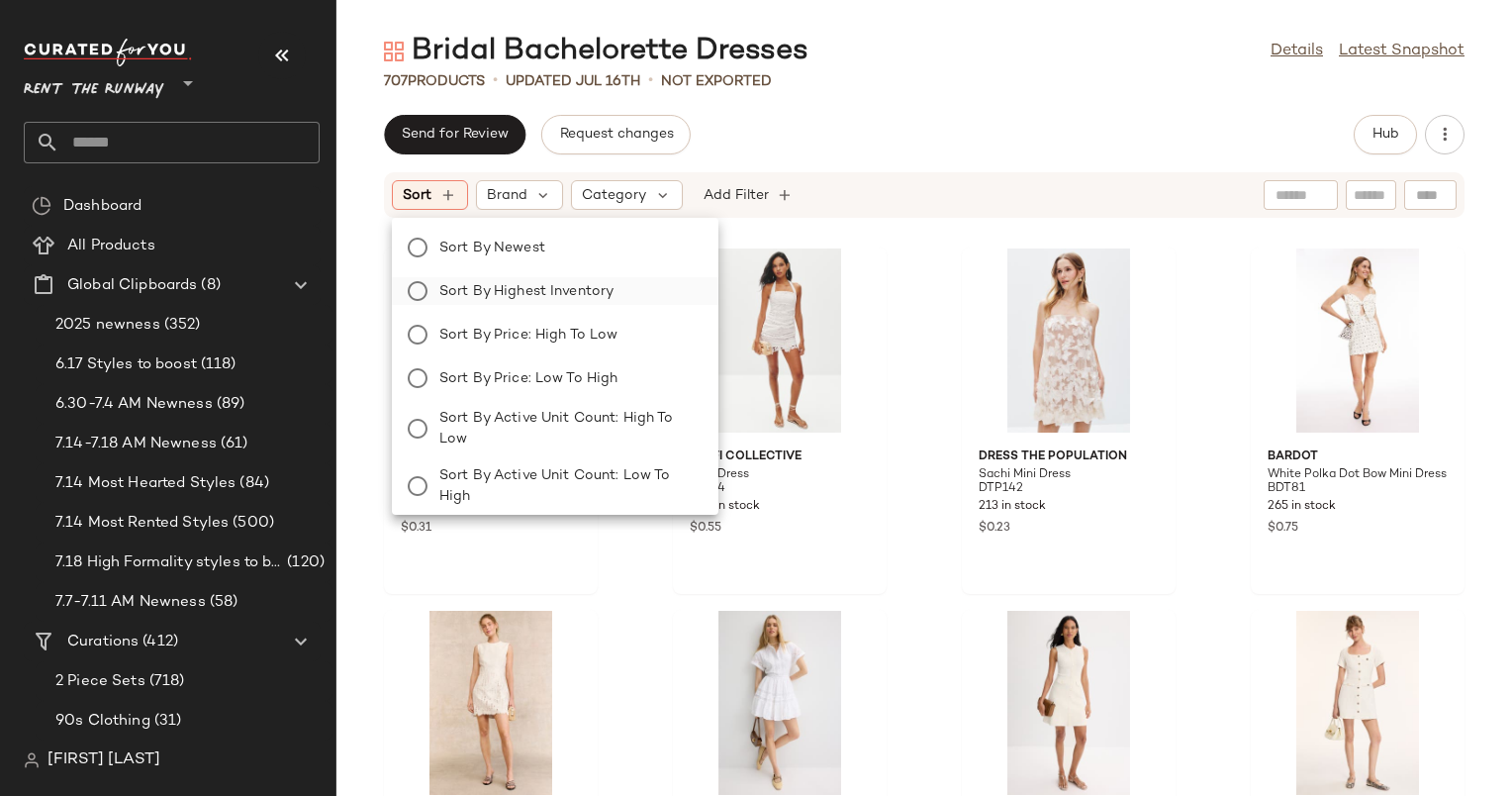 click on "Sort by Highest Inventory" 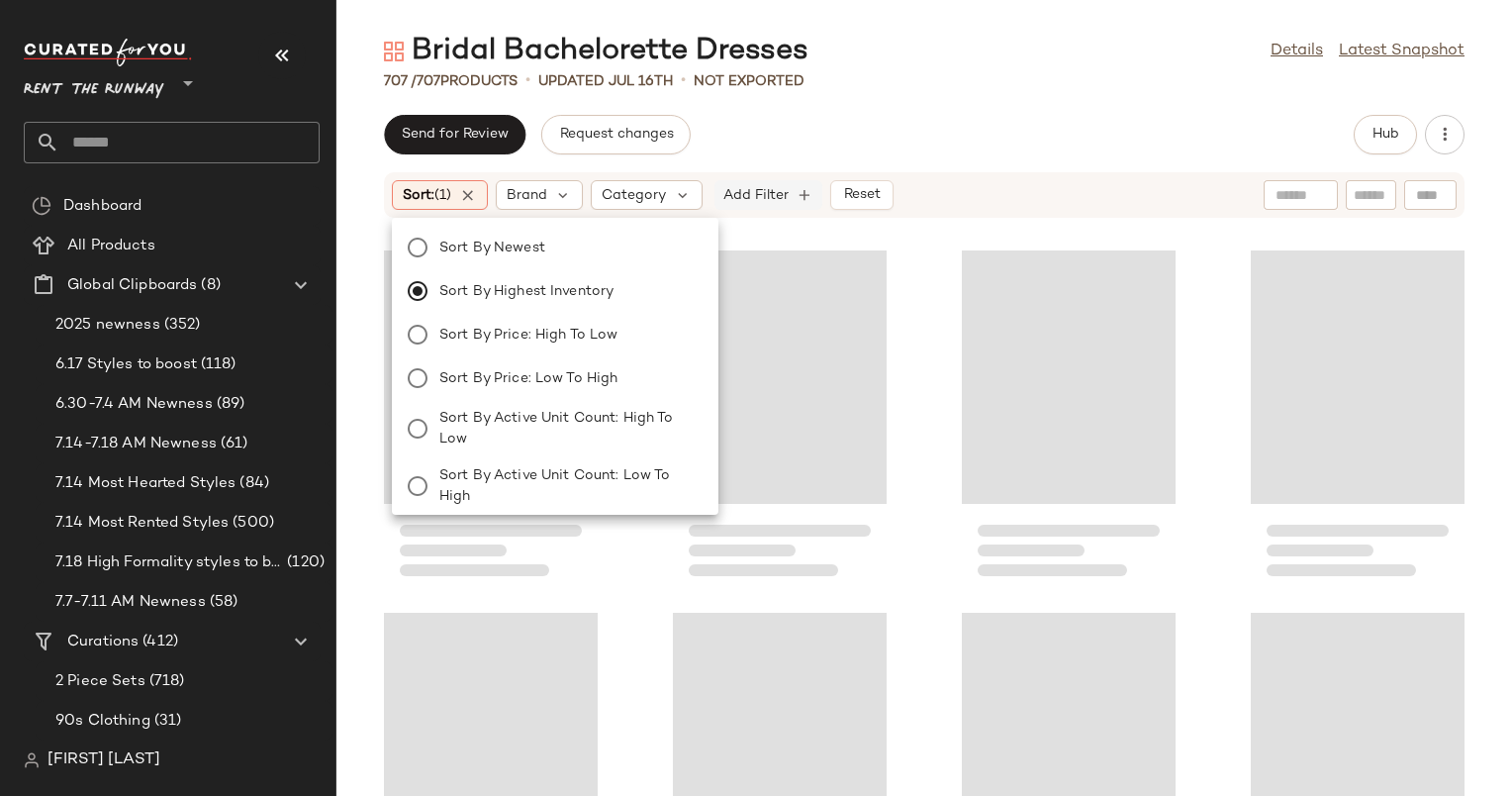 click on "Add Filter" 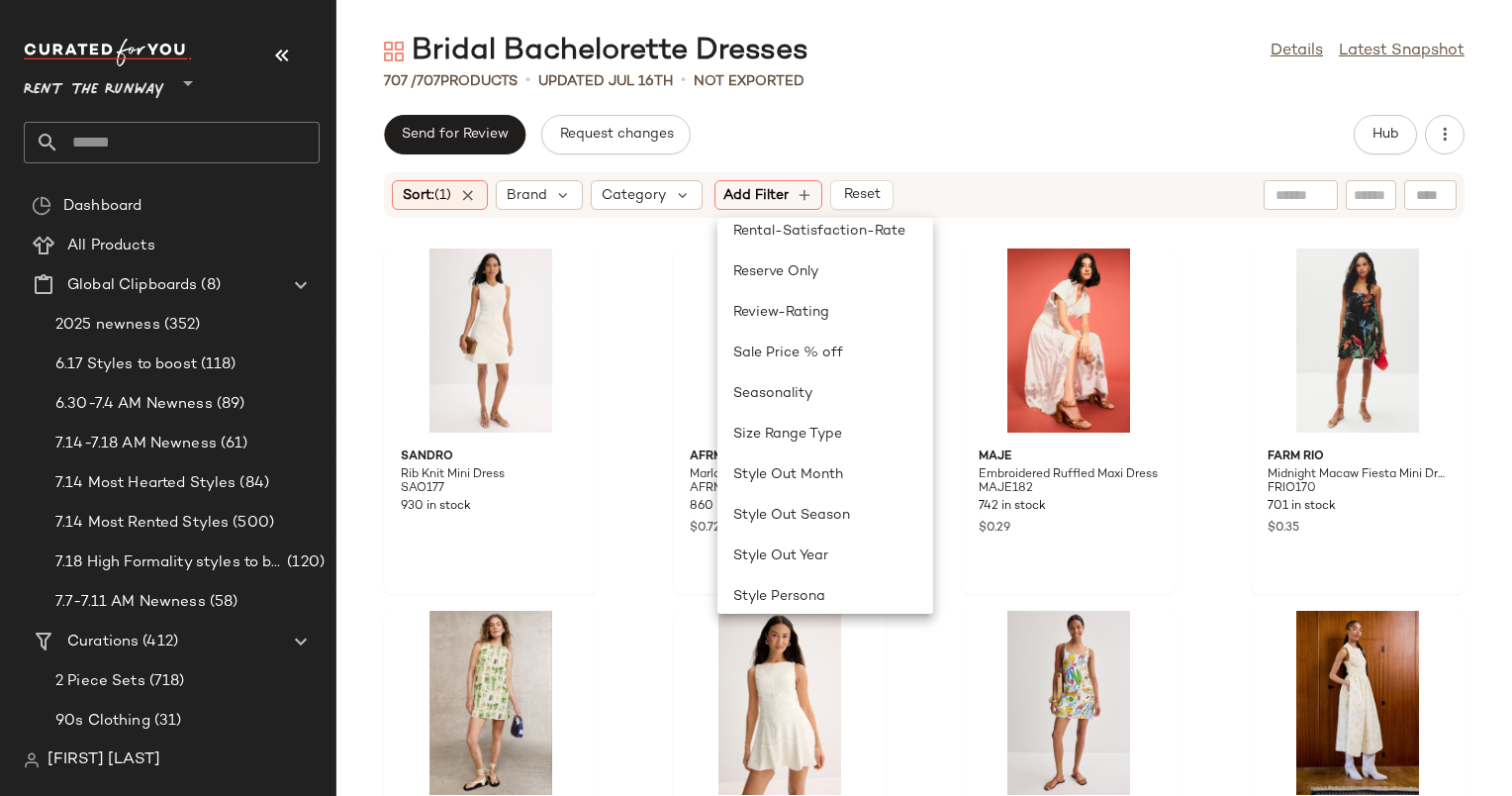 scroll, scrollTop: 1457, scrollLeft: 0, axis: vertical 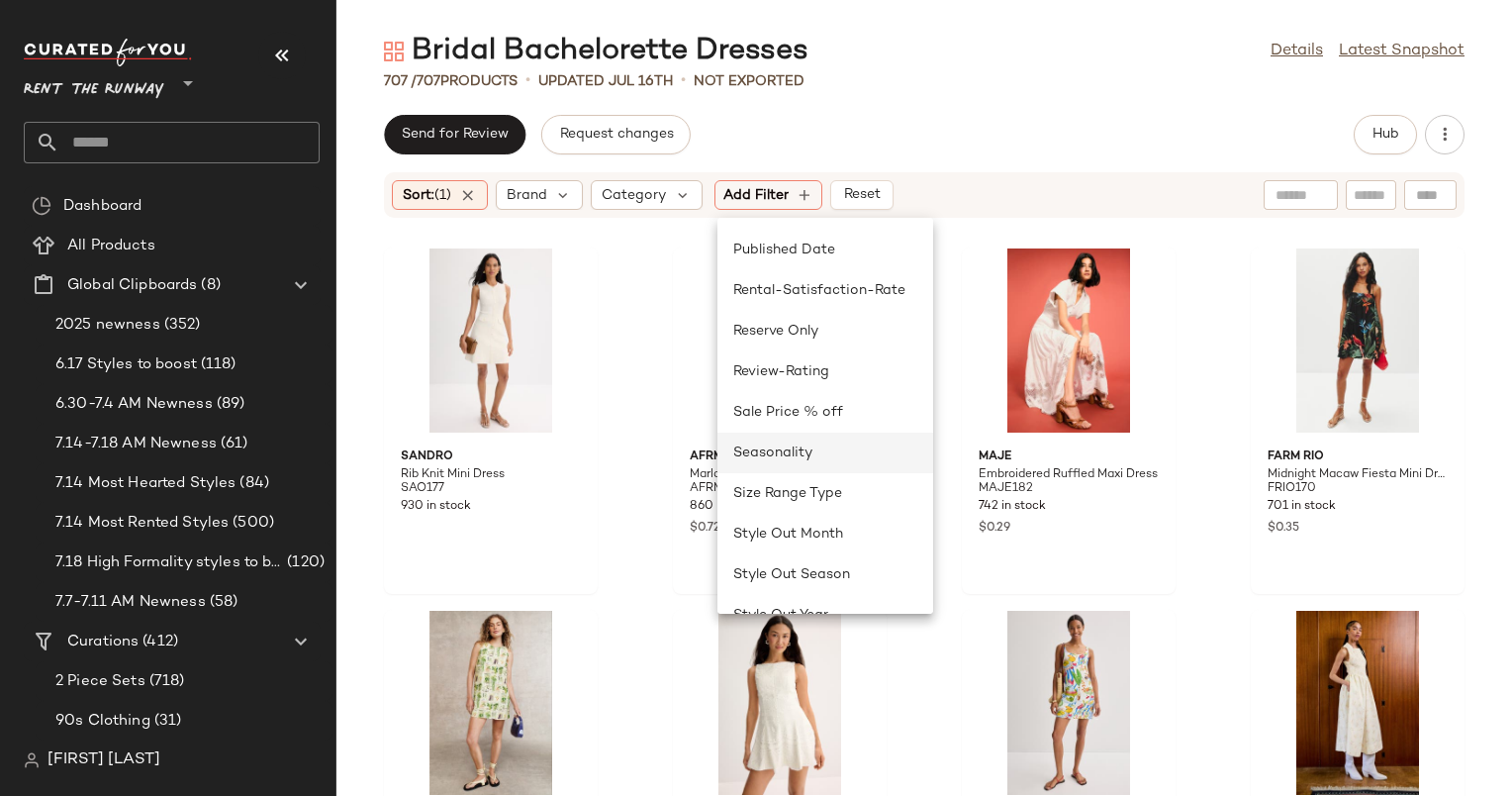 click on "Seasonality" 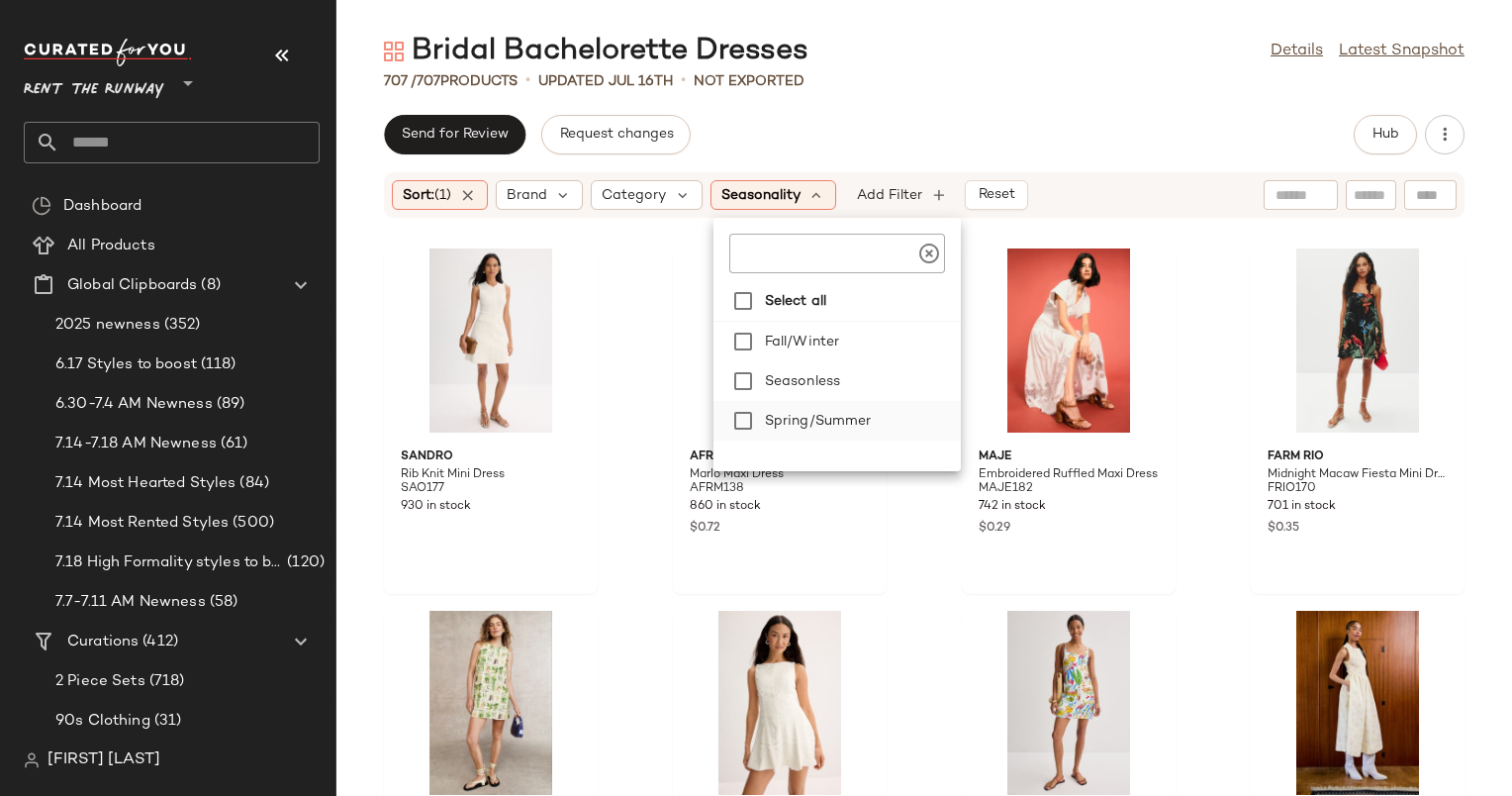 click on "Spring/Summer" 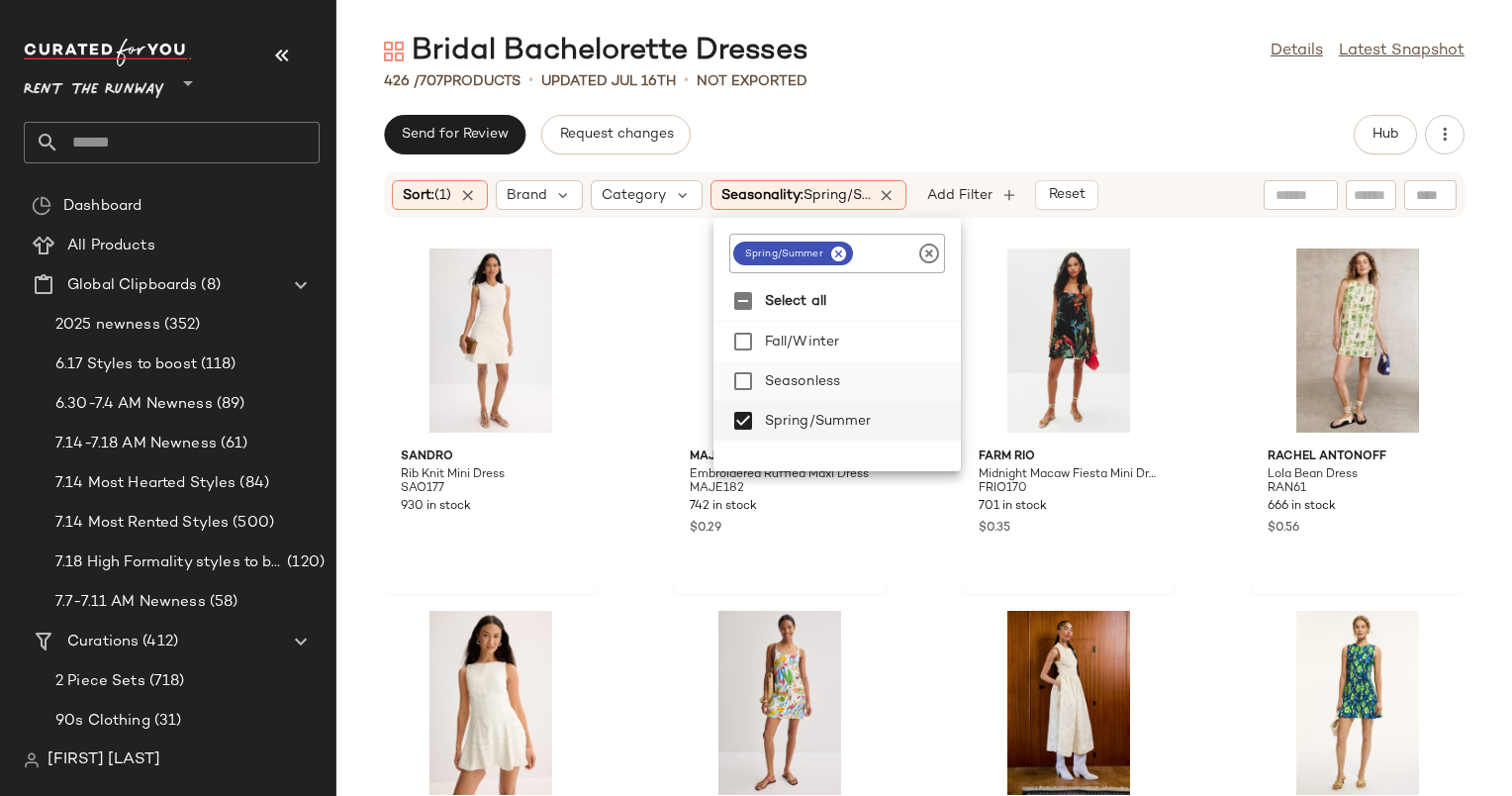 click on "Seasonless" at bounding box center (859, 381) 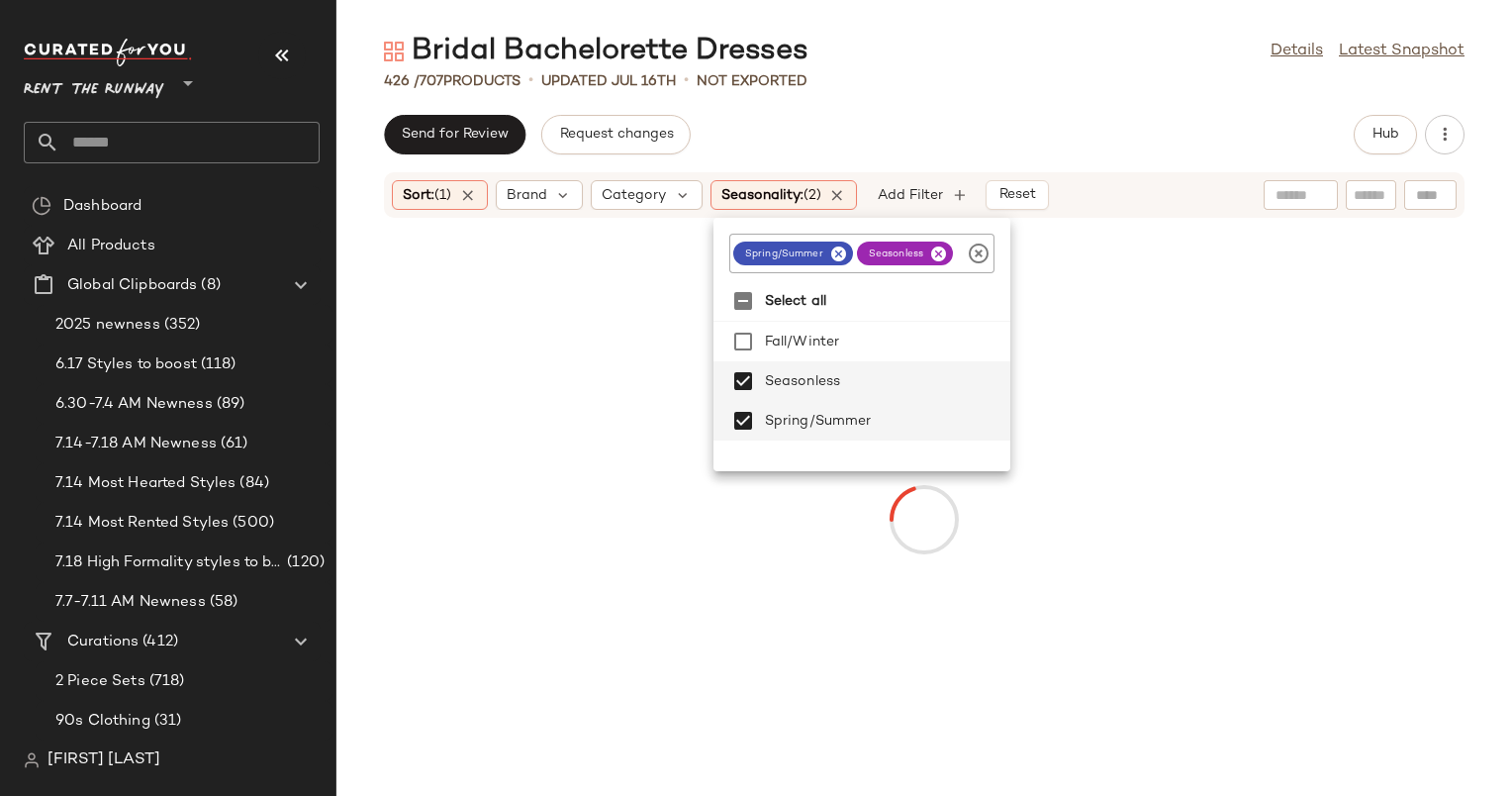 click on "Sort:   (1) Brand  Category  Seasonality:   (2) Add Filter   Reset" at bounding box center [924, 195] 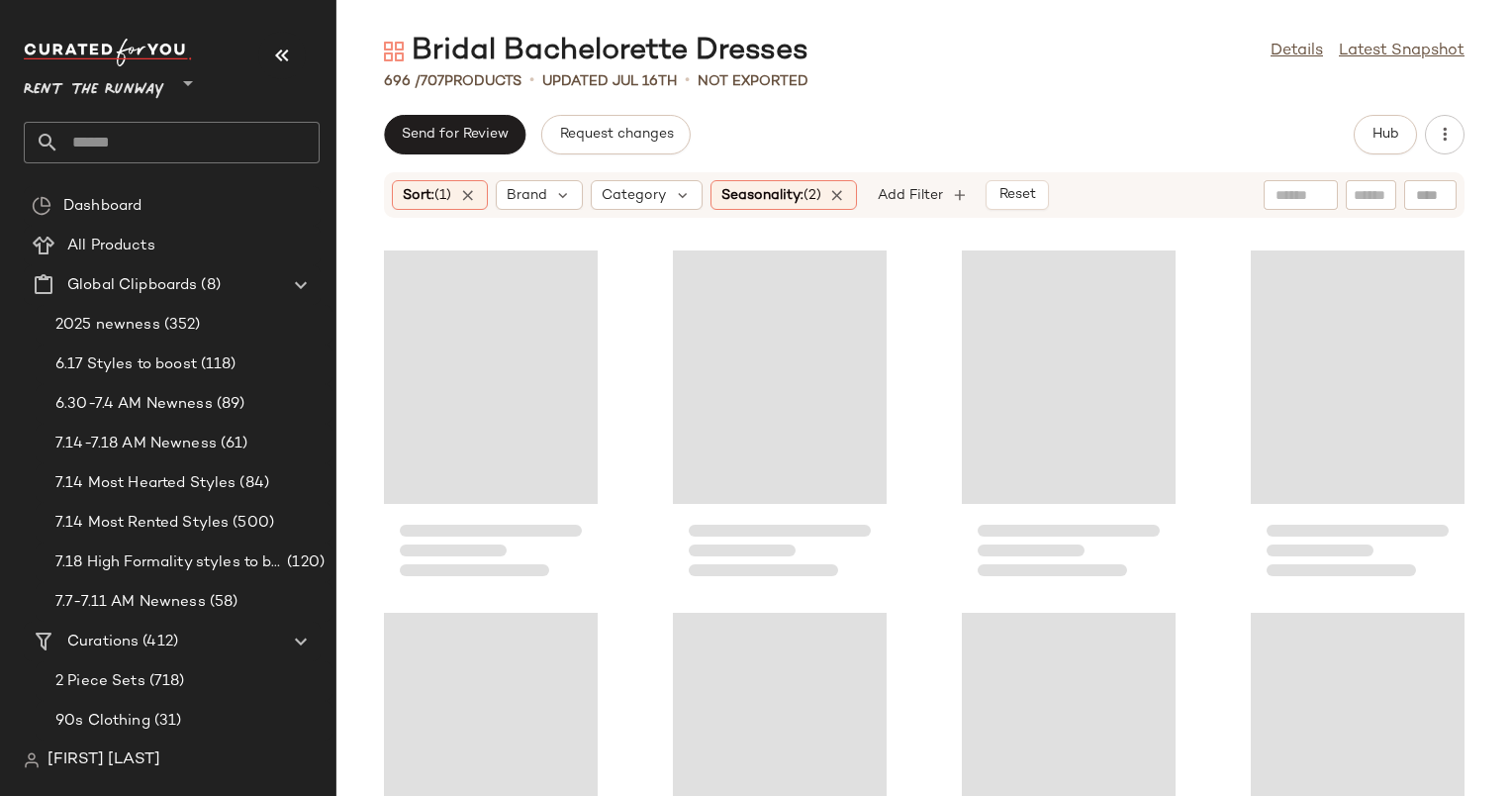 click 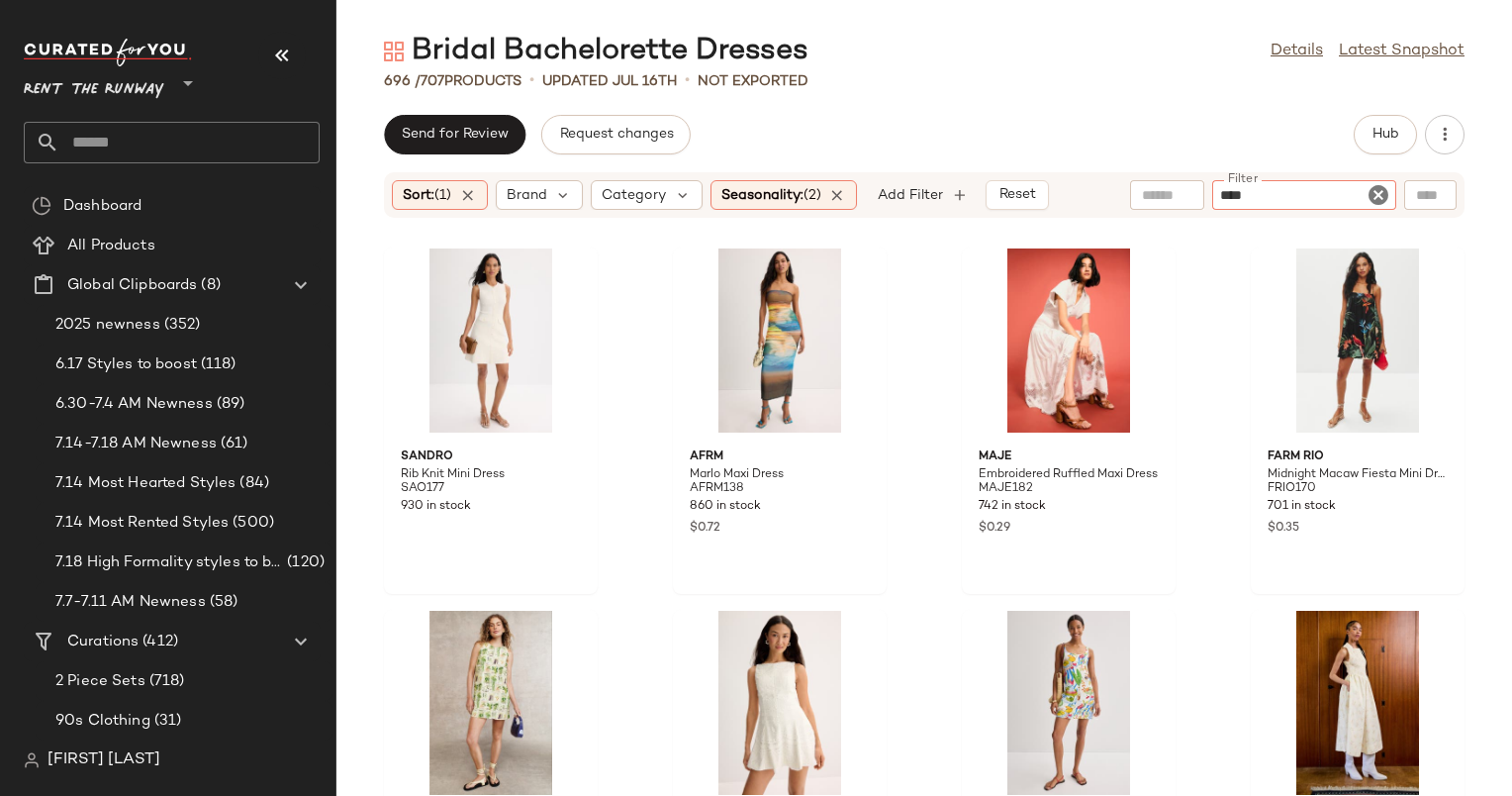 type on "*****" 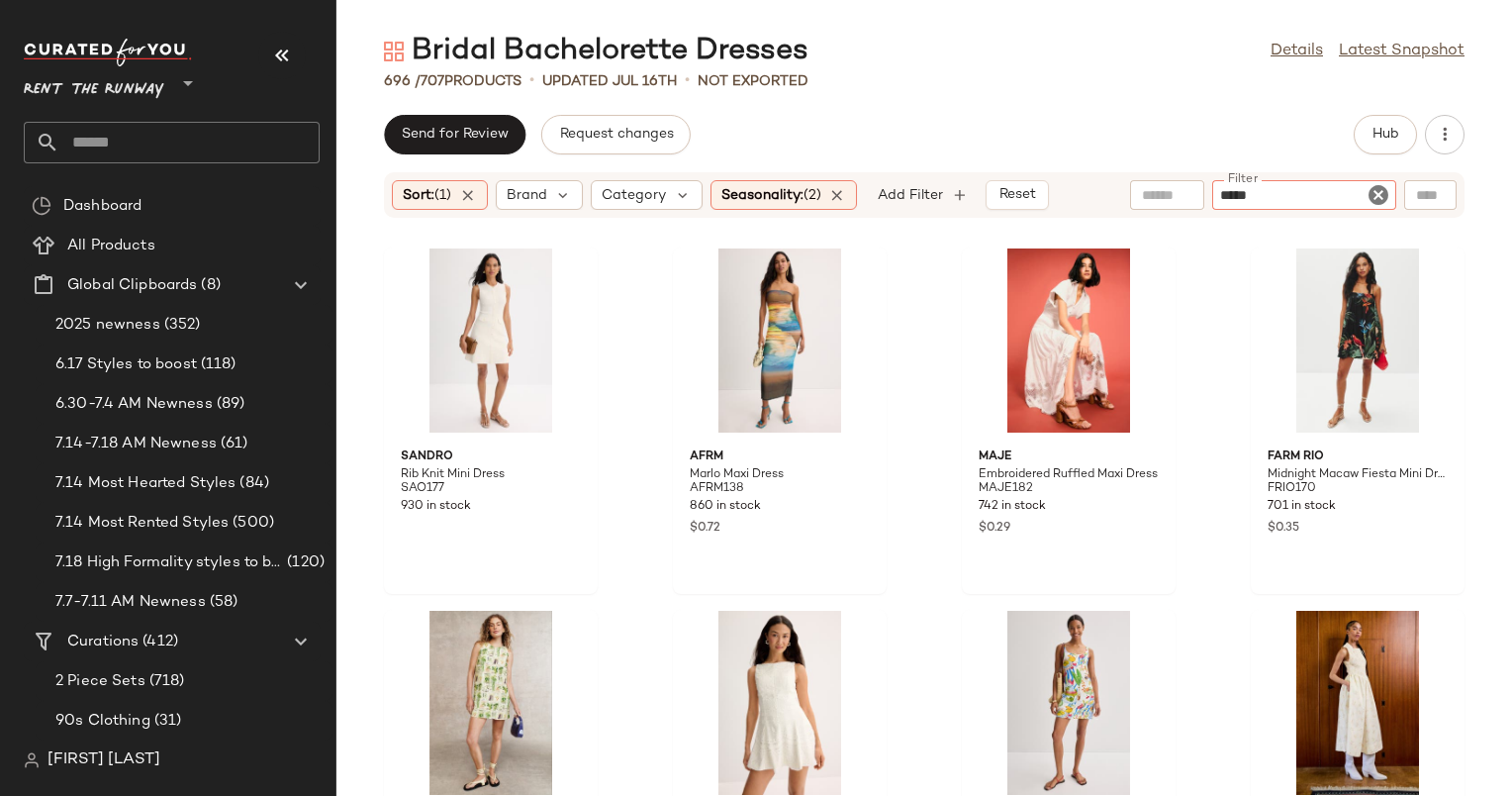 type 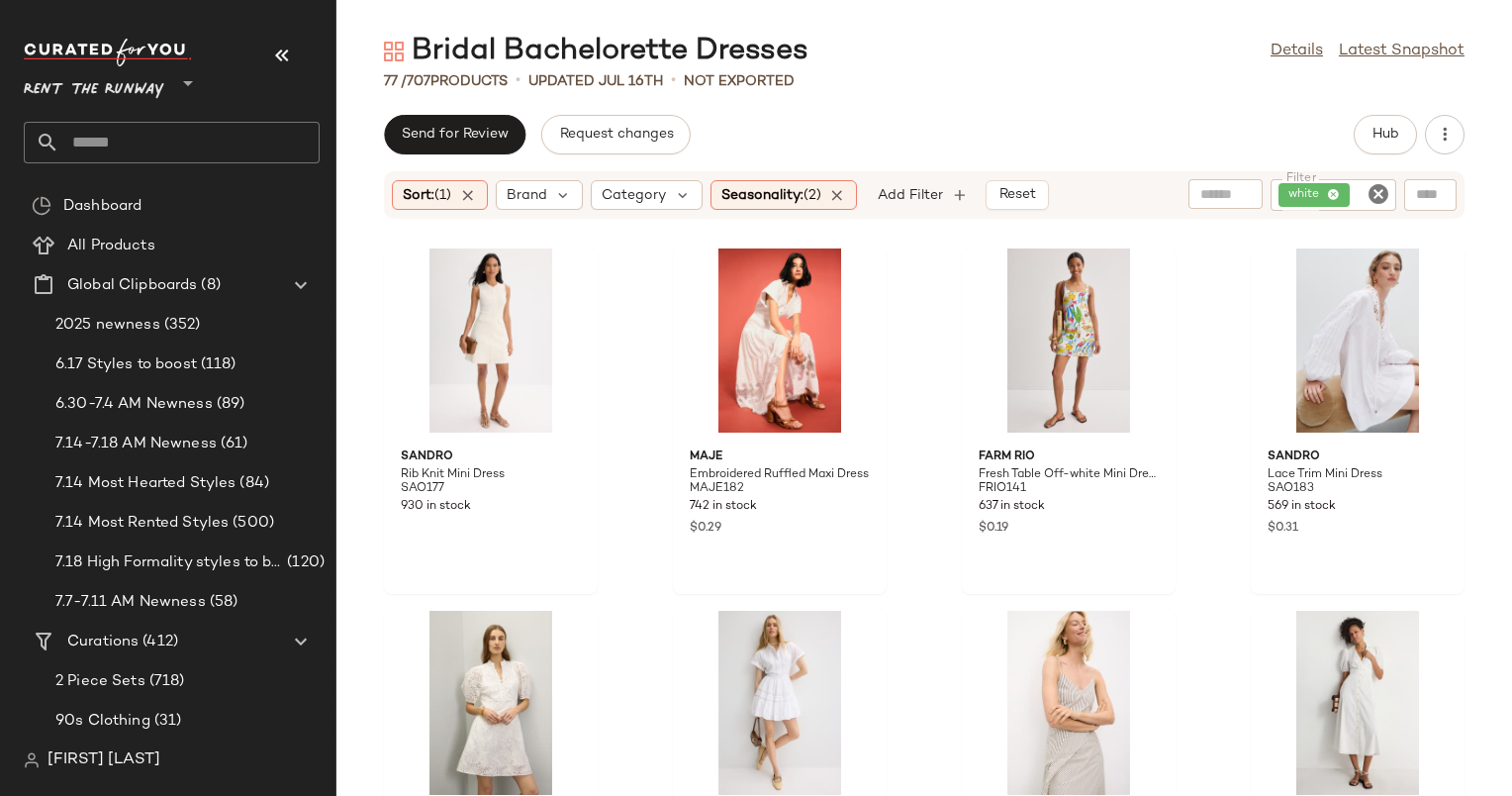 click on "Send for Review   Request changes   Hub" 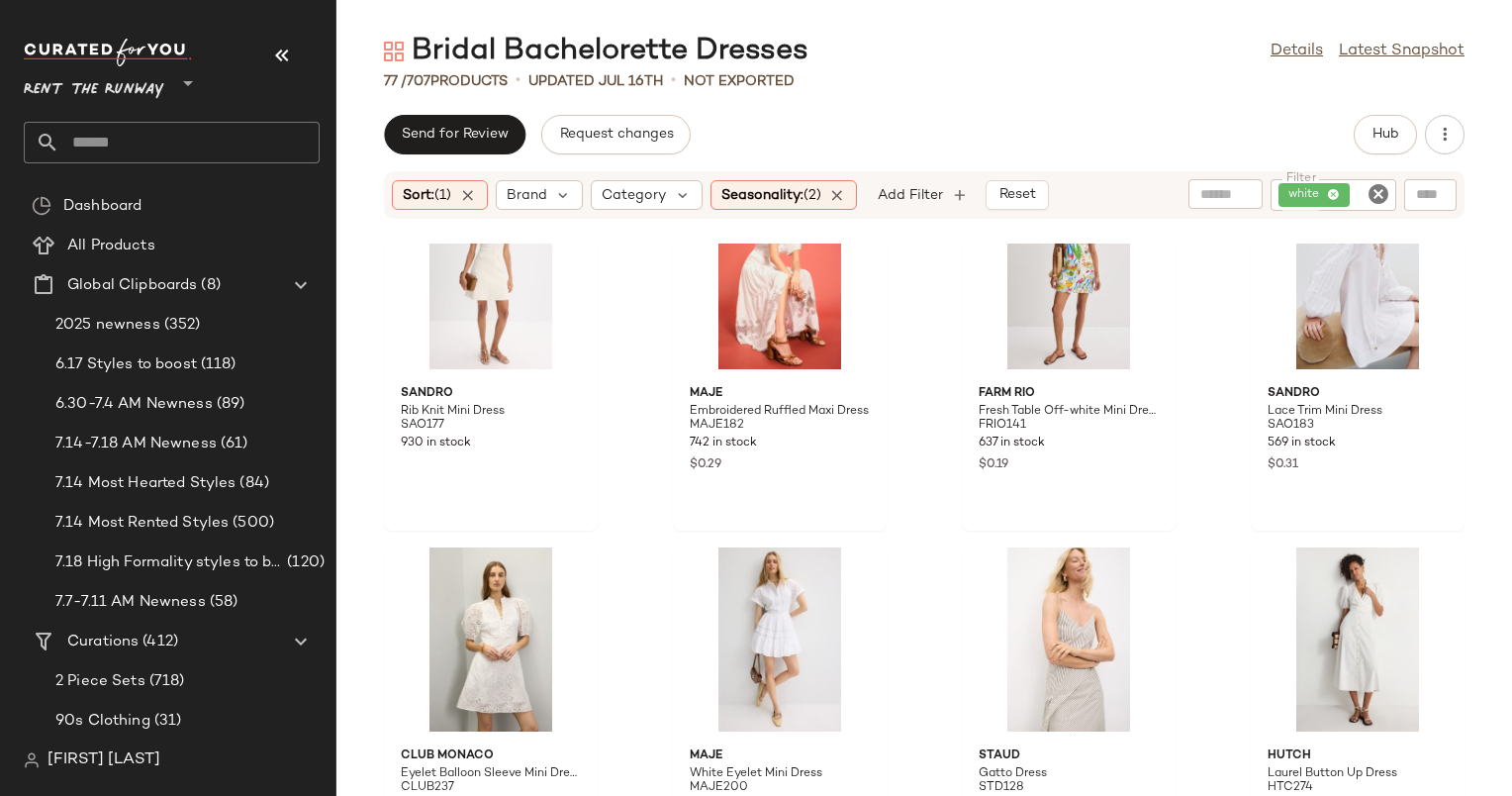 scroll, scrollTop: 0, scrollLeft: 0, axis: both 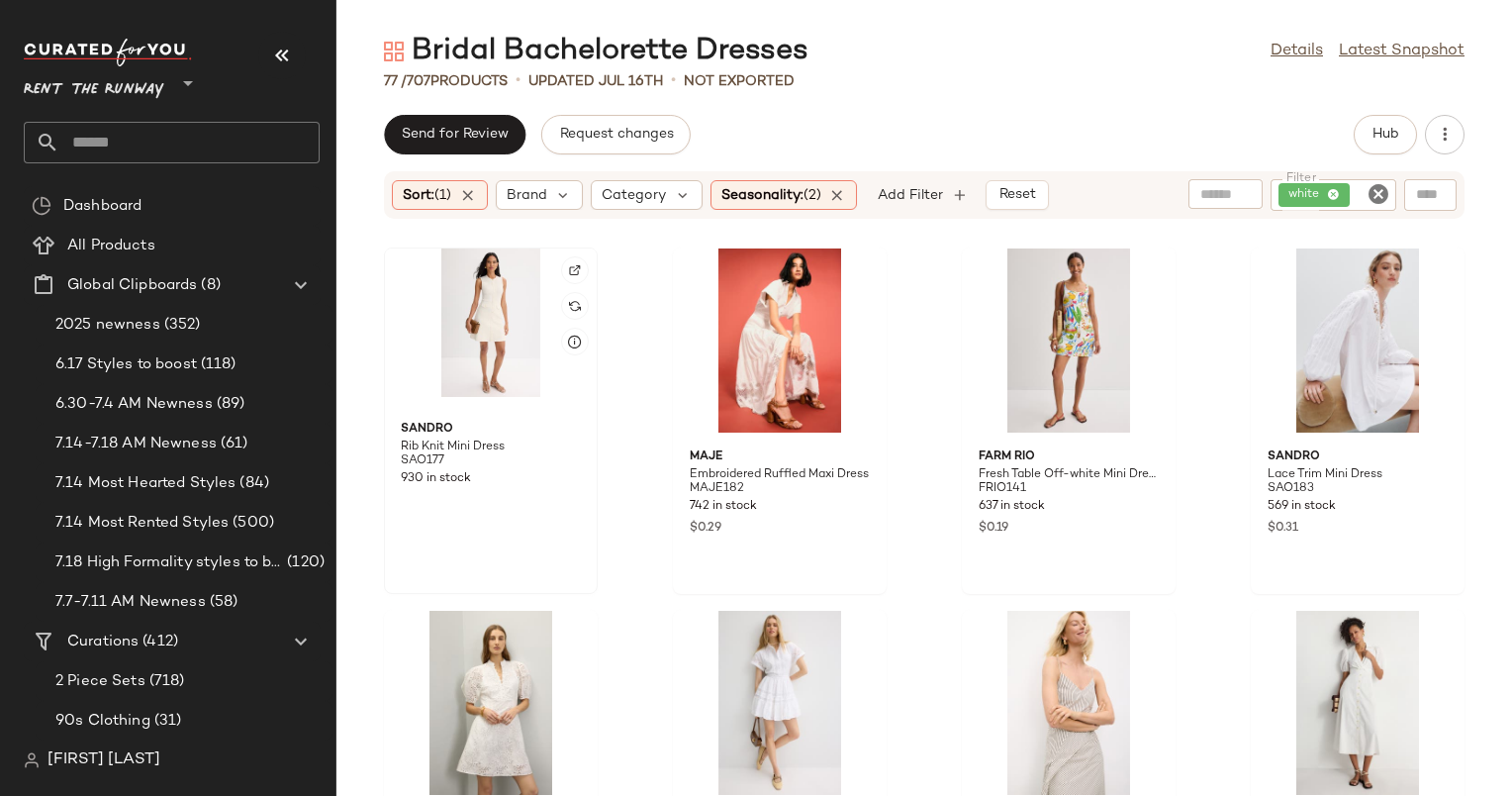 click 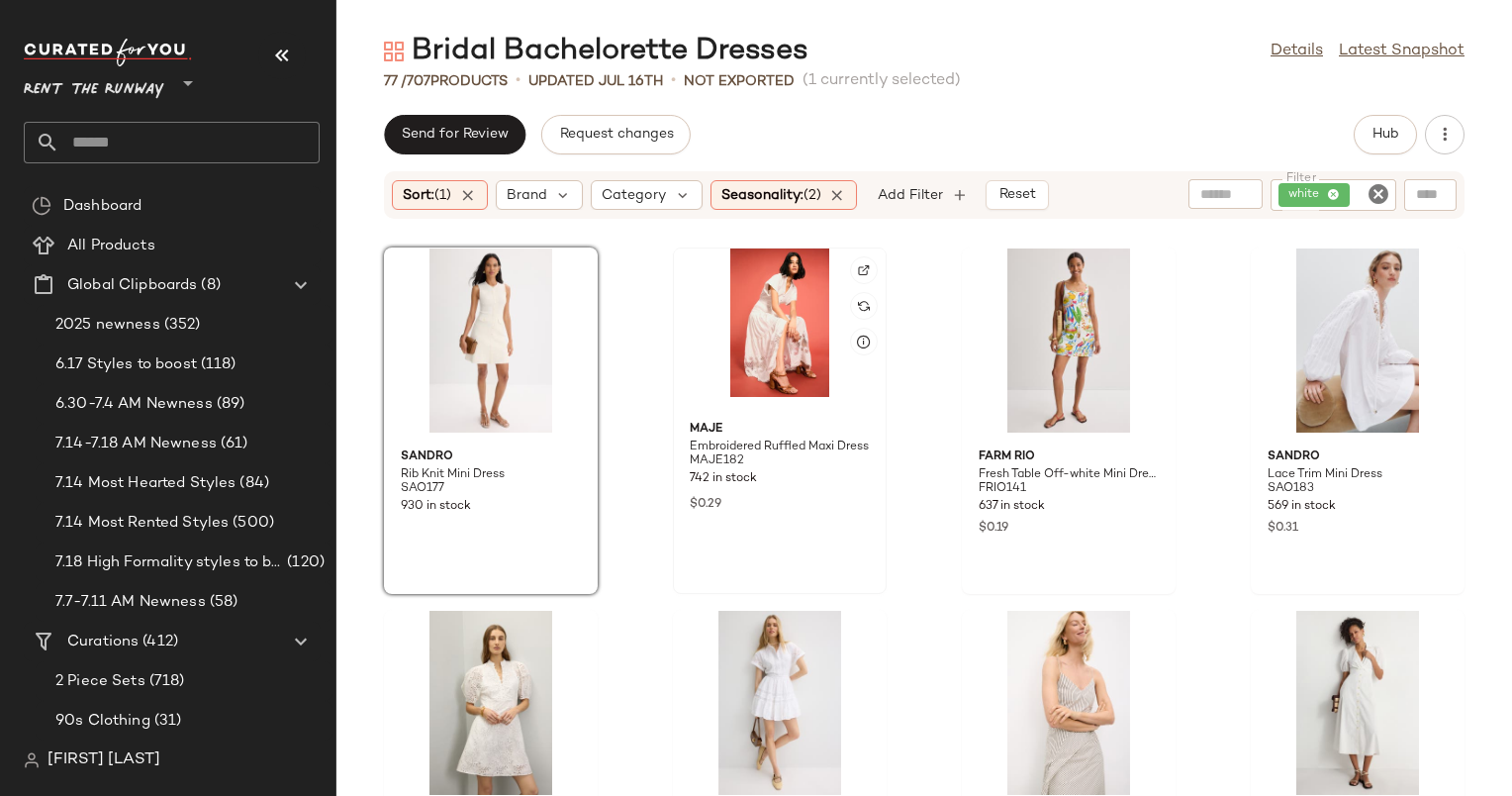 click 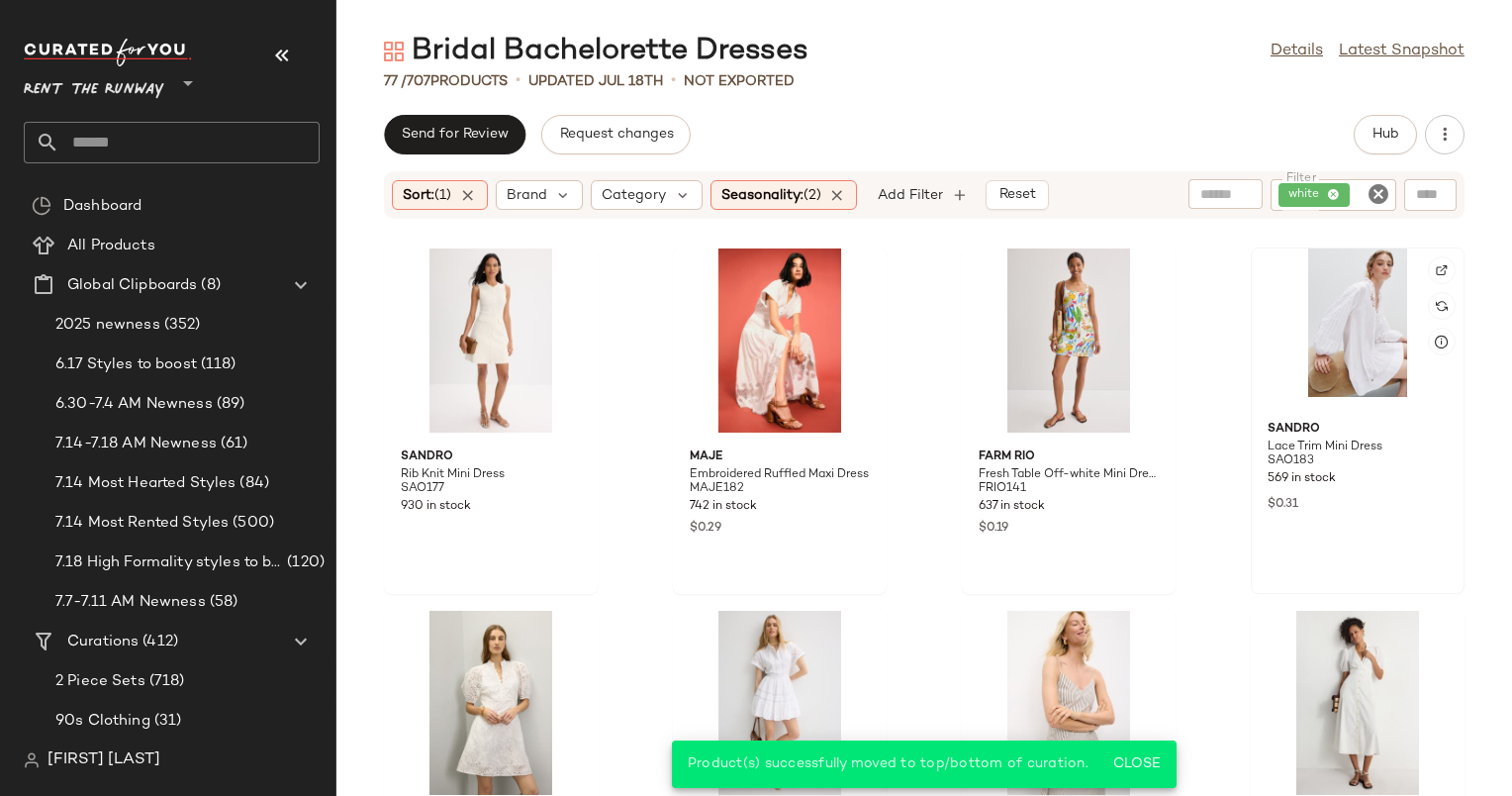 click 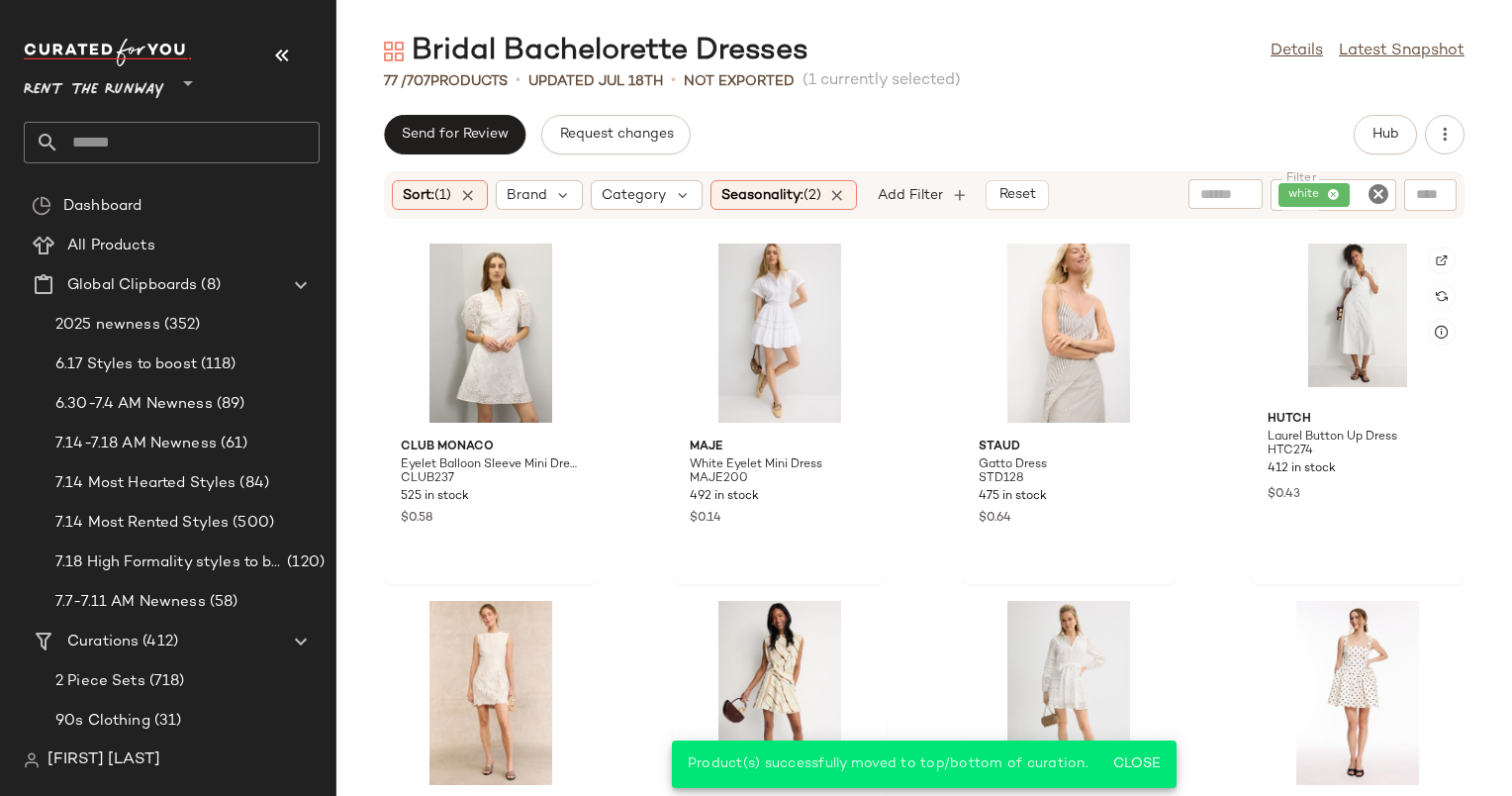 scroll, scrollTop: 380, scrollLeft: 0, axis: vertical 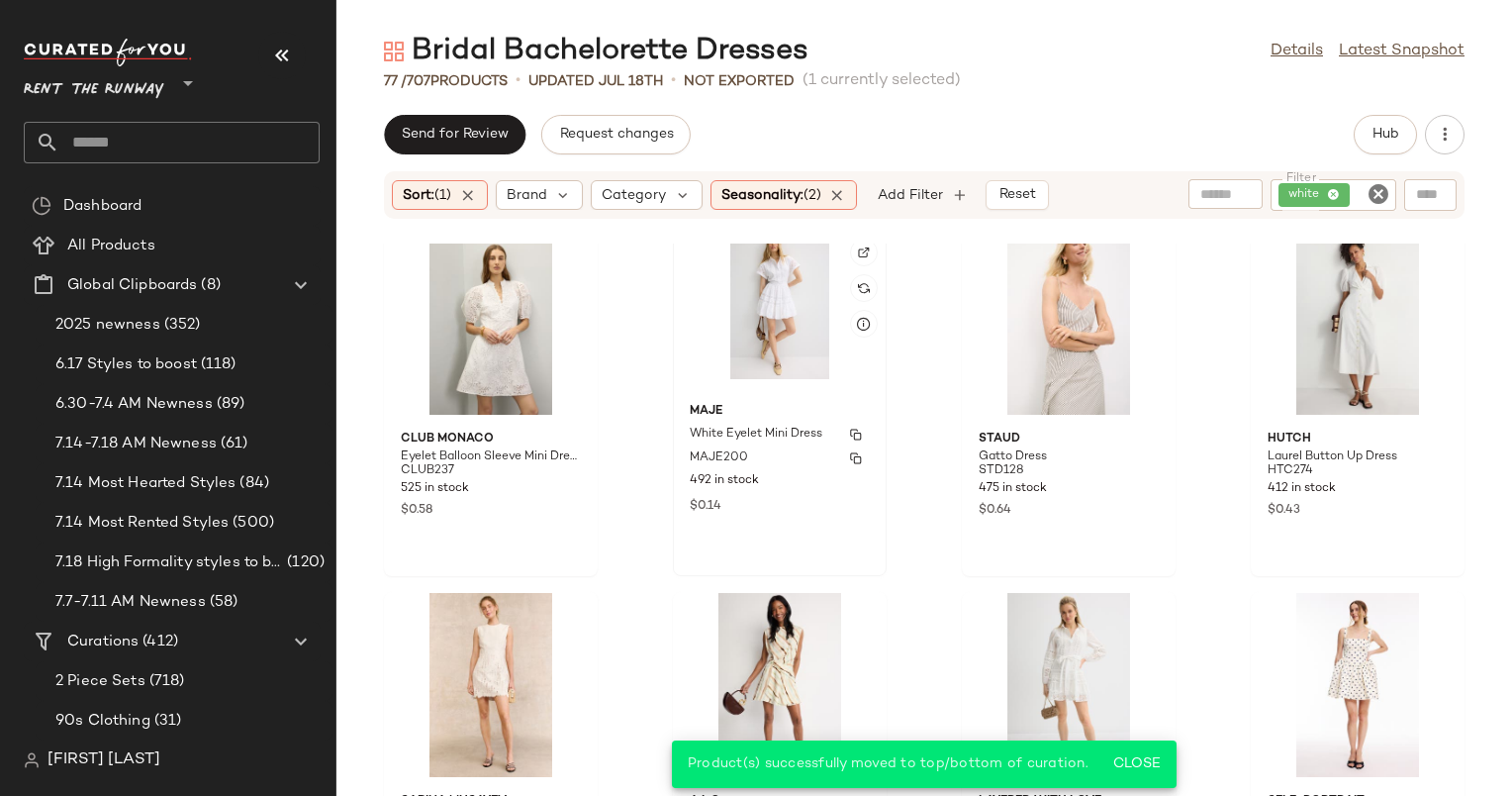 click on "White Eyelet Mini Dress" at bounding box center [756, 435] 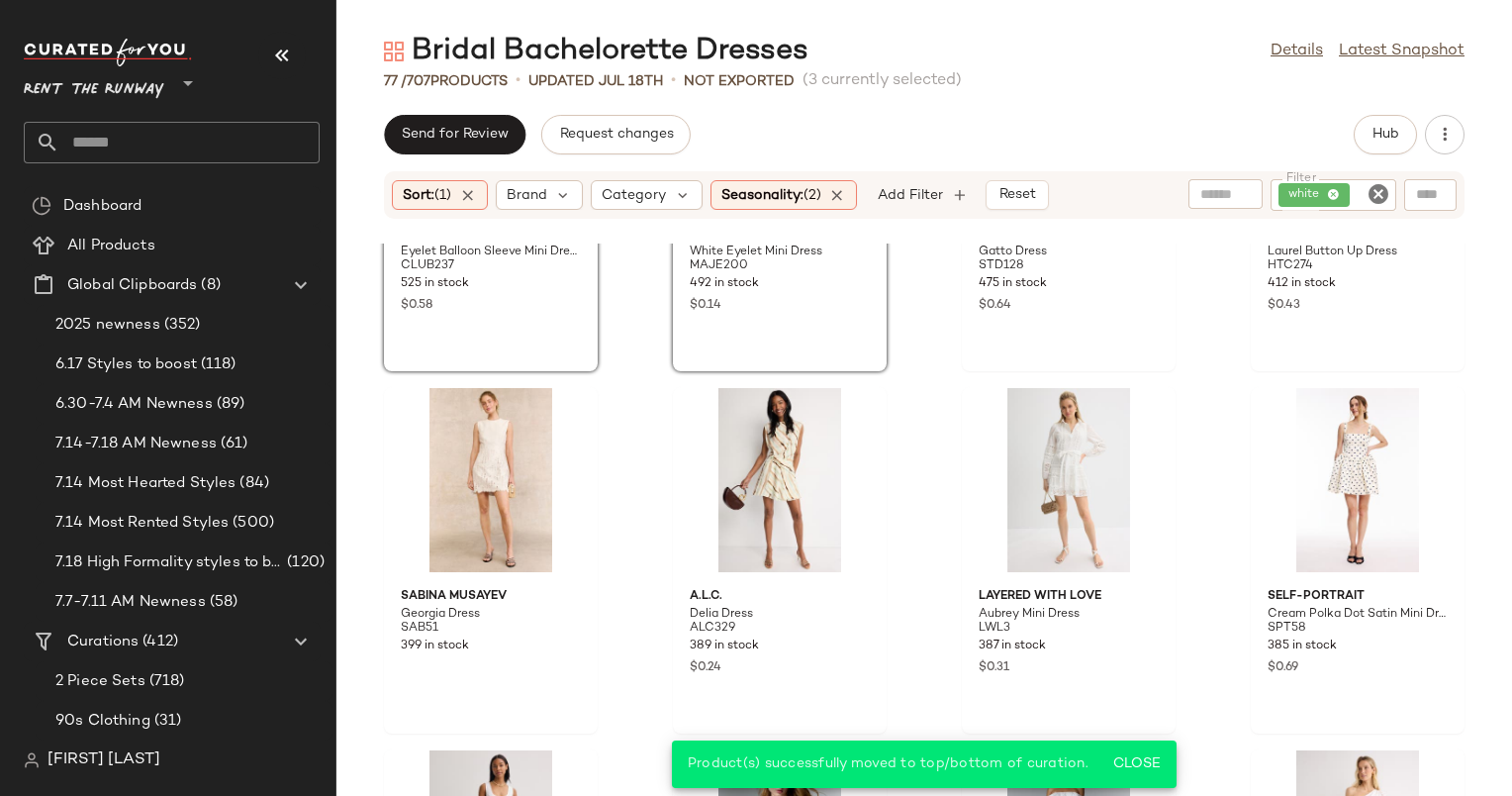 scroll, scrollTop: 618, scrollLeft: 0, axis: vertical 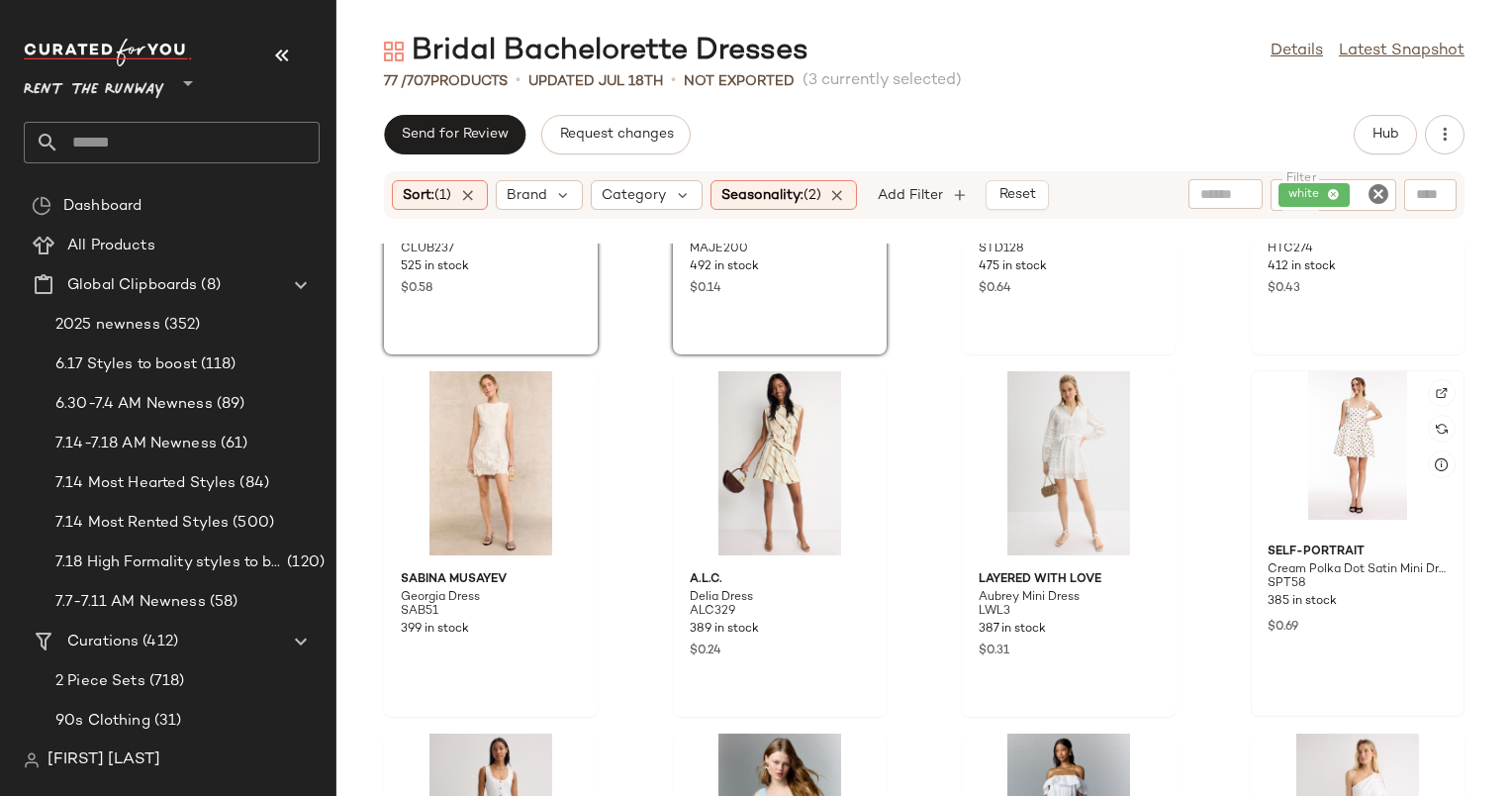 click 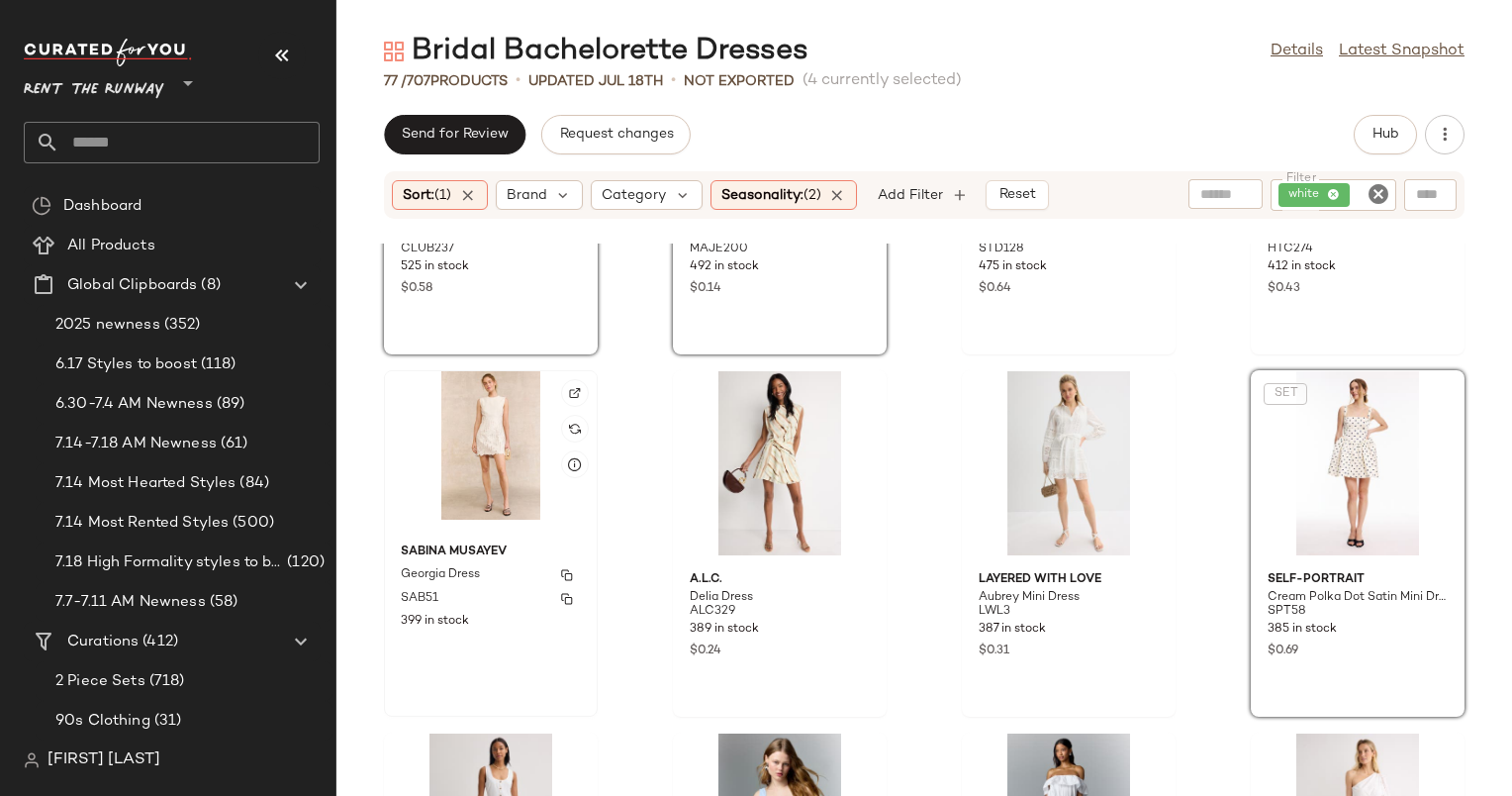 click 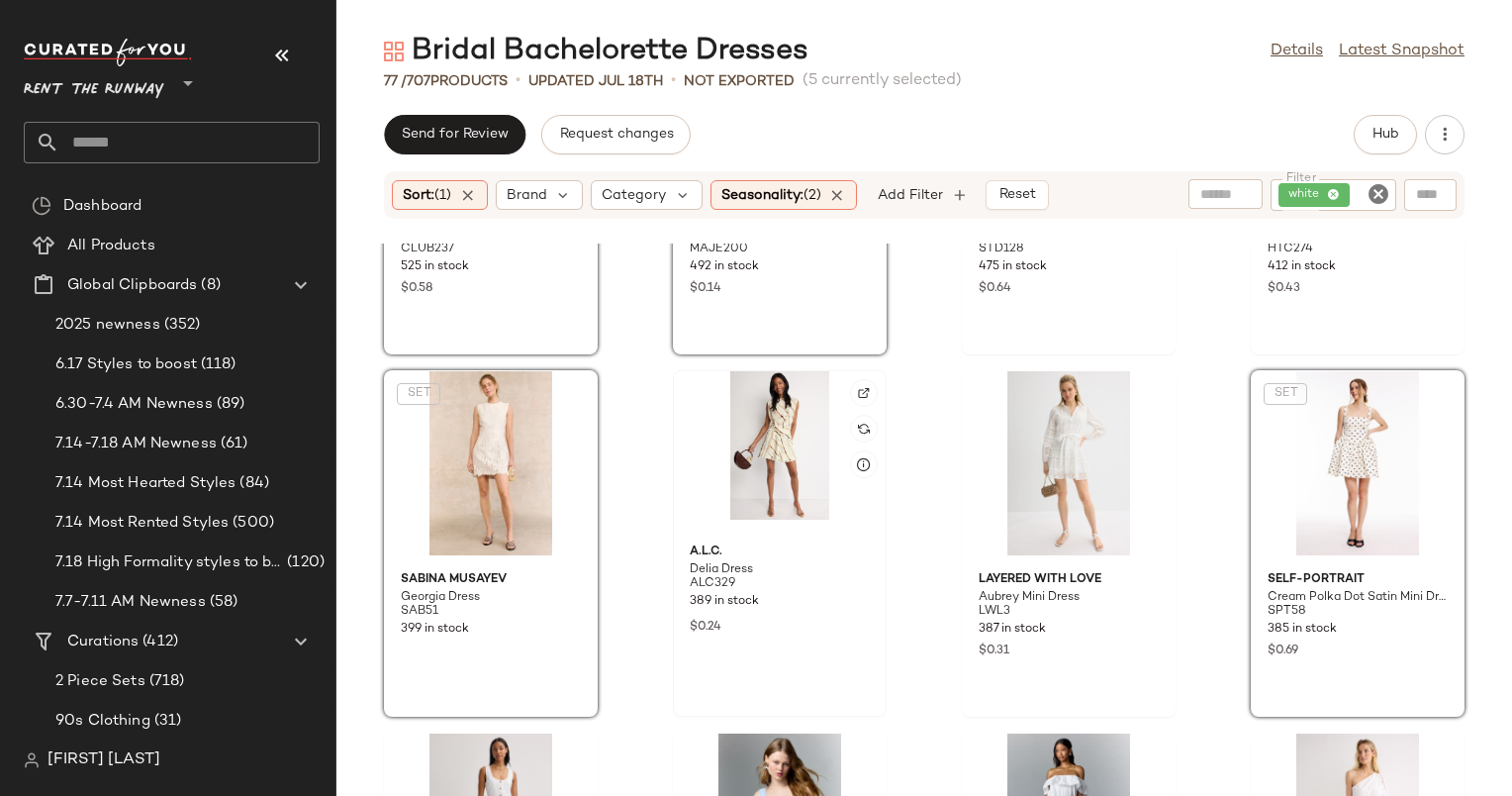 click 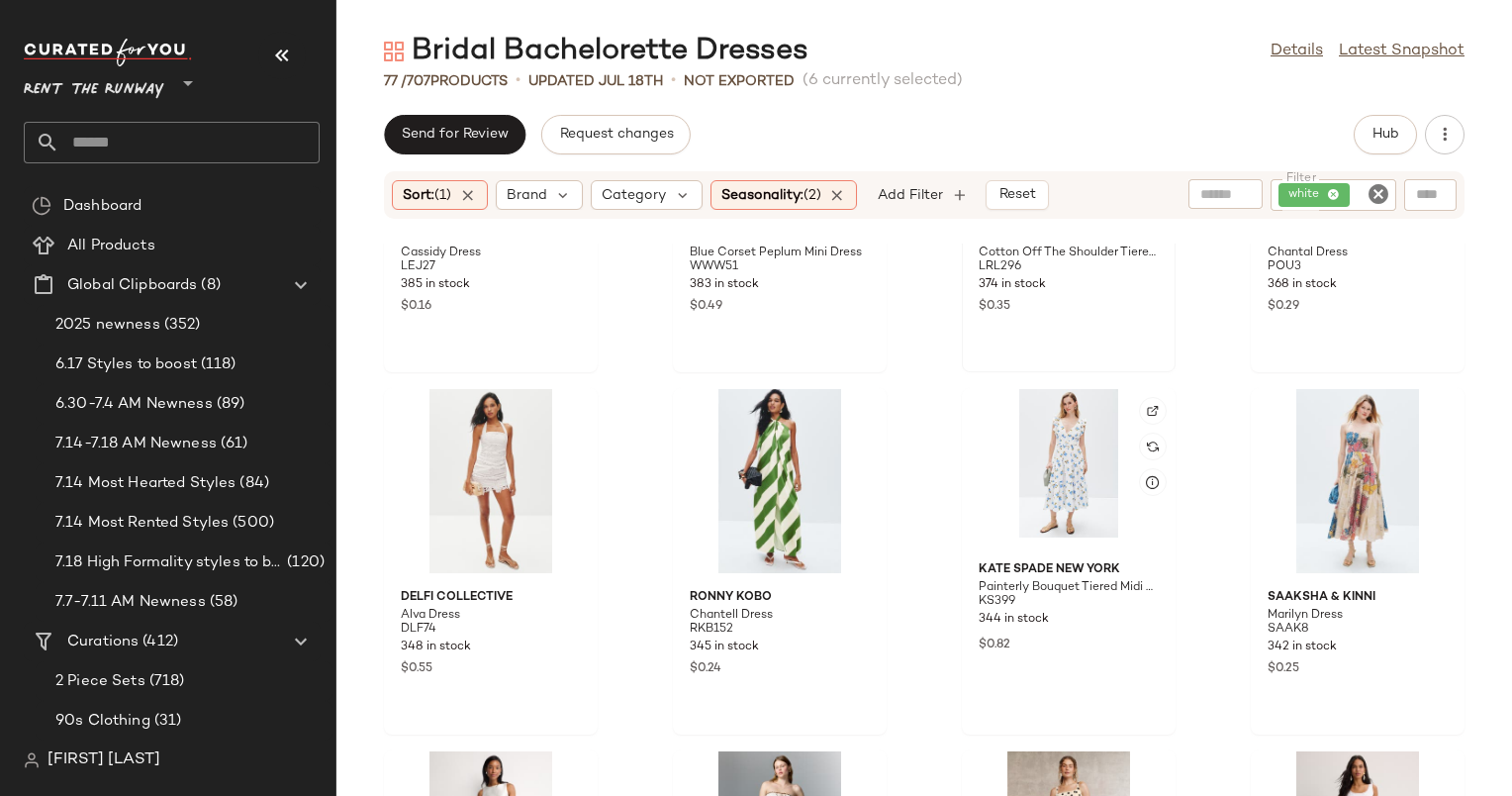 scroll, scrollTop: 1330, scrollLeft: 0, axis: vertical 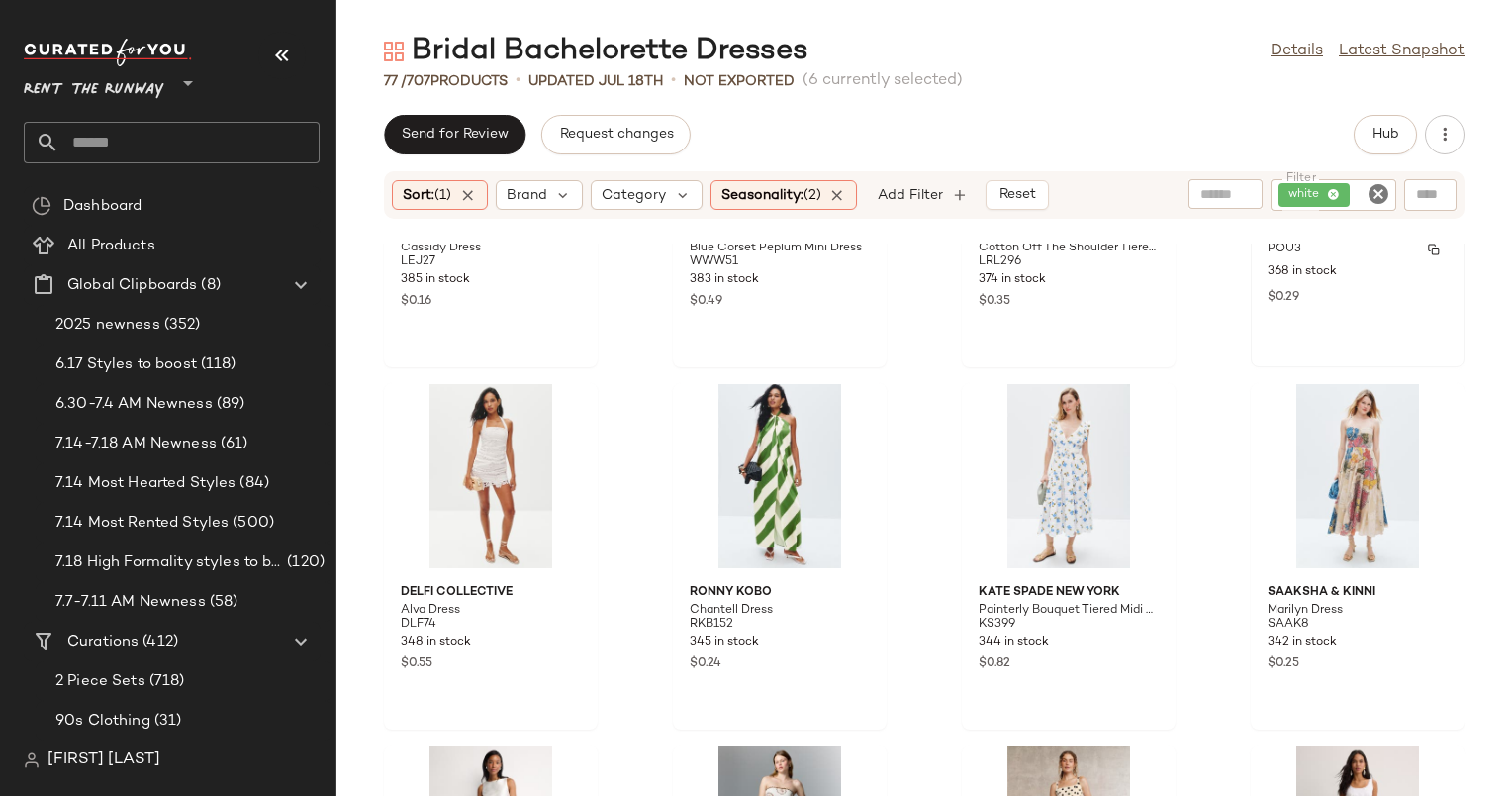 click on "$0.29" at bounding box center [1358, 296] 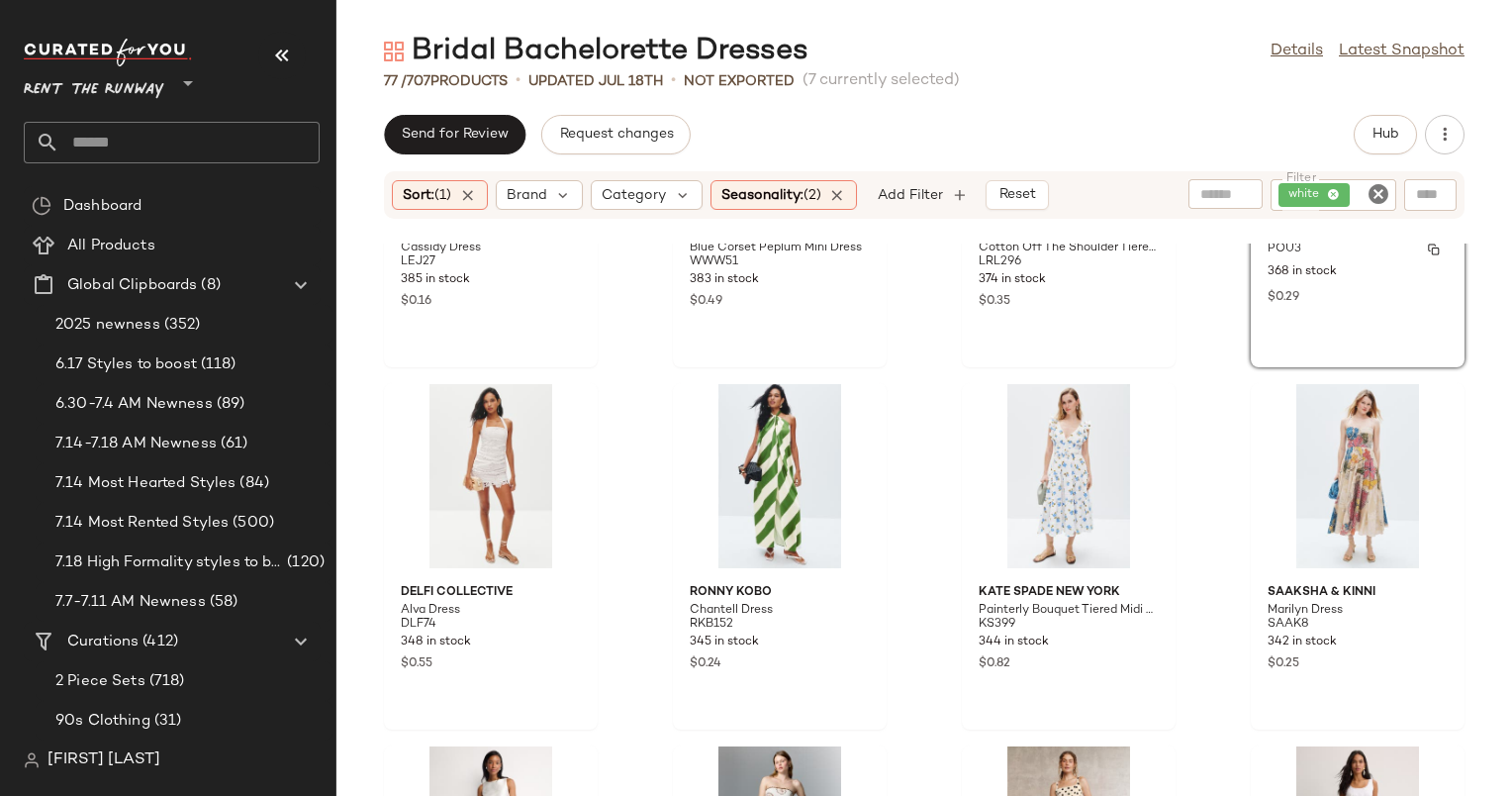 scroll, scrollTop: 1636, scrollLeft: 0, axis: vertical 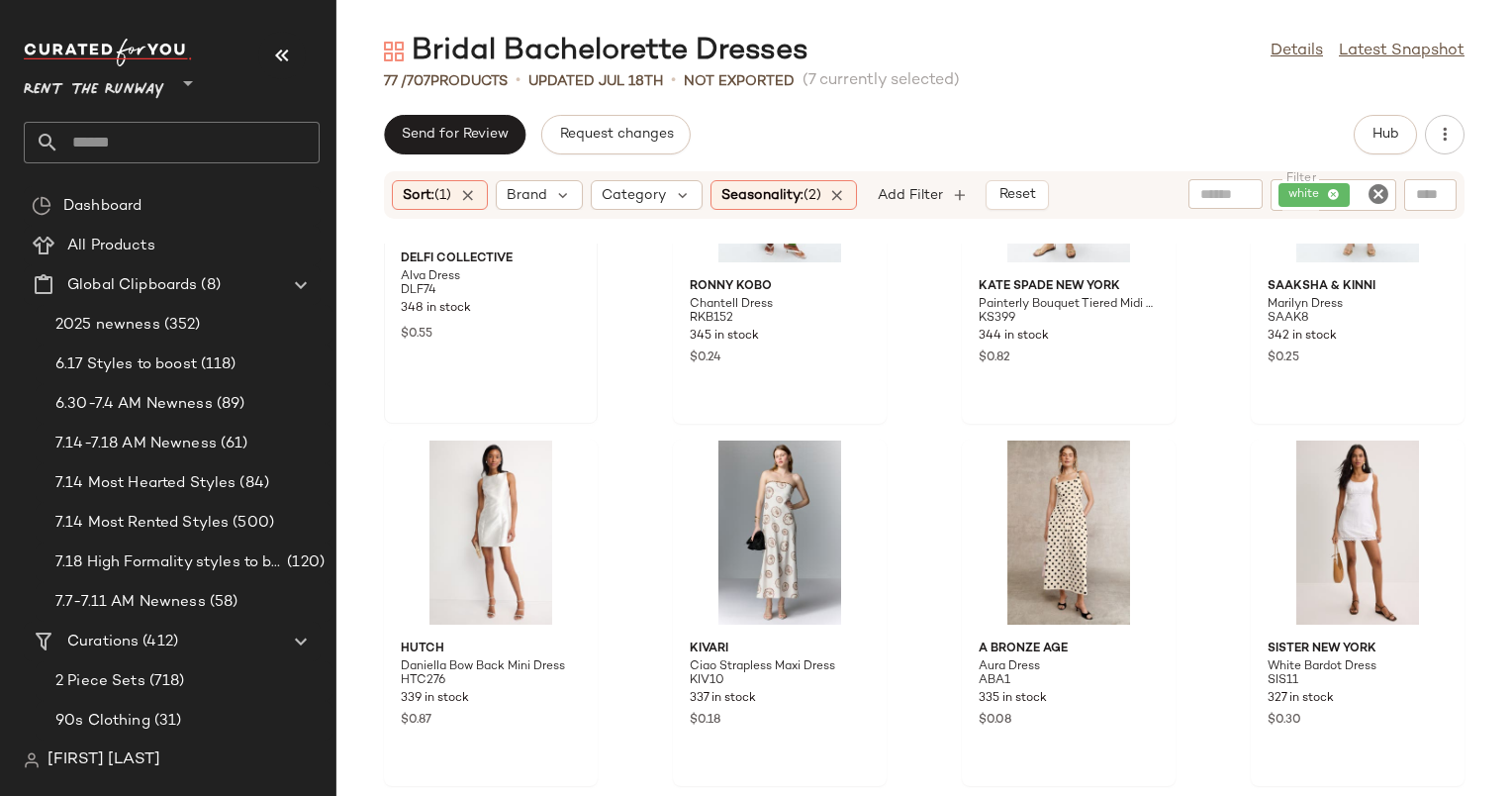click on "$0.55" at bounding box center (491, 333) 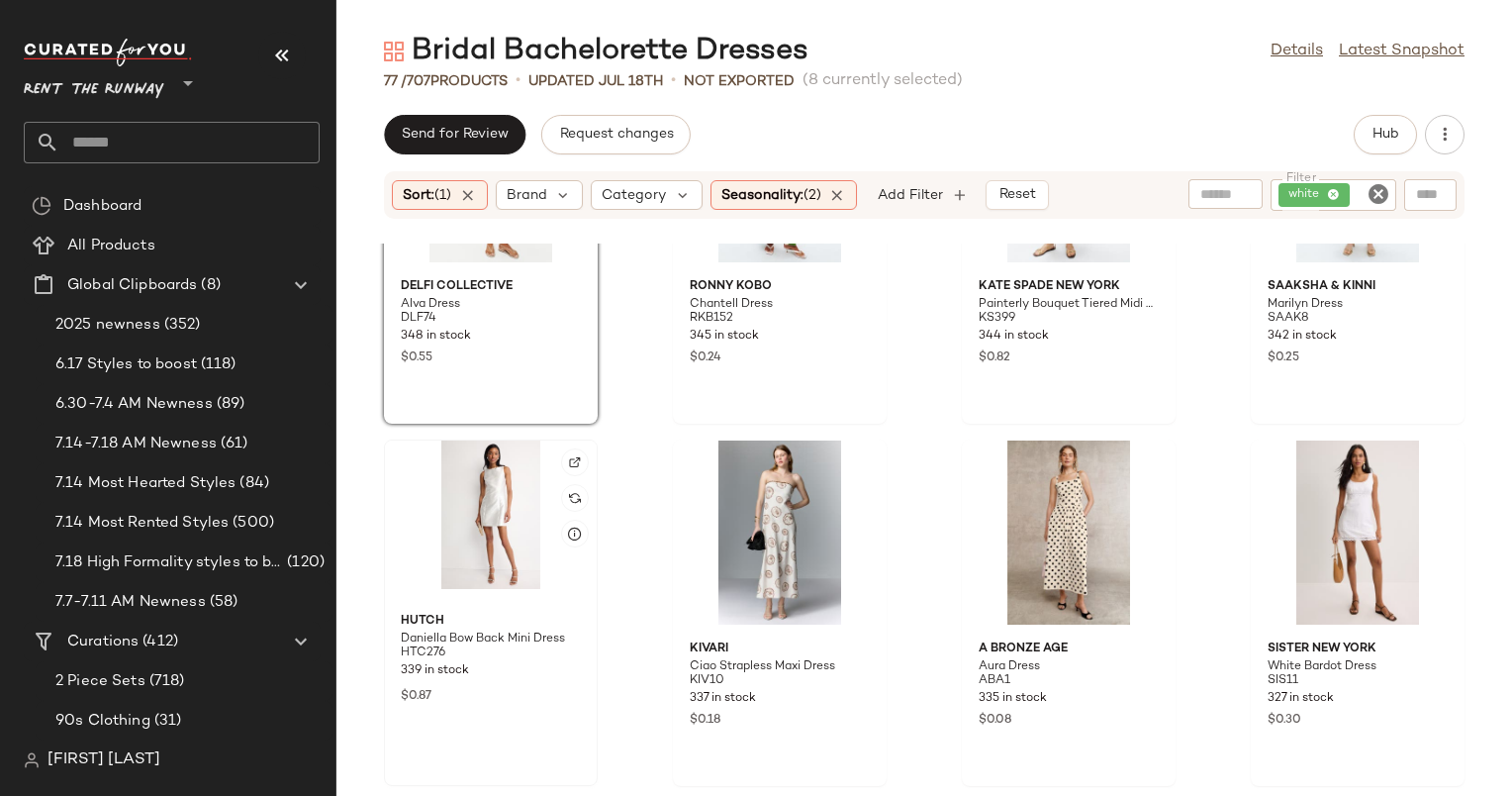 click 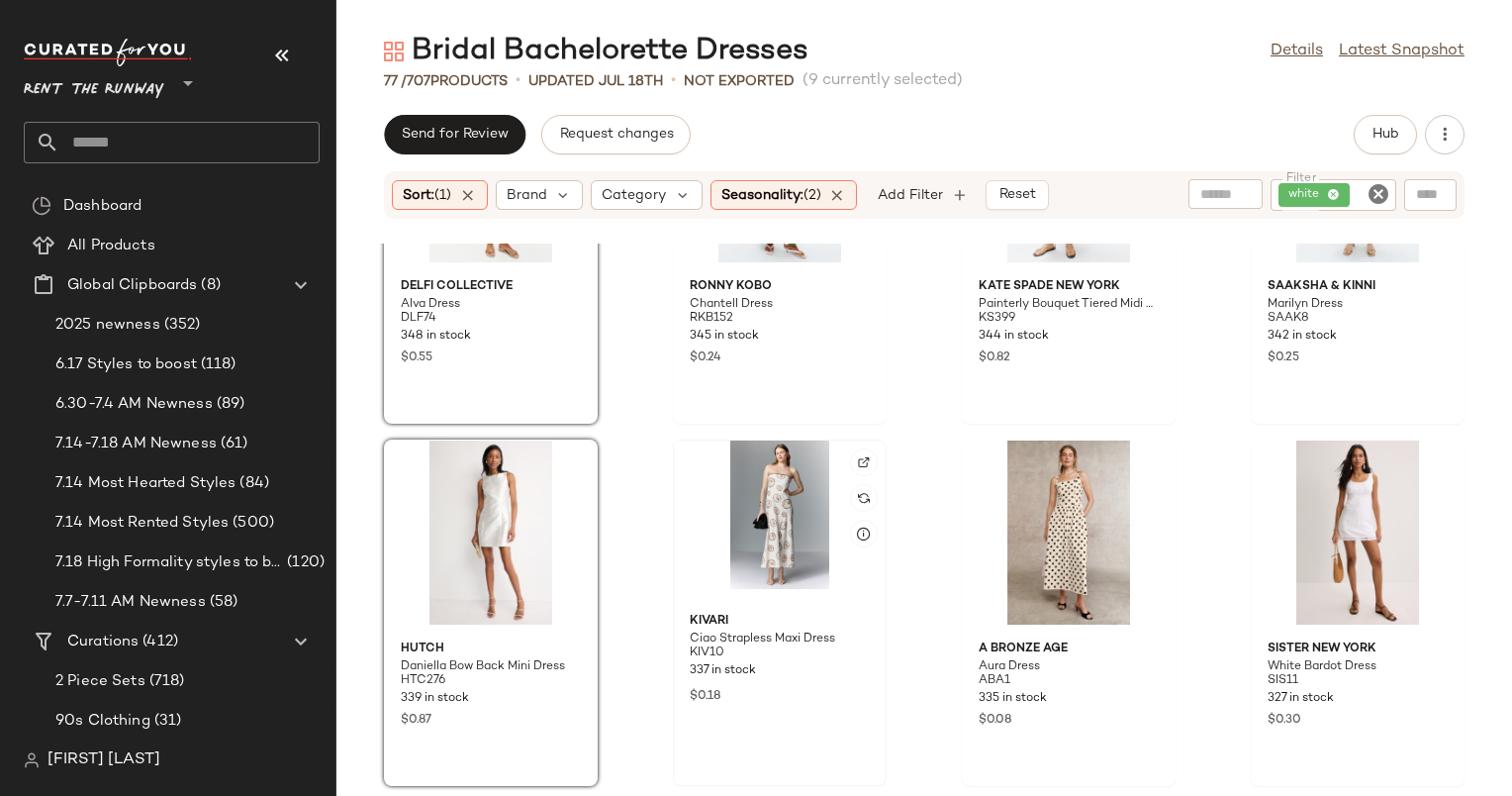 click 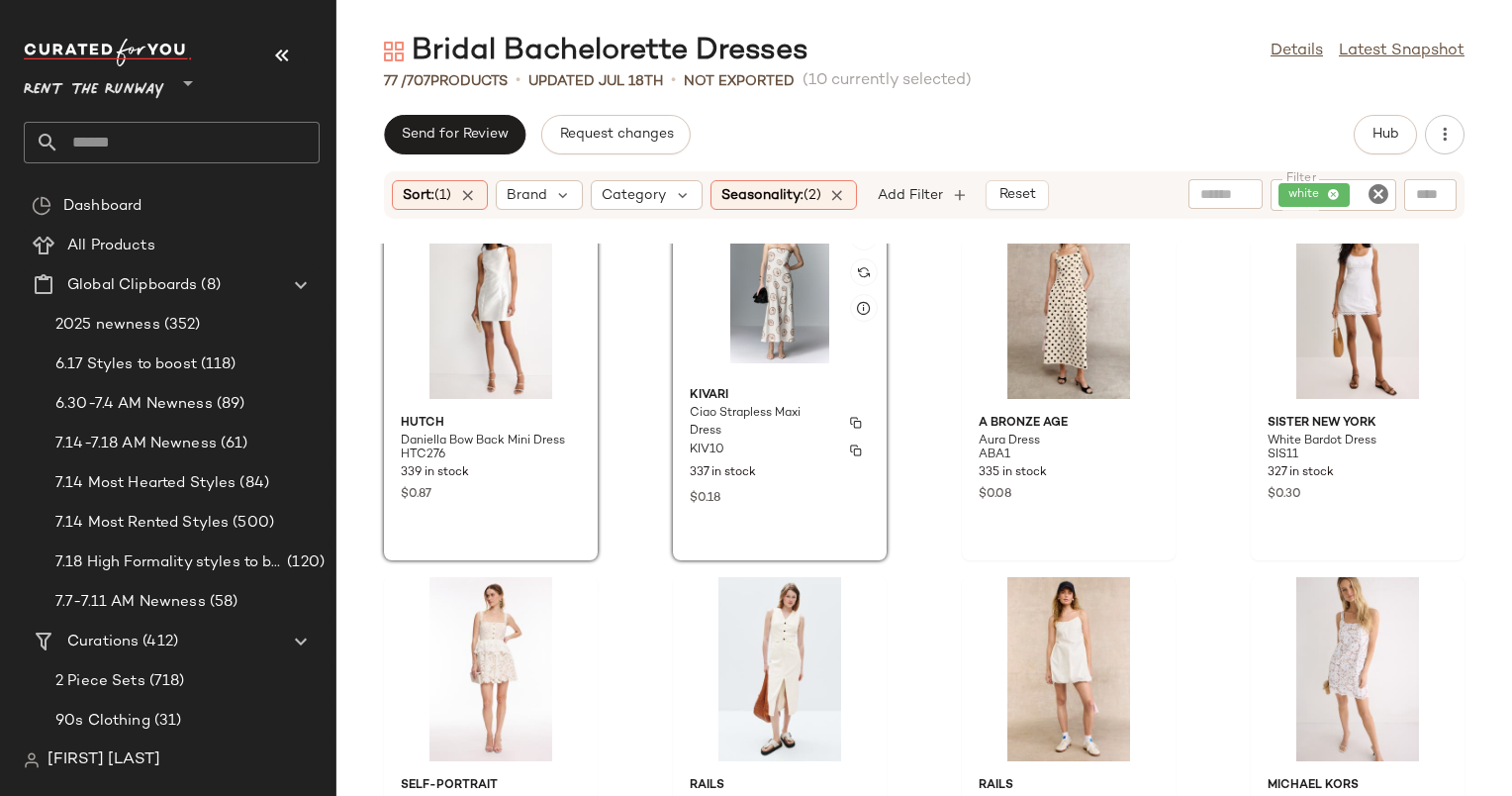 scroll, scrollTop: 1865, scrollLeft: 0, axis: vertical 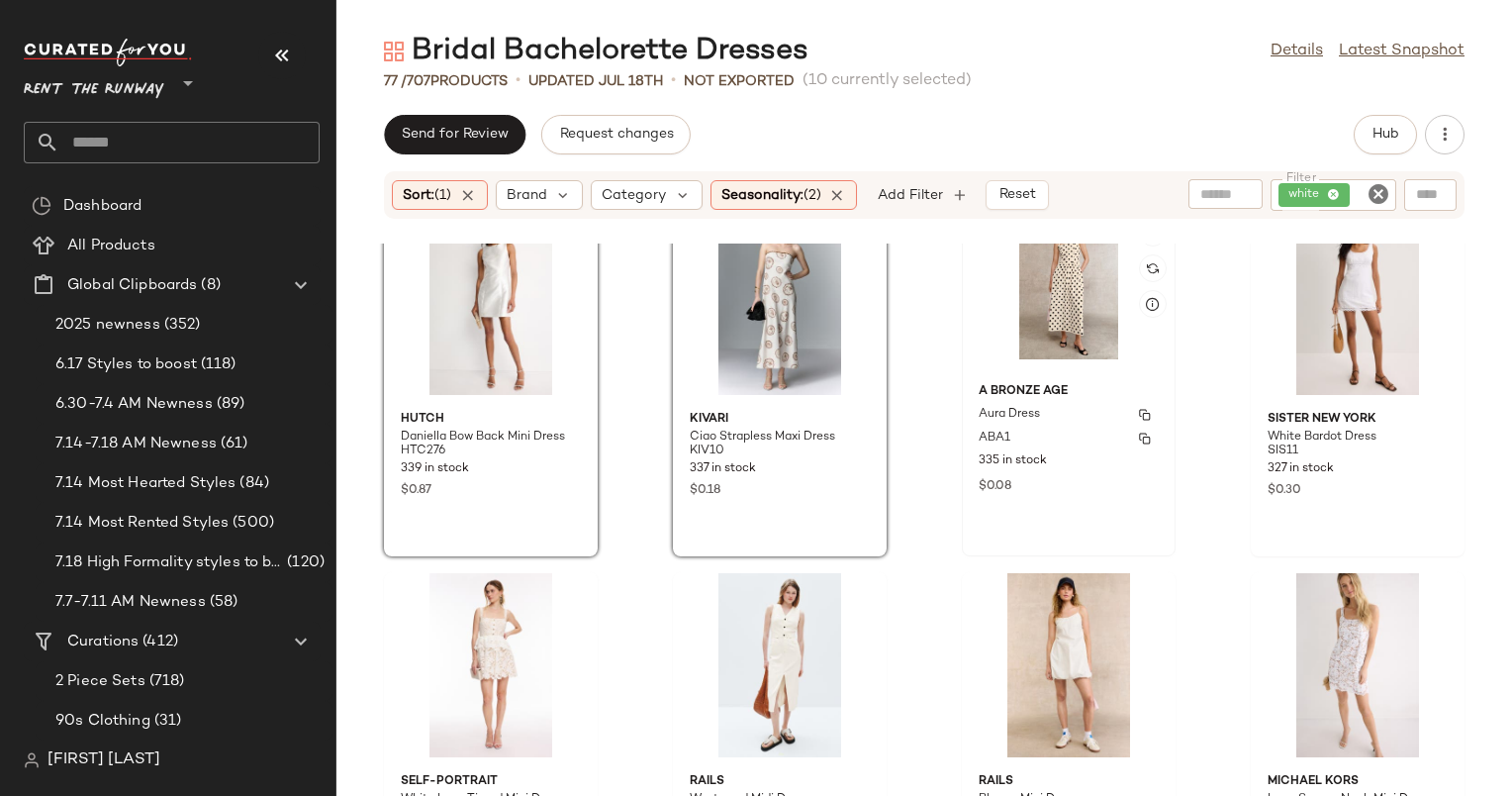 click on "Aura Dress" at bounding box center (1069, 415) 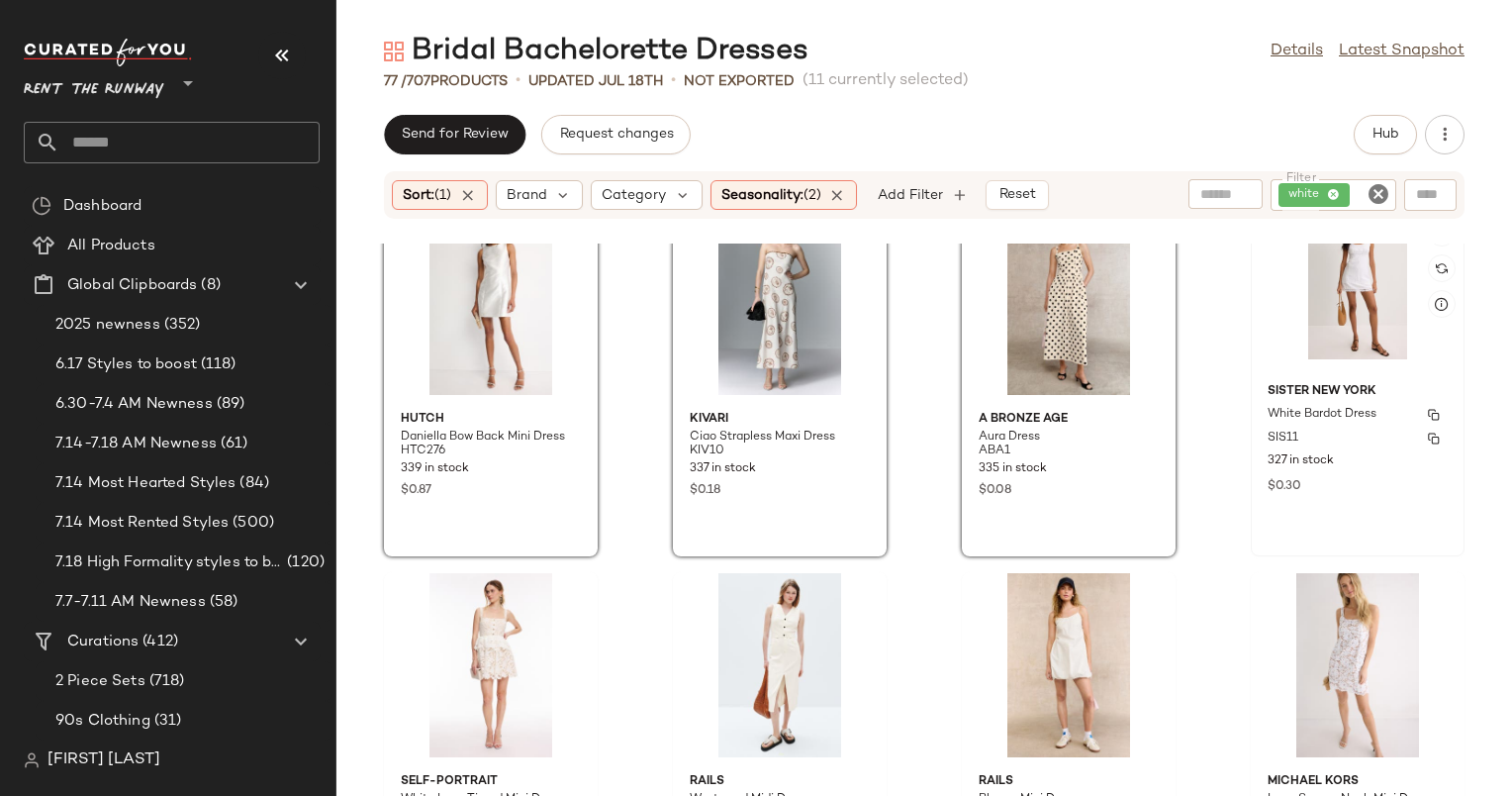 click on "Sister New York" at bounding box center (1358, 392) 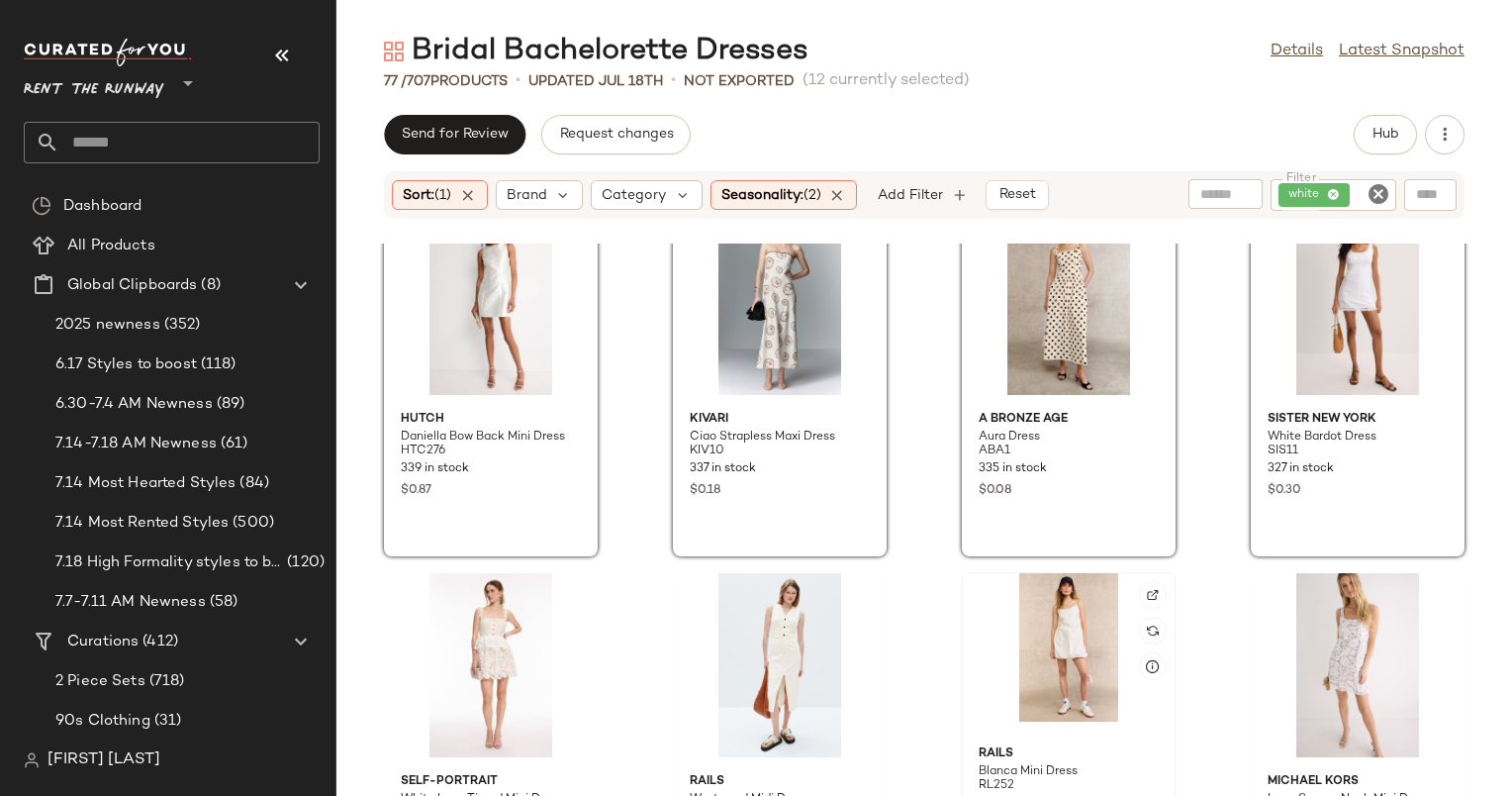 click 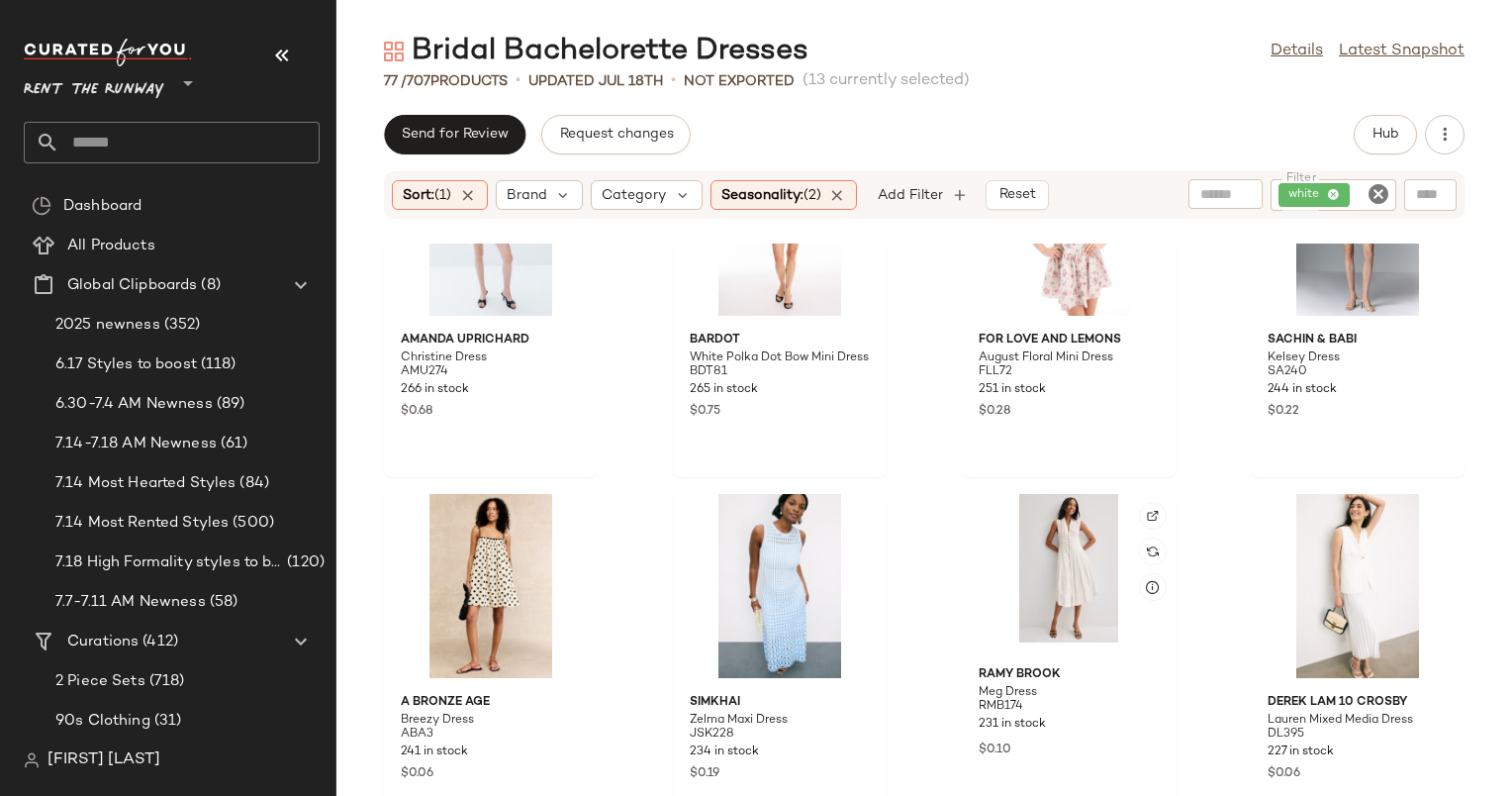 scroll, scrollTop: 2838, scrollLeft: 0, axis: vertical 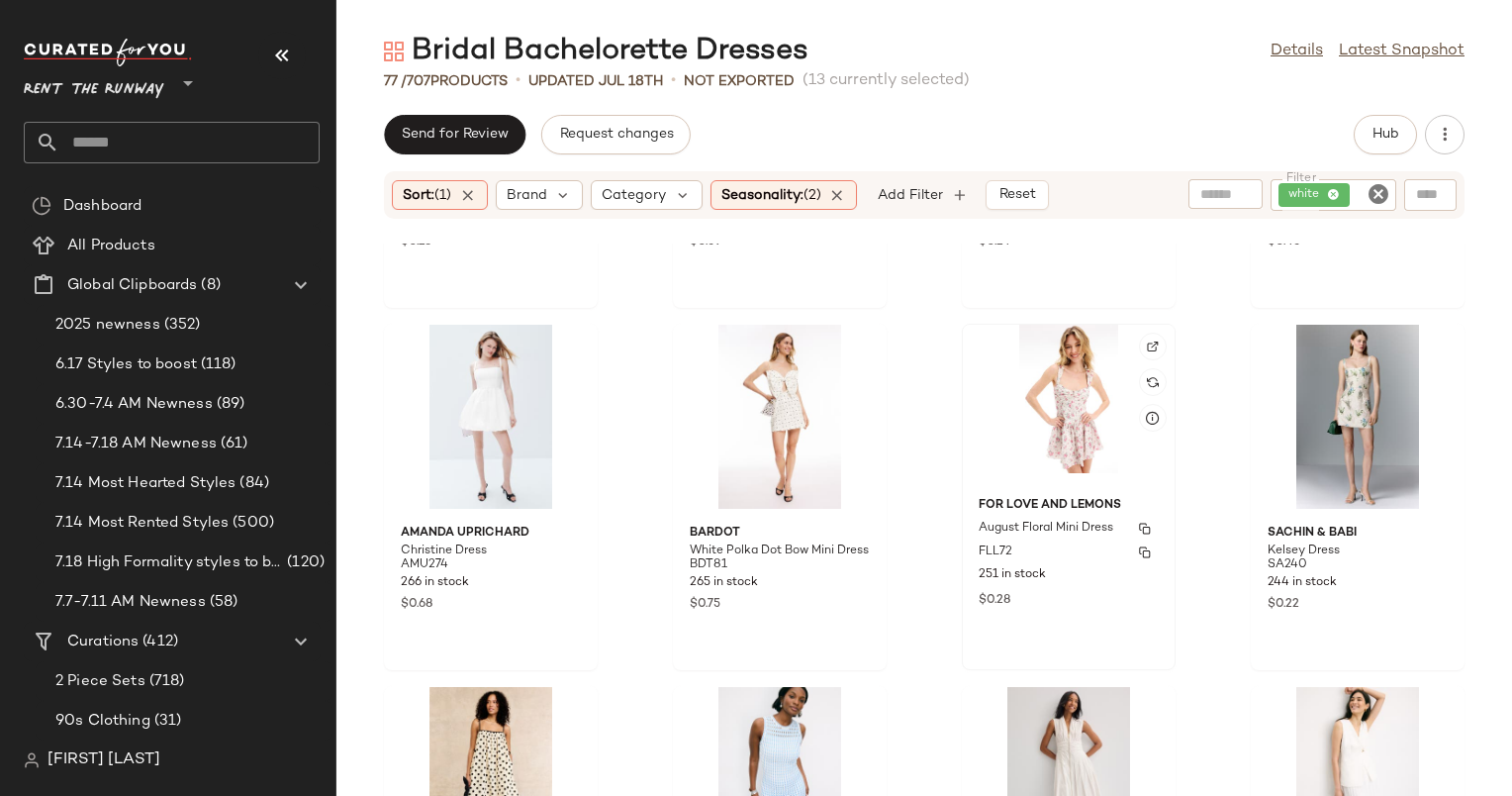 click on "For Love and Lemons August Floral Mini Dress FLL72 251 in stock $0.28" 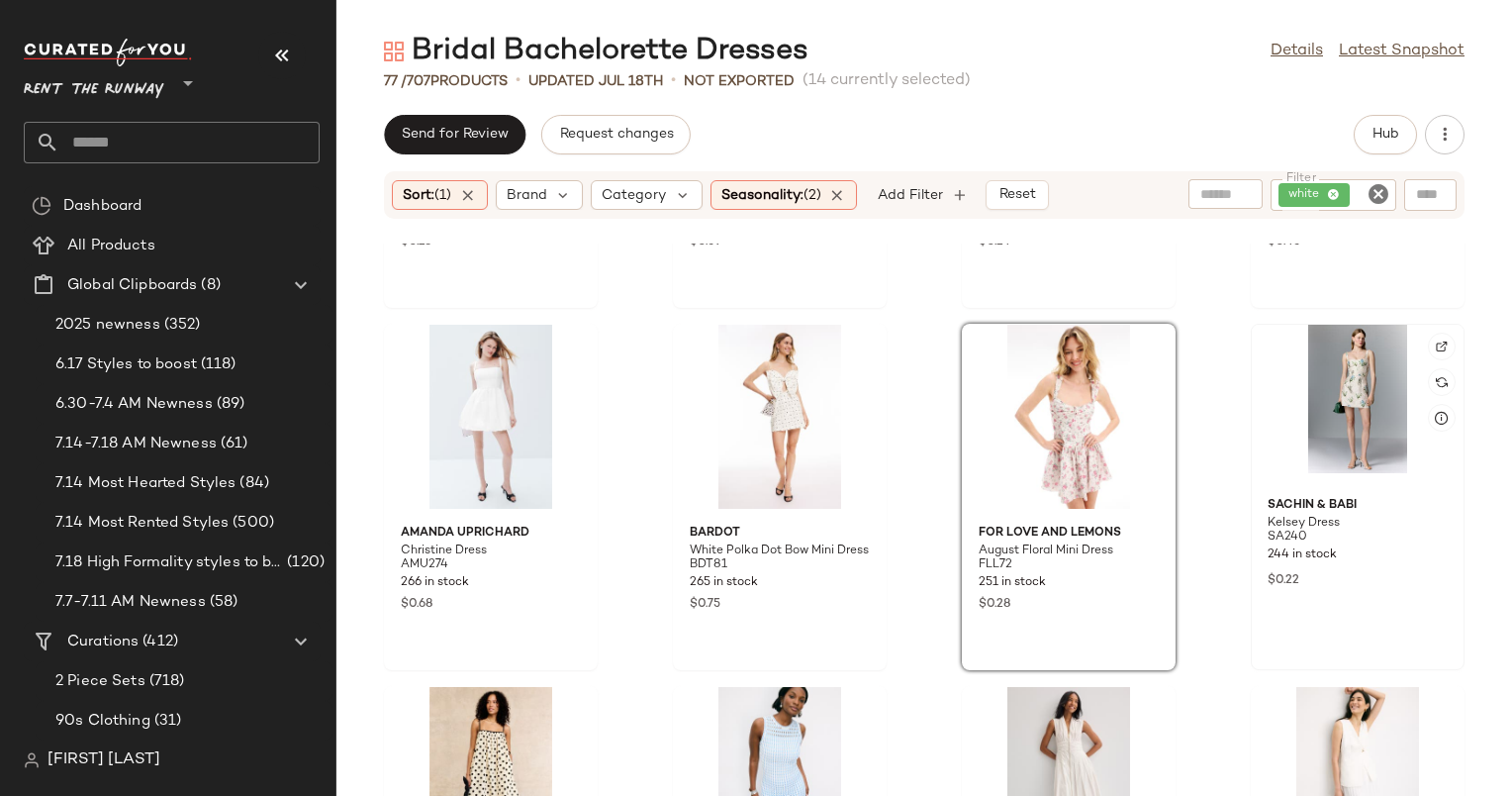 click 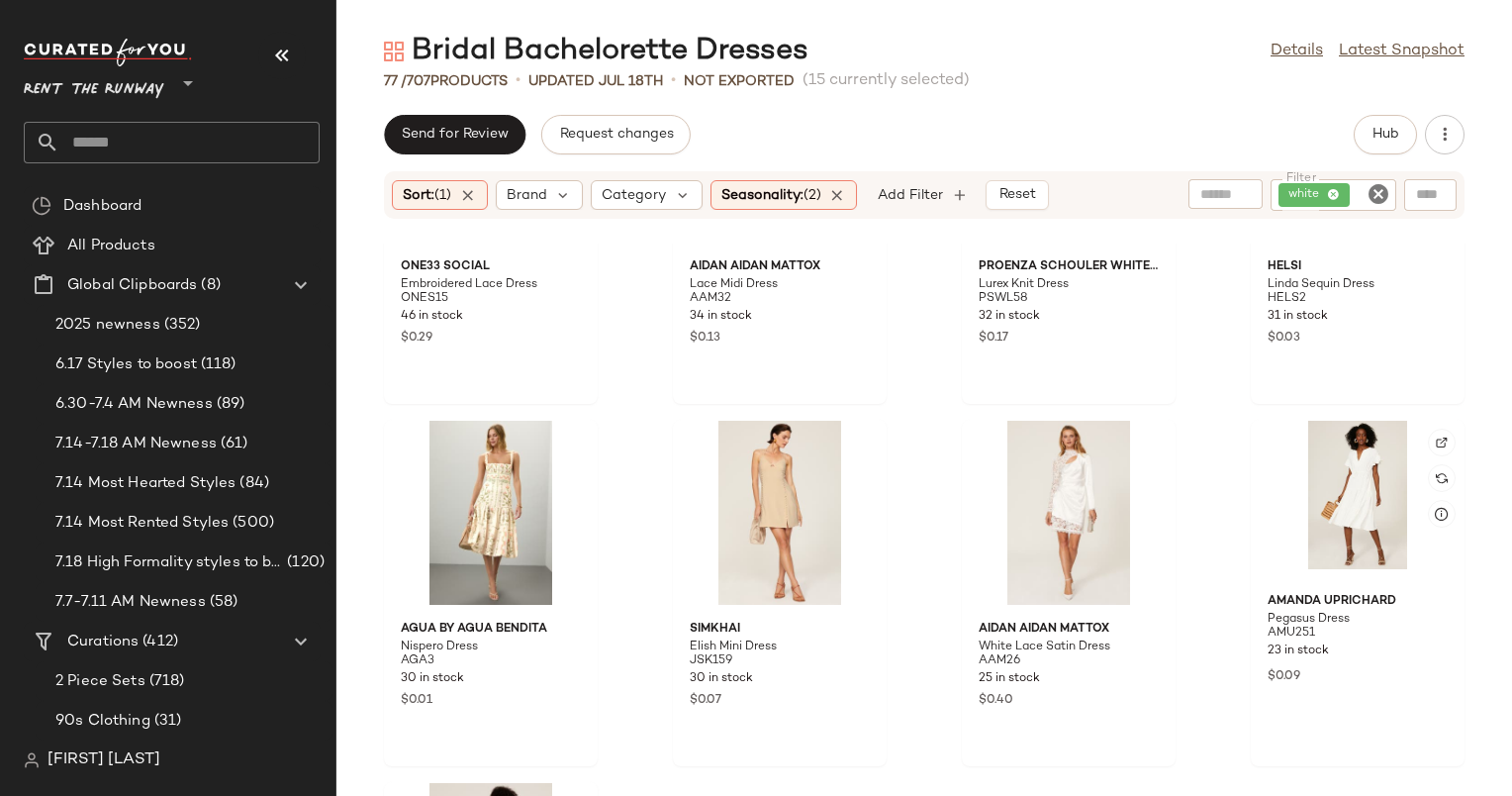scroll, scrollTop: 6365, scrollLeft: 0, axis: vertical 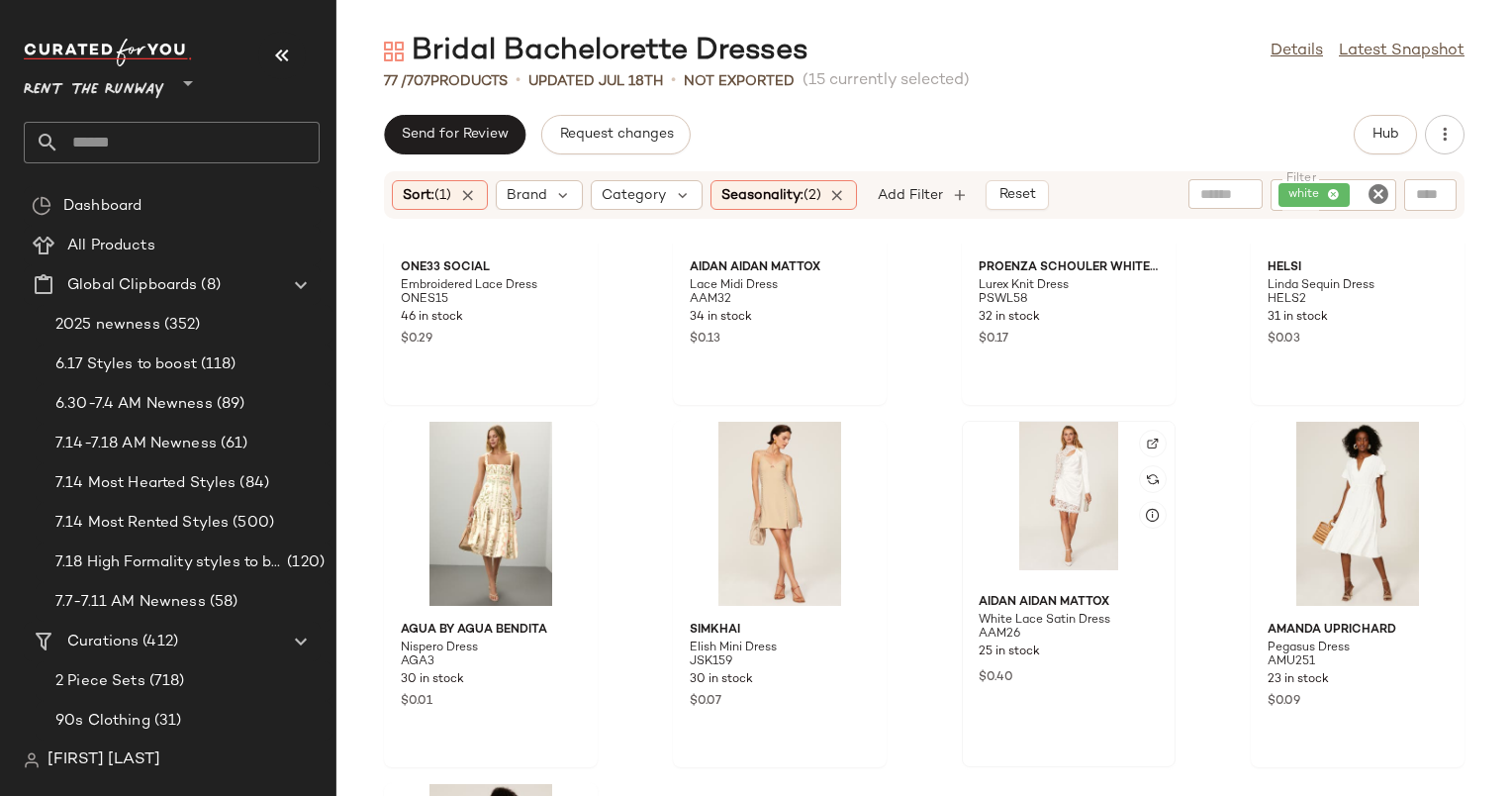 click 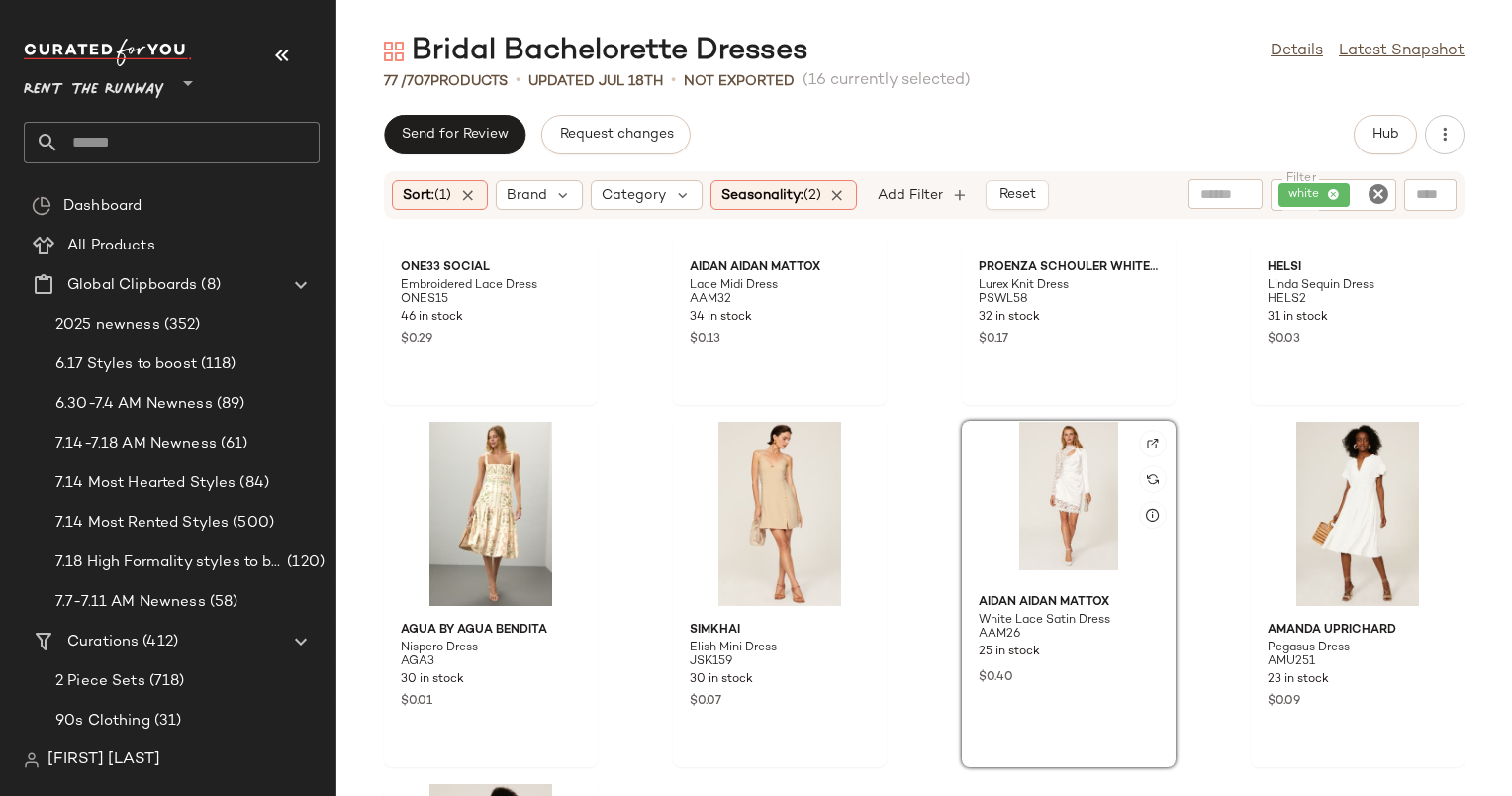 scroll, scrollTop: 6215, scrollLeft: 0, axis: vertical 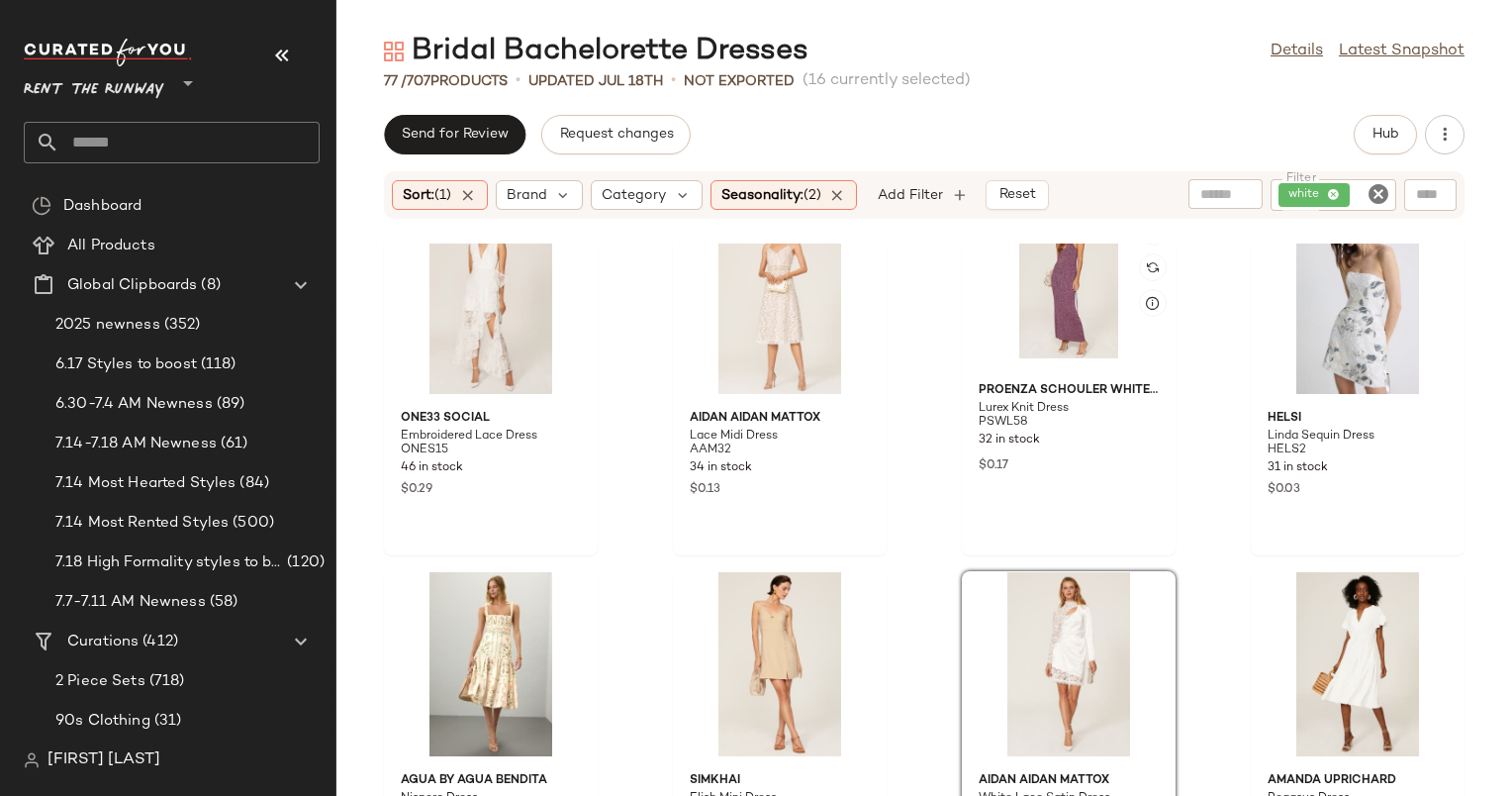 click 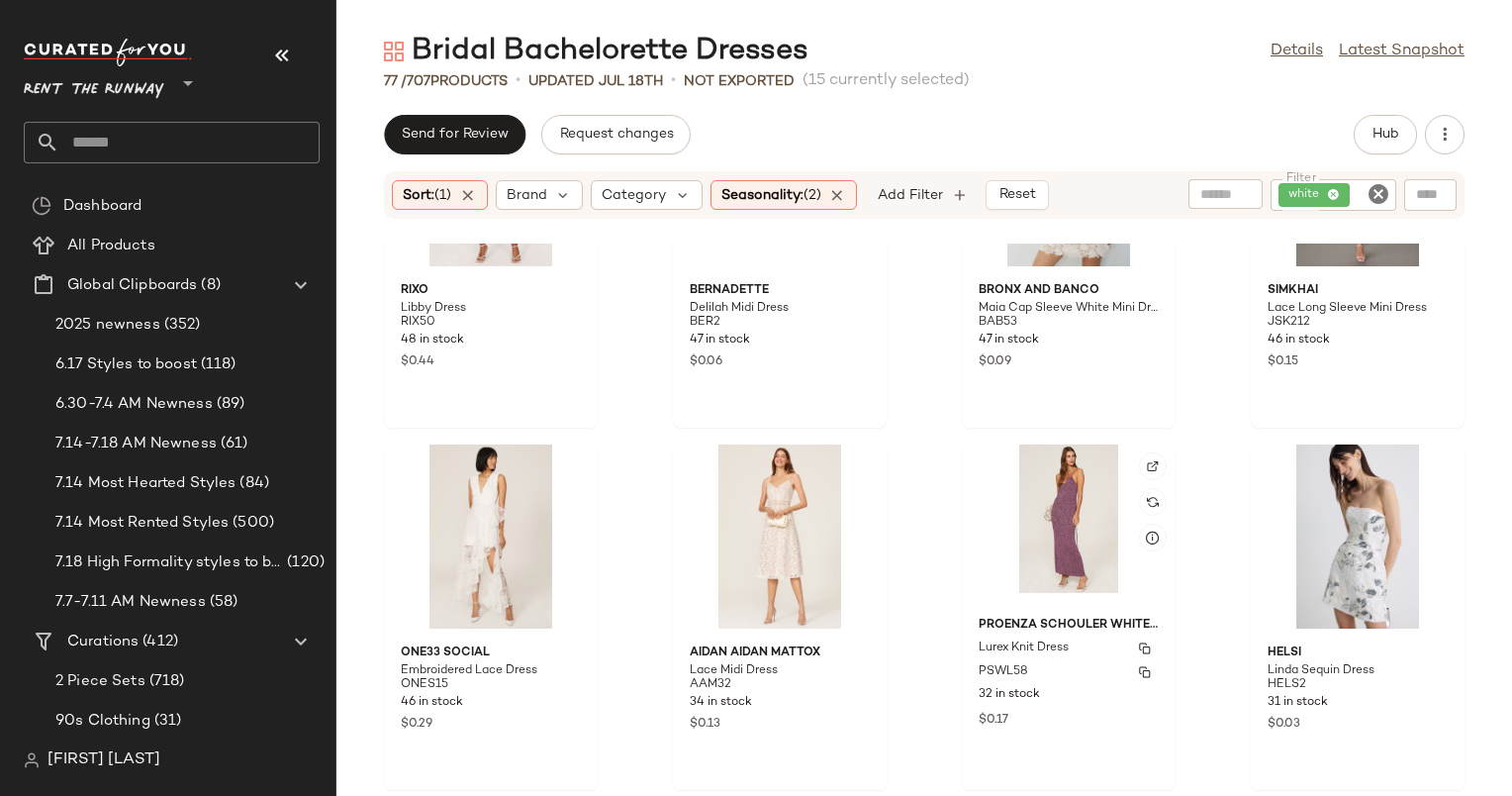 scroll, scrollTop: 5968, scrollLeft: 0, axis: vertical 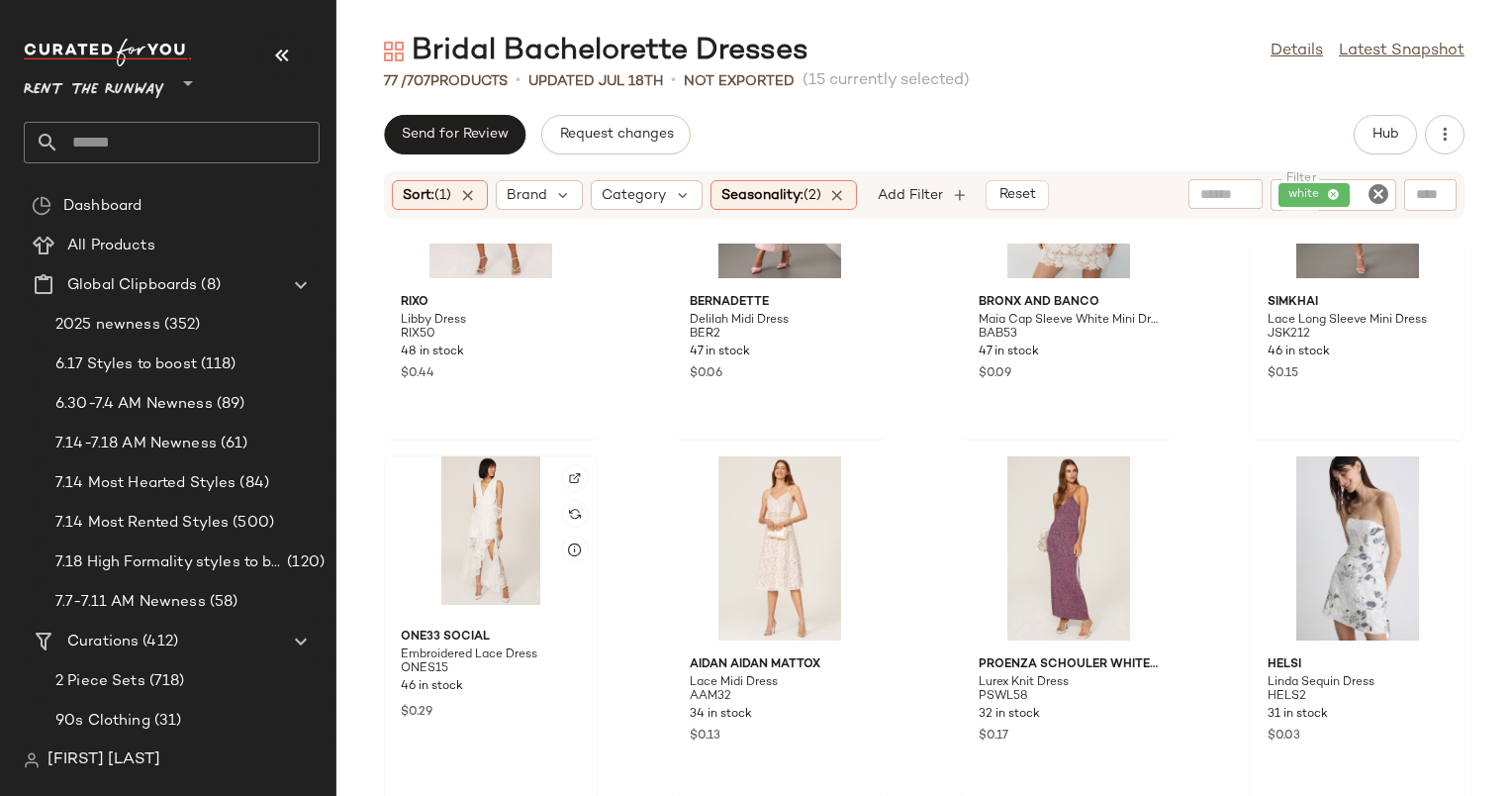 click 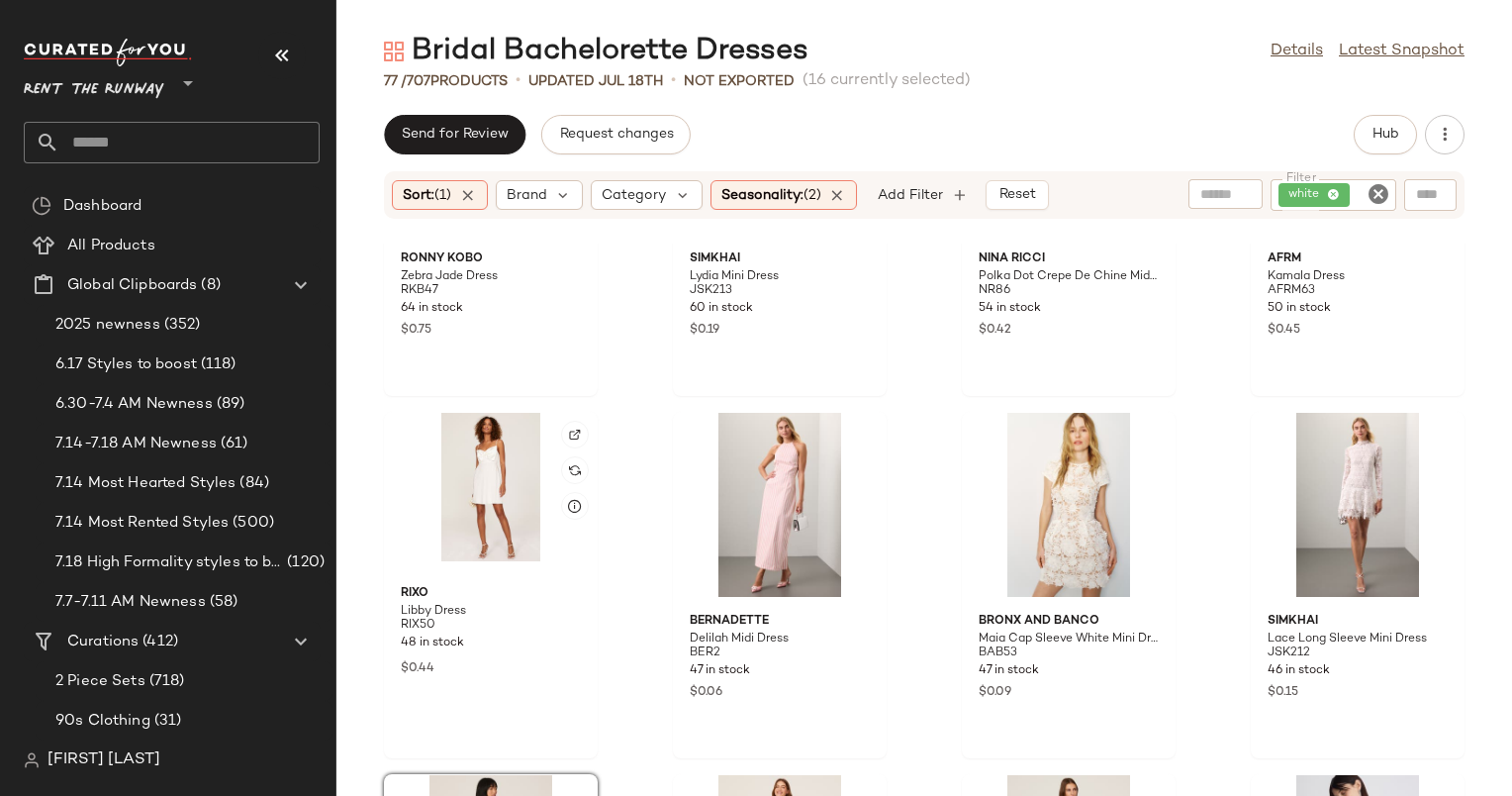 scroll, scrollTop: 5631, scrollLeft: 0, axis: vertical 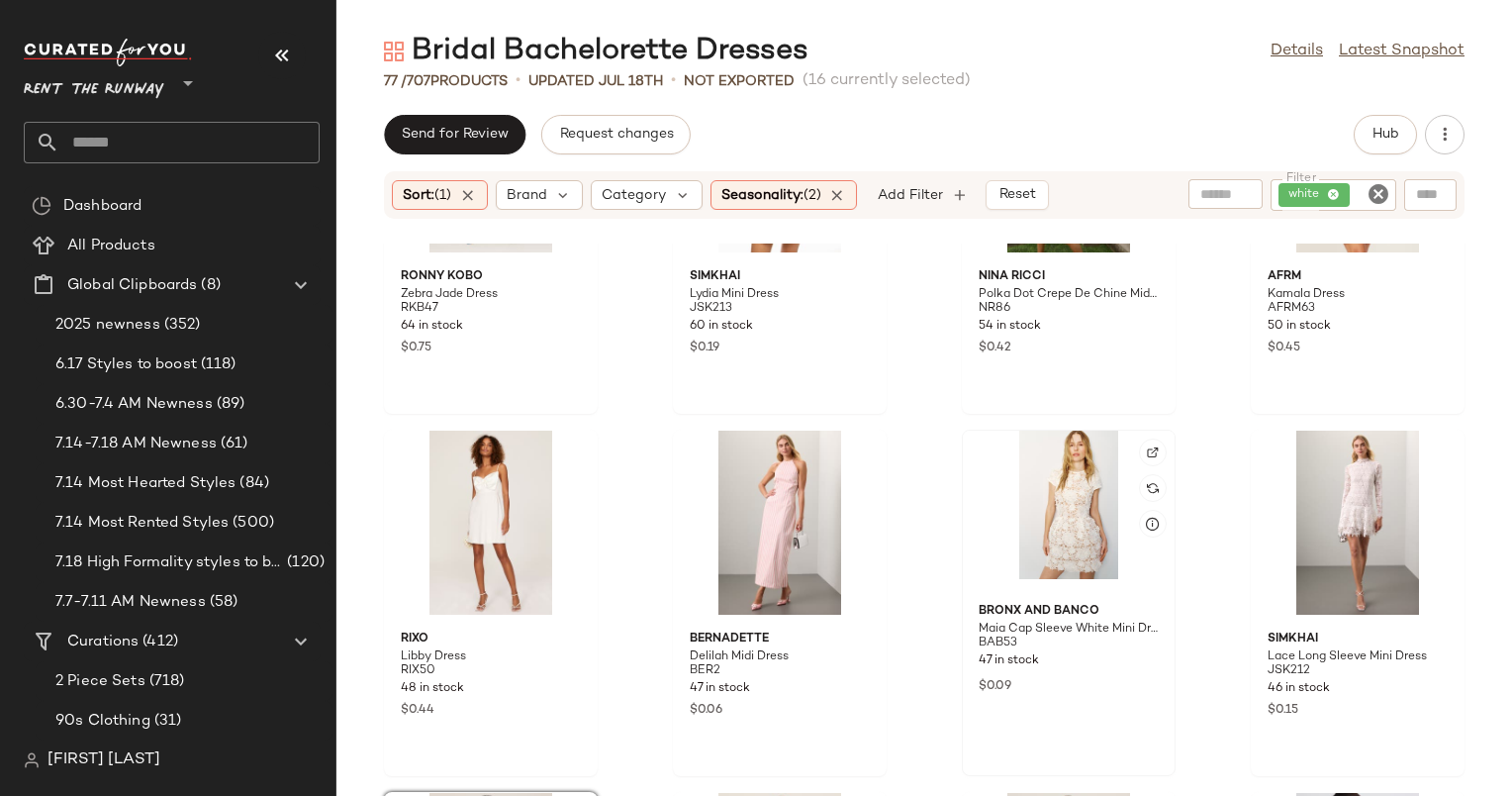 click 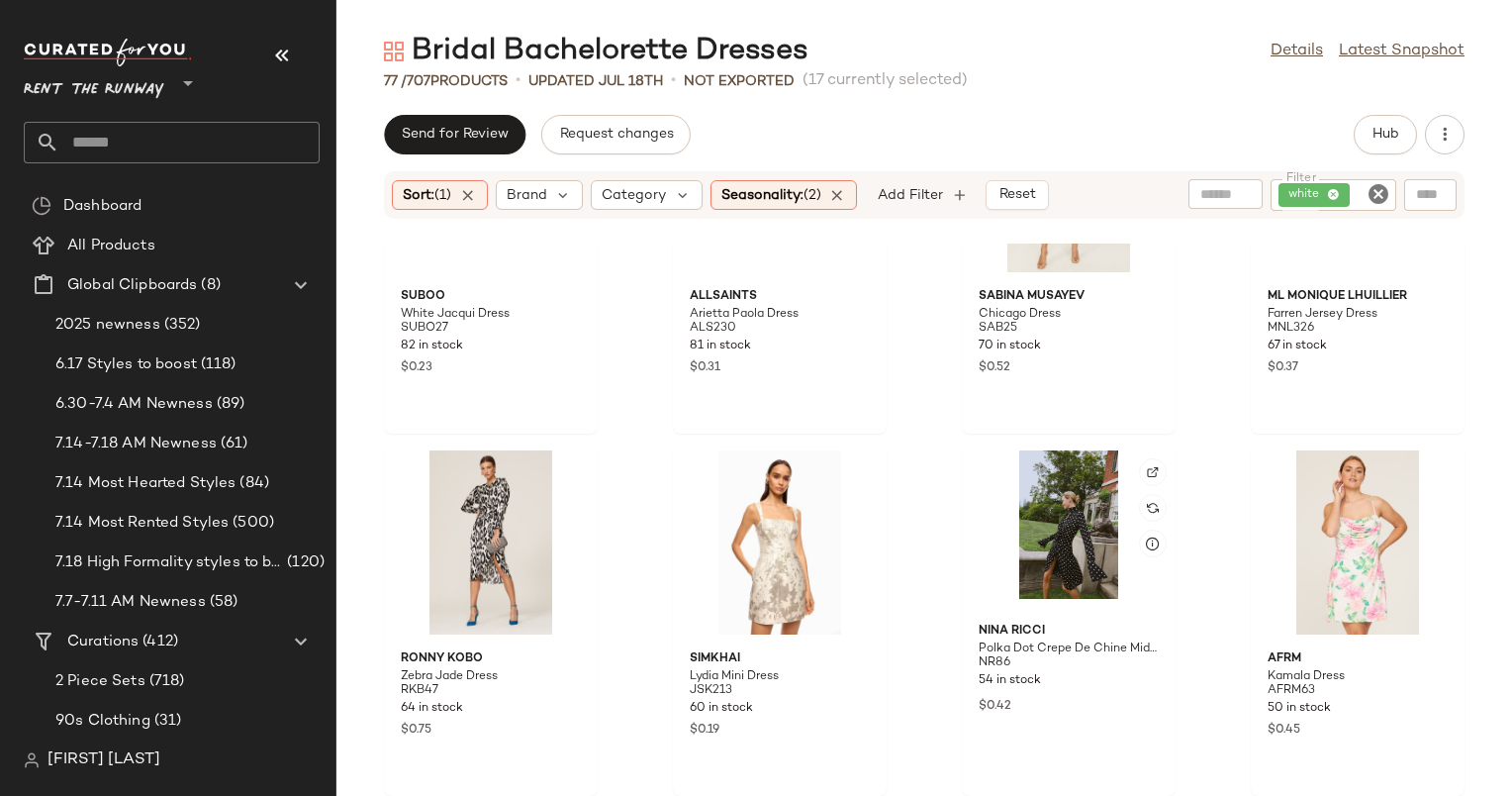 scroll, scrollTop: 5248, scrollLeft: 0, axis: vertical 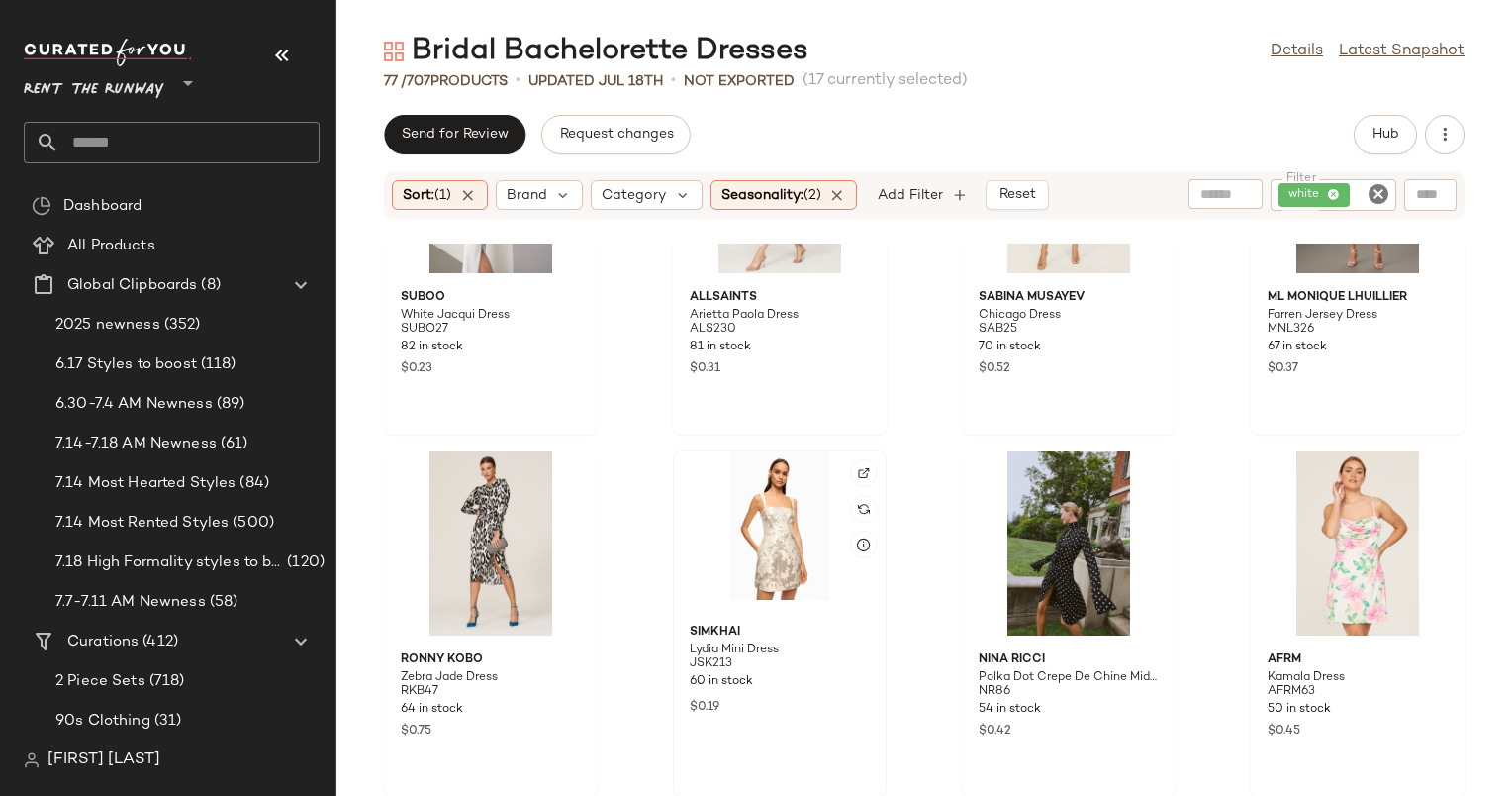 click 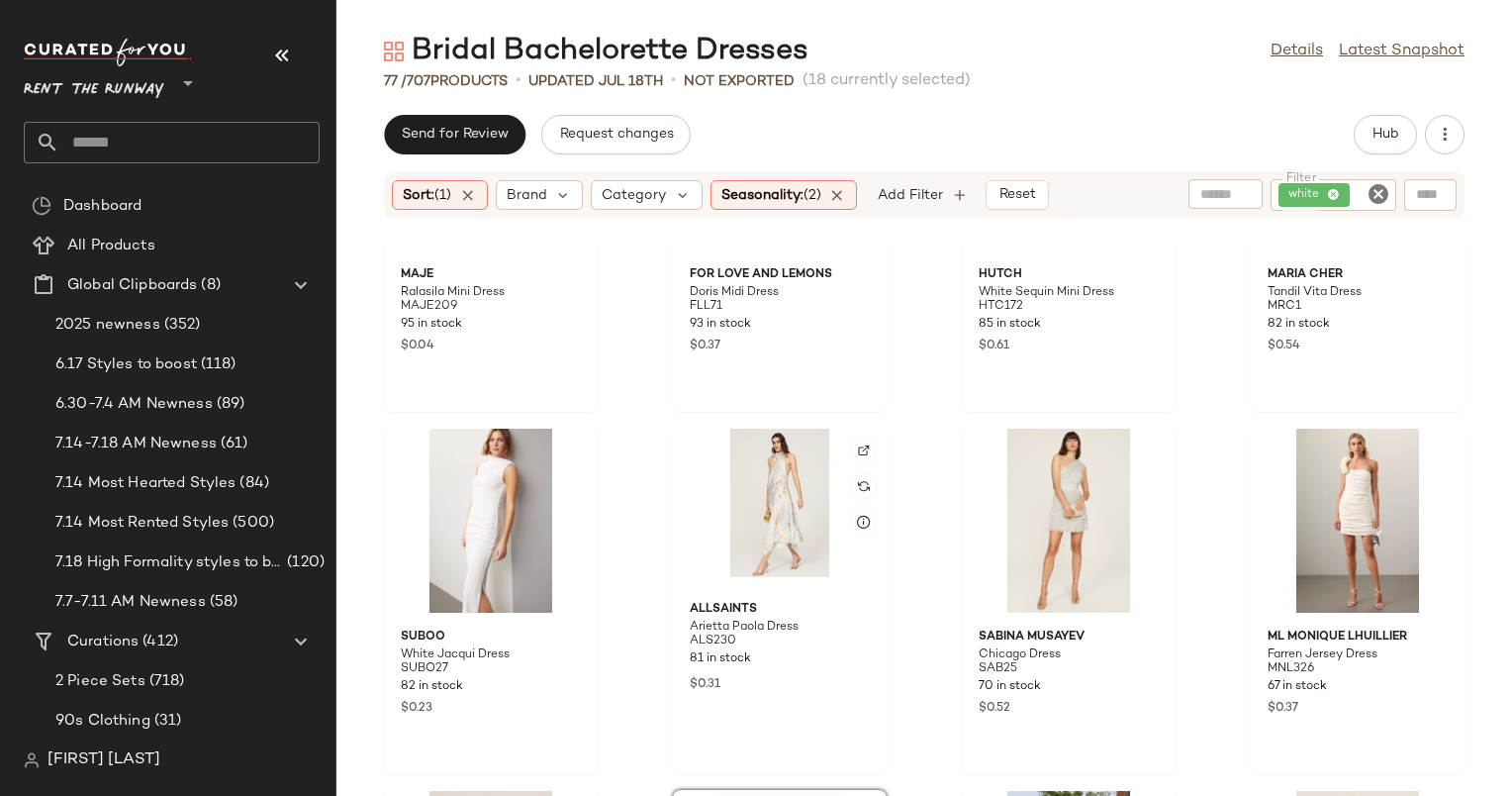 scroll, scrollTop: 4875, scrollLeft: 0, axis: vertical 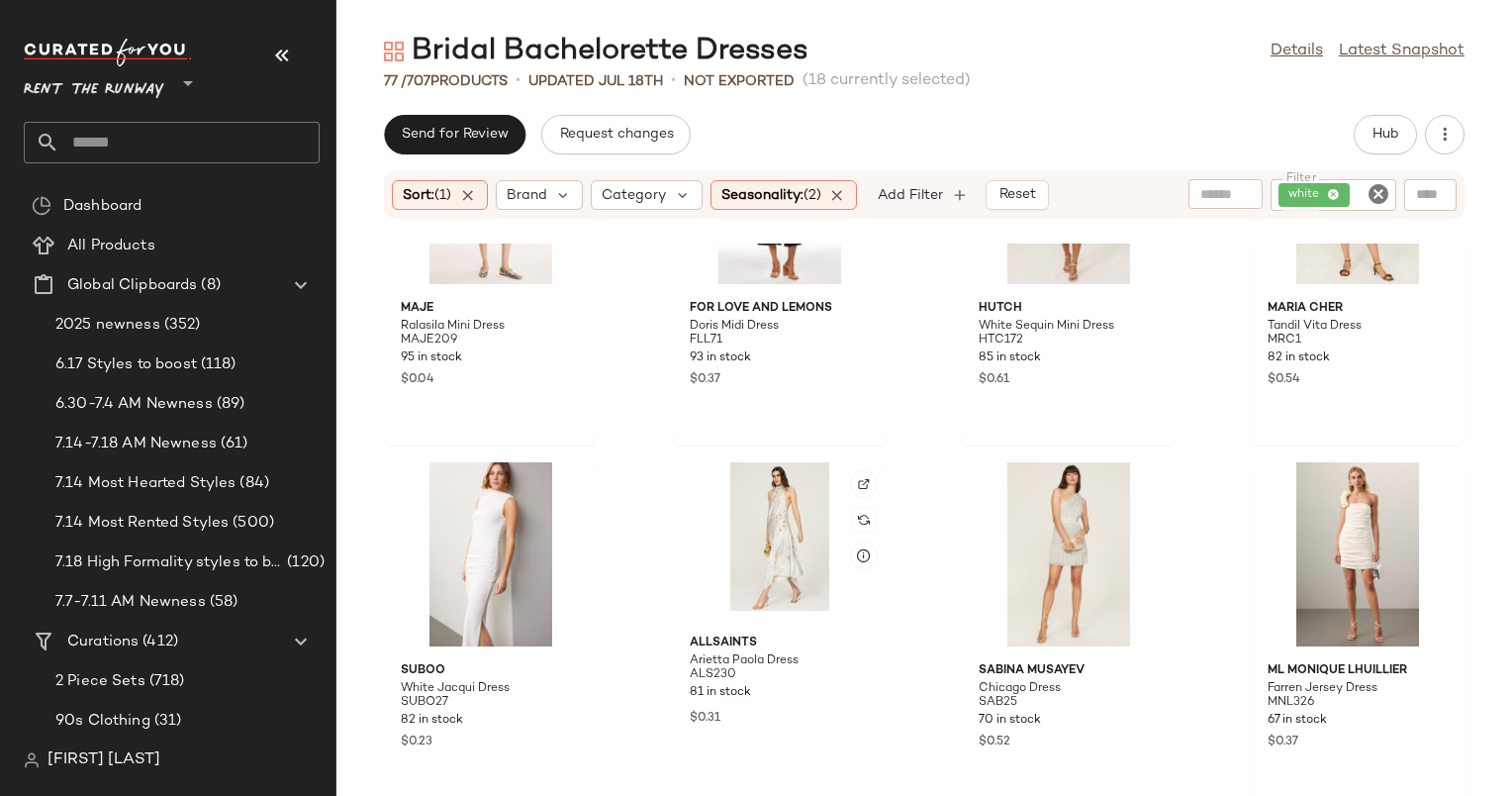 click 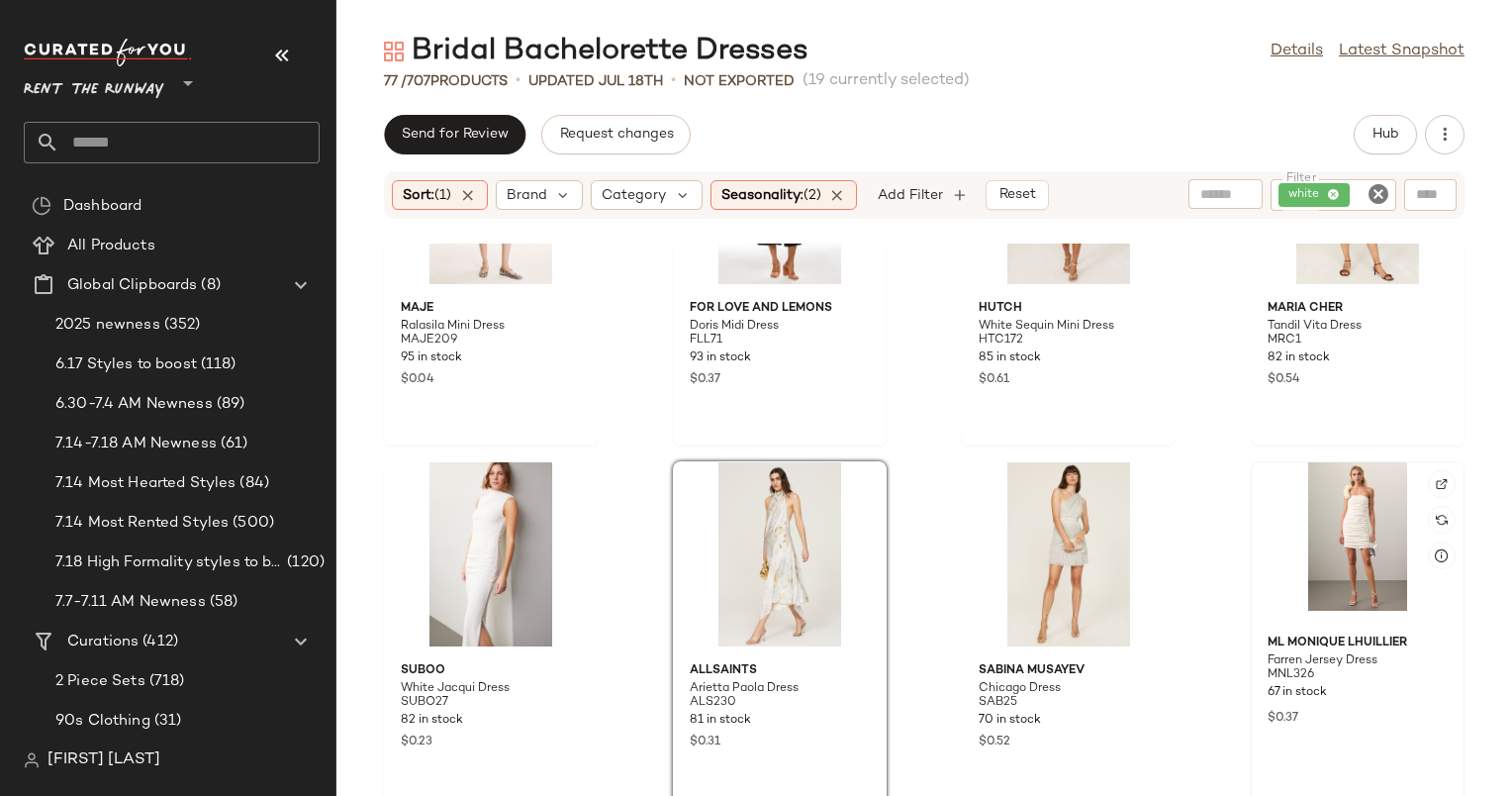 click 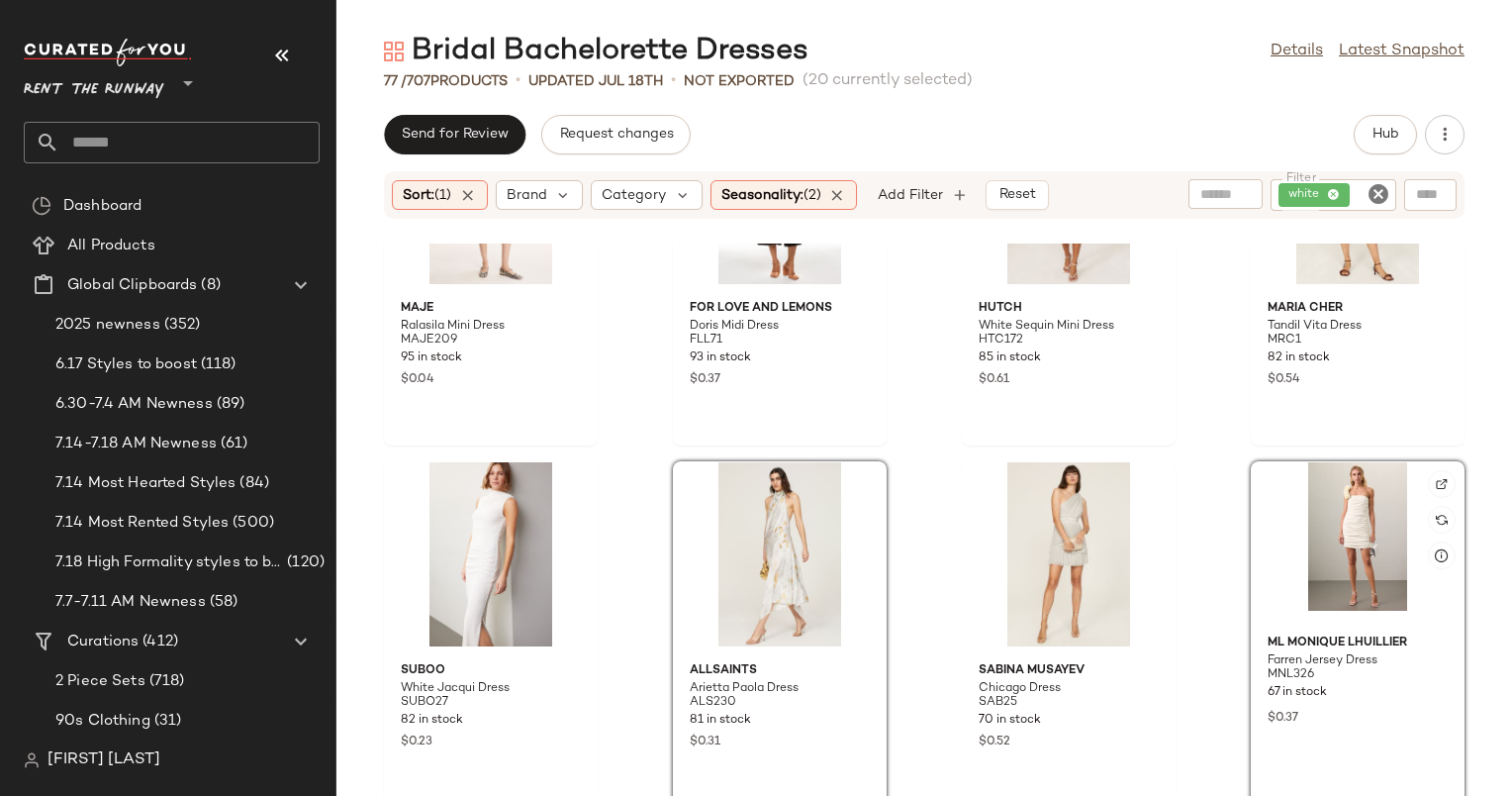 scroll, scrollTop: 4421, scrollLeft: 0, axis: vertical 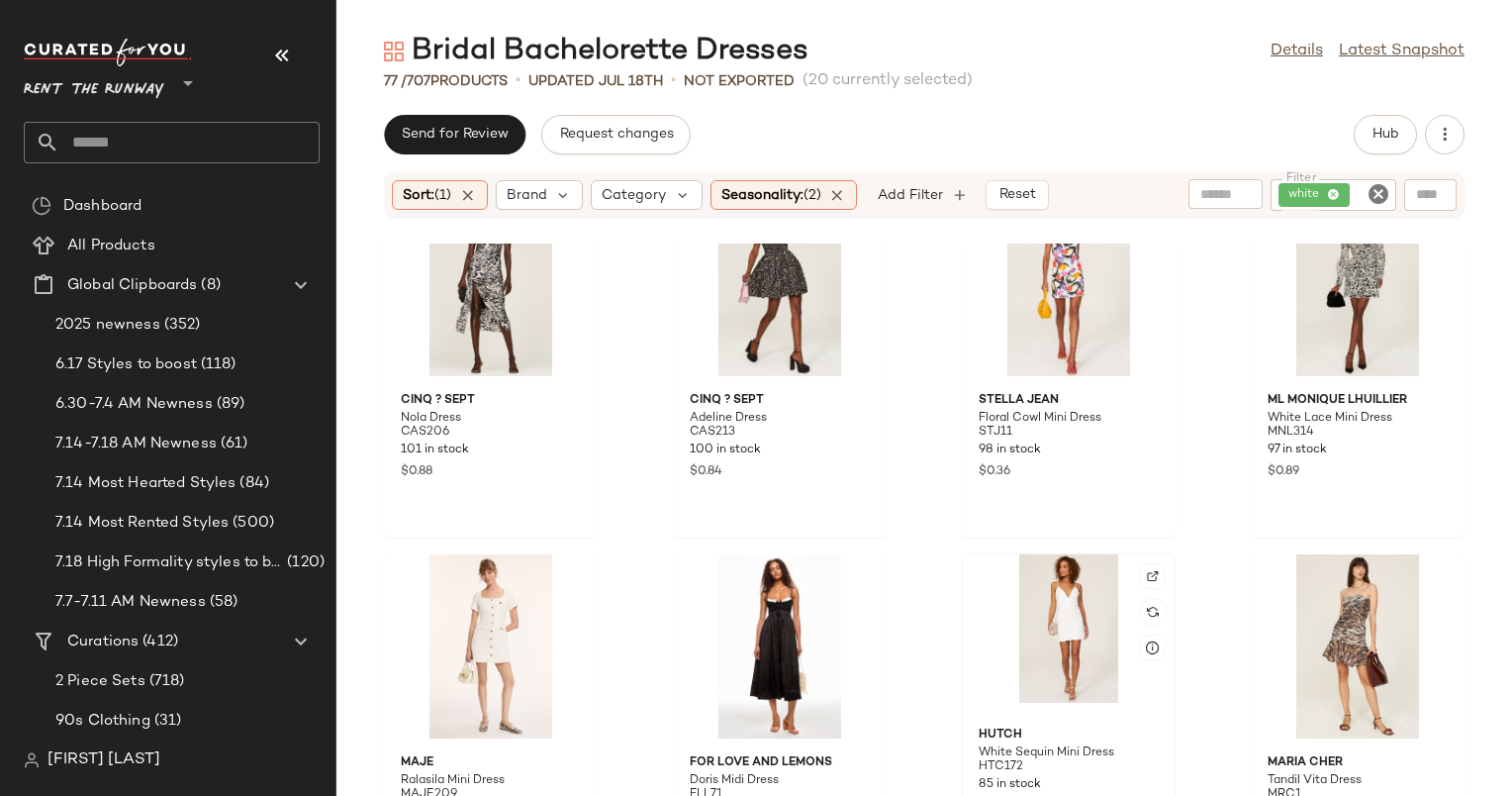 click 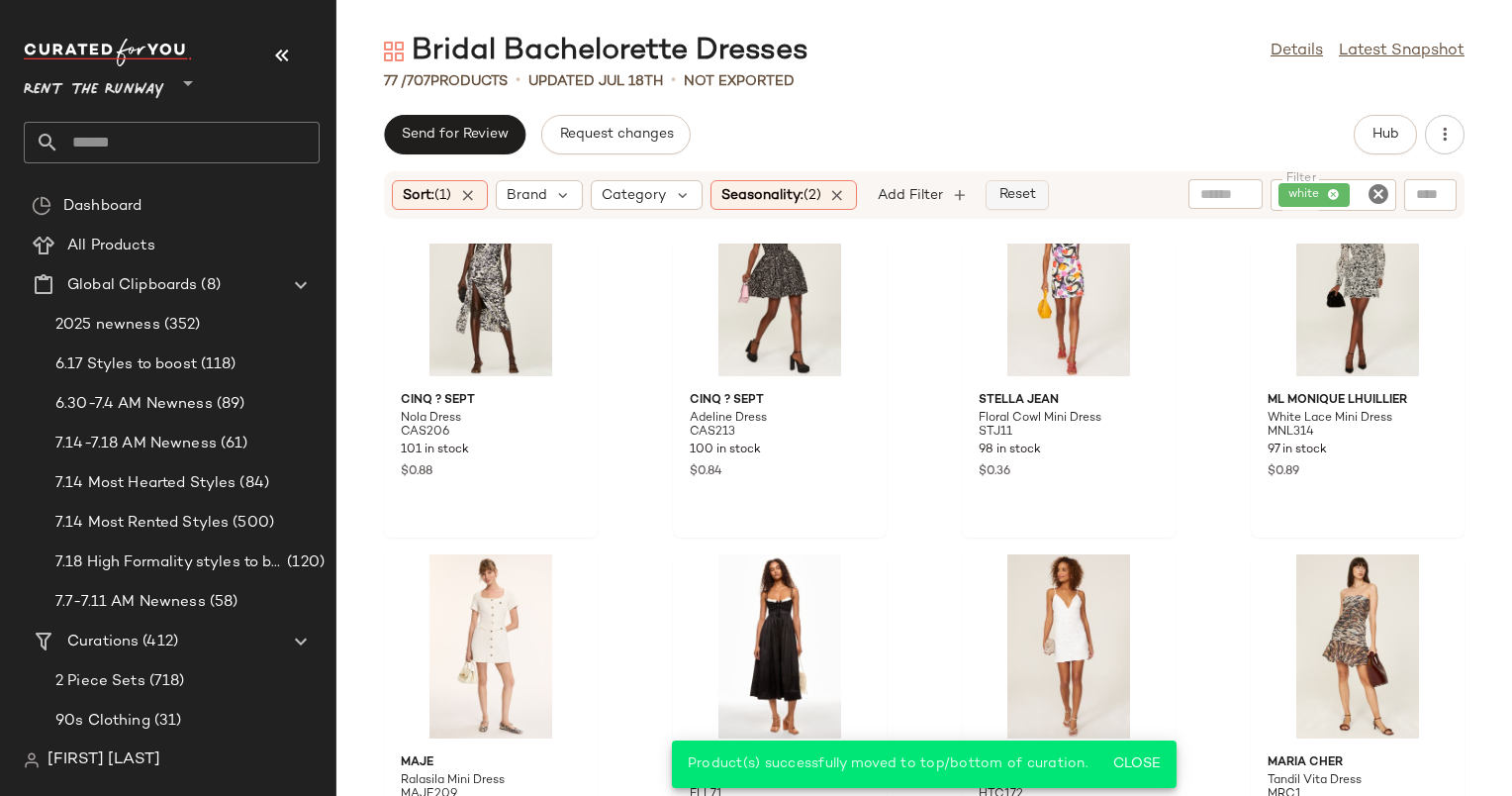 click on "Reset" 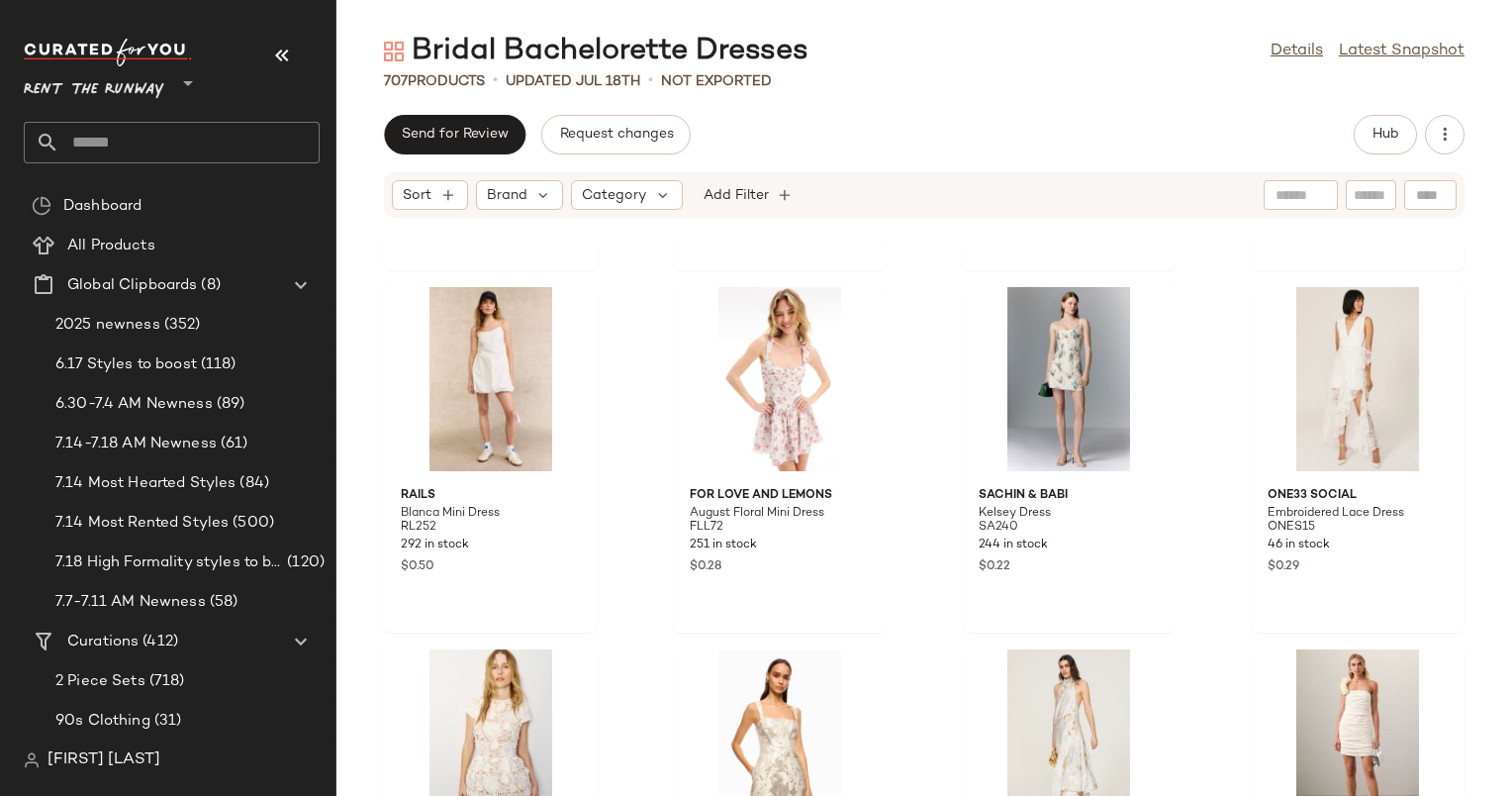scroll, scrollTop: 1069, scrollLeft: 0, axis: vertical 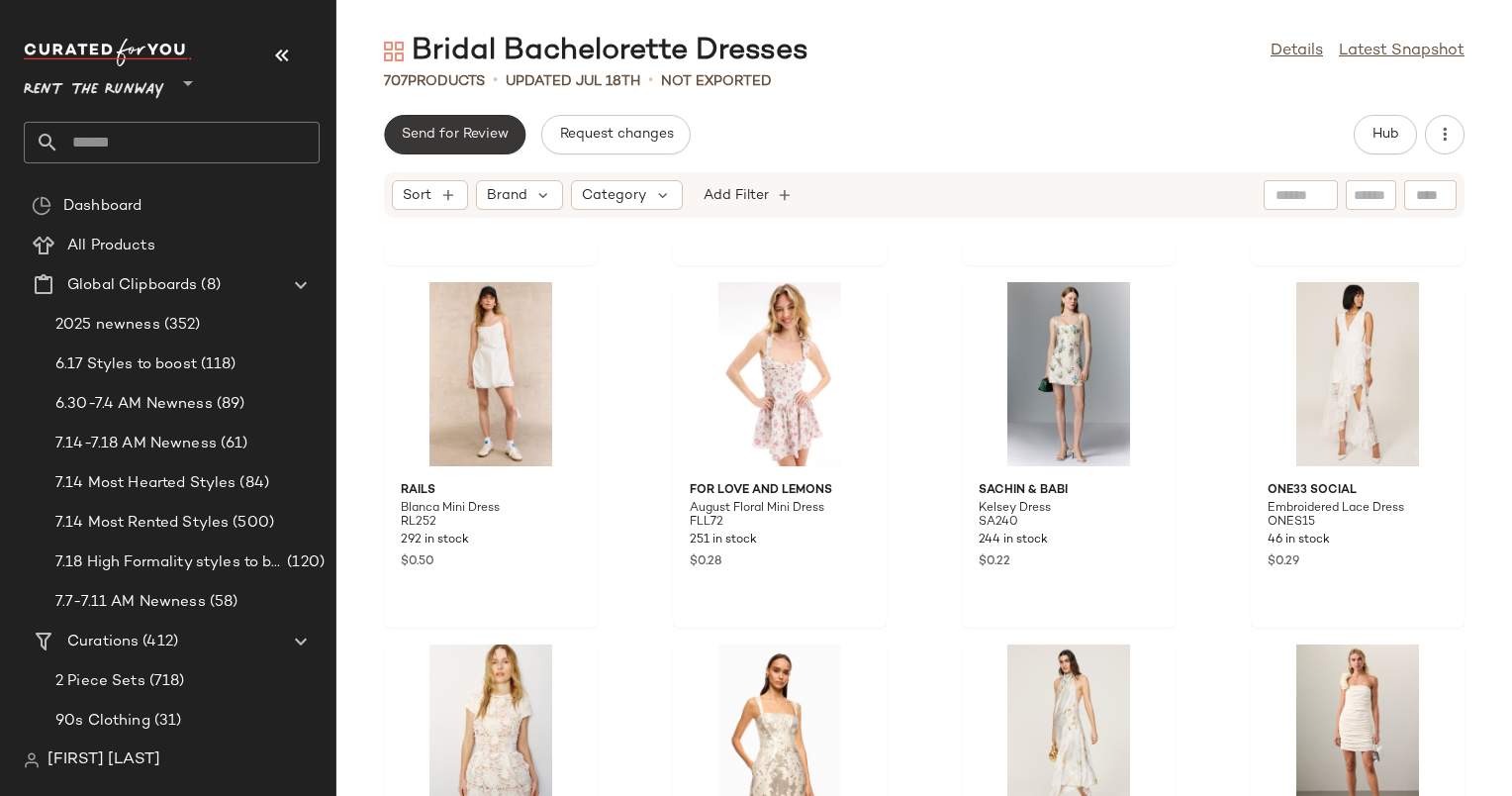 click on "Send for Review" at bounding box center [454, 135] 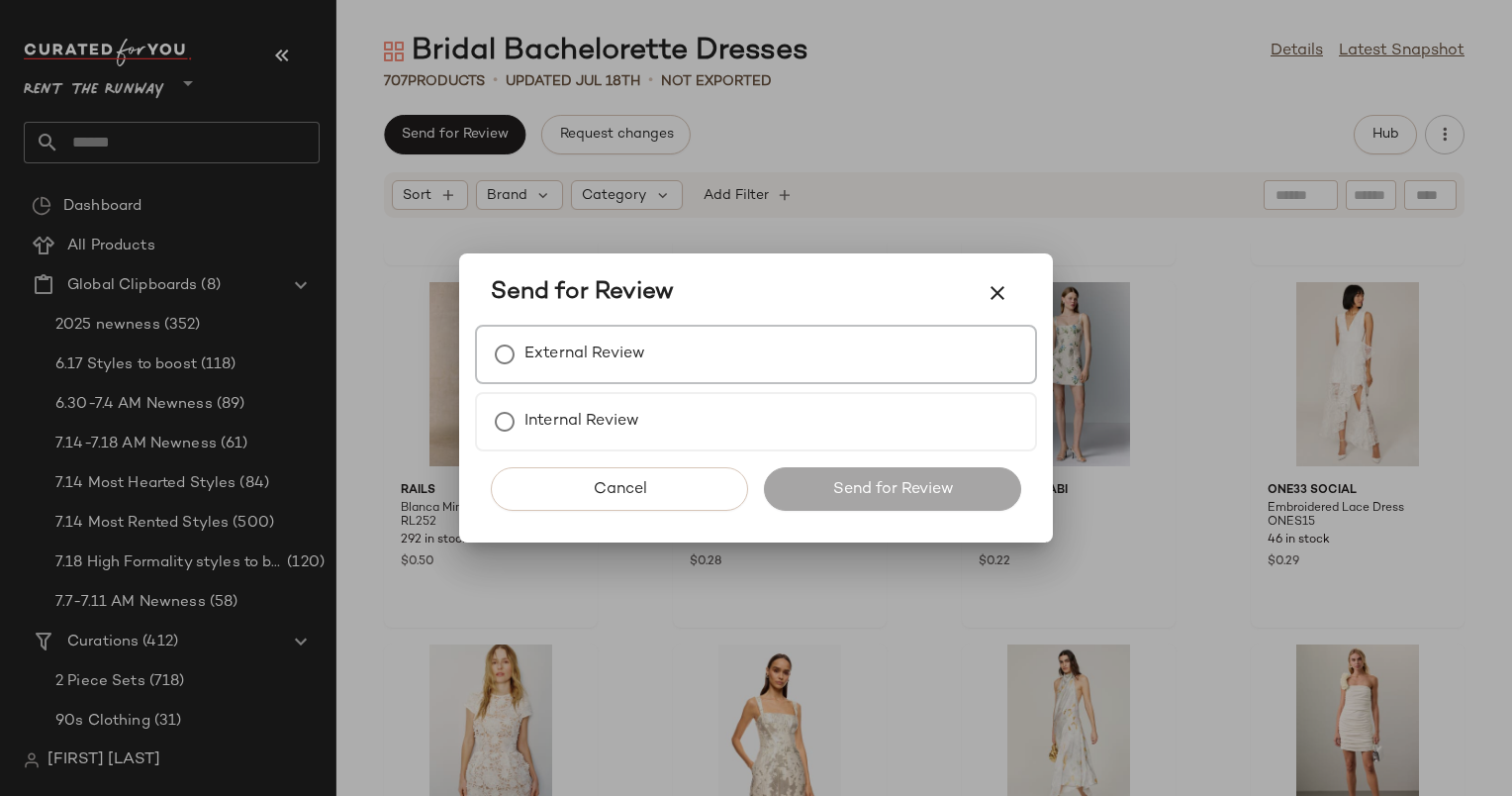 click on "External Review" at bounding box center [756, 354] 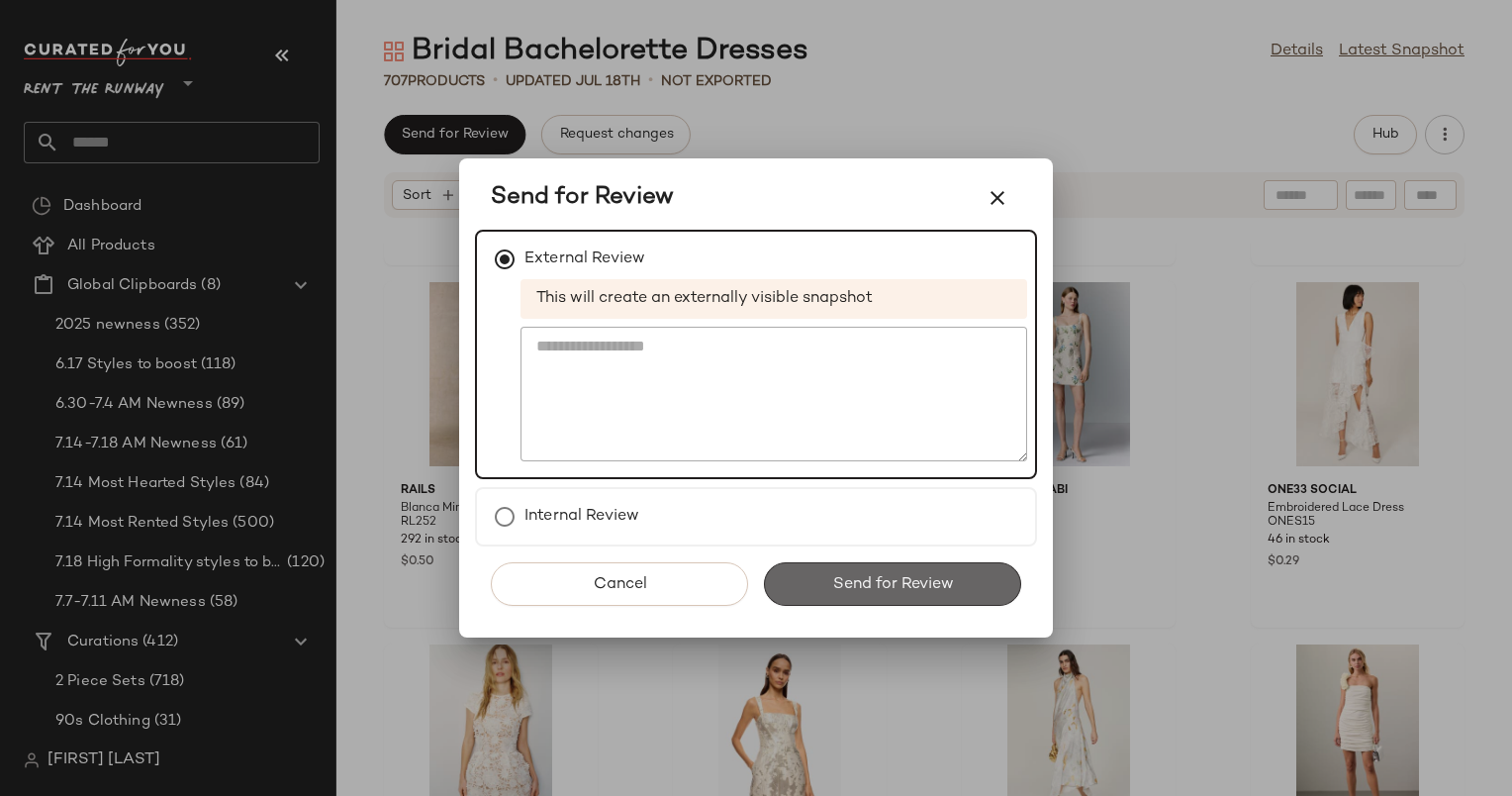 click on "Send for Review" at bounding box center (893, 584) 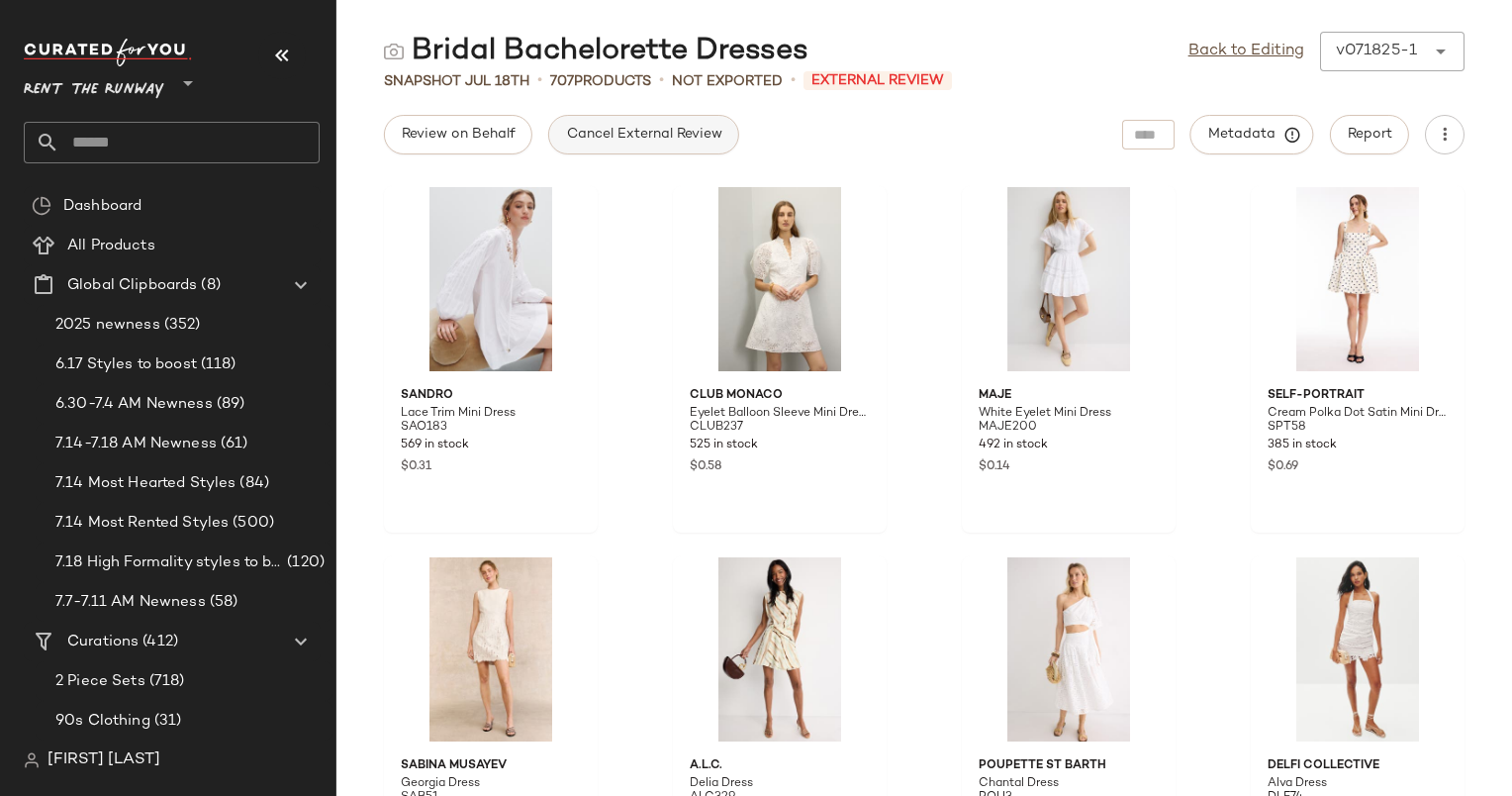 click on "Cancel External Review" 